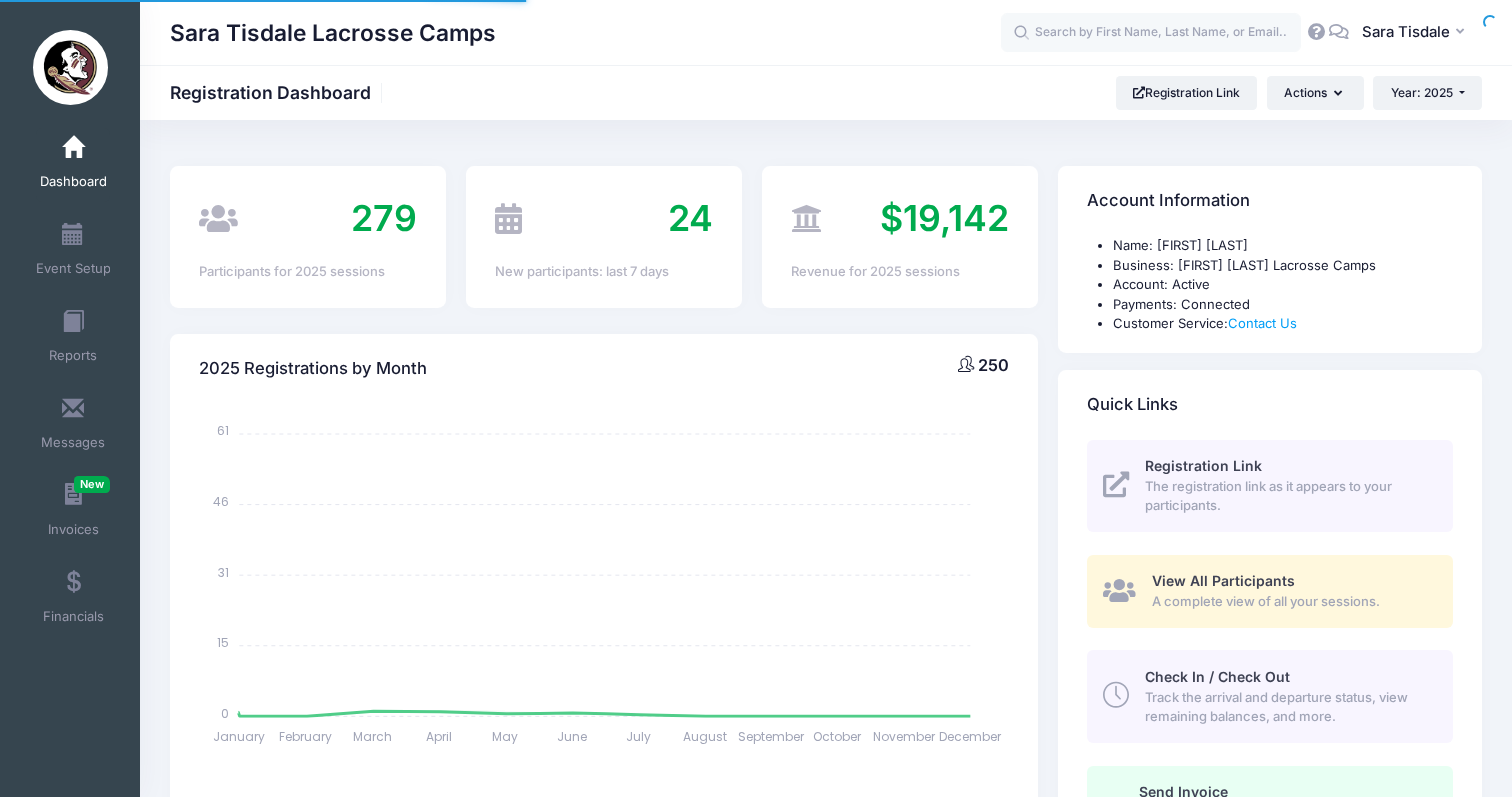scroll, scrollTop: 0, scrollLeft: 0, axis: both 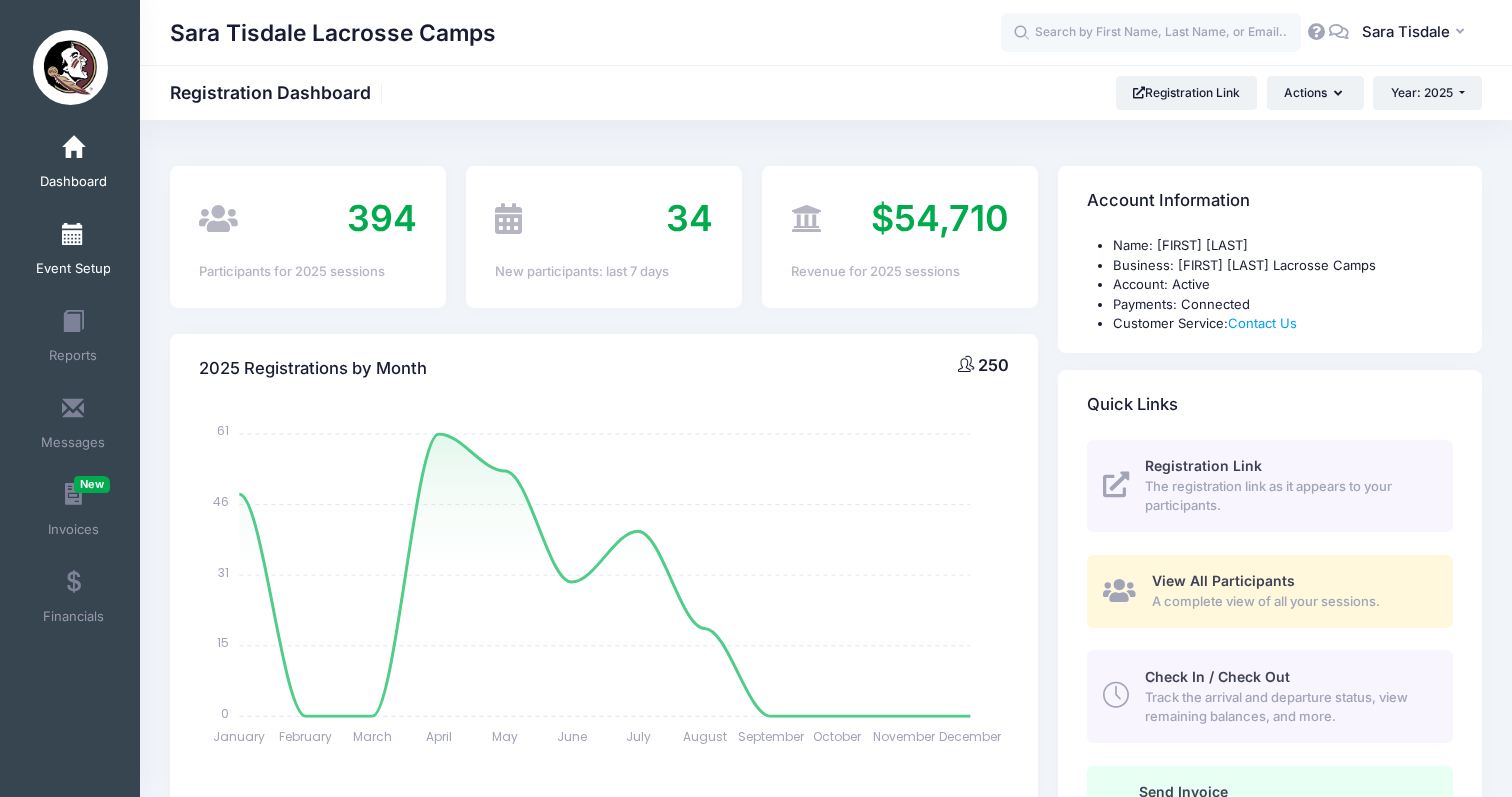 click on "Event Setup" at bounding box center [73, 252] 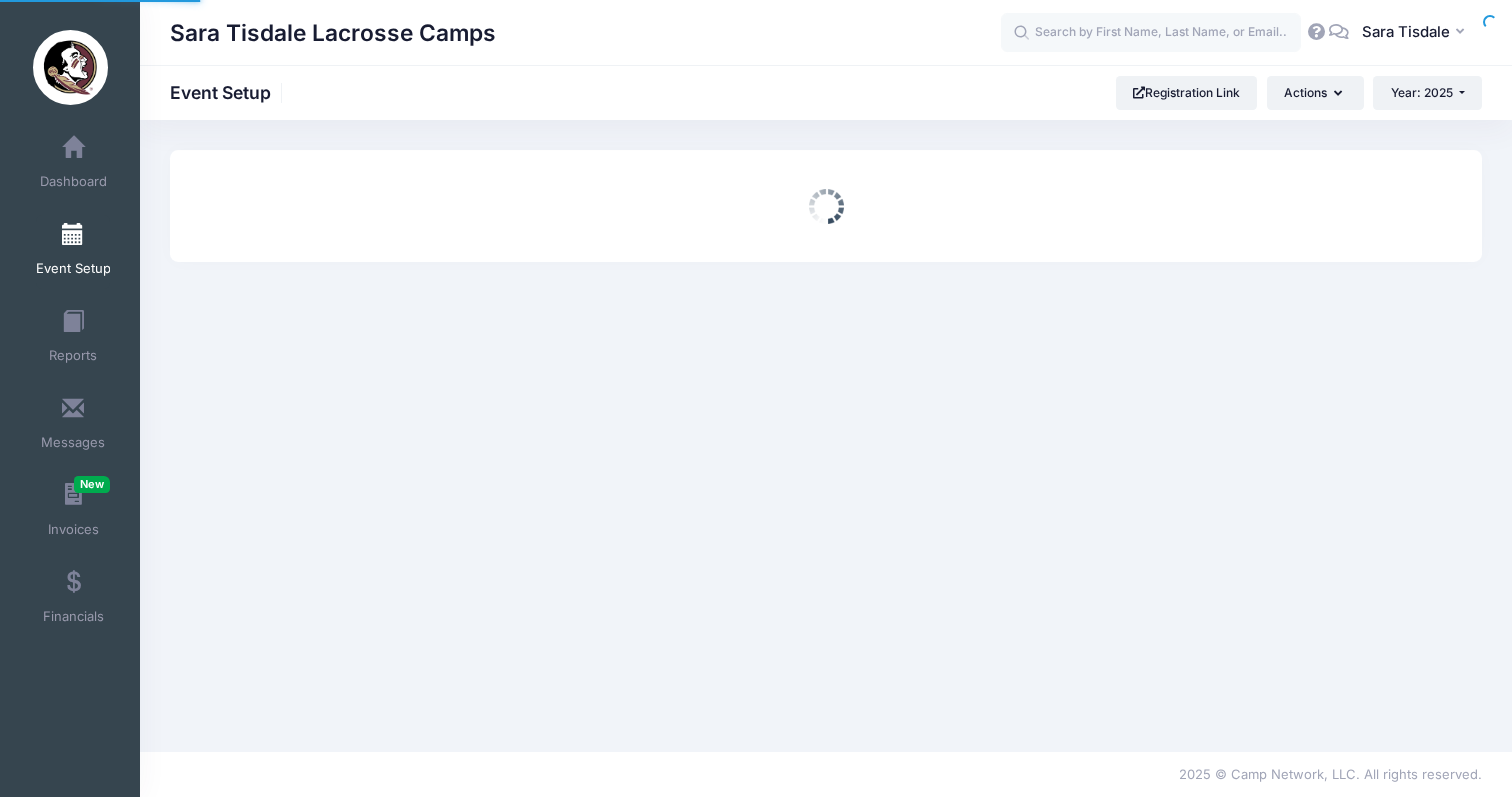 scroll, scrollTop: 0, scrollLeft: 0, axis: both 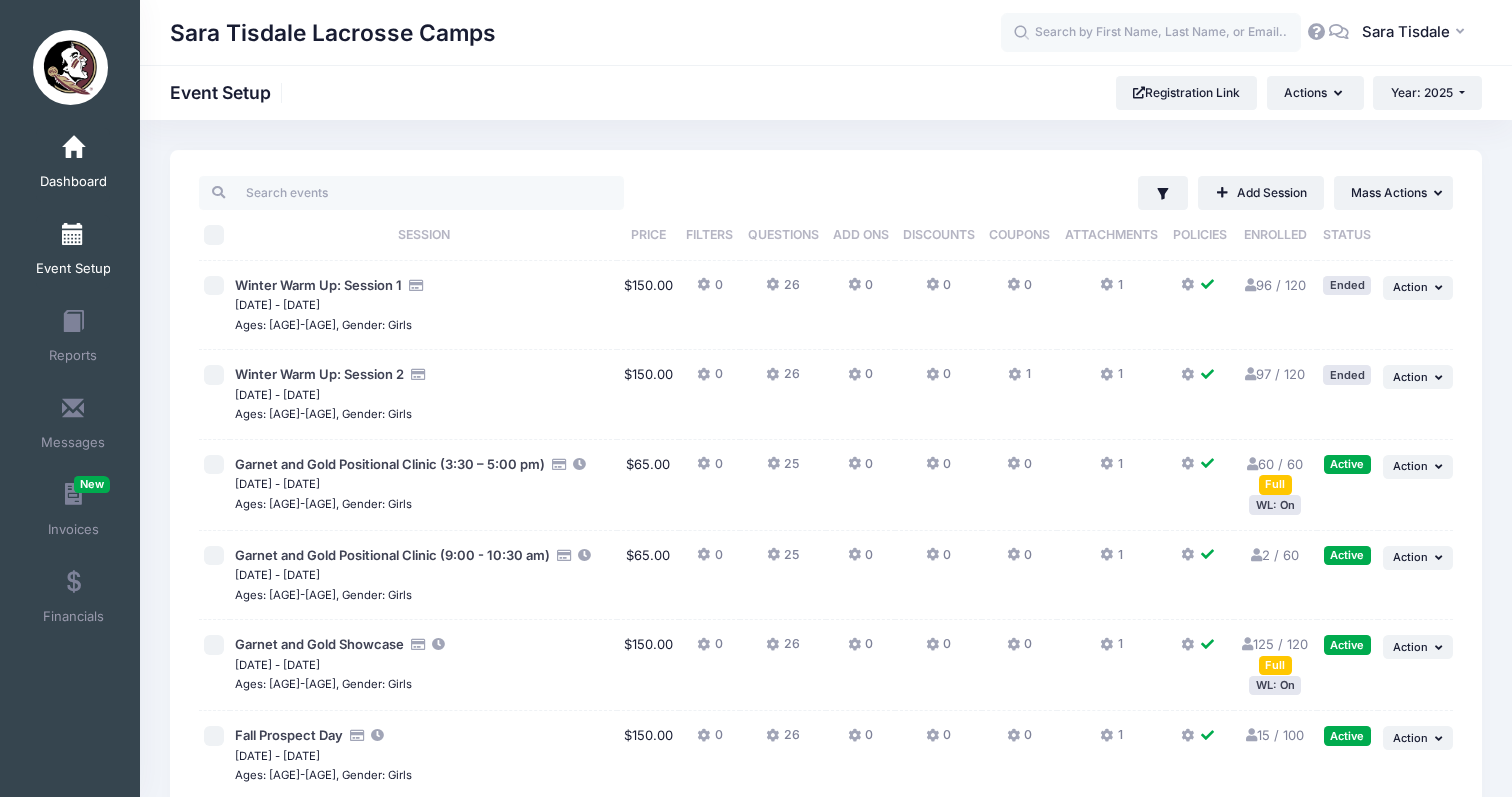 click at bounding box center (73, 148) 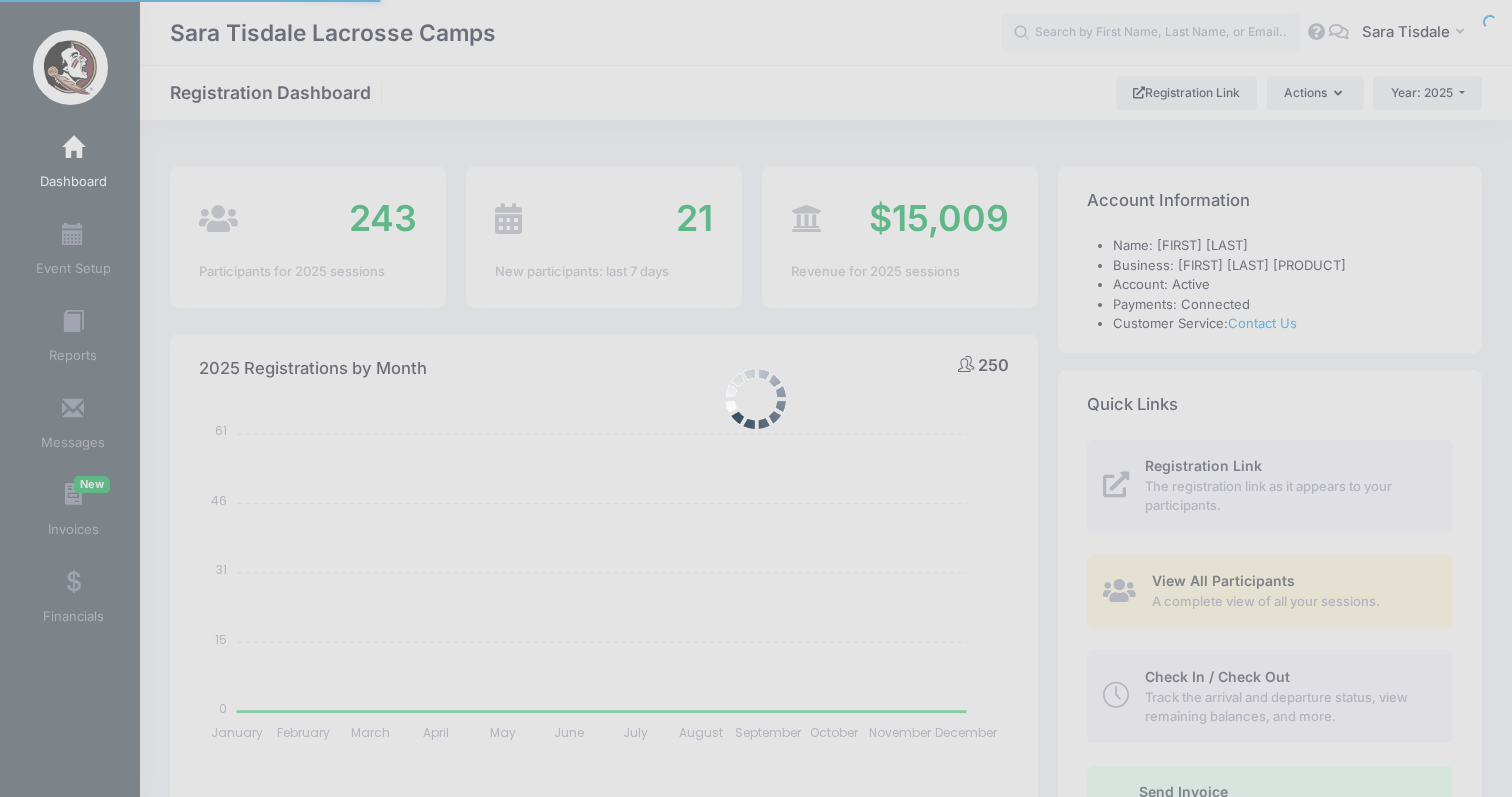 select 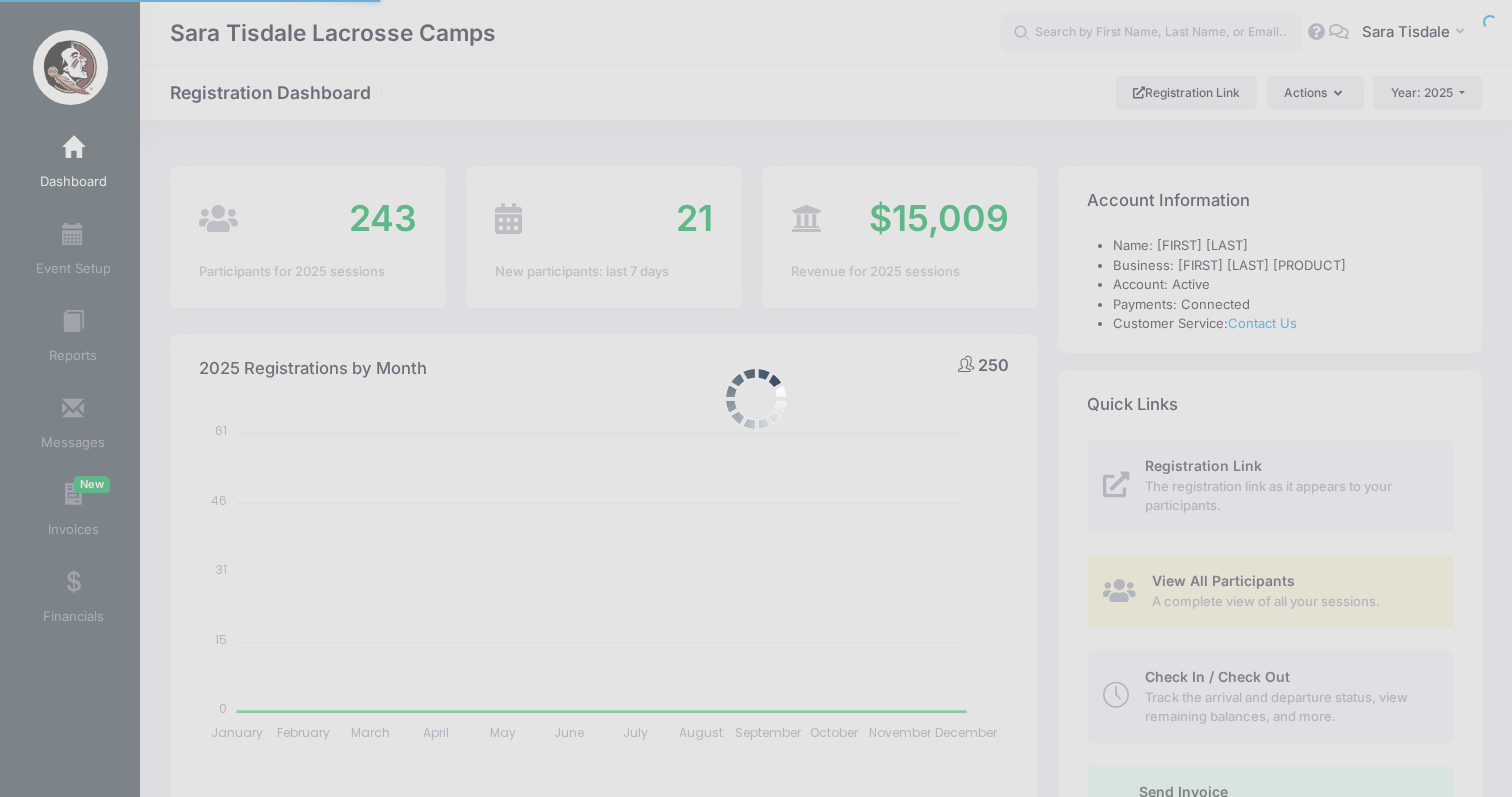 scroll, scrollTop: 0, scrollLeft: 0, axis: both 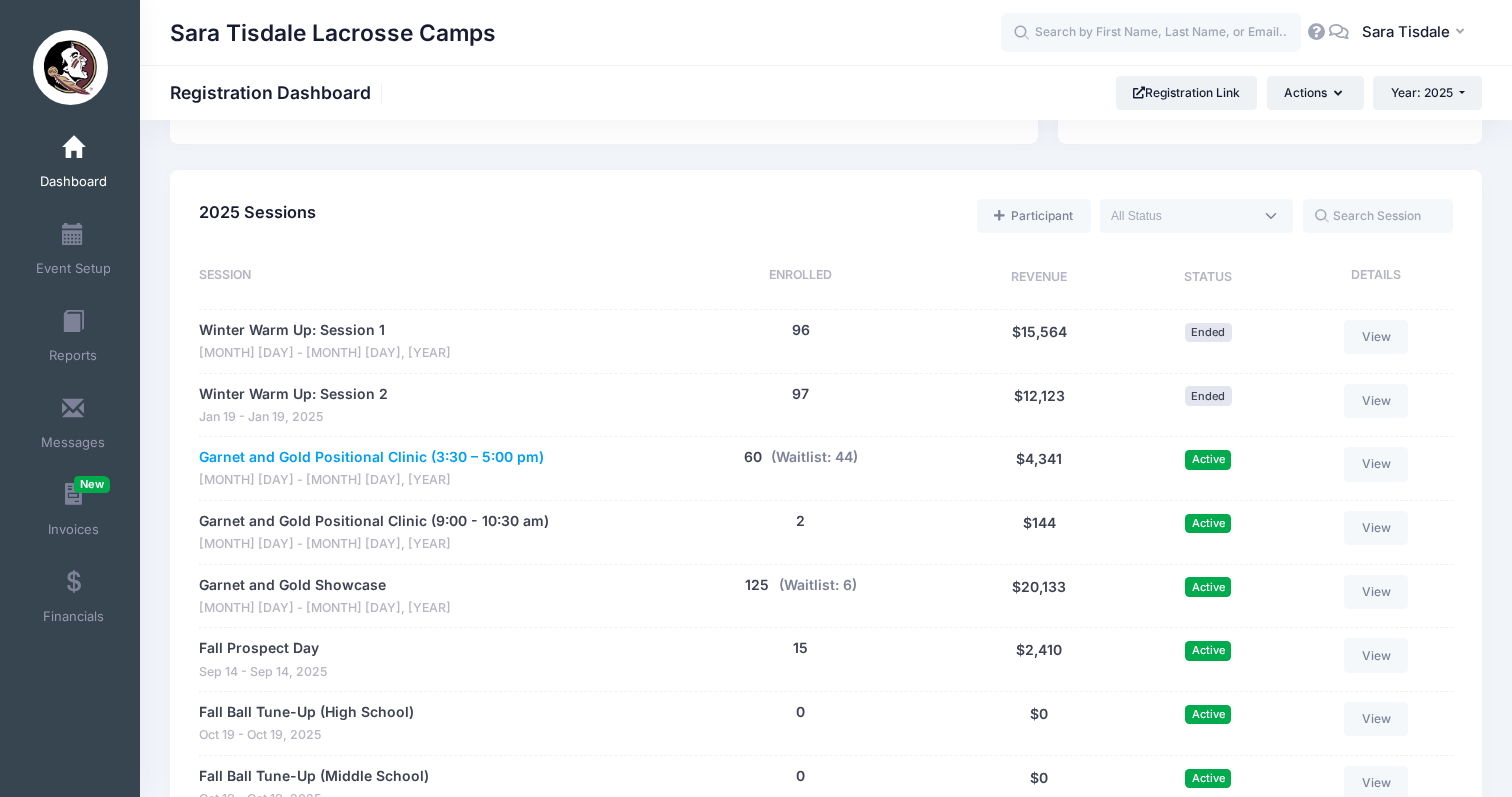 click on "Garnet and Gold Positional Clinic (3:30 – 5:00 pm)" at bounding box center (371, 457) 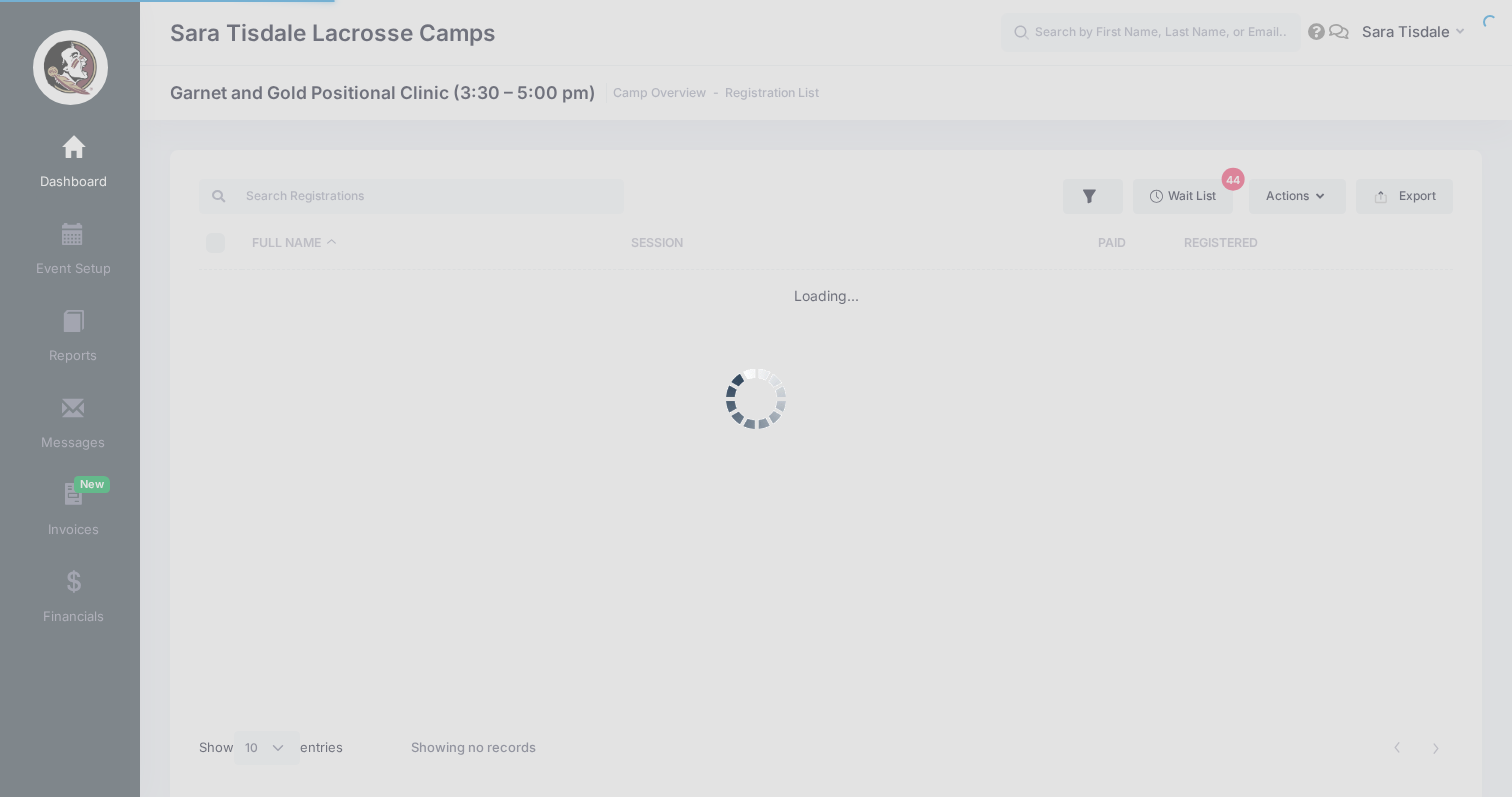 select on "10" 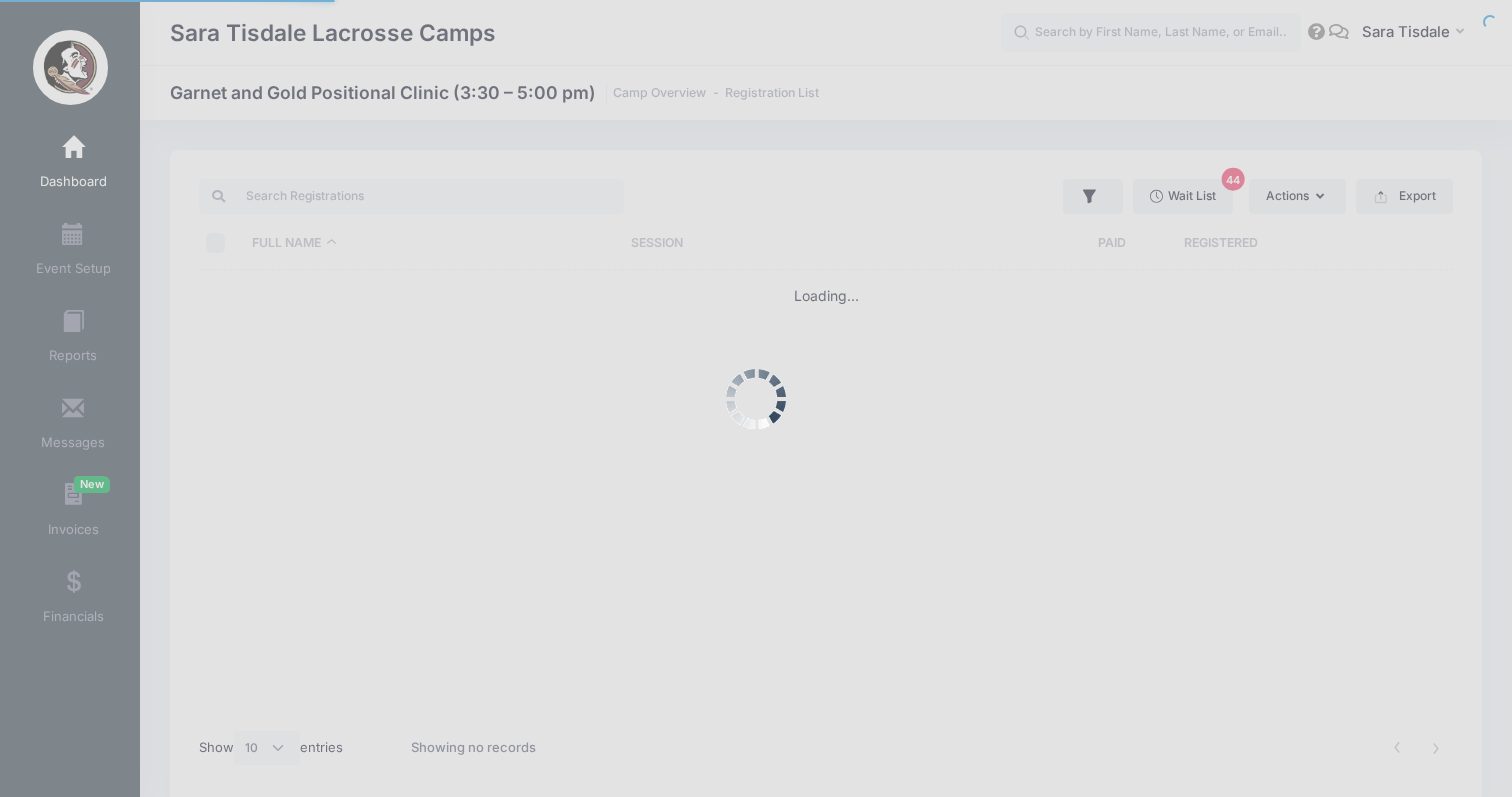 scroll, scrollTop: 0, scrollLeft: 0, axis: both 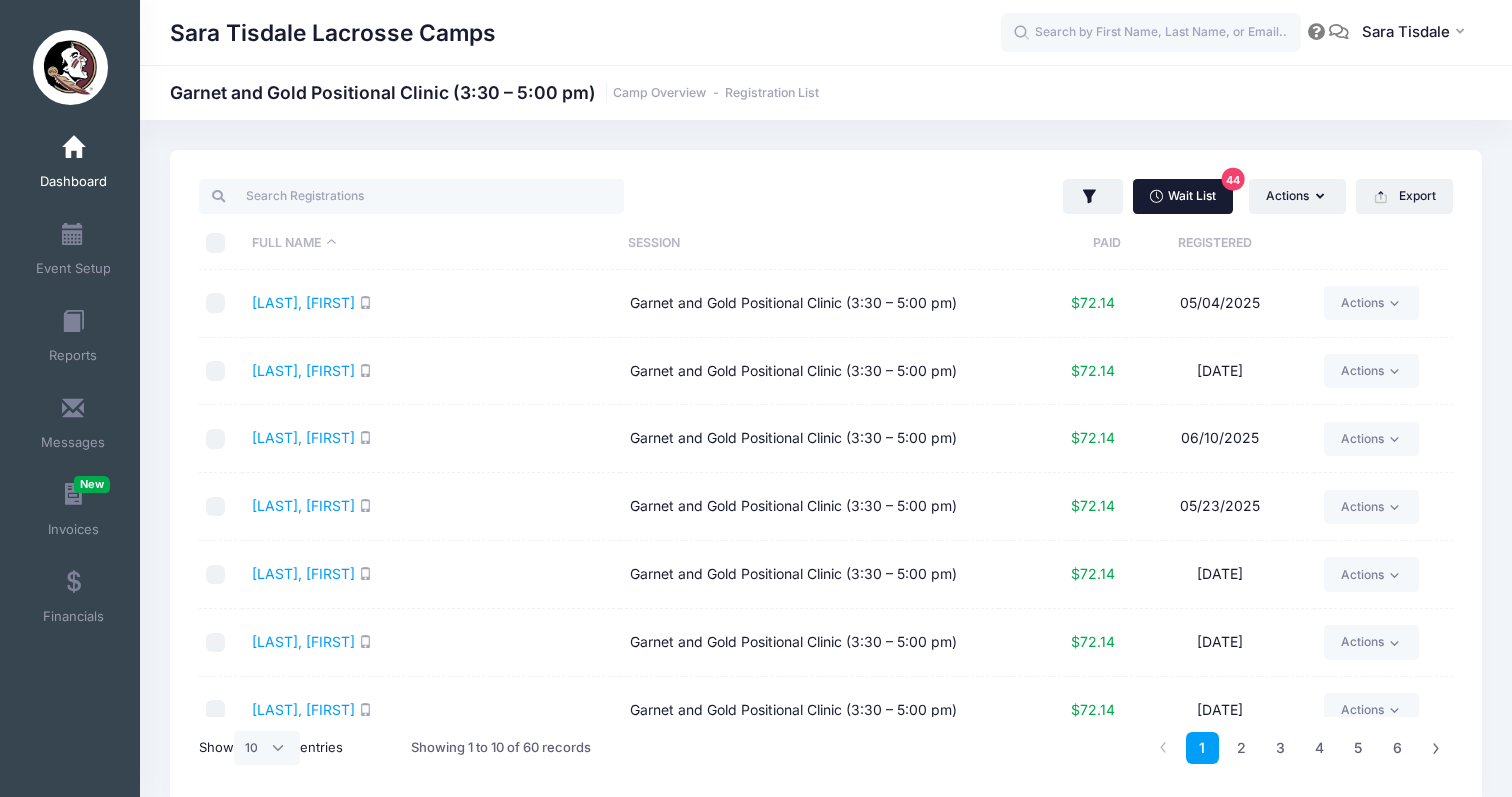 click on "Wait List
44" at bounding box center (1183, 196) 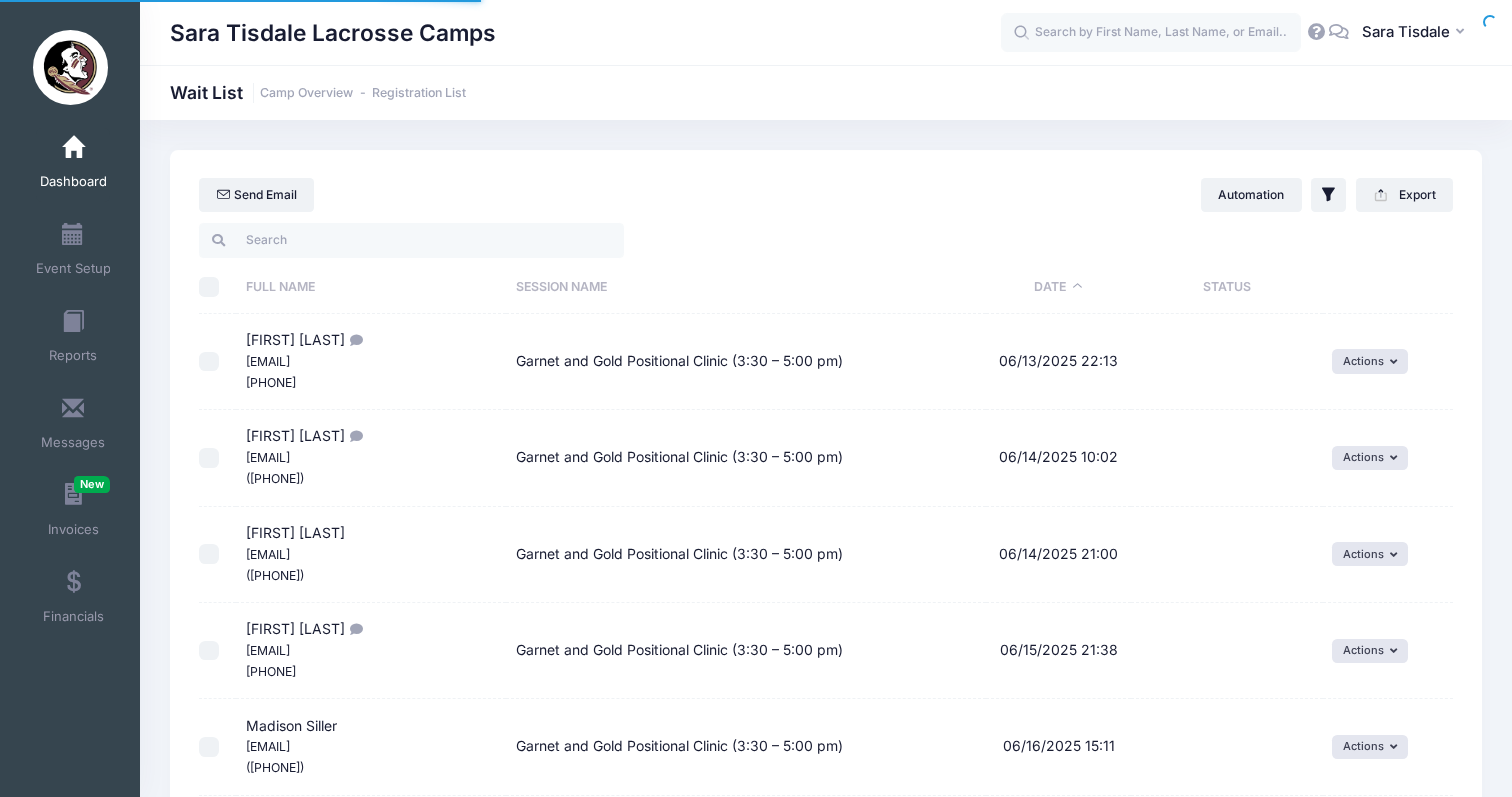 select on "50" 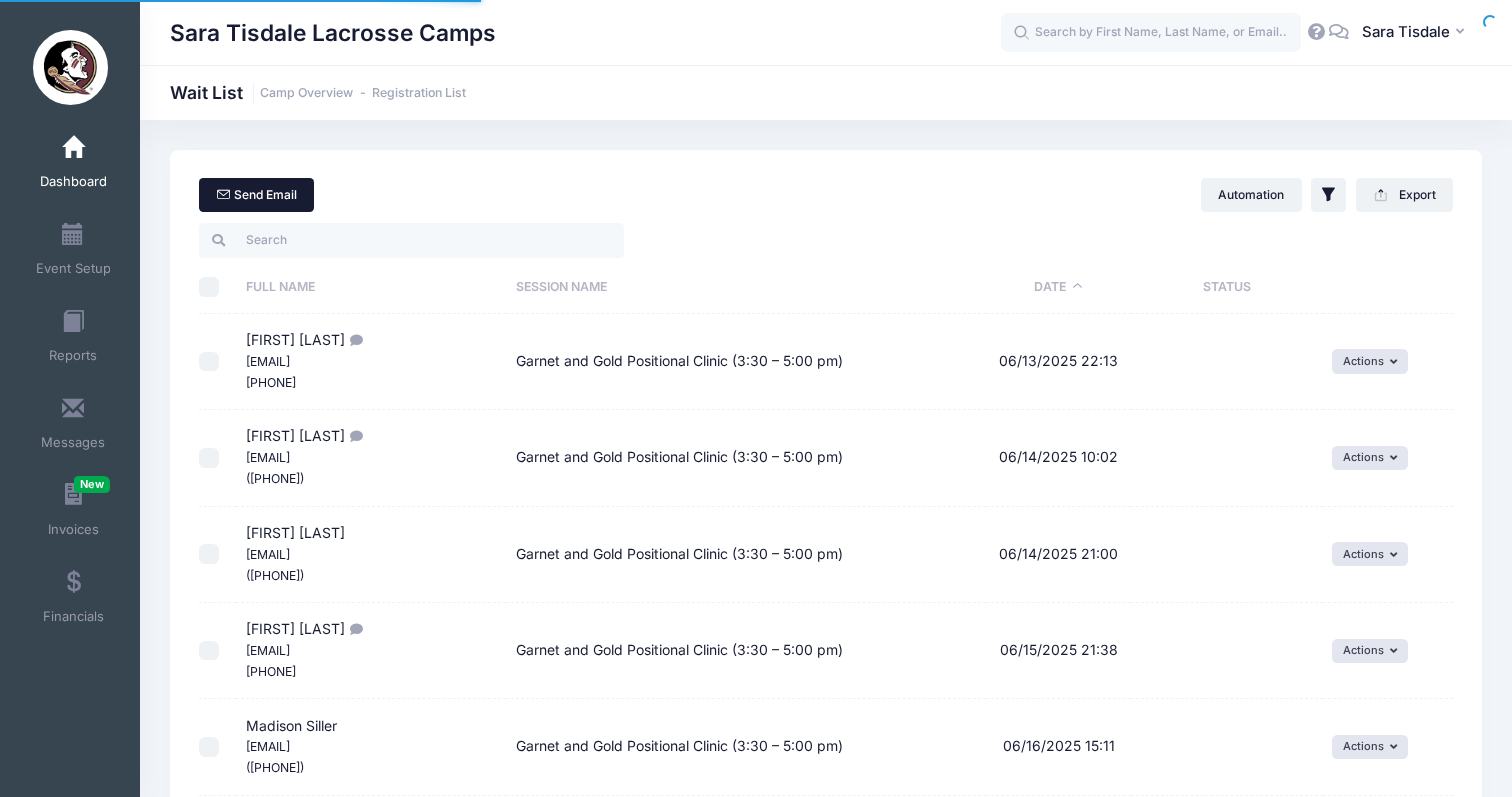 scroll, scrollTop: 0, scrollLeft: 0, axis: both 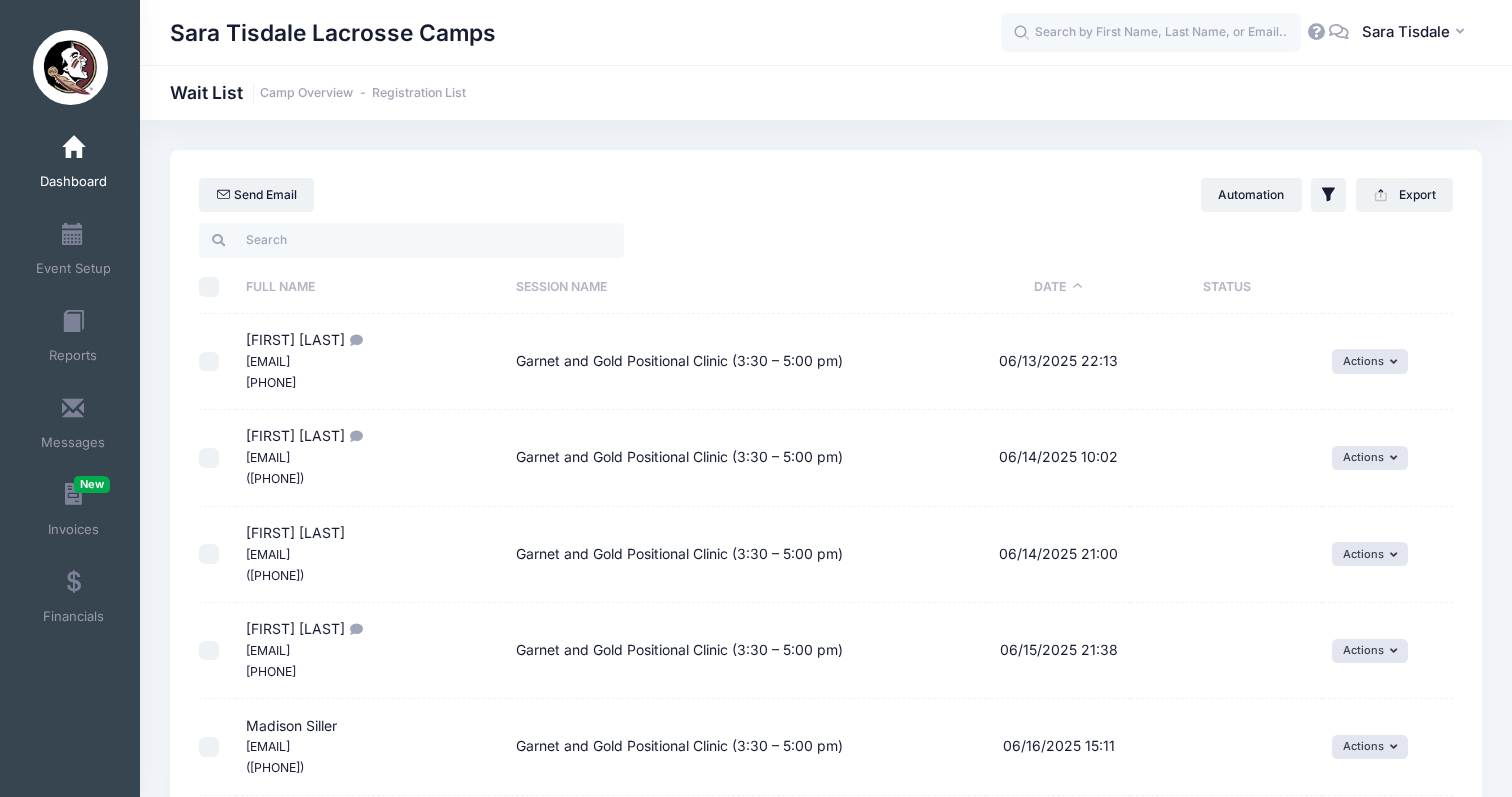 click at bounding box center [209, 287] 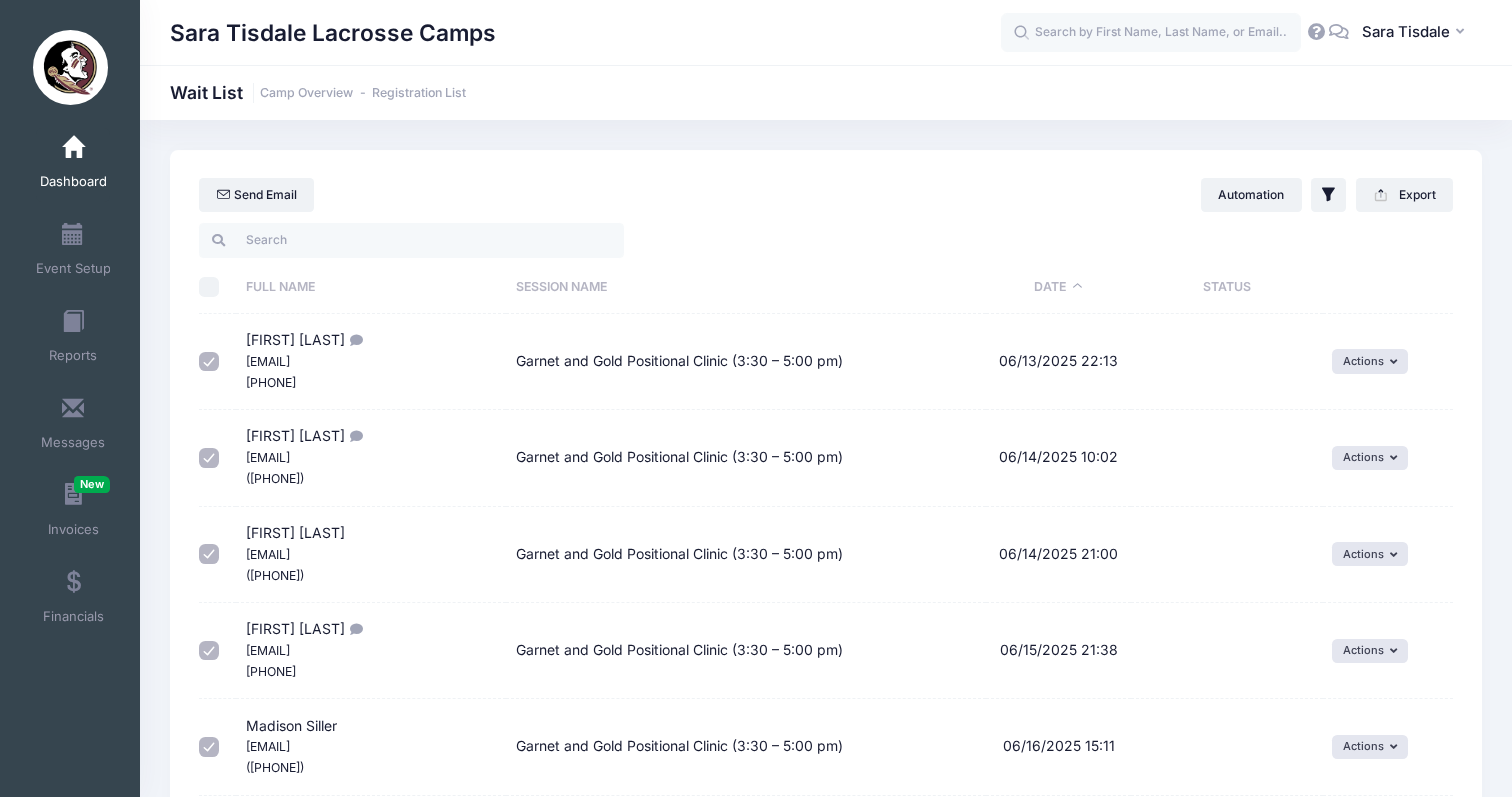 checkbox on "true" 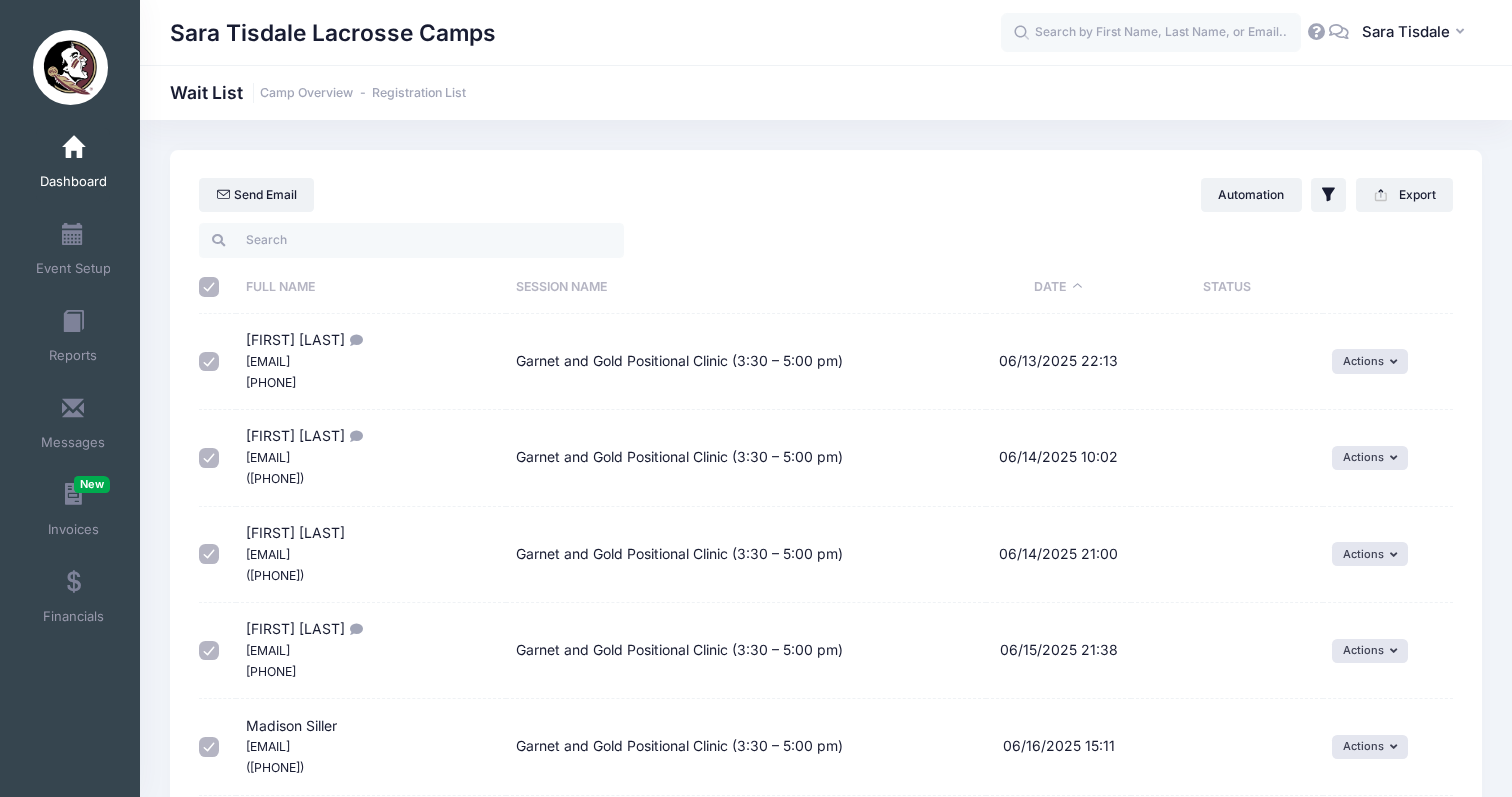 checkbox on "true" 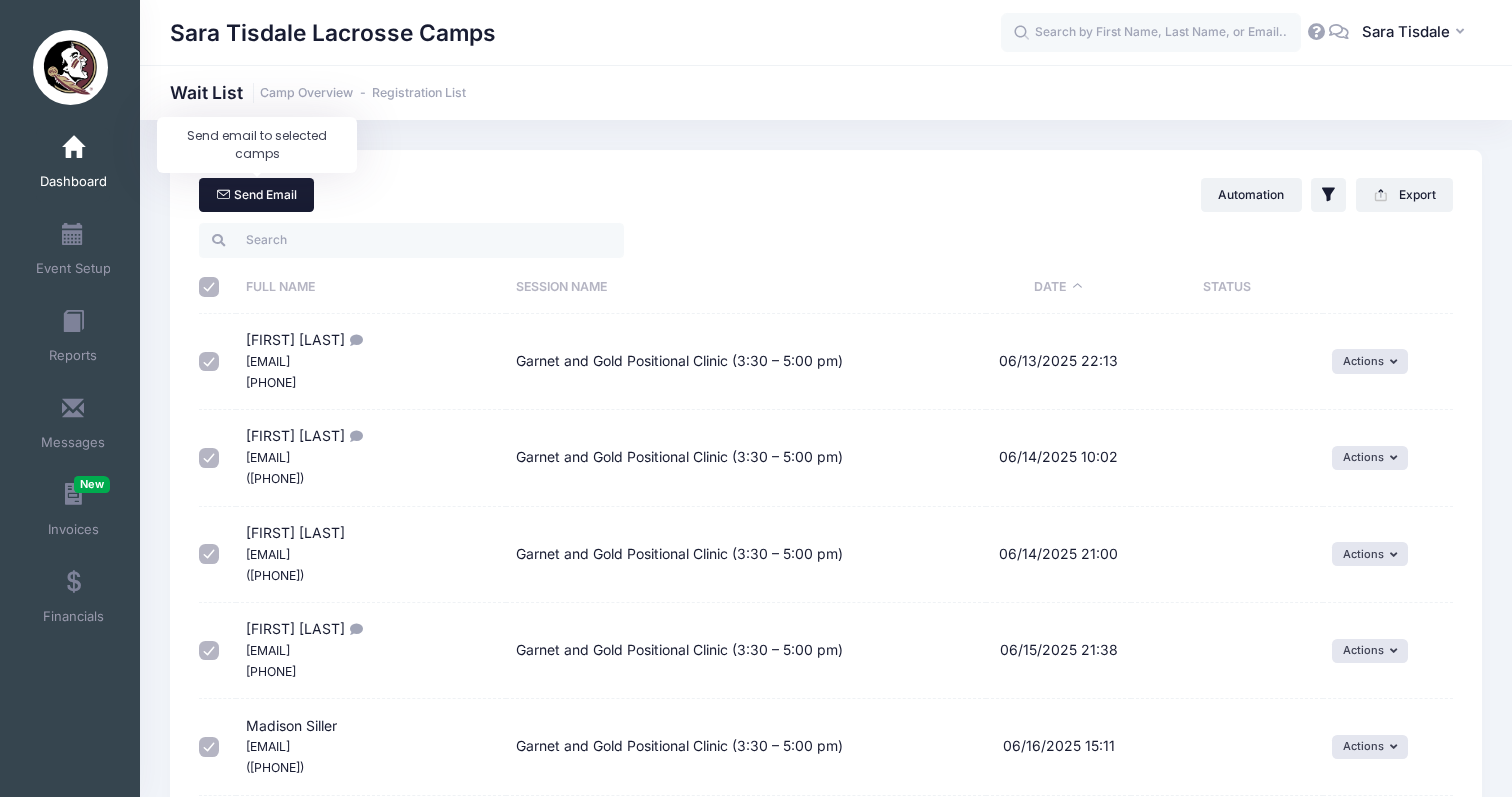 click on "Send Email" at bounding box center (256, 195) 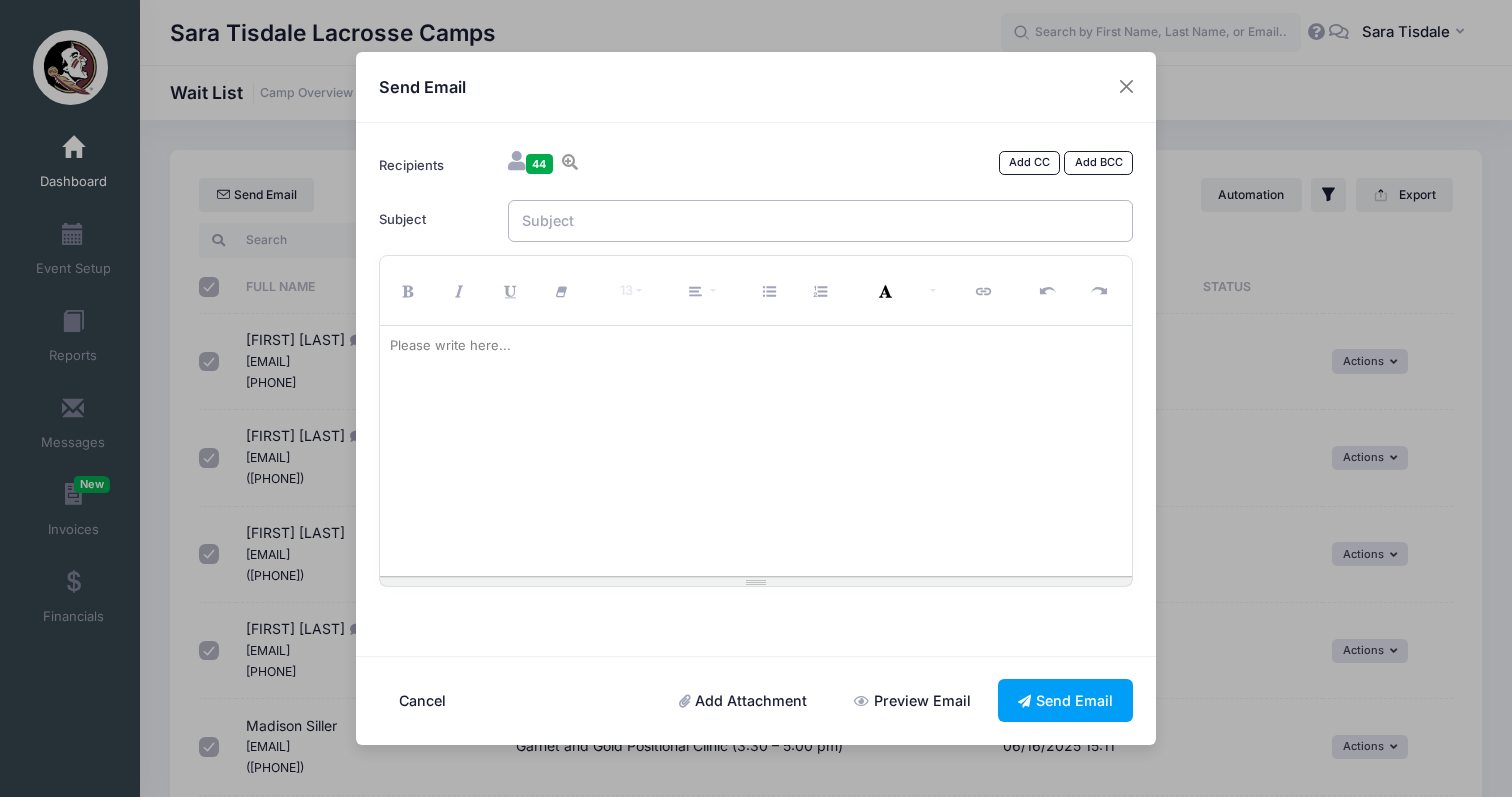 click on "Subject" at bounding box center (821, 221) 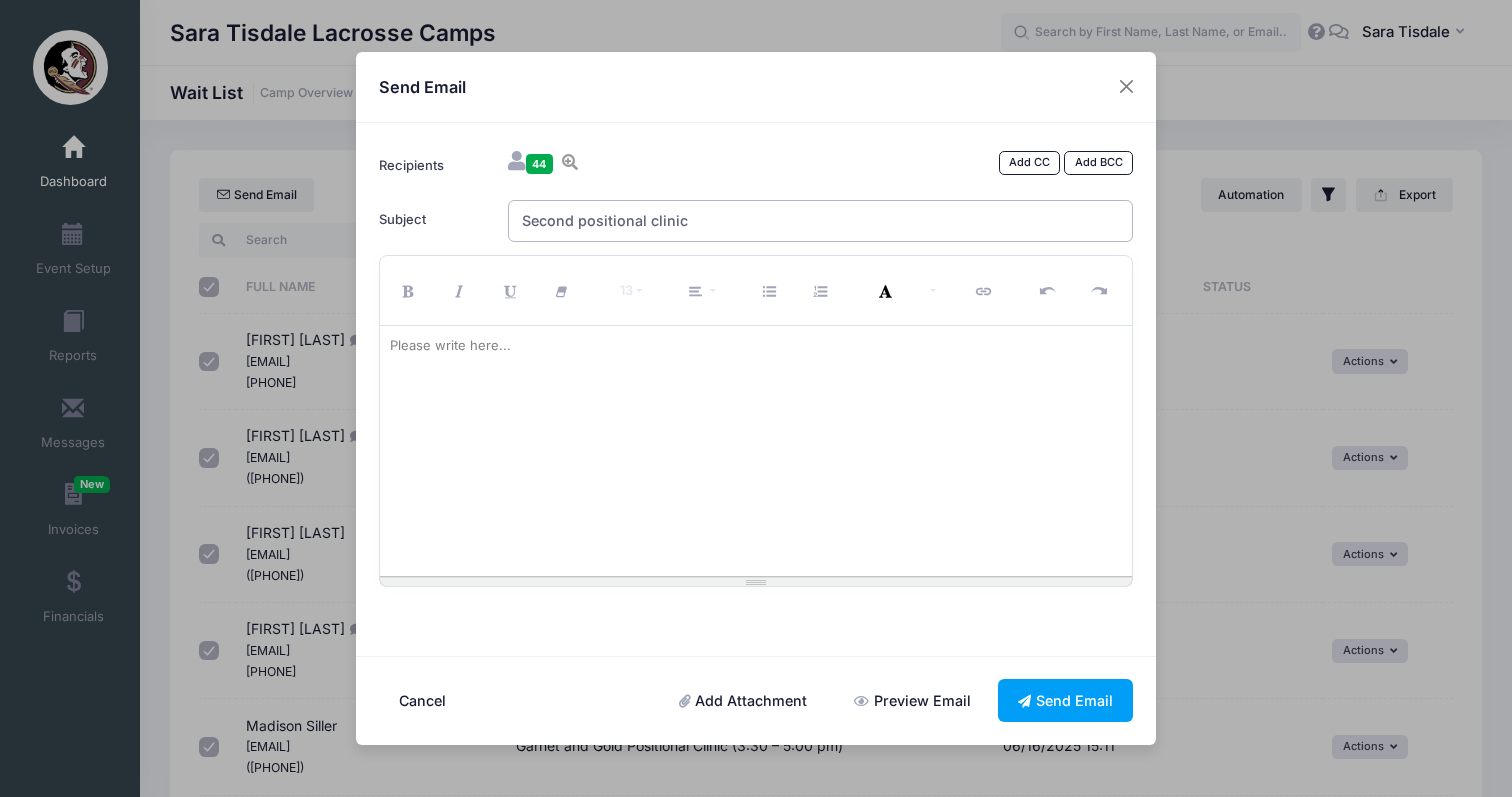 type on "Second positional clinic" 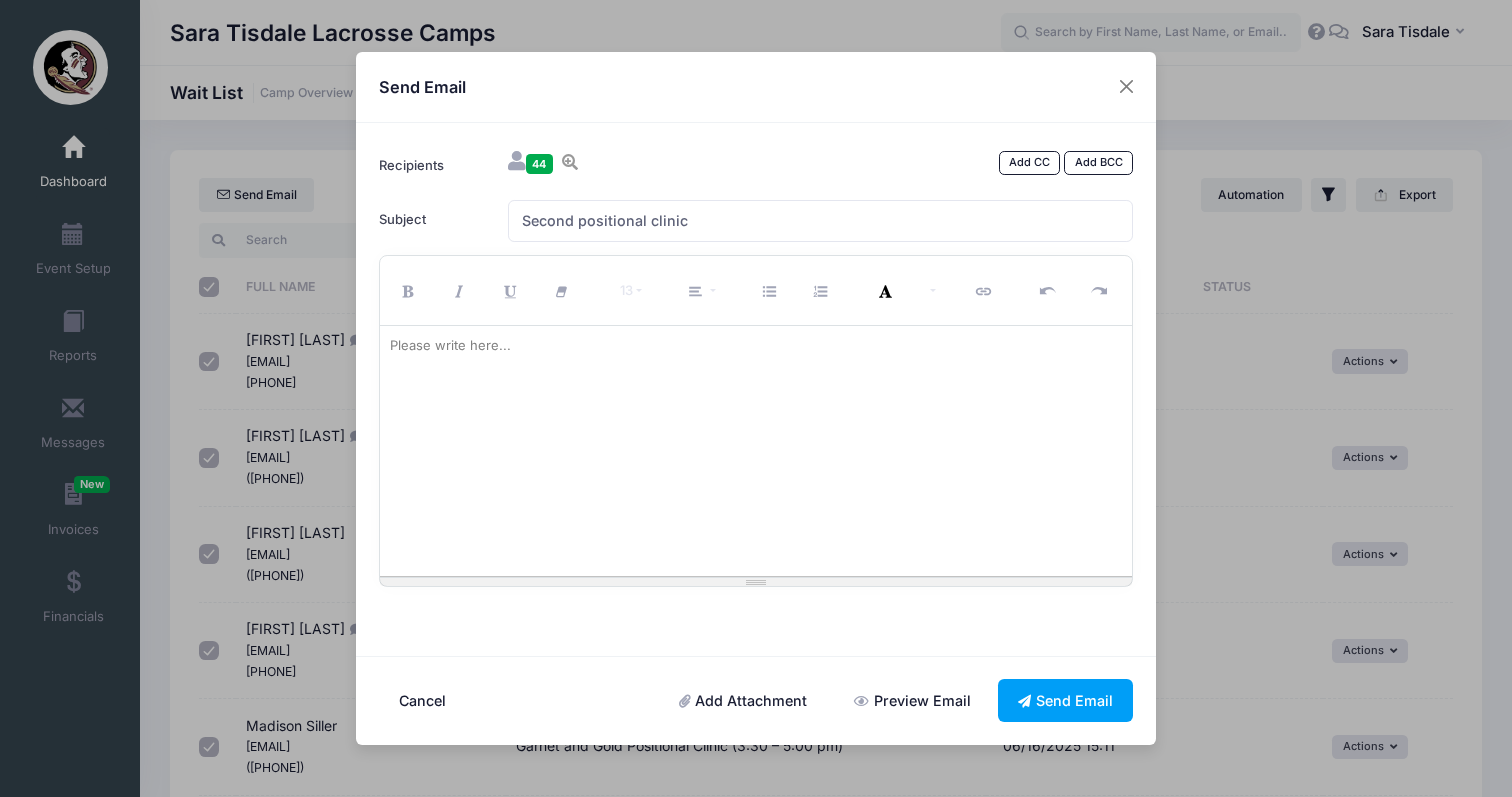 click at bounding box center (756, 451) 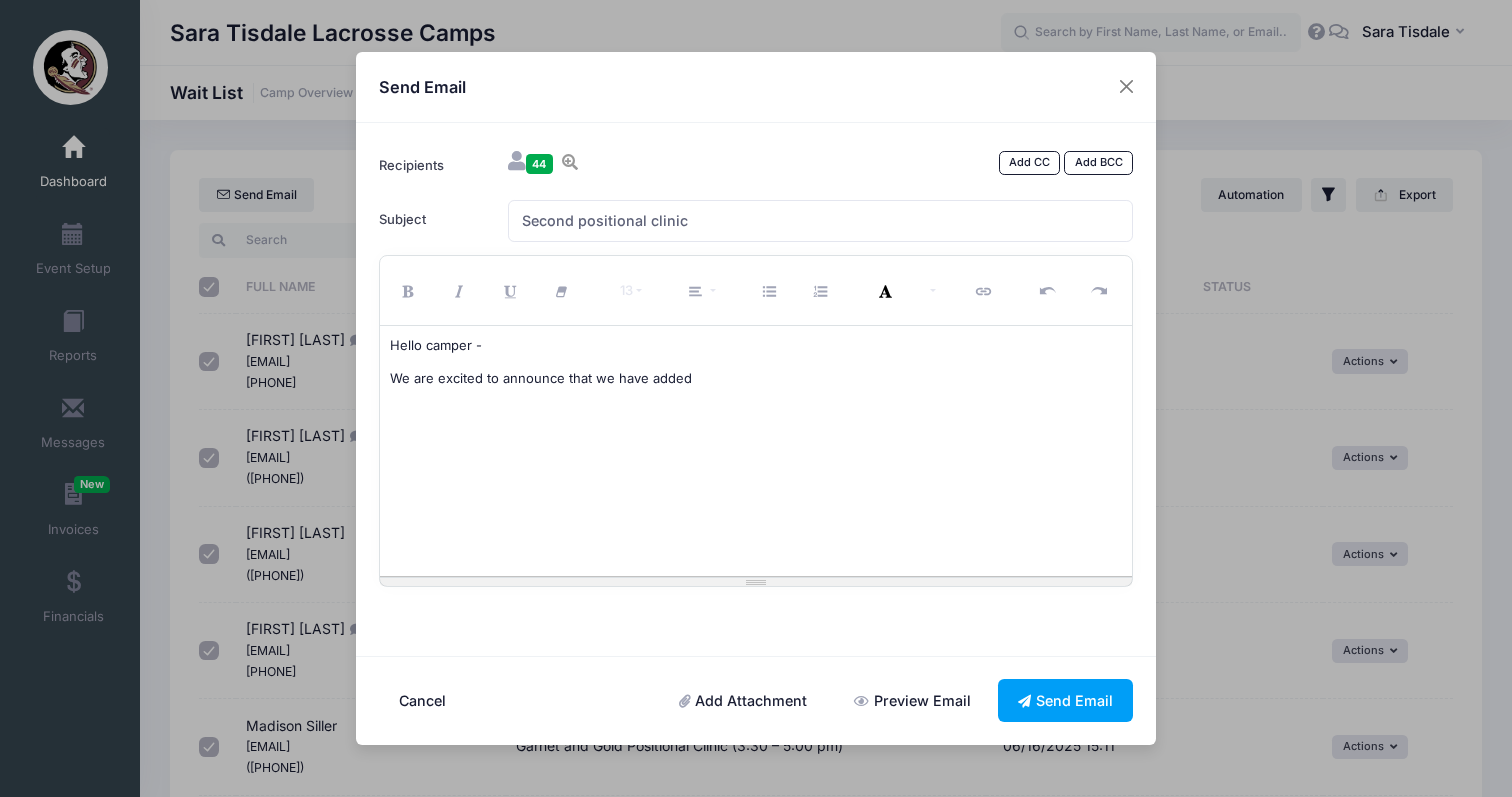 click on "We are excited to announce that we have added" at bounding box center (756, 379) 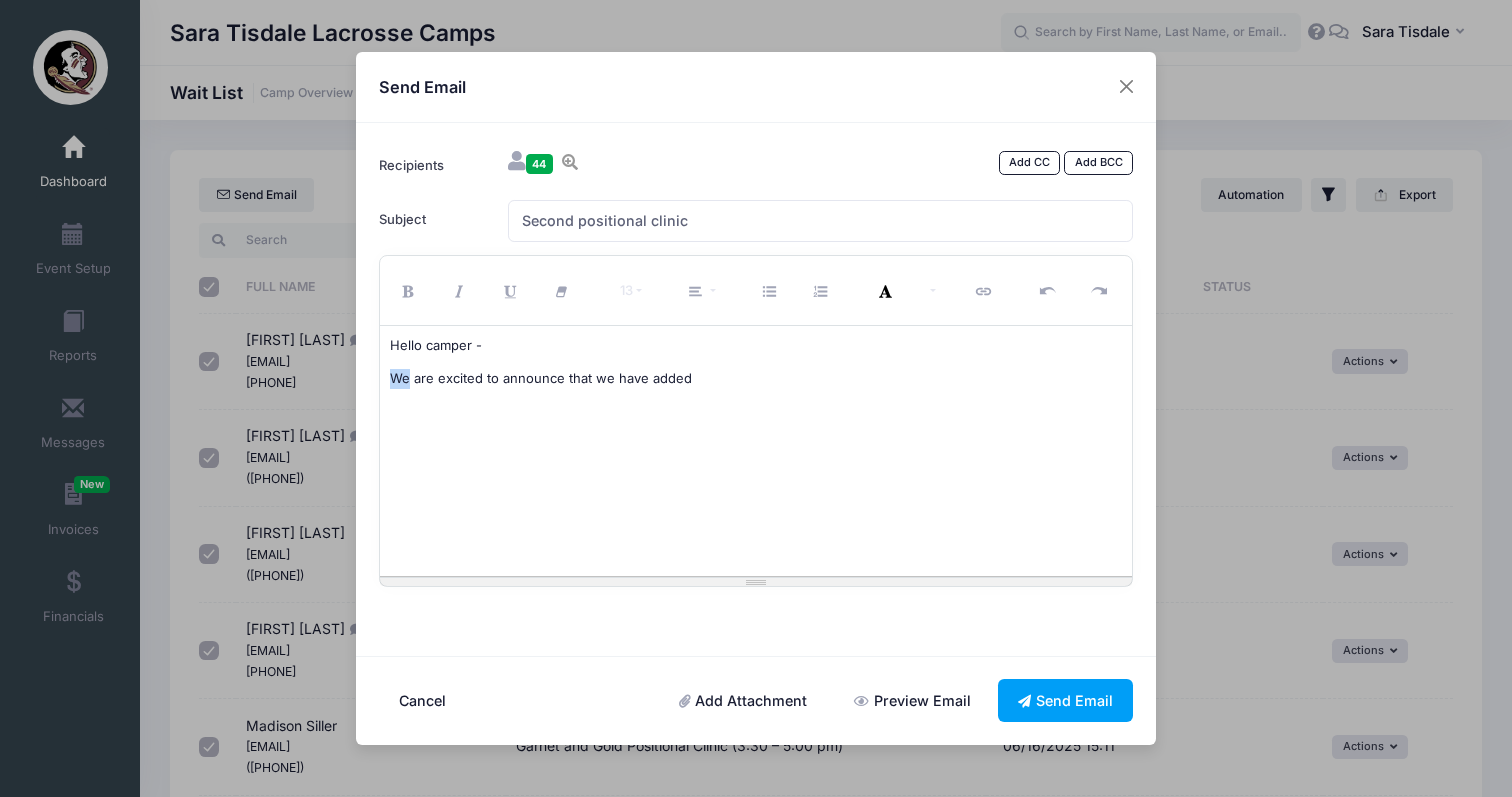 click on "We are excited to announce that we have added" at bounding box center [756, 379] 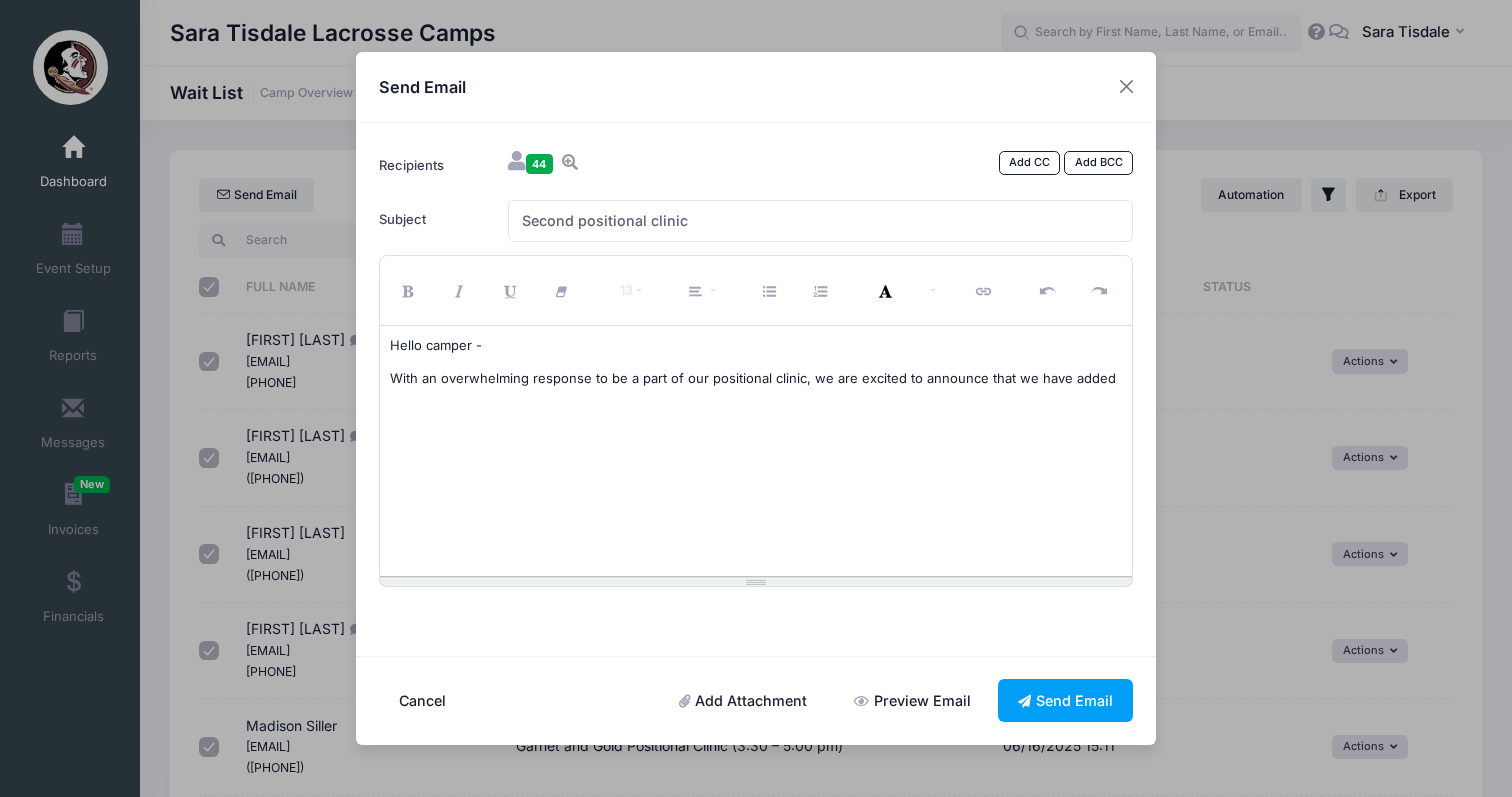 click on "Hello camper -  With an overwhelming response to be a part of our positional clinic, we are excited to announce that we have added" at bounding box center [756, 451] 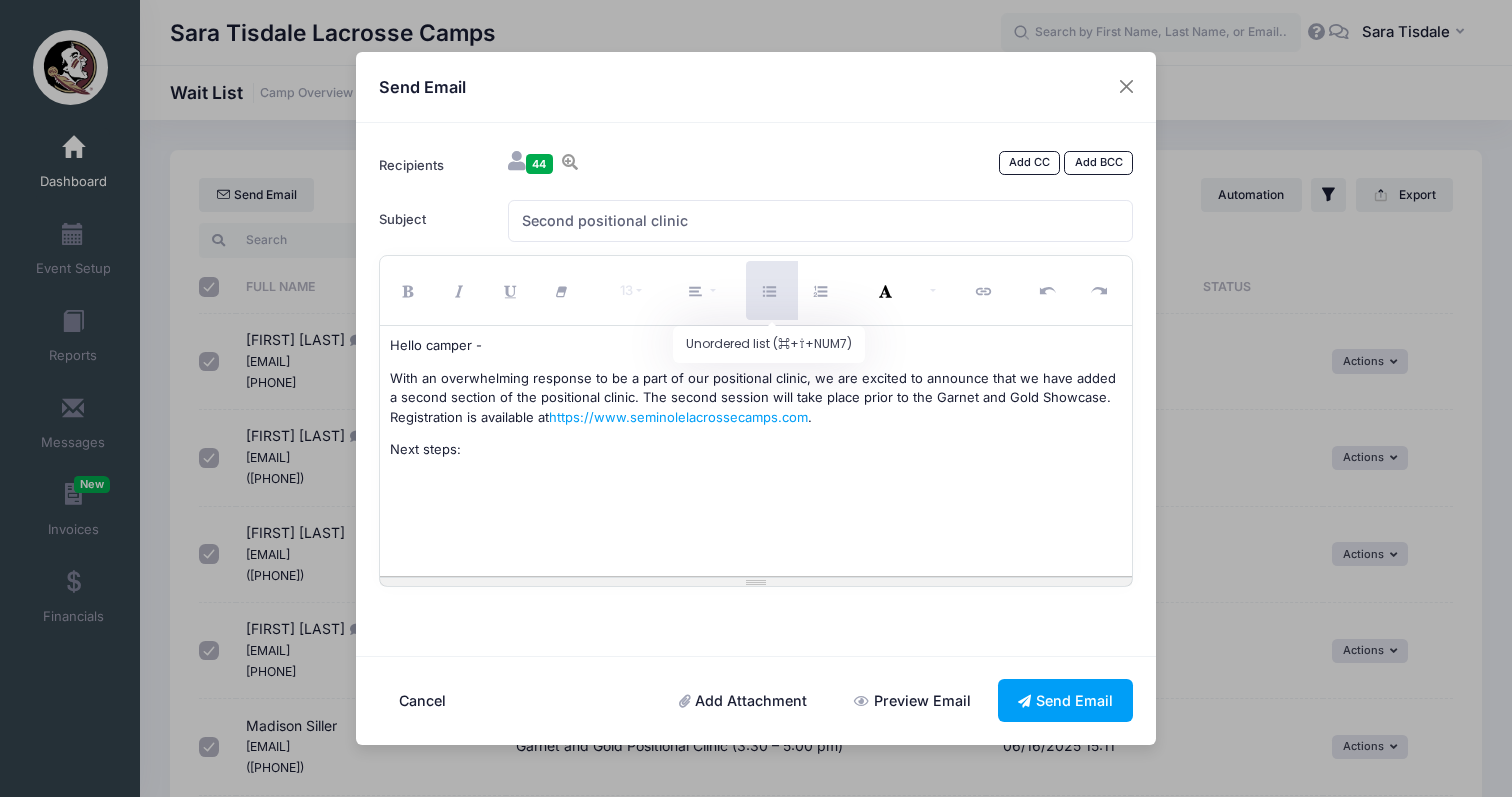 click at bounding box center [772, 290] 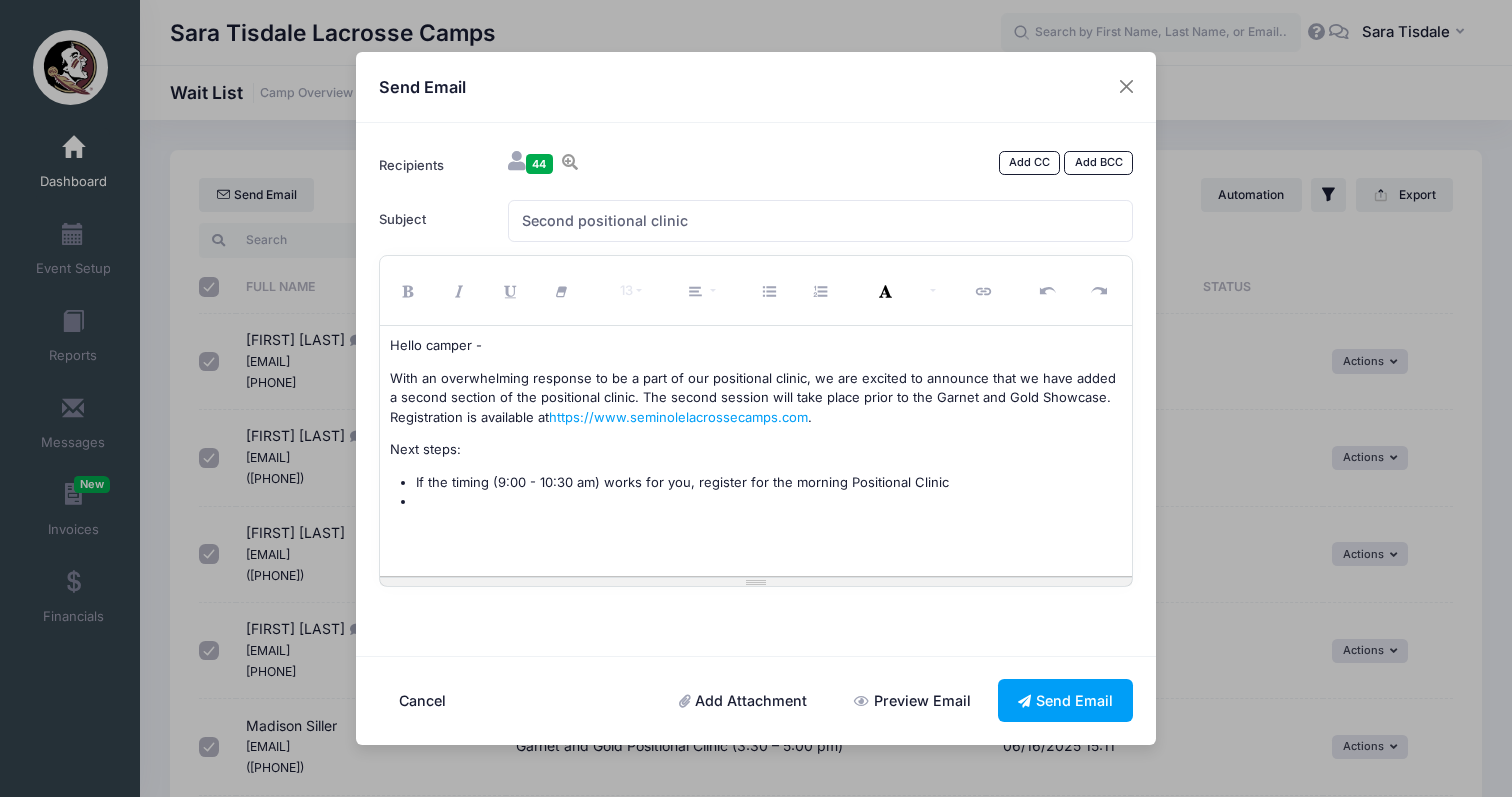 click at bounding box center [769, 502] 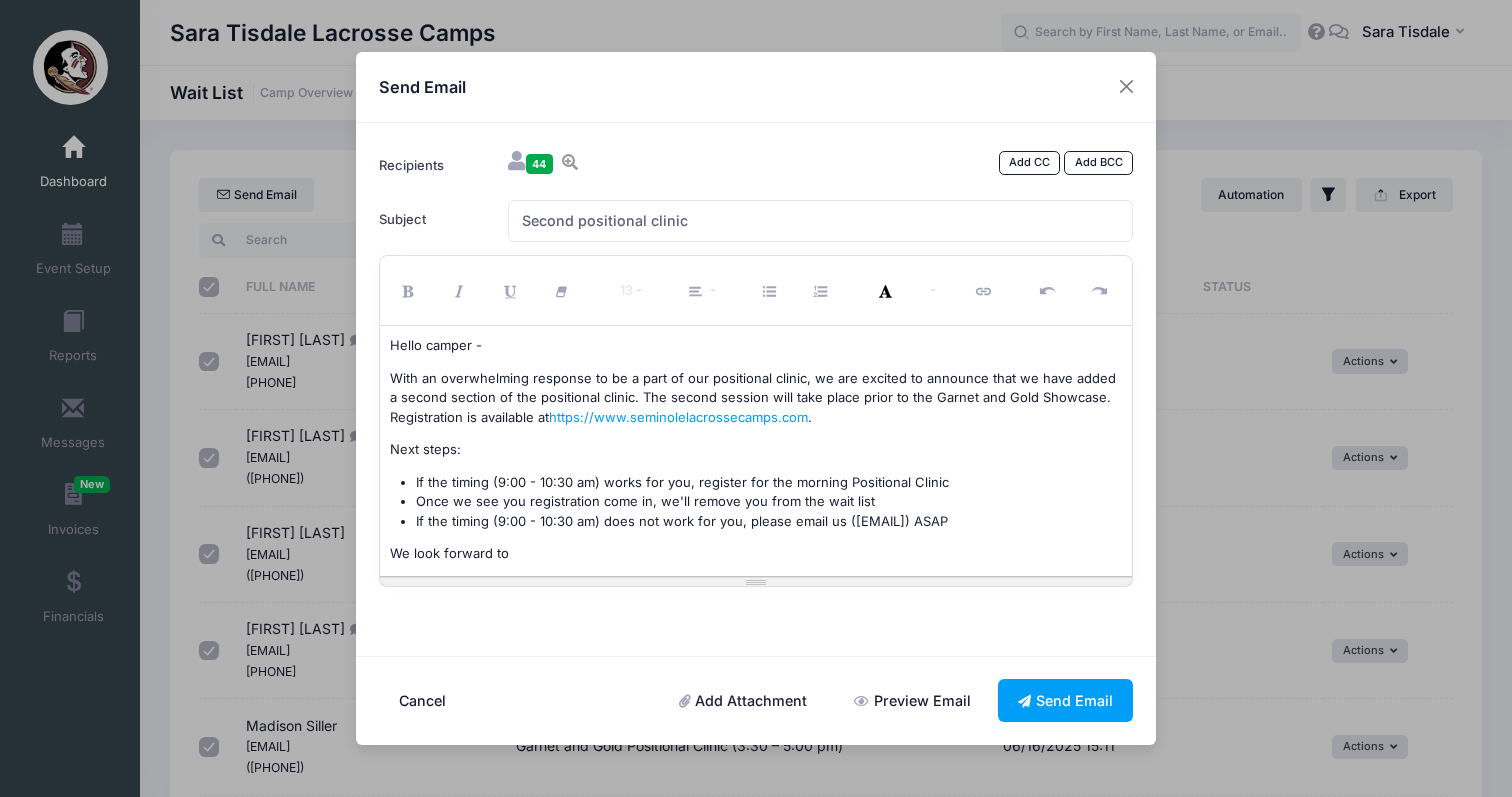 click on "If the timing (9:00 - 10:30 am) works for you, register for the morning Positional Clinic" at bounding box center (769, 483) 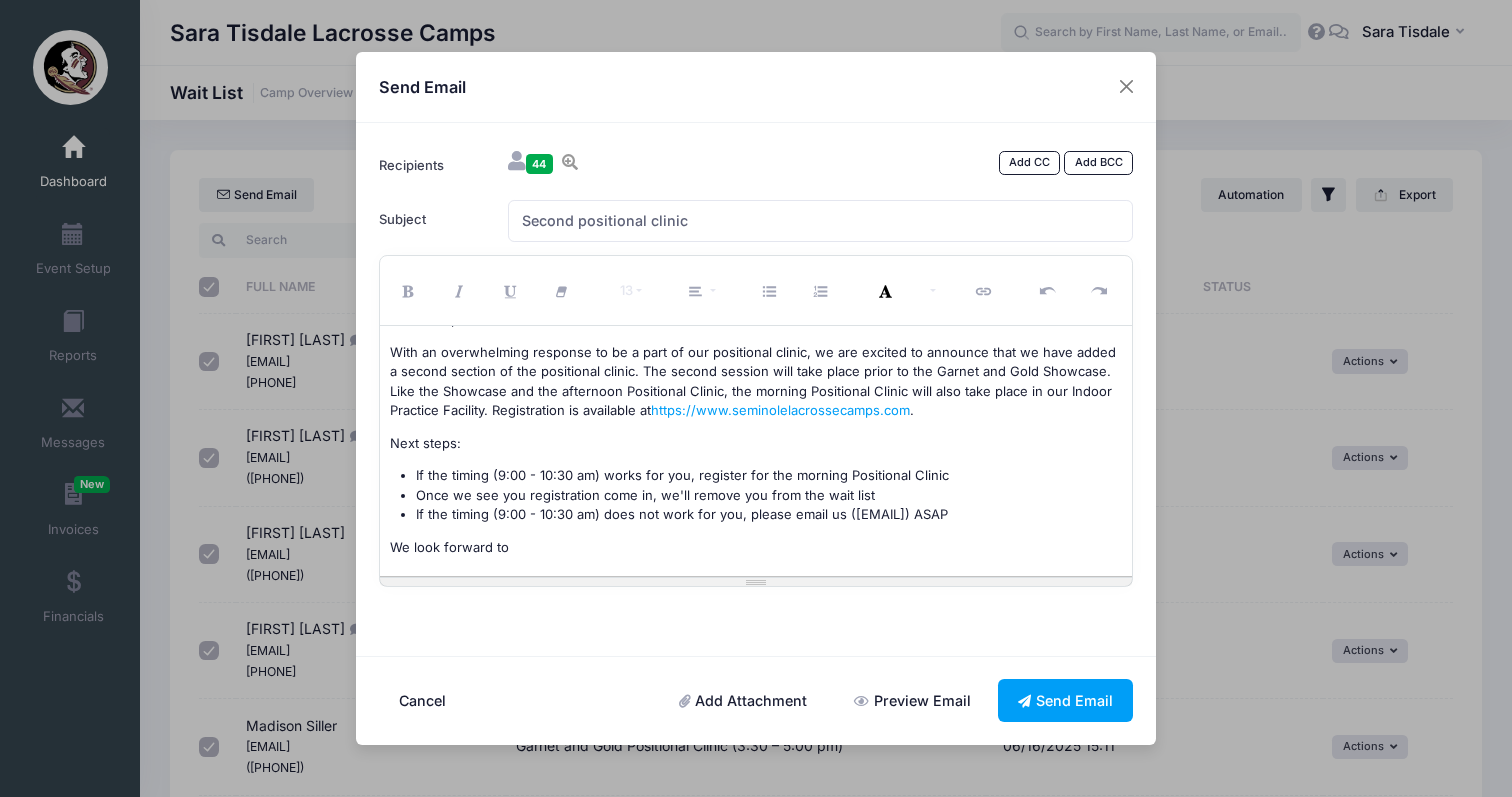 scroll, scrollTop: 25, scrollLeft: 0, axis: vertical 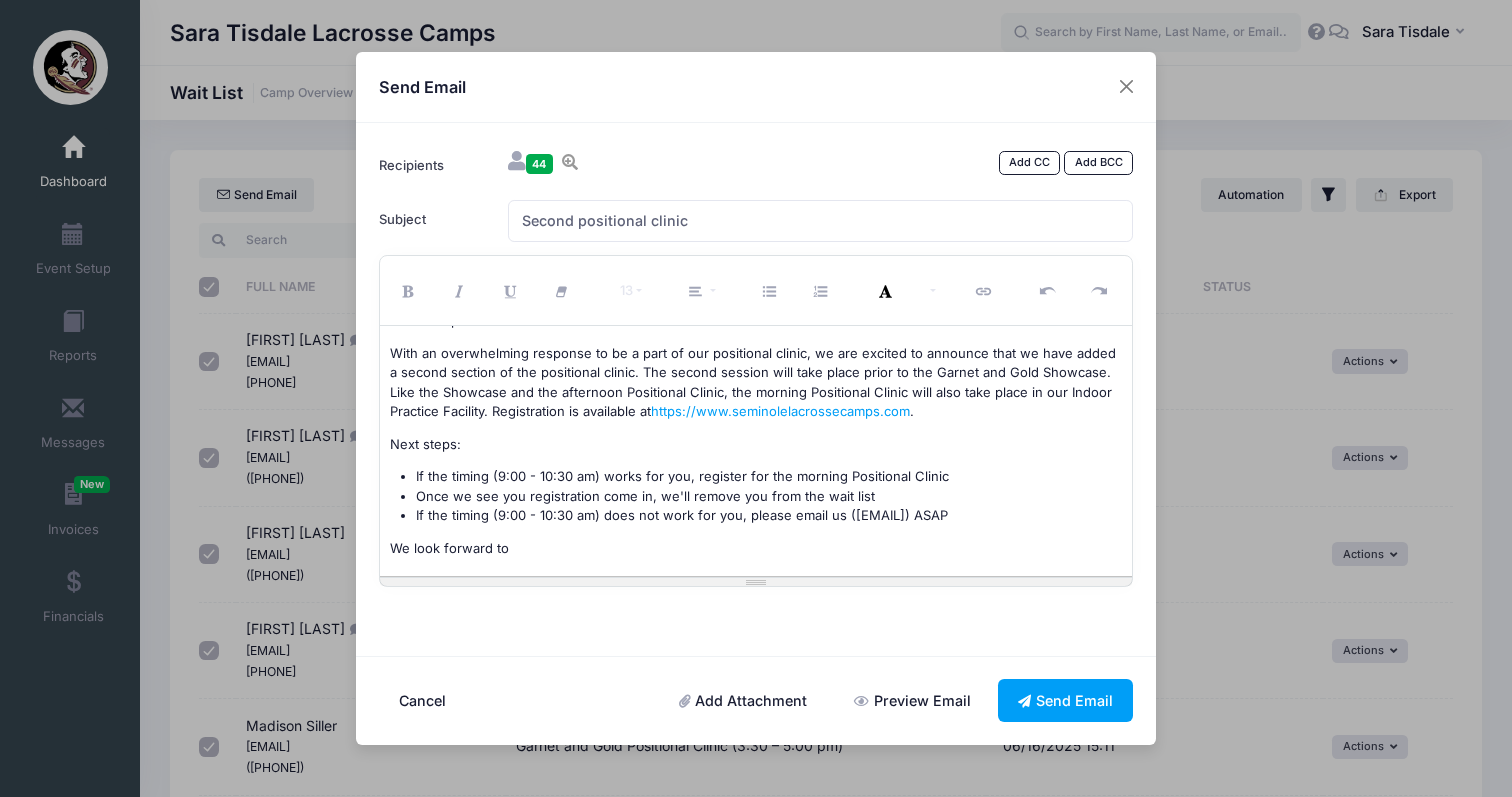 click on "We look forward to" at bounding box center (756, 549) 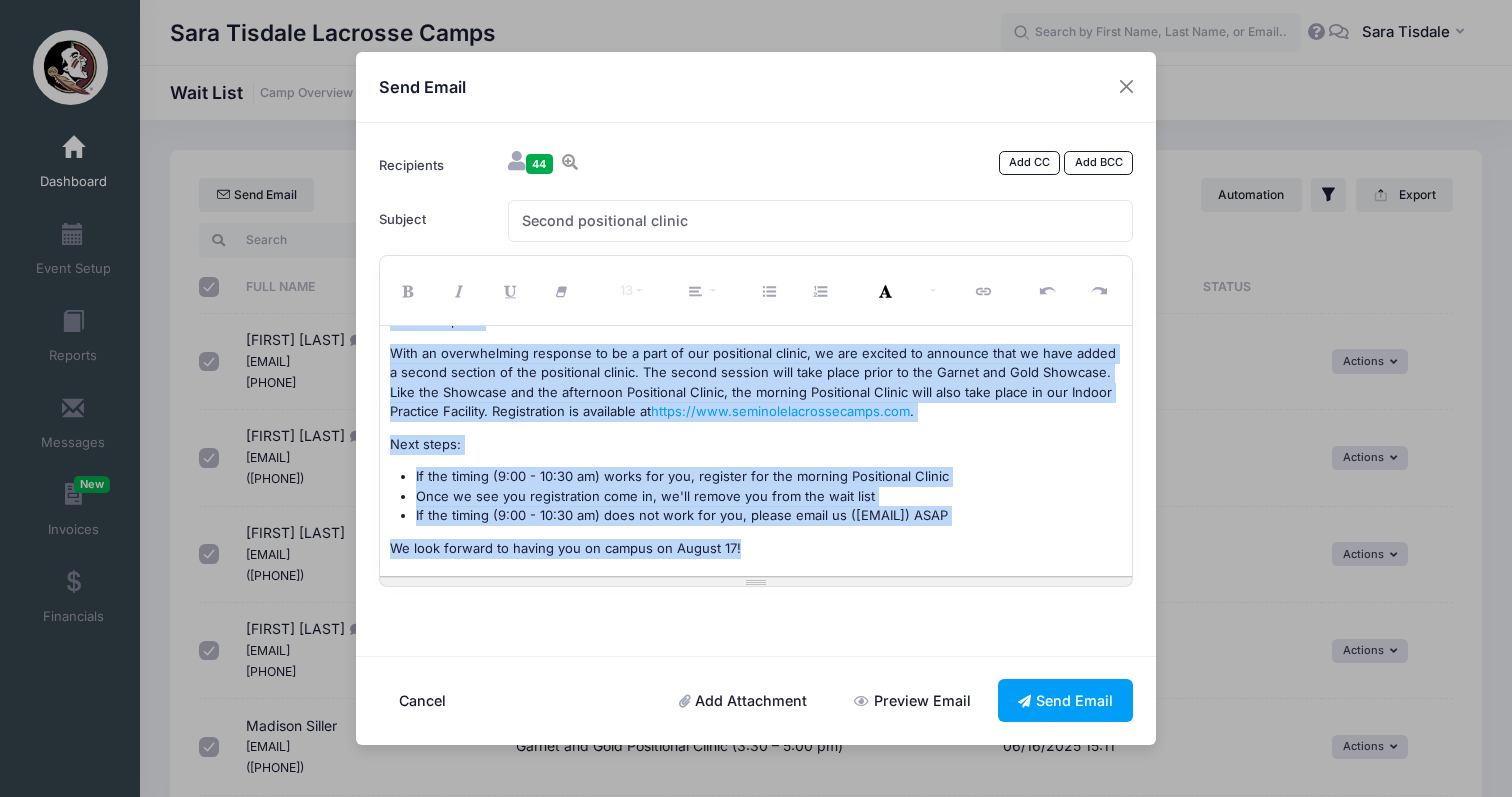 scroll, scrollTop: 0, scrollLeft: 0, axis: both 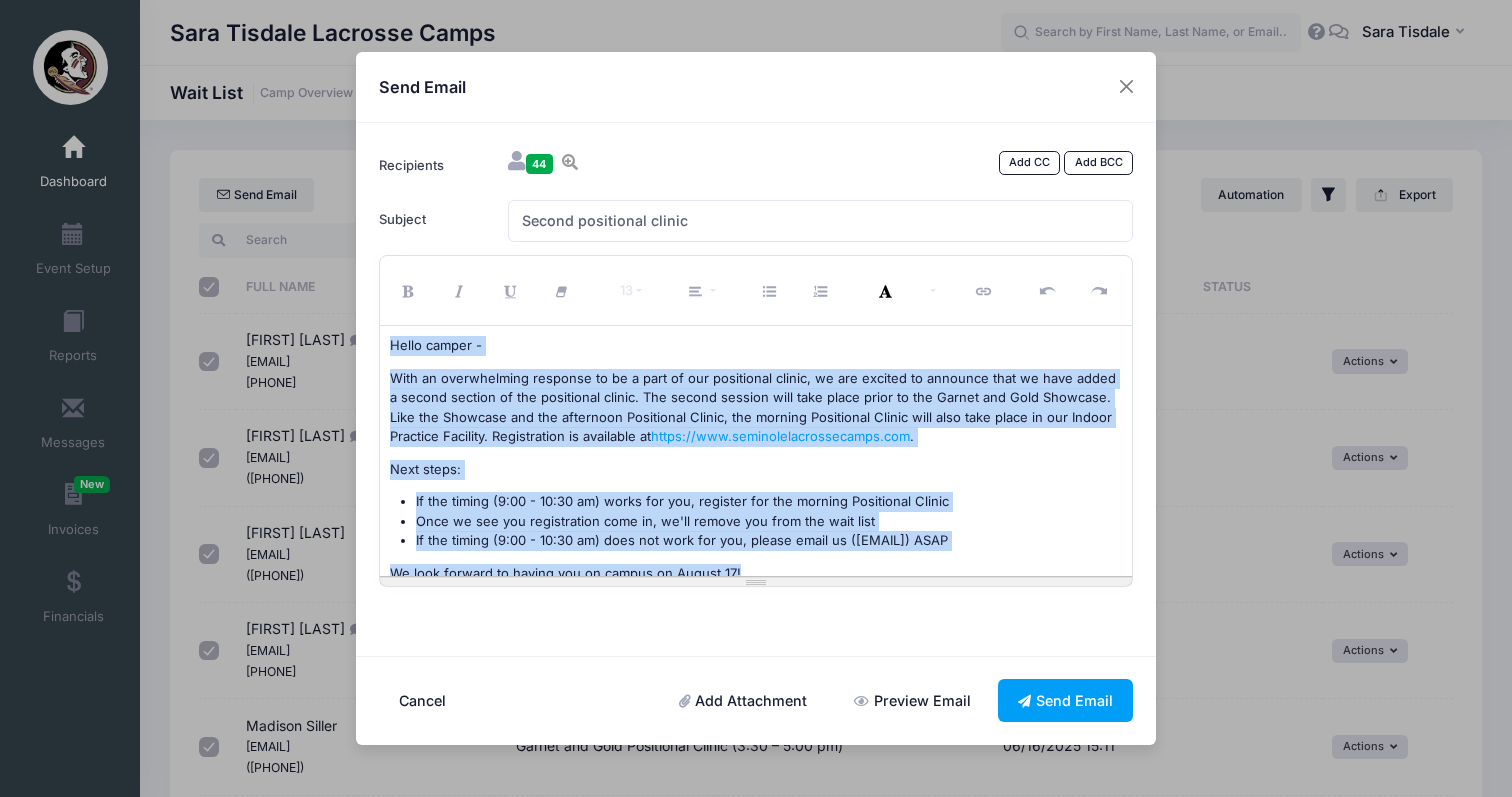 drag, startPoint x: 776, startPoint y: 549, endPoint x: 320, endPoint y: 250, distance: 545.2862 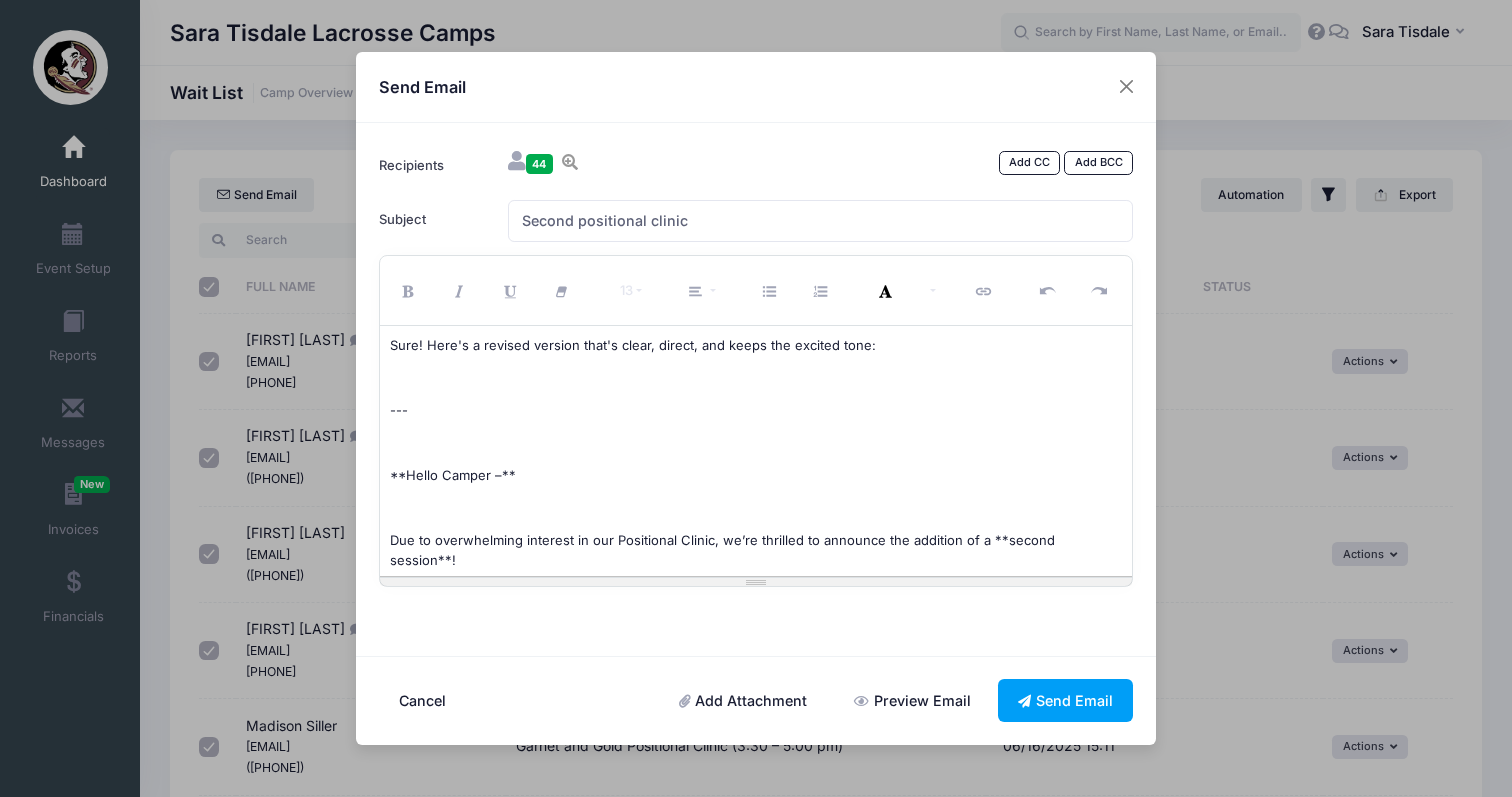 scroll, scrollTop: 0, scrollLeft: 0, axis: both 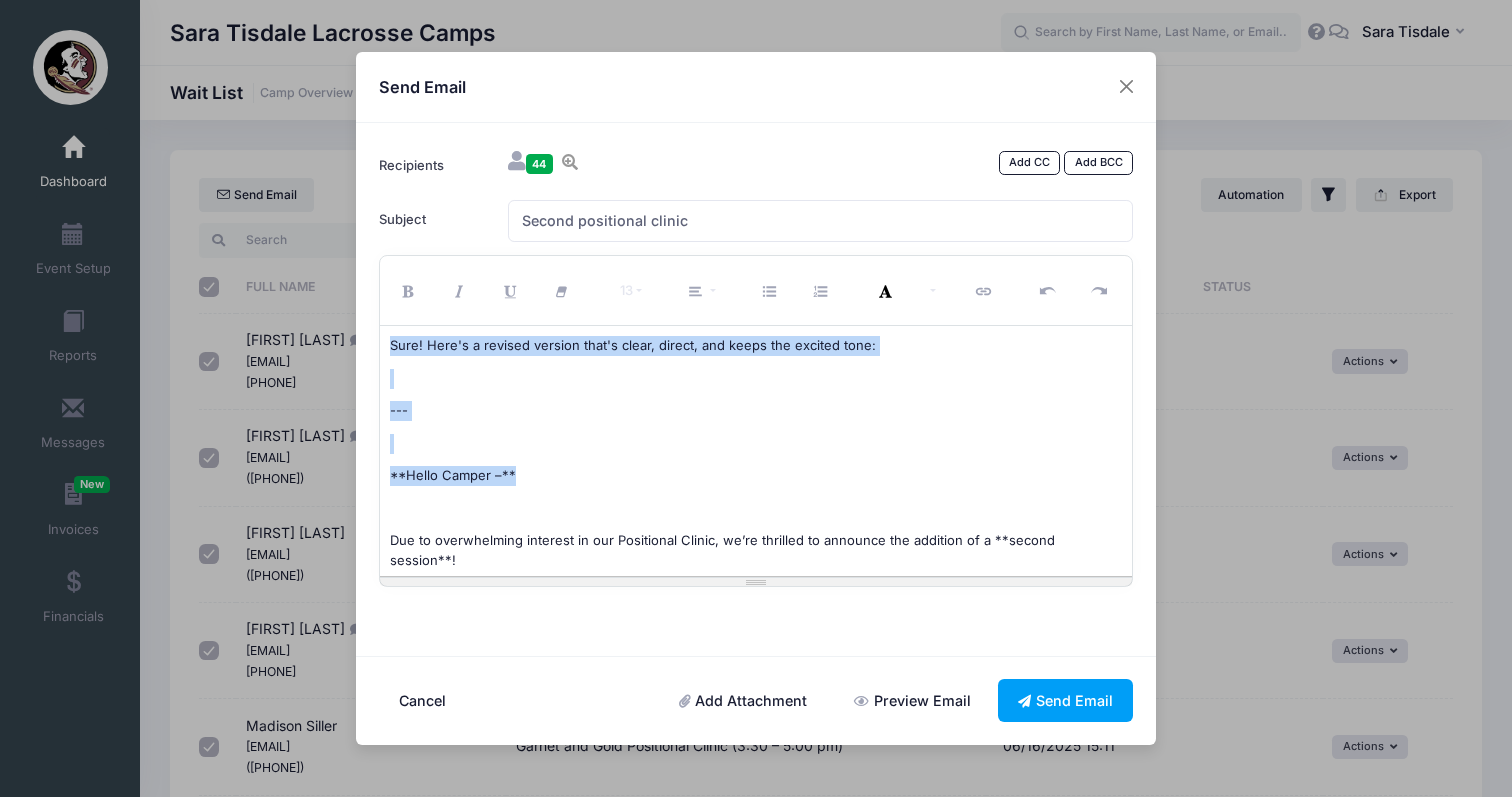 drag, startPoint x: 527, startPoint y: 471, endPoint x: 314, endPoint y: 255, distance: 303.35623 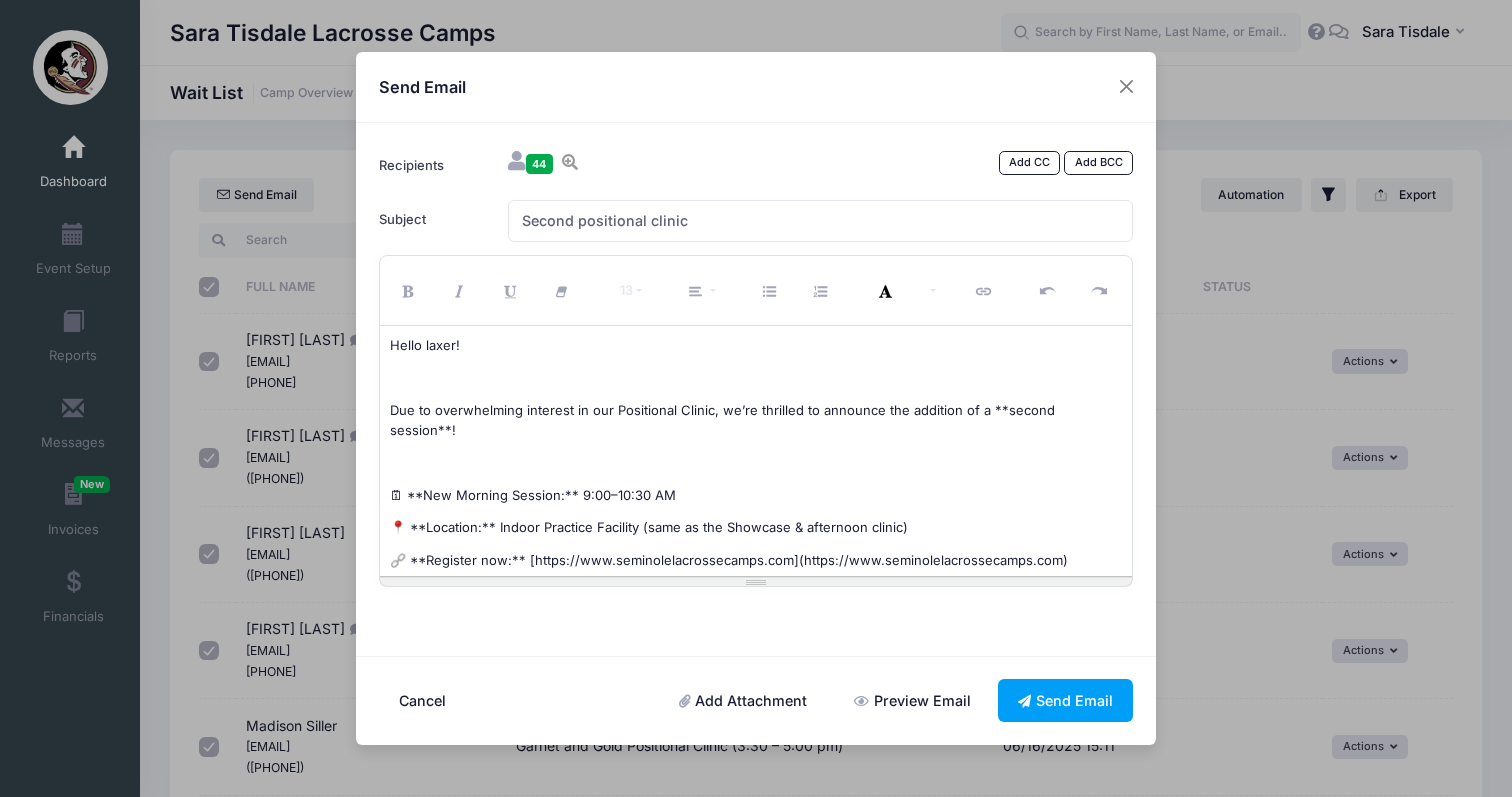 click on "Due to overwhelming interest in our Positional Clinic, we’re thrilled to announce the addition of a **second session**!" at bounding box center (756, 420) 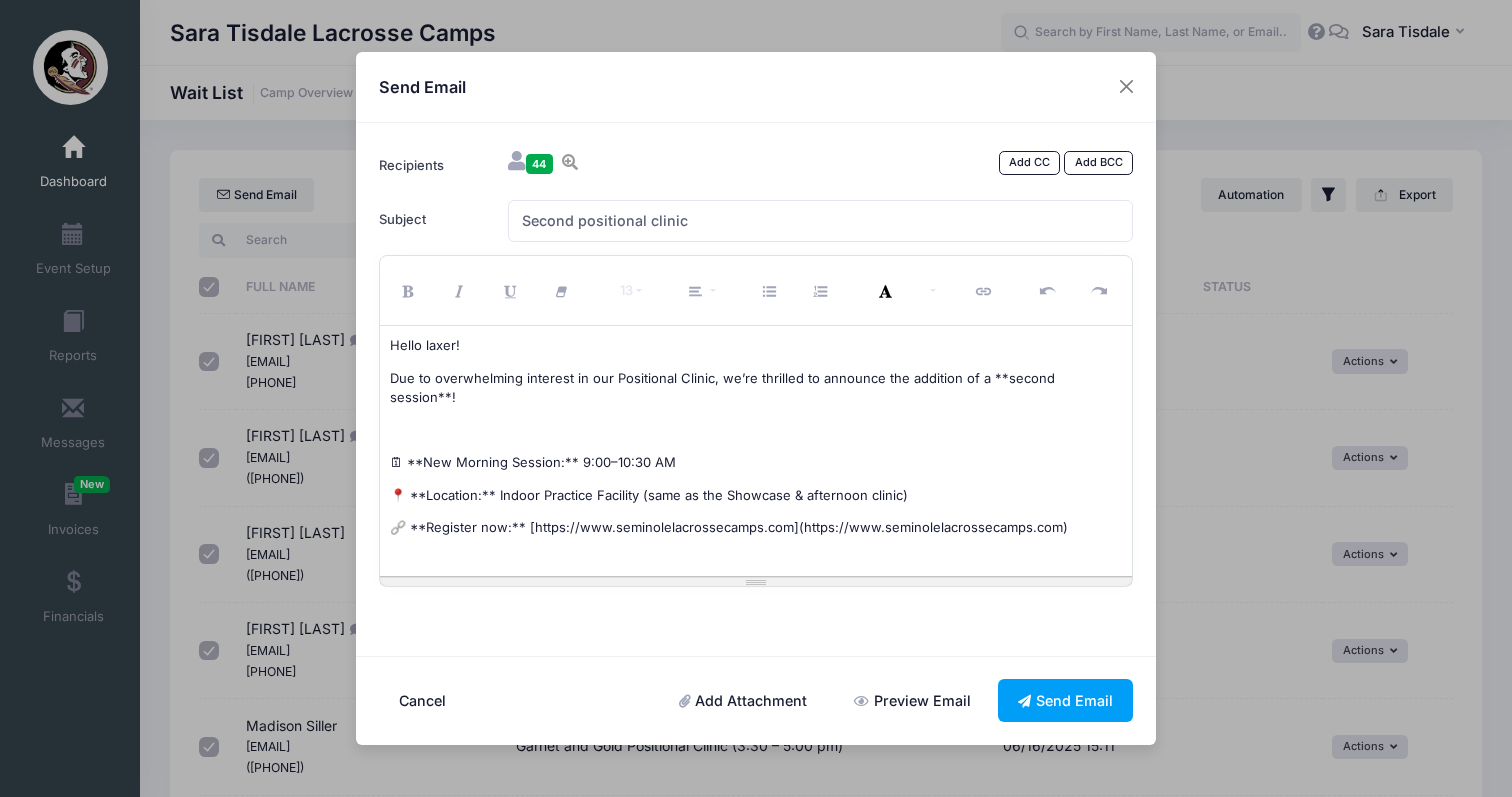 click on "Hello laxer! Due to overwhelming interest in our Positional Clinic, we’re thrilled to announce the addition of a **second session**! 🗓 **New Morning Session:** 9:00–10:30 AM 📍 **Location:** Indoor Practice Facility (same as the Showcase & afternoon clinic) 🔗 **Register now:** [https://www.seminolelacrossecamps.com](https://www.seminolelacrossecamps.com) **Next Steps:** 1. **If the morning time (9:00–10:30 AM) works for you**, head to the site and register ASAP. 2. **Once you're registered**, we’ll remove you from the waitlist. 3. **If the time doesn't work**, email us right away at **[EMAIL]**. We can’t wait to see you on campus **August 17**! — The Seminole Lacrosse Staff --- Let me know if you want a version for social media or text as well!" at bounding box center [756, 451] 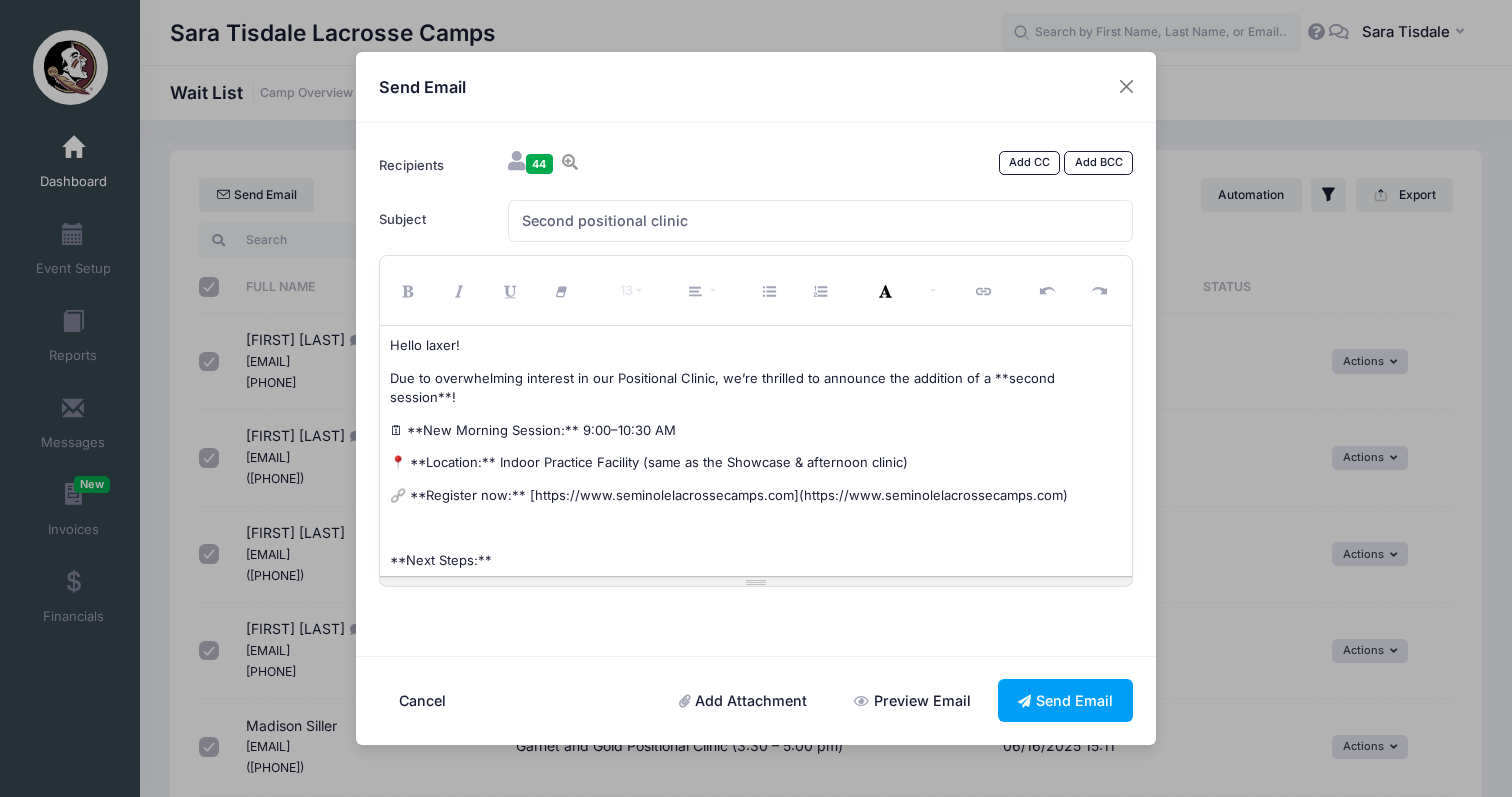 click on "Hello laxer! Due to overwhelming interest in our Positional Clinic, we’re thrilled to announce the addition of a **second session**! 🗓 **New Morning Session:** 9:00–10:30 AM 📍 **Location:** Indoor Practice Facility (same as the Showcase & afternoon clinic) 🔗 **Register now:** [https://www.seminolelacrossecamps.com](https://www.seminolelacrossecamps.com) **Next Steps:** 1. **If the morning time (9:00–10:30 AM) works for you**, head to the site and register ASAP. 2. **Once you're registered**, we’ll remove you from the waitlist. 3. **If the time doesn't work**, email us right away at **[EMAIL]**. We can’t wait to see you on campus **August 17**! — The Seminole Lacrosse Staff --- Let me know if you want a version for social media or text as well!" at bounding box center (756, 451) 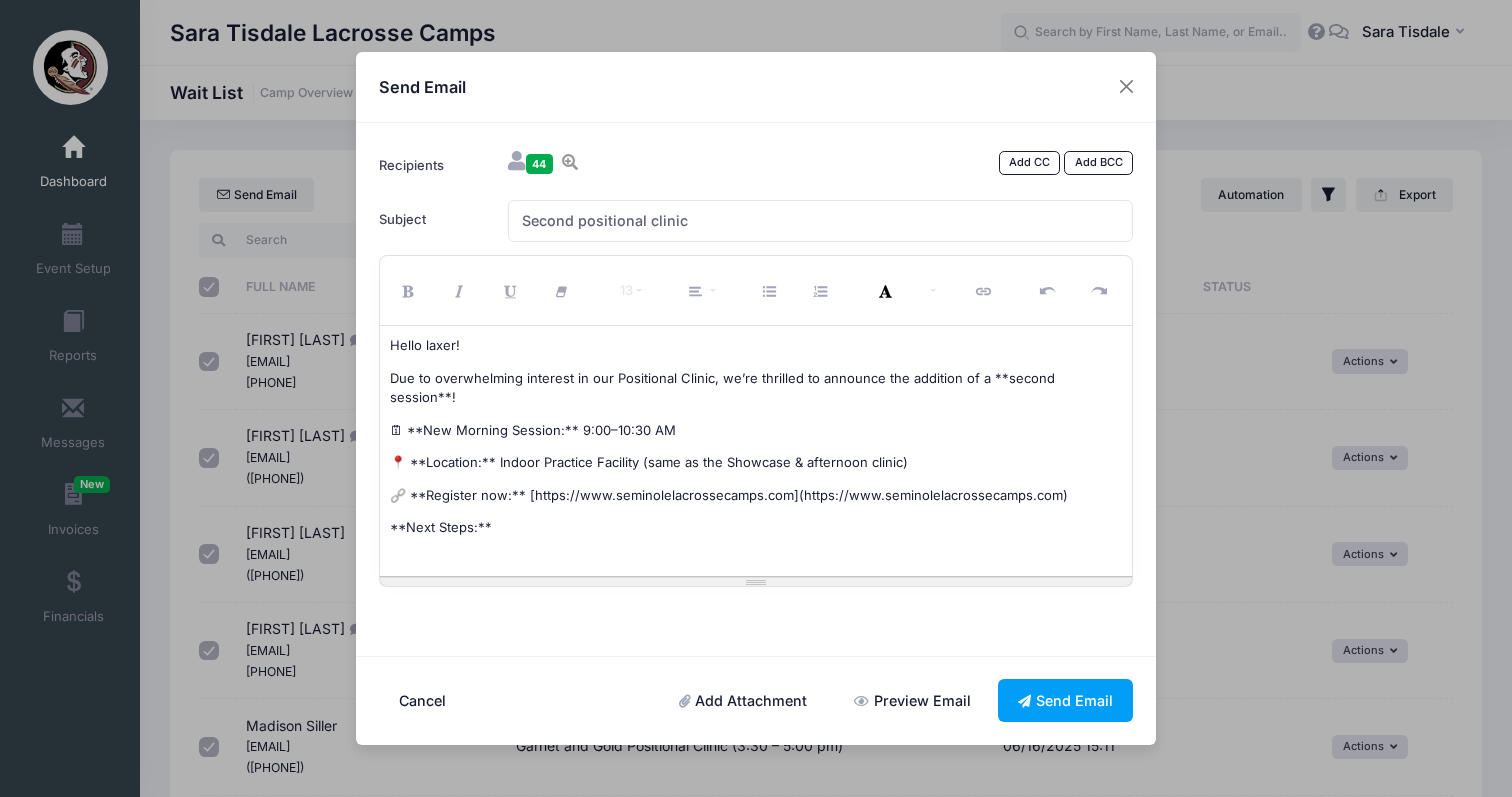 click on "Hello laxer! Due to overwhelming interest in our Positional Clinic, we’re thrilled to announce the addition of a **second session**! 🗓 **New Morning Session:** 9:00–10:30 AM 📍 **Location:** Indoor Practice Facility (same as the Showcase & afternoon clinic) 🔗 **Register now:** [https://www.seminolelacrossecamps.com](https://www.seminolelacrossecamps.com) **Next Steps:** 1. **If the morning time (9:00–10:30 AM) works for you**, head to the site and register ASAP. 2. **Once you're registered**, we’ll remove you from the waitlist. 3. **If the time doesn't work**, email us right away at **[EMAIL]**. We can’t wait to see you on campus **August 17**! — The Seminole Lacrosse Staff --- Let me know if you want a version for social media or text as well!" at bounding box center [756, 451] 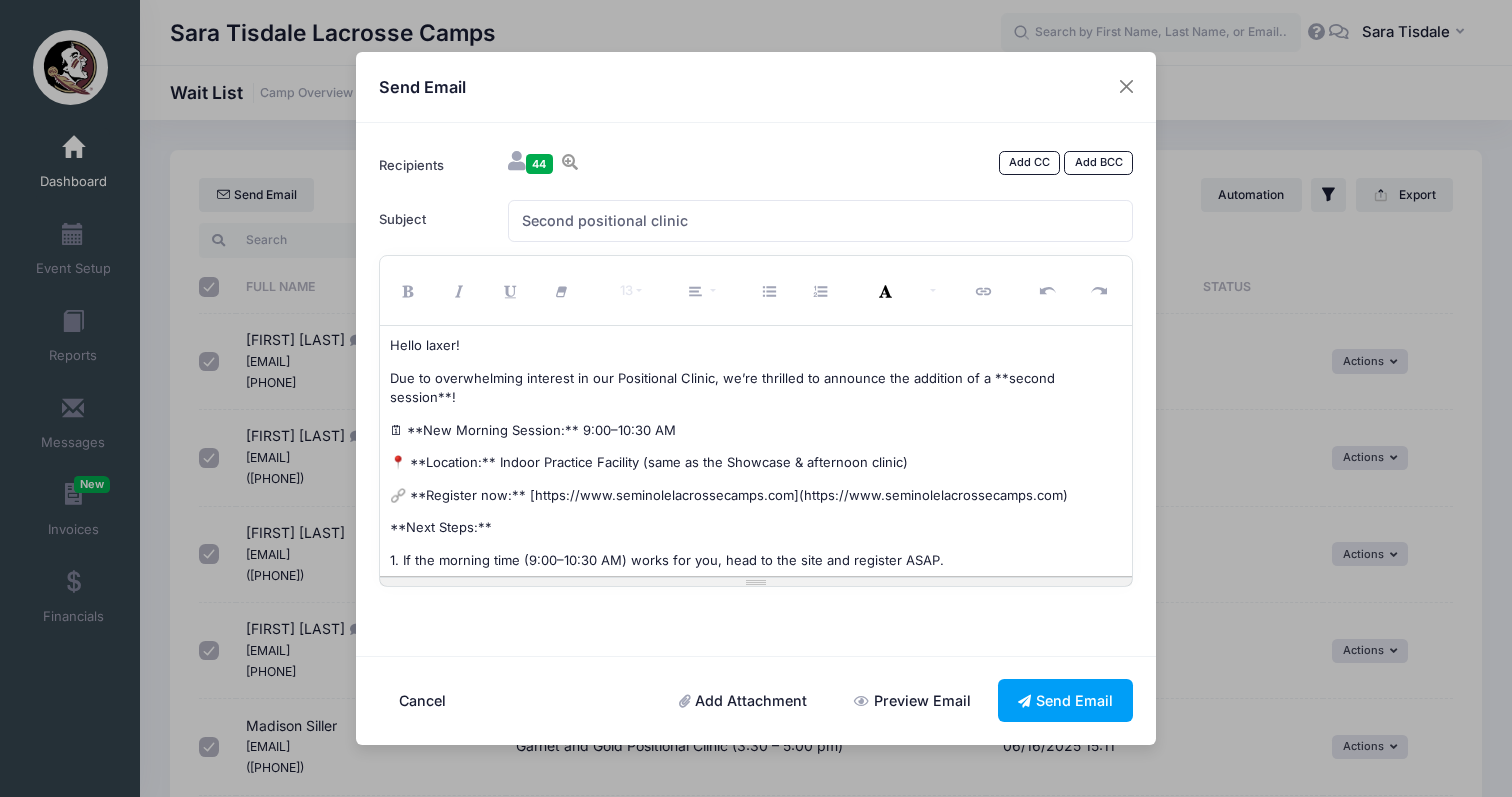 scroll, scrollTop: 21, scrollLeft: 0, axis: vertical 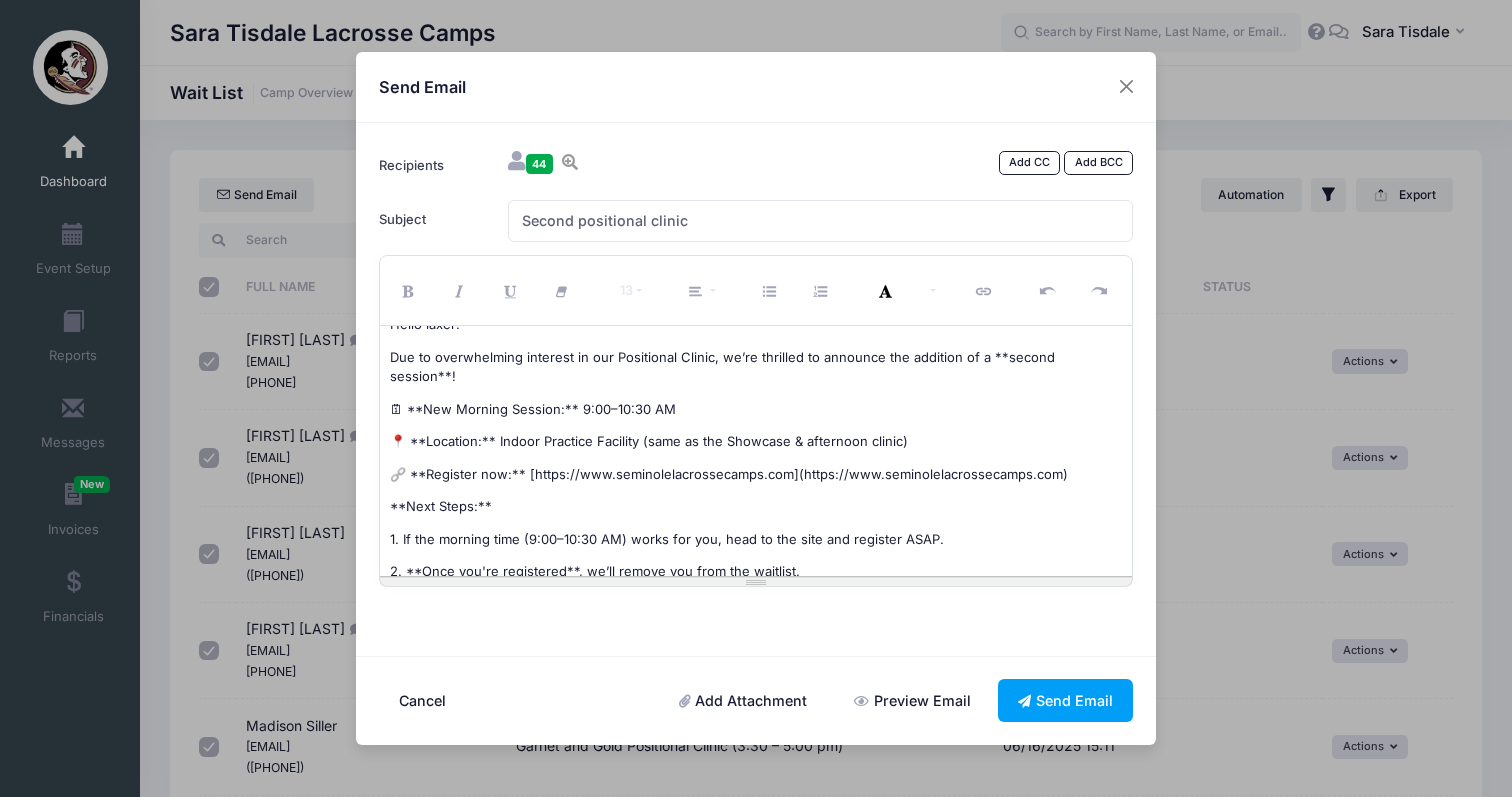 click on "1. If the morning time (9:00–10:30 AM) works for you, head to the site and register ASAP." at bounding box center (667, 539) 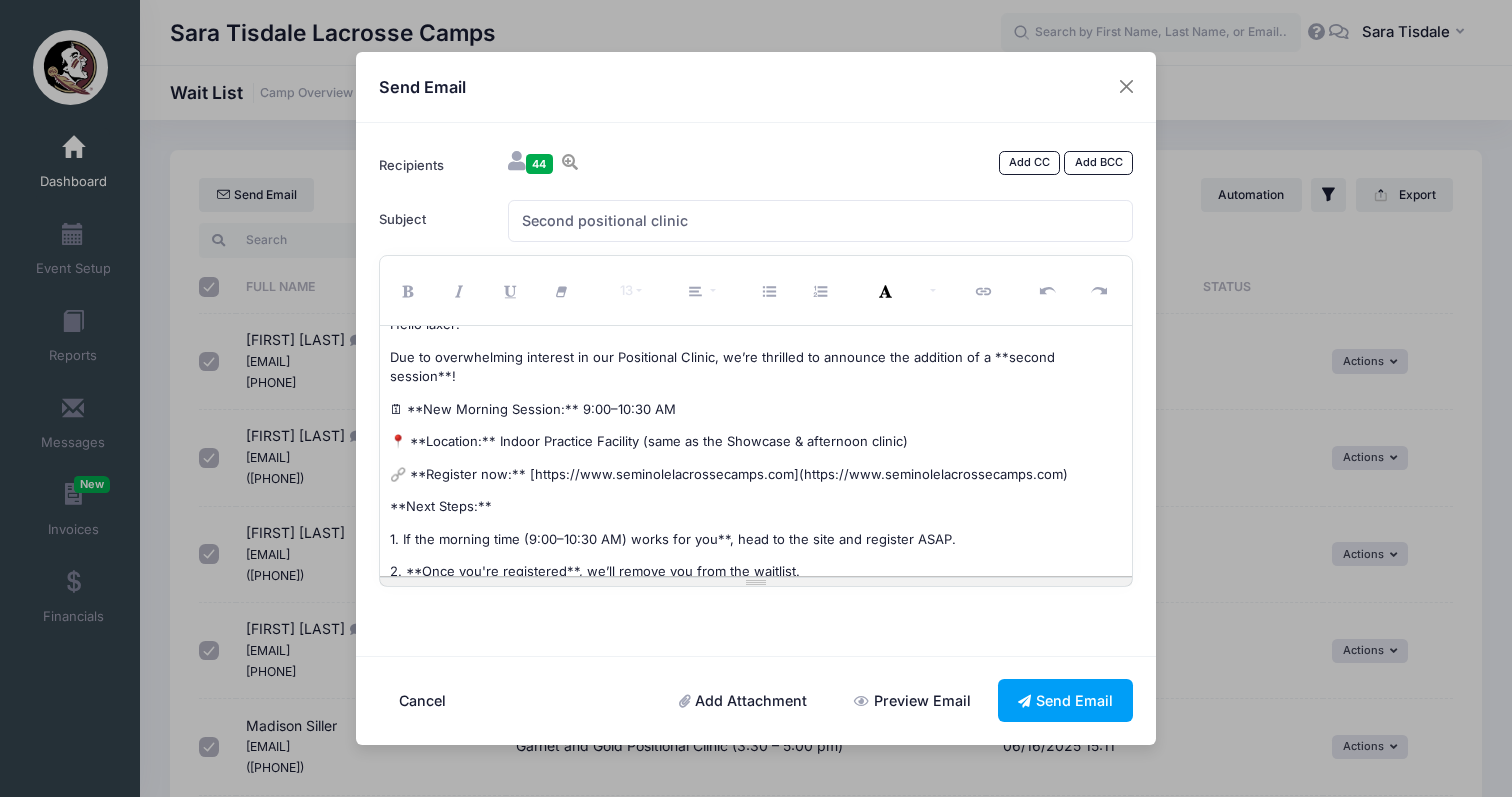 click on "2. **Once you're registered**, we’ll remove you from the waitlist." at bounding box center [756, 572] 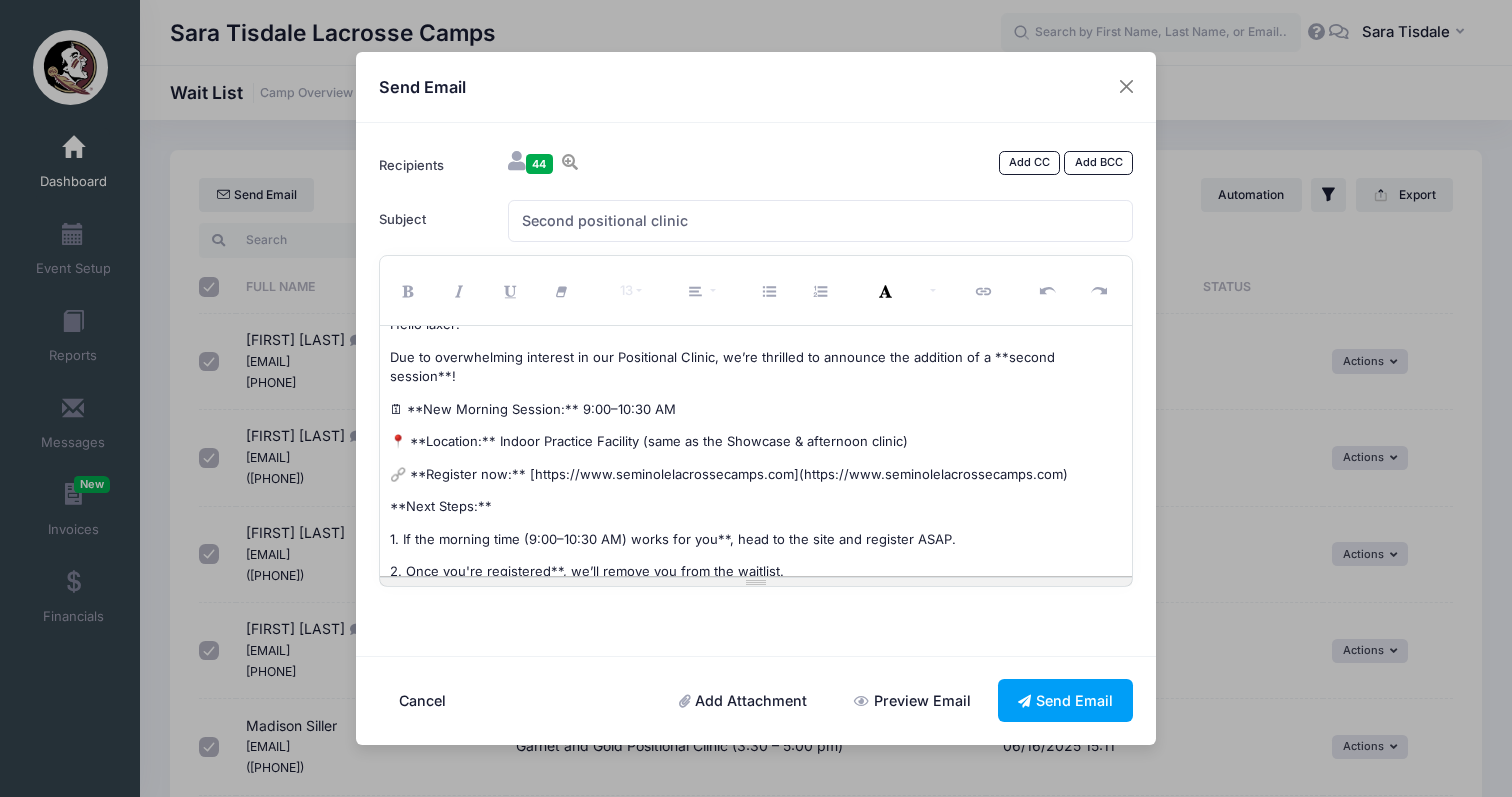 click on "2. Once you're registered**, we’ll remove you from the waitlist." at bounding box center (756, 572) 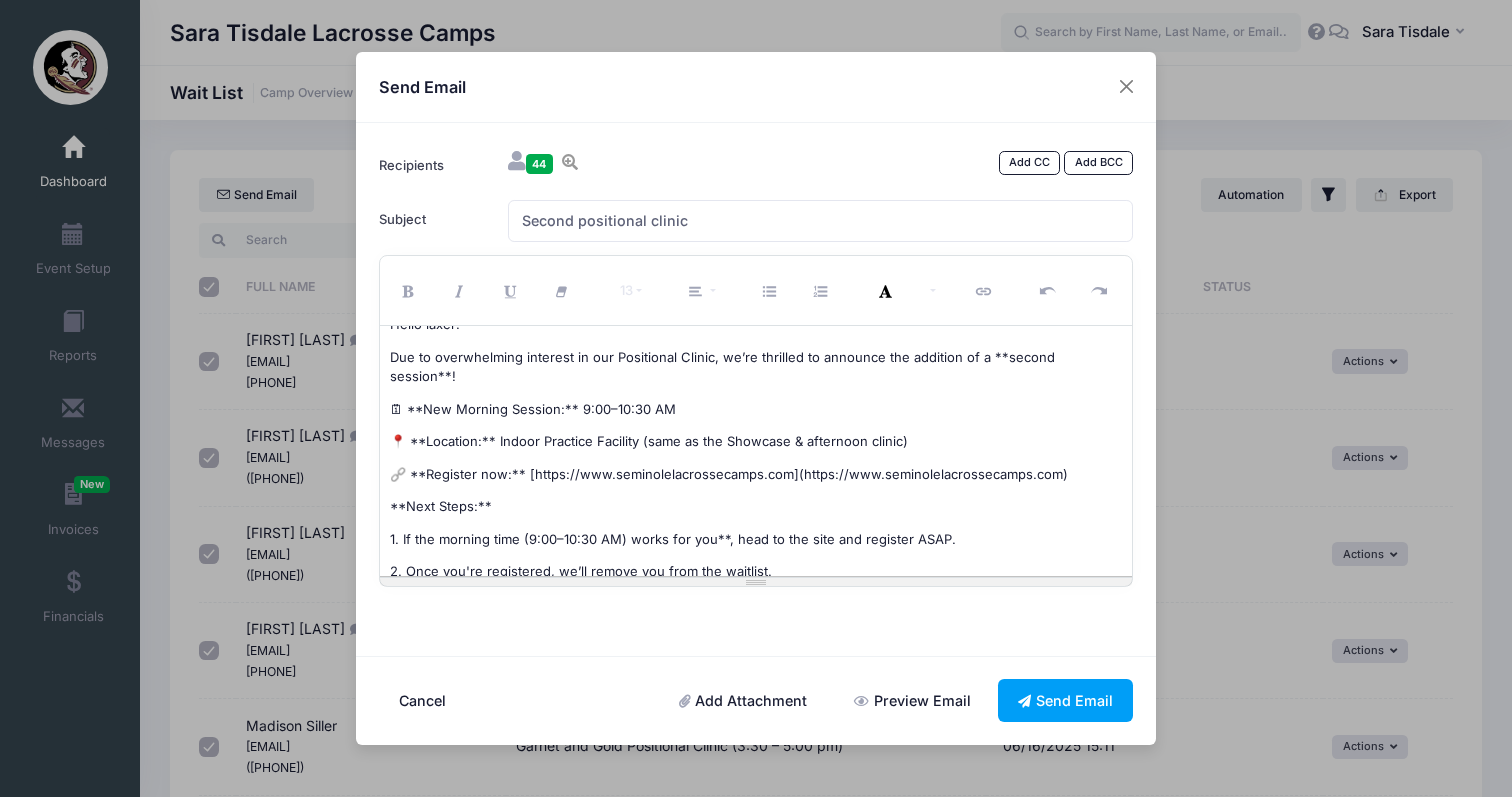click on "1. If the morning time (9:00–10:30 AM) works for you**, head to the site and register ASAP." at bounding box center [673, 539] 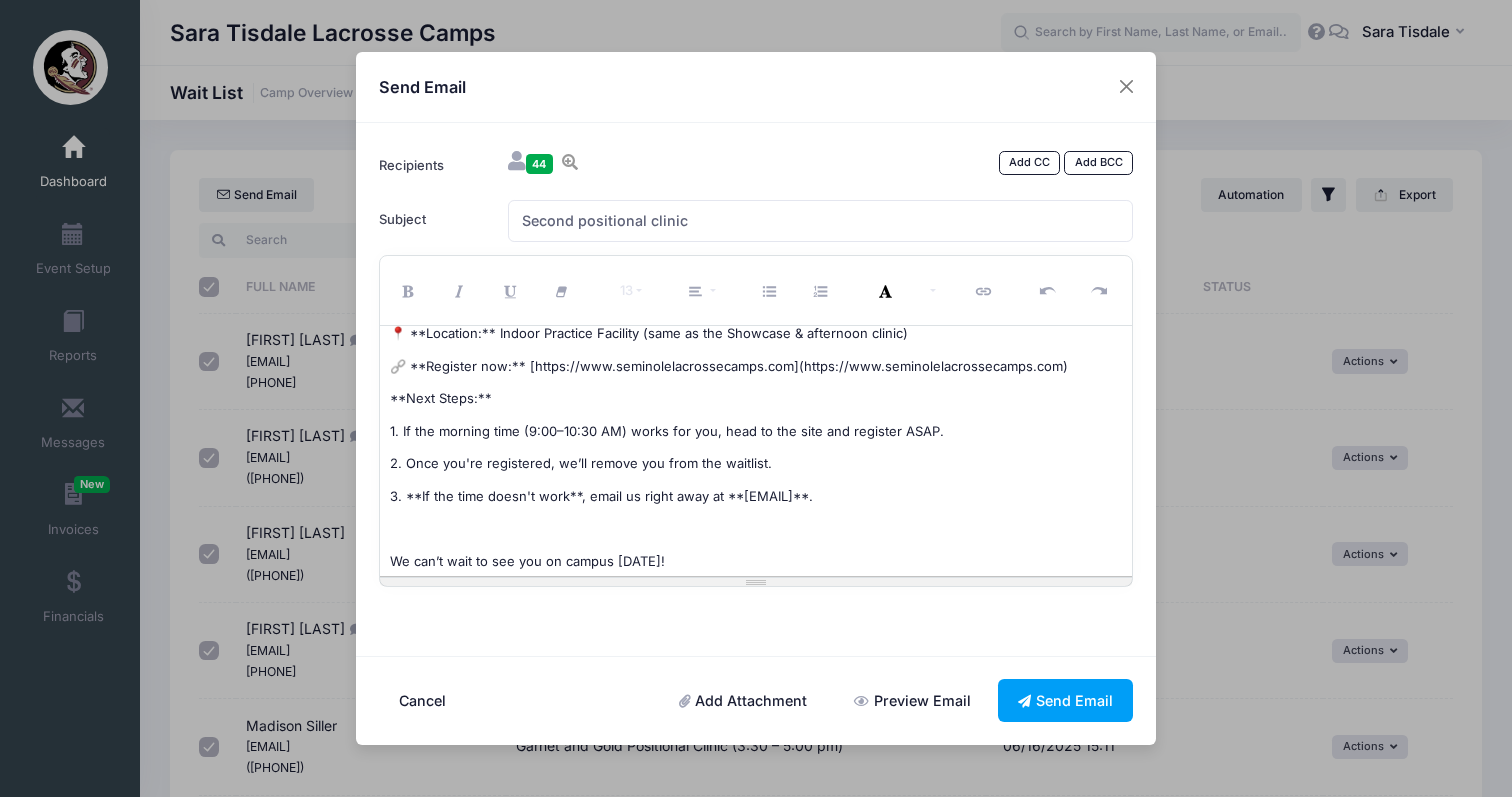 scroll, scrollTop: 182, scrollLeft: 0, axis: vertical 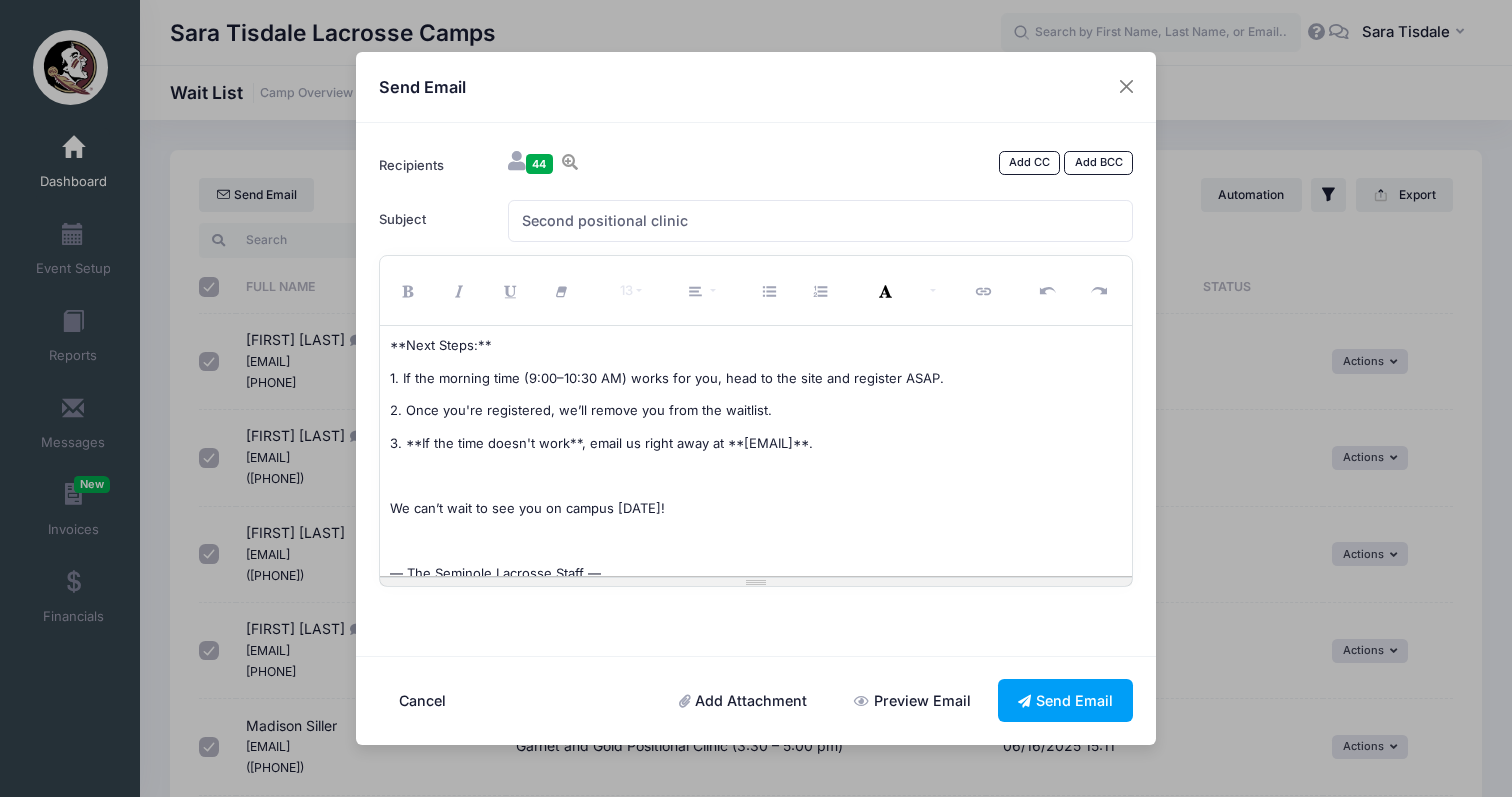 click on "3. **If the time doesn't work**, email us right away at **[EMAIL]**." at bounding box center (756, 444) 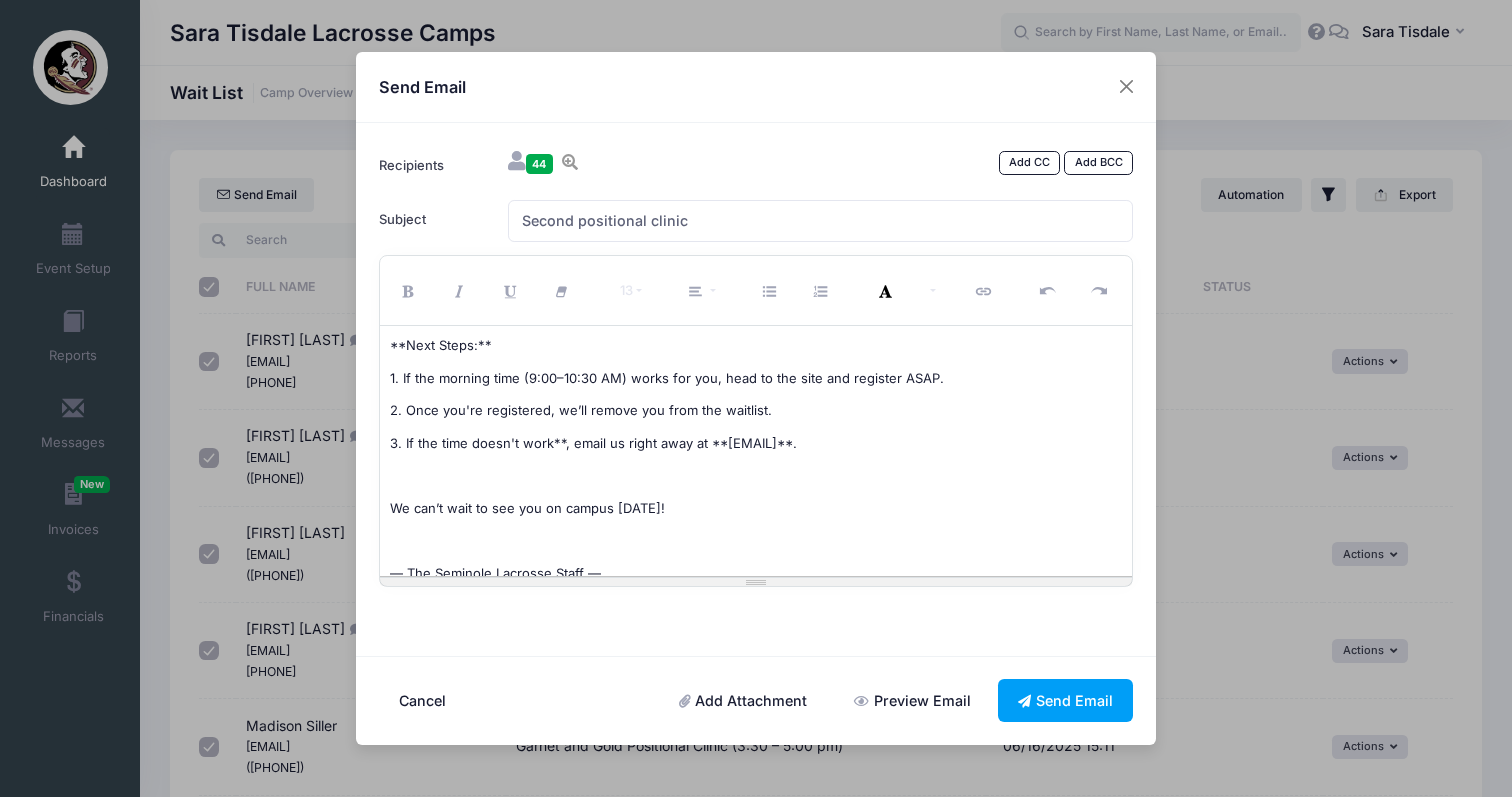 click on "3. If the time doesn't work**, email us right away at **[EMAIL]**." at bounding box center [756, 444] 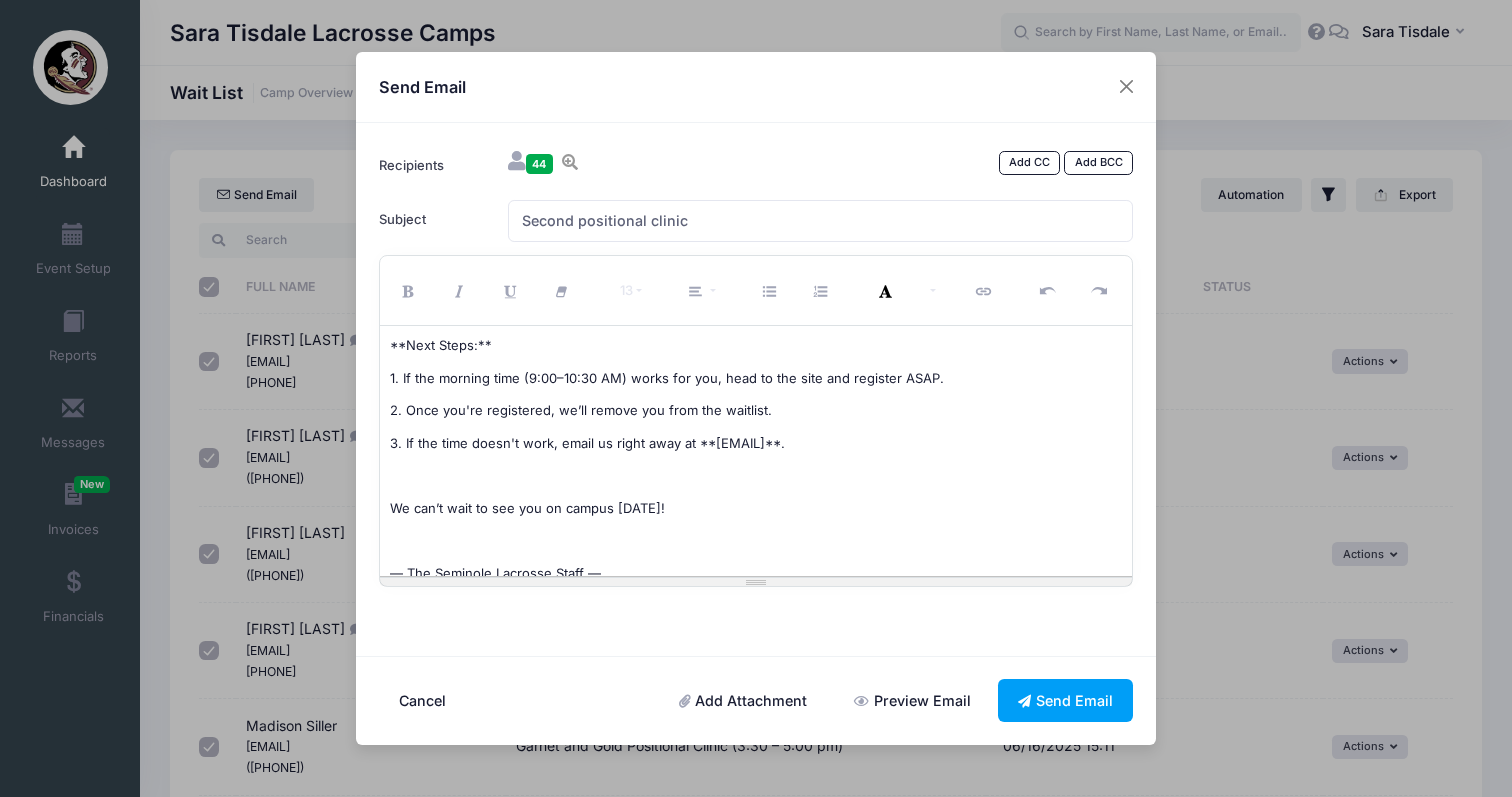scroll, scrollTop: 203, scrollLeft: 0, axis: vertical 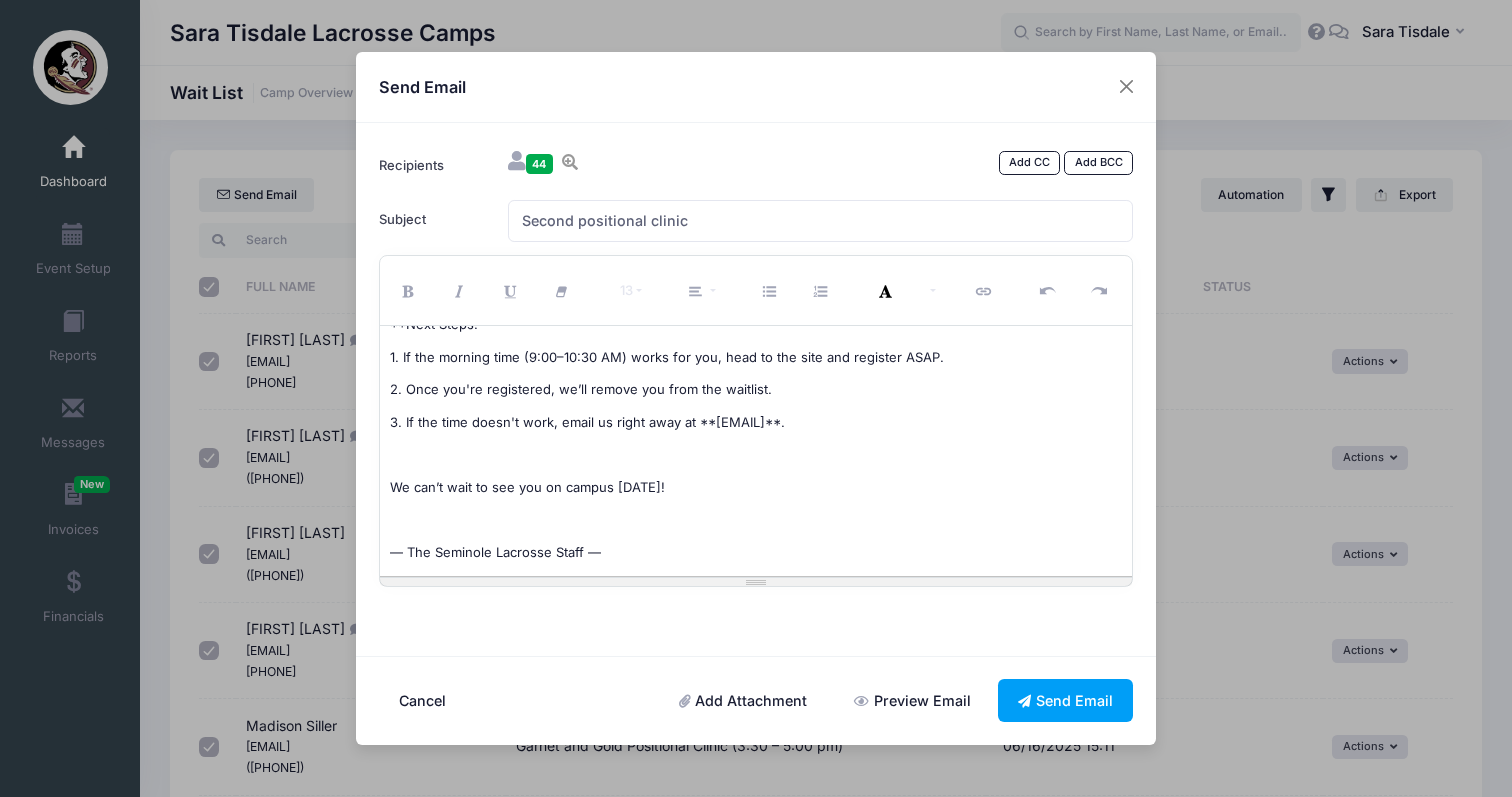 click at bounding box center [756, 455] 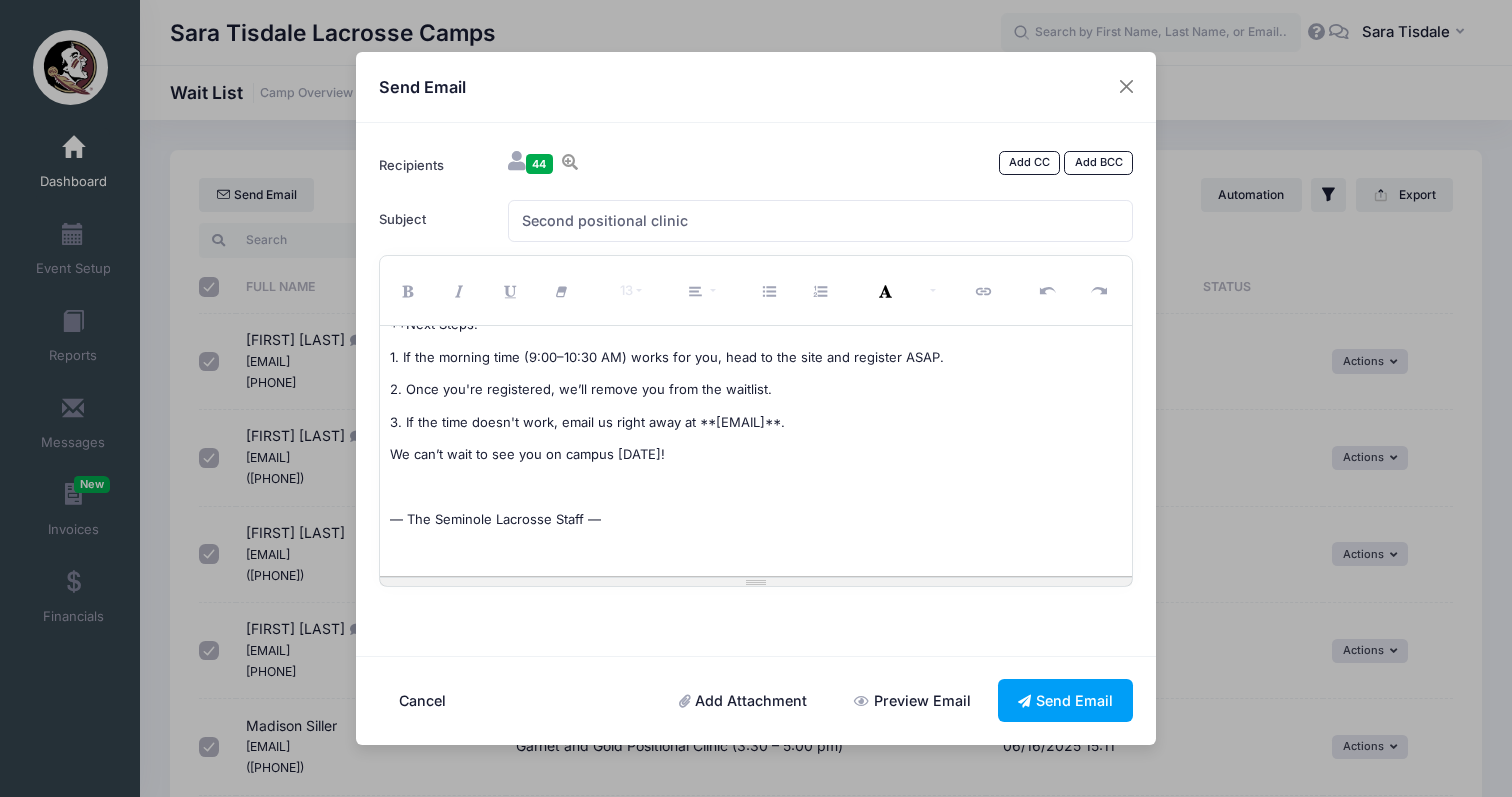 click on "We can’t wait to see you on campus [DATE]!" at bounding box center [756, 455] 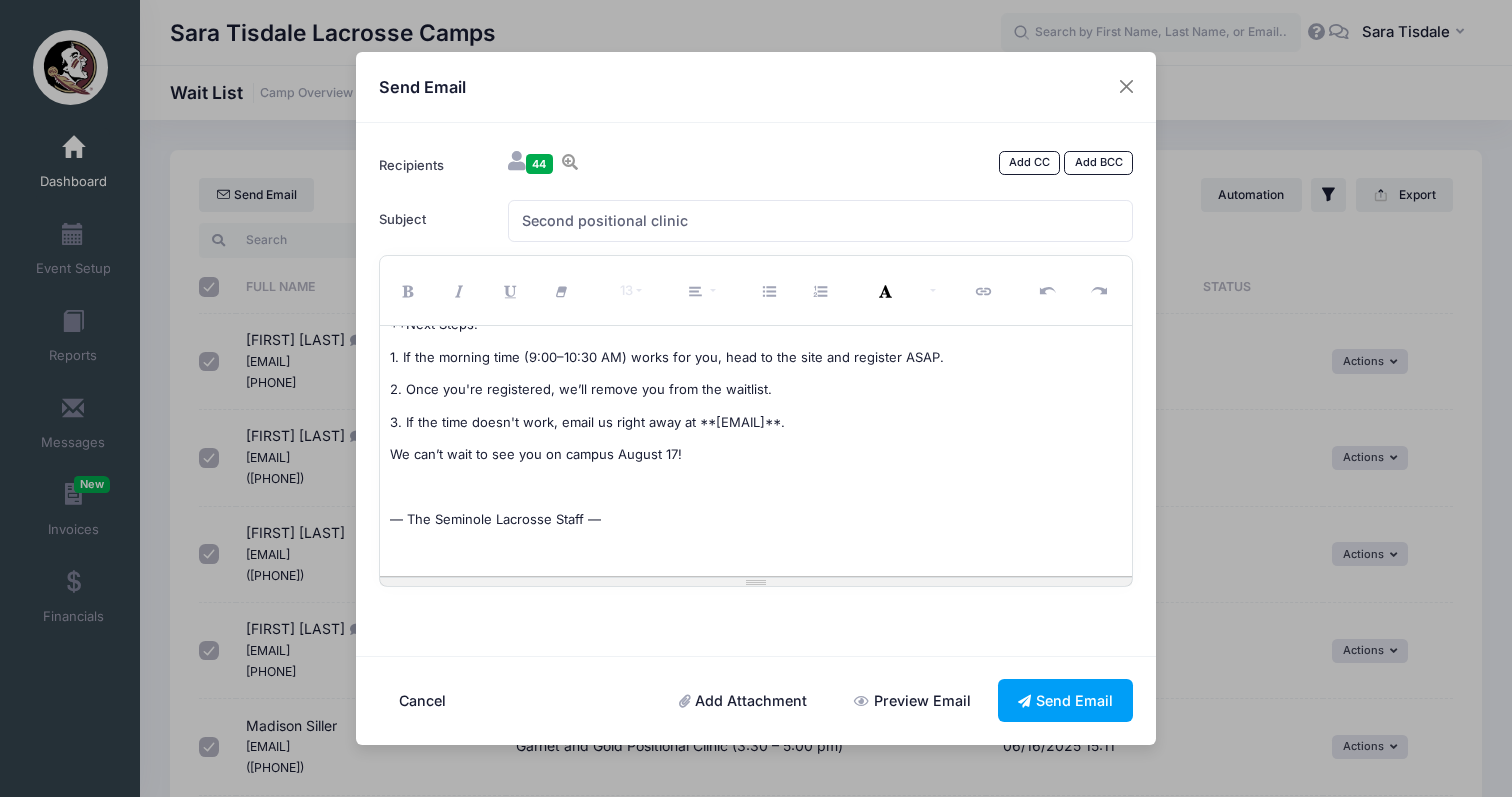 click on "— The Seminole Lacrosse Staff —" at bounding box center [756, 520] 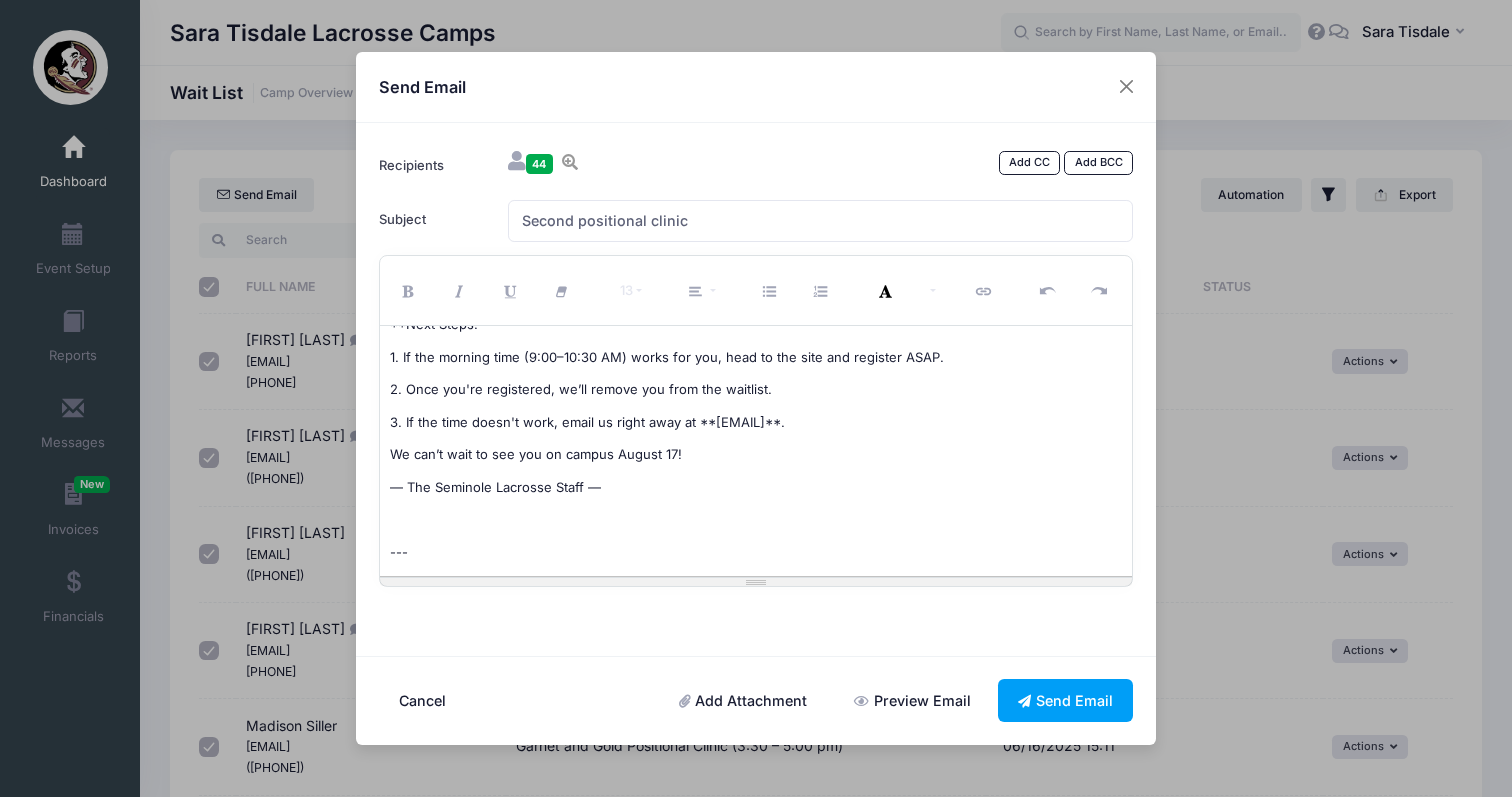 click on "---" at bounding box center [756, 553] 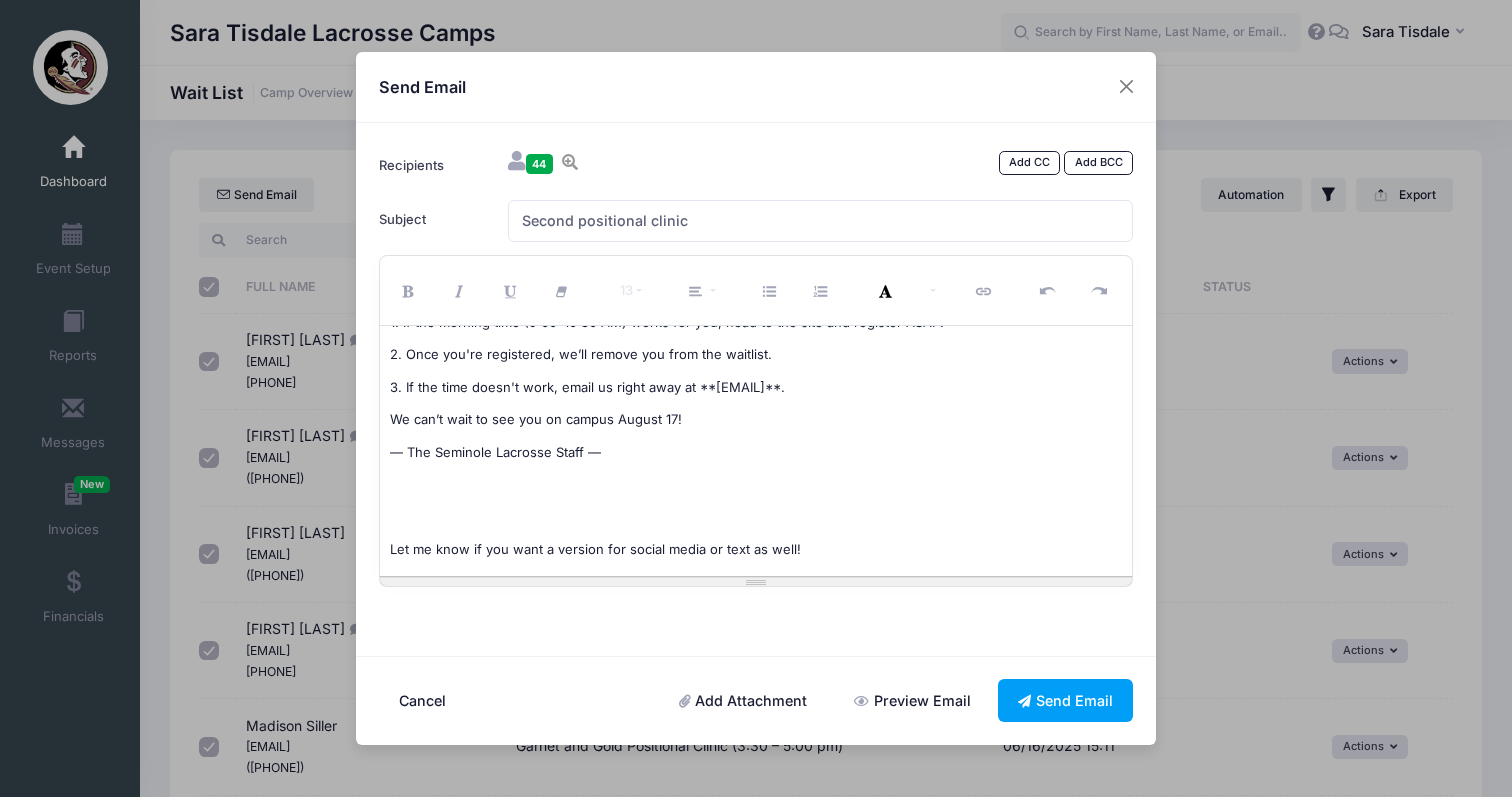 scroll, scrollTop: 237, scrollLeft: 0, axis: vertical 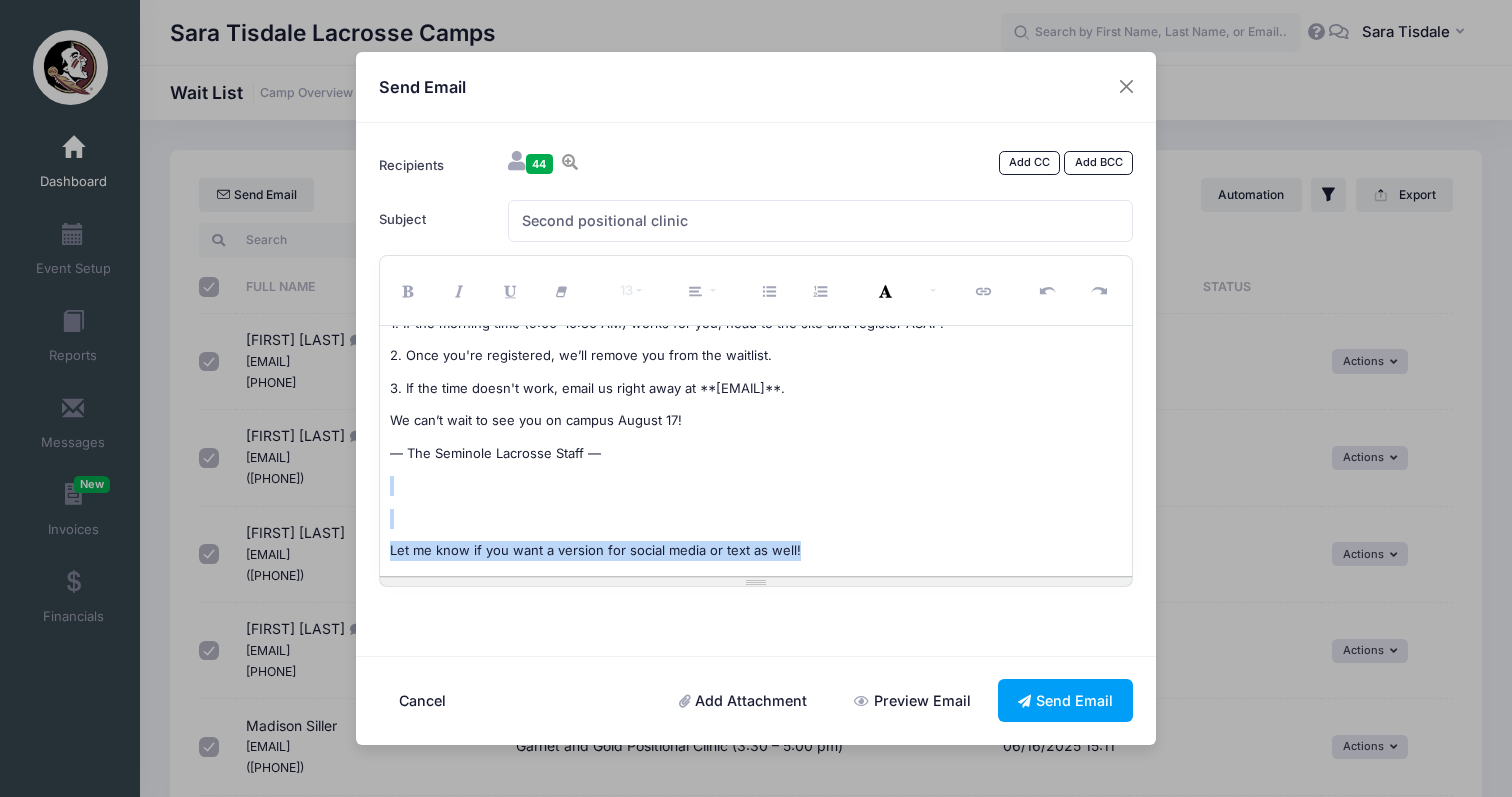 drag, startPoint x: 818, startPoint y: 525, endPoint x: 421, endPoint y: 455, distance: 403.12405 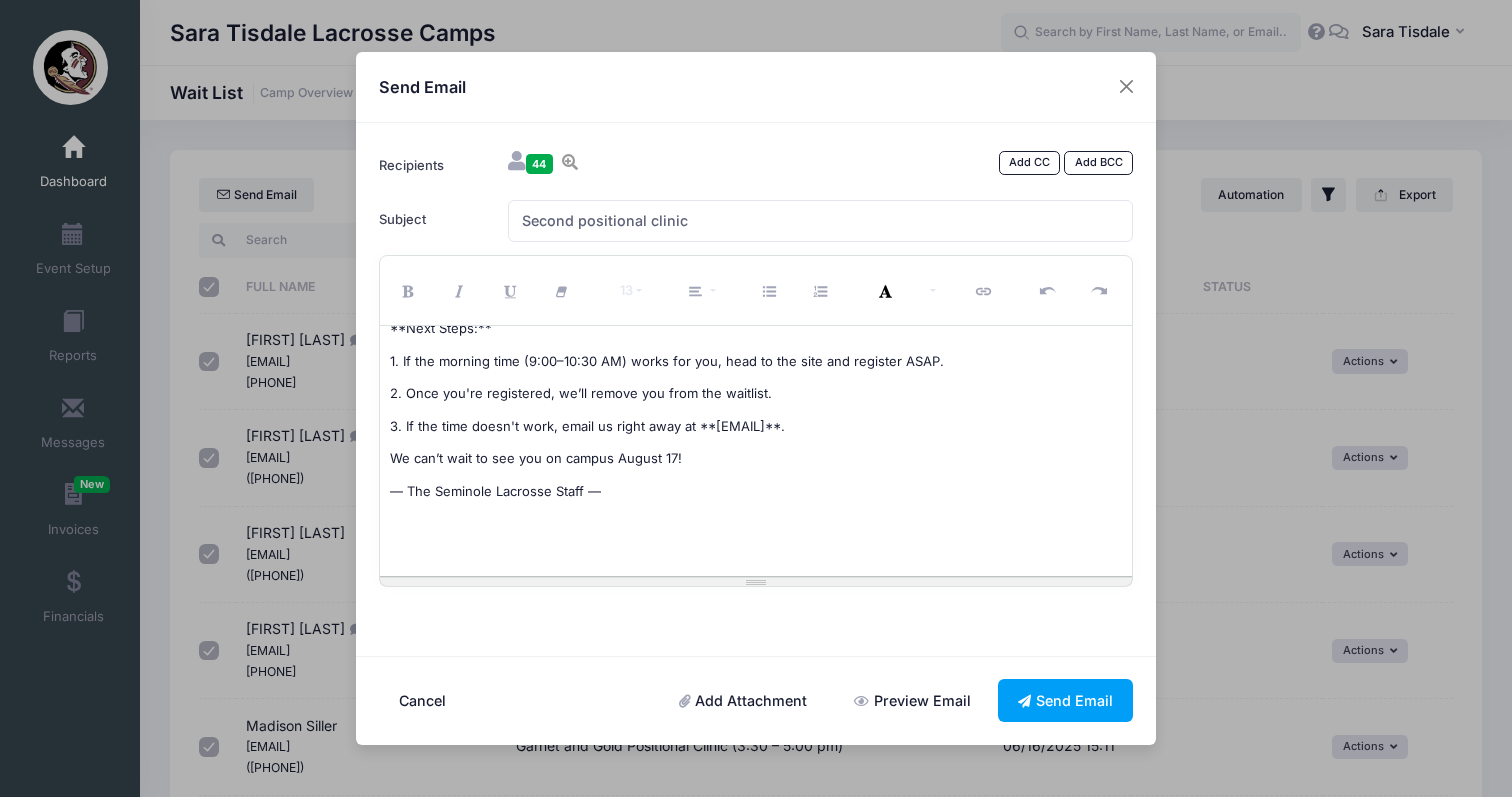 scroll, scrollTop: 141, scrollLeft: 0, axis: vertical 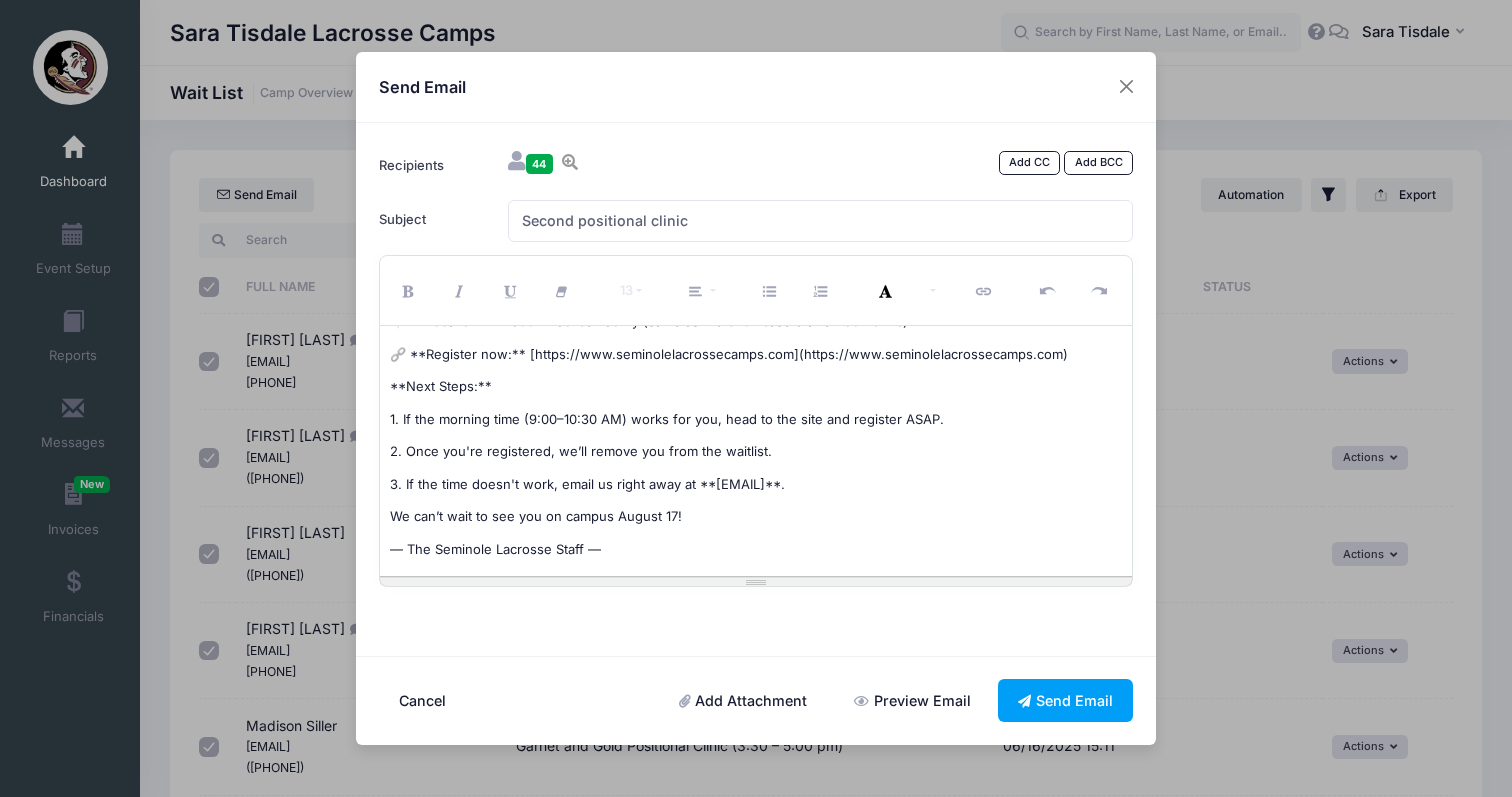 click at bounding box center [756, 582] 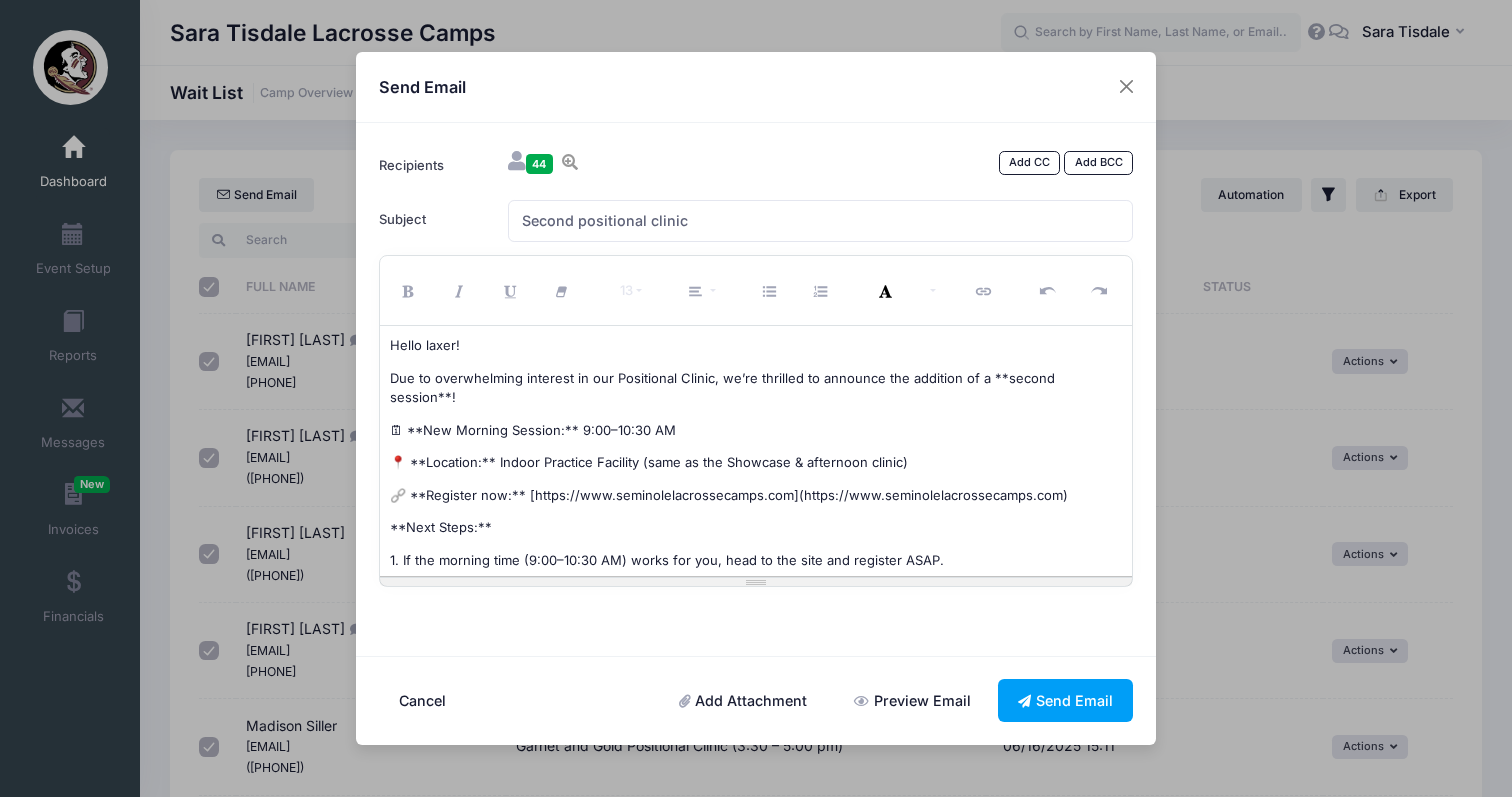 scroll, scrollTop: 0, scrollLeft: 0, axis: both 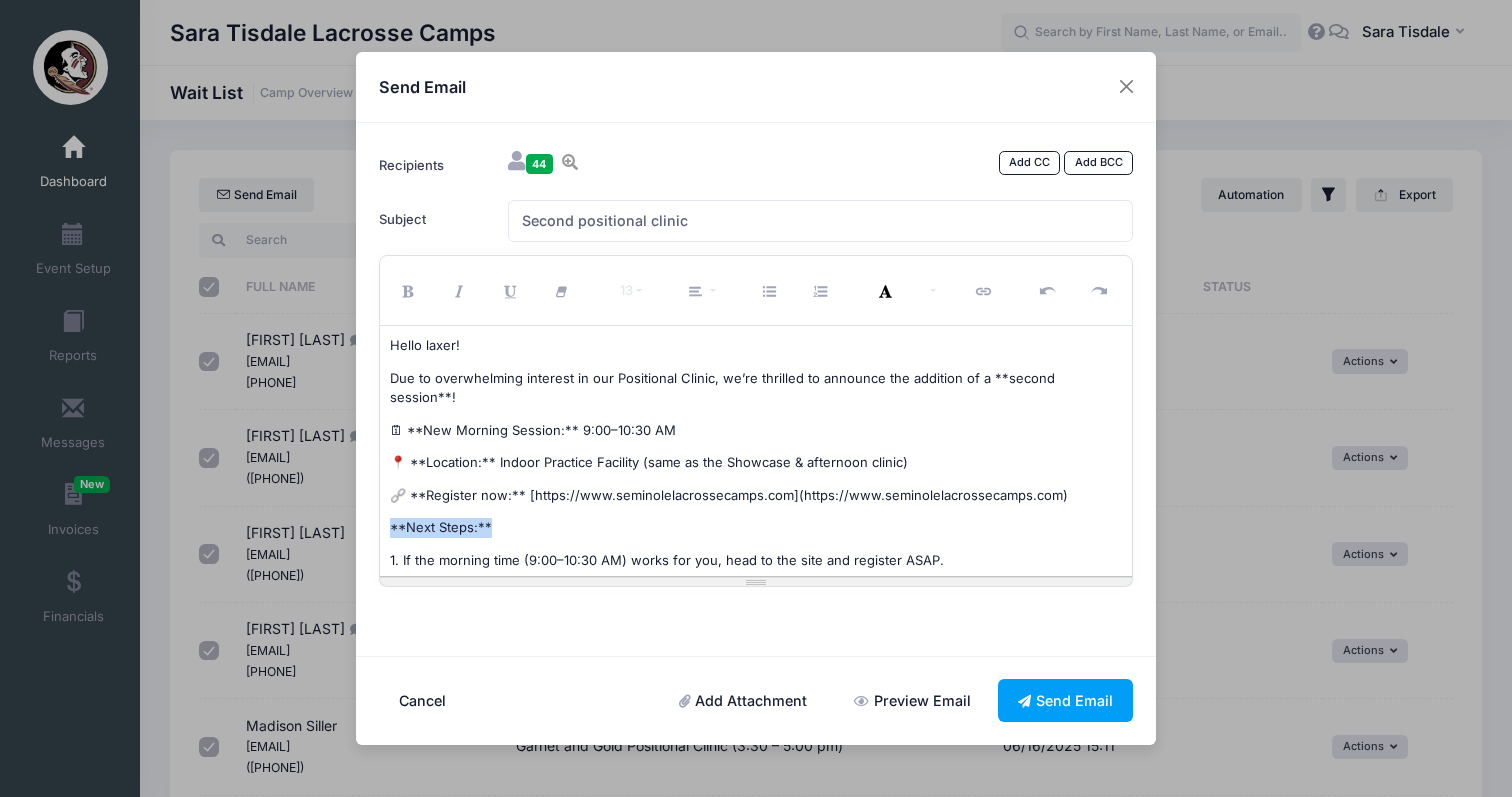 drag, startPoint x: 498, startPoint y: 503, endPoint x: 381, endPoint y: 508, distance: 117.10679 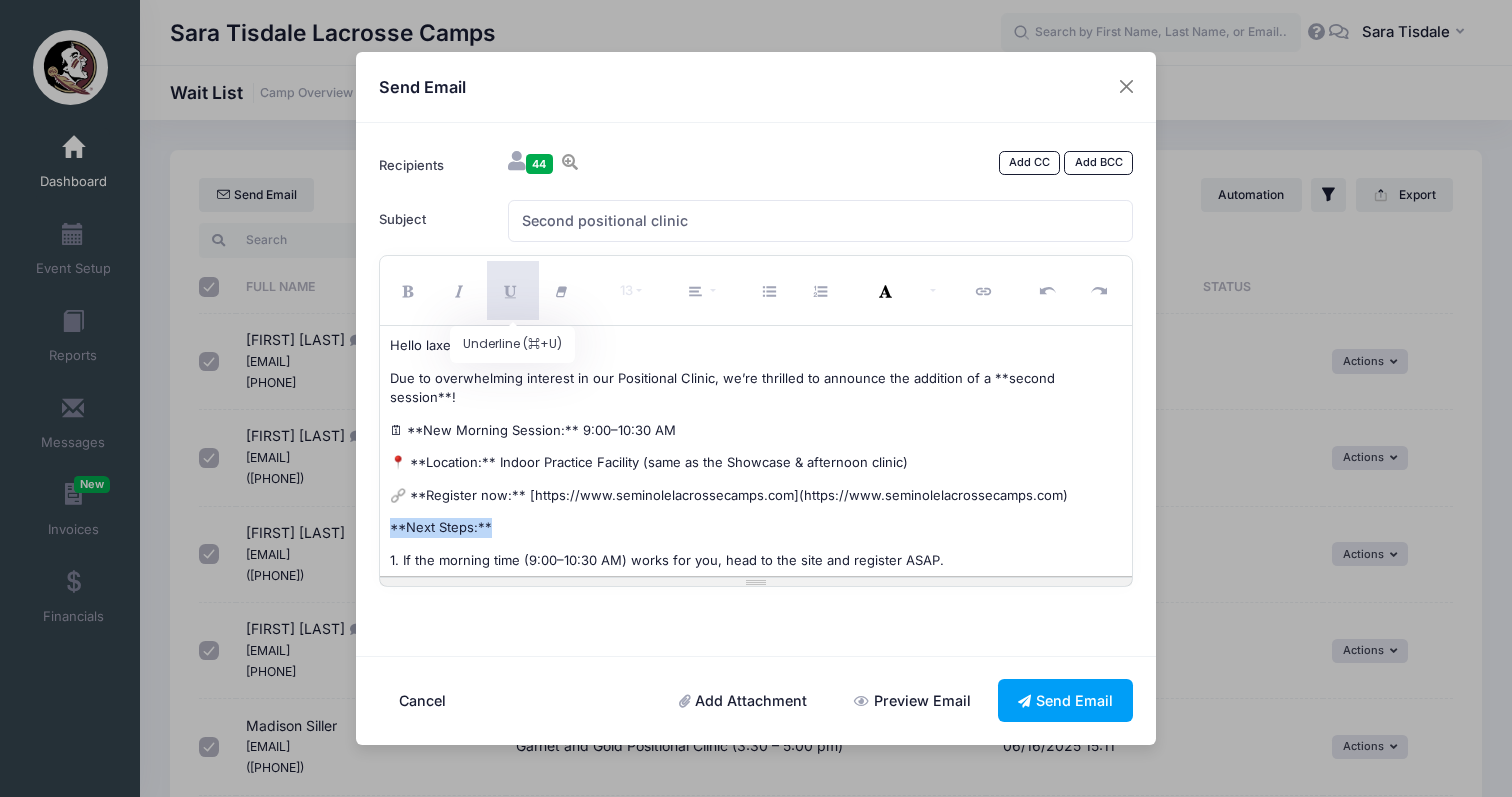 click at bounding box center (513, 290) 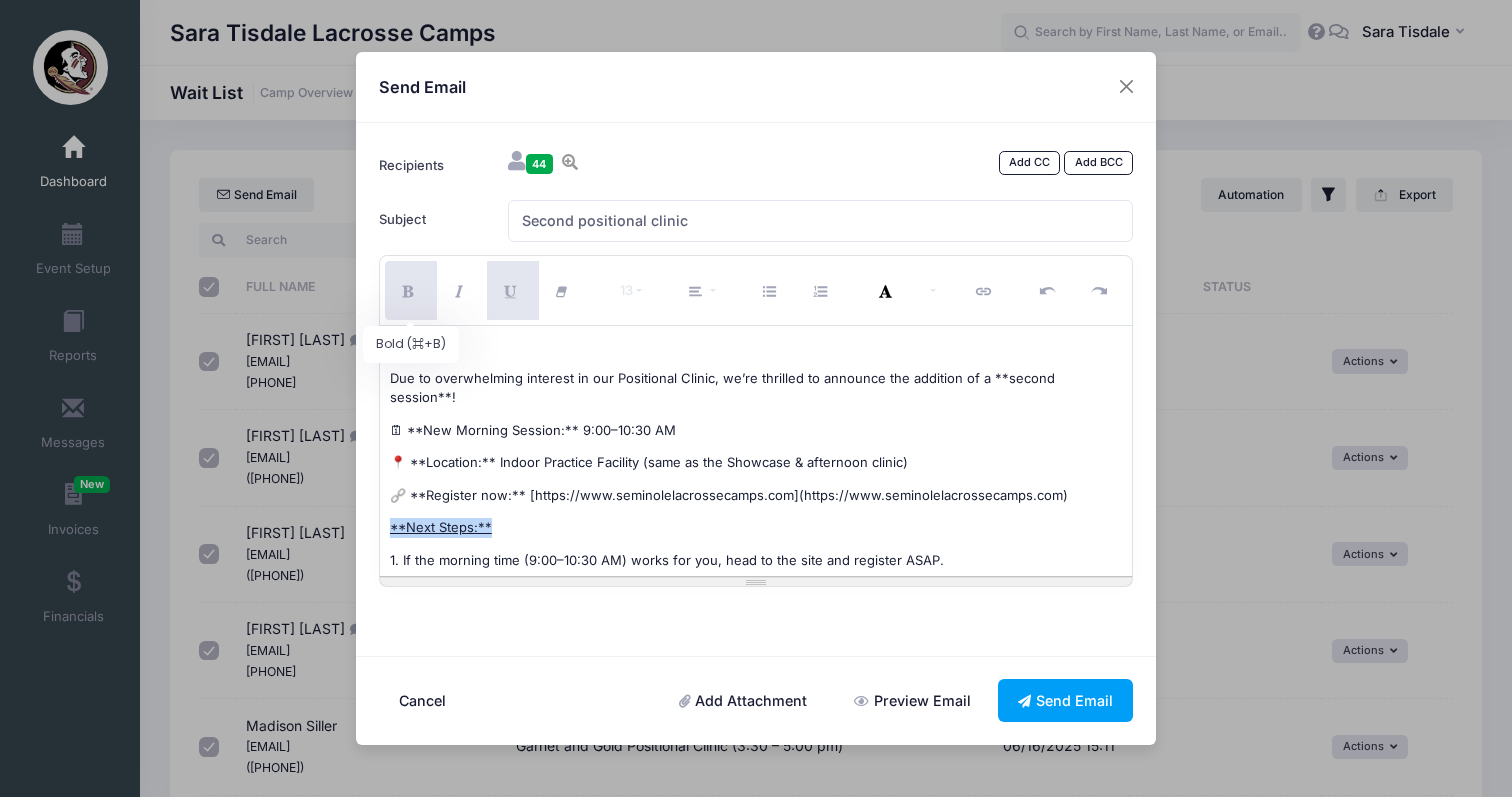 click at bounding box center (411, 292) 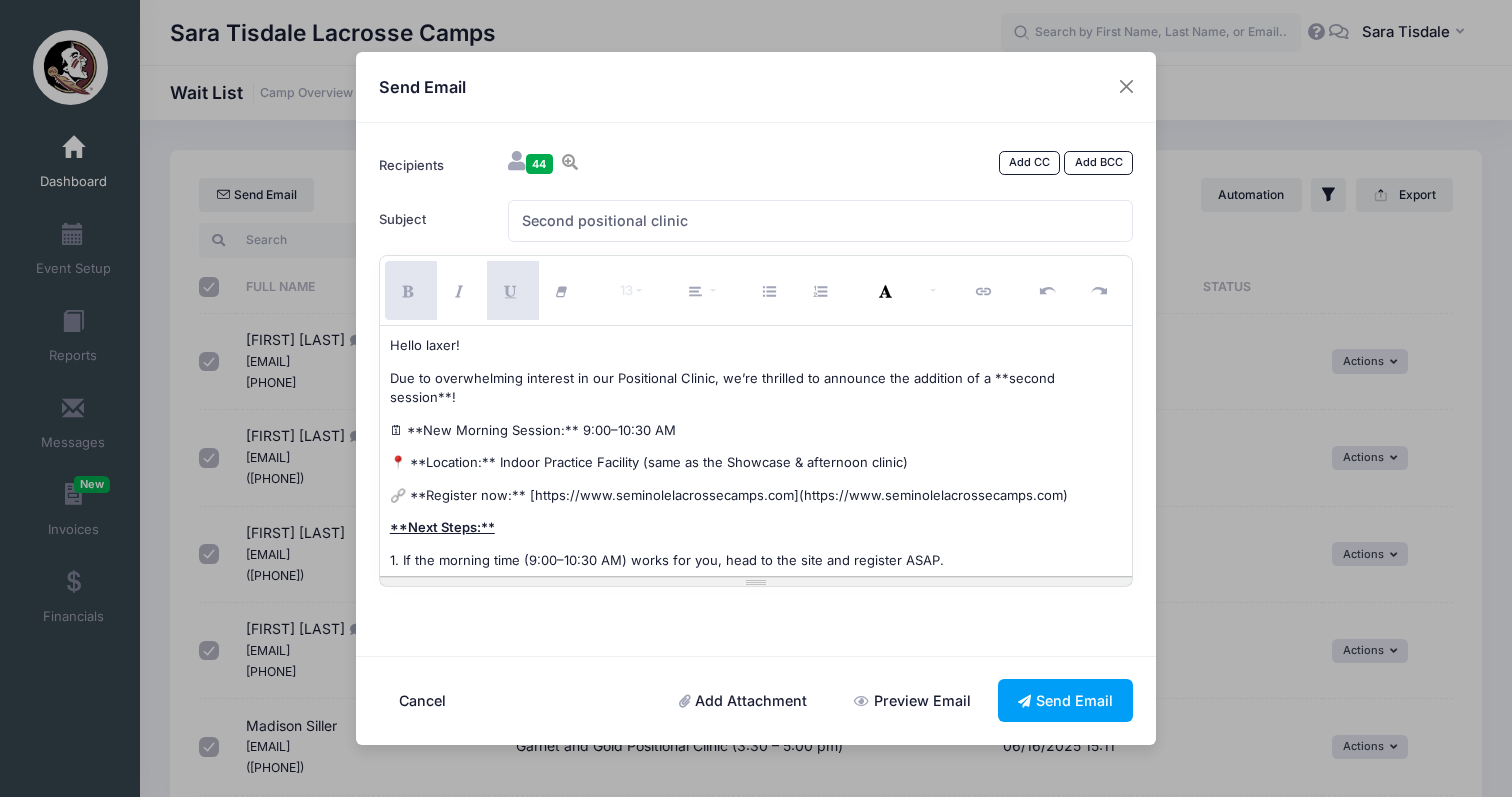 click on "🔗 **Register now:** [https://www.seminolelacrossecamps.com](https://www.seminolelacrossecamps.com)" at bounding box center (756, 496) 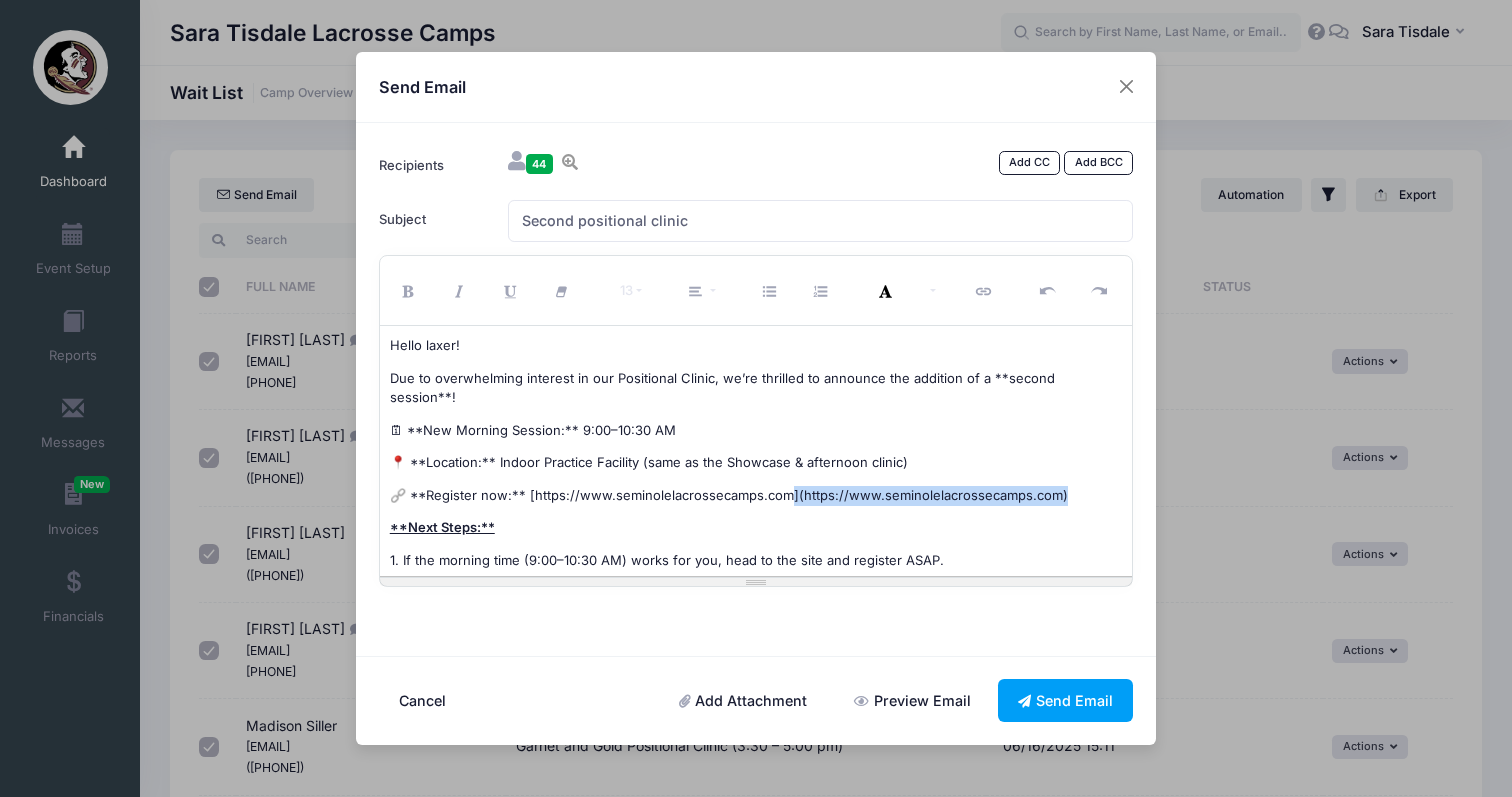 drag, startPoint x: 1079, startPoint y: 468, endPoint x: 787, endPoint y: 476, distance: 292.10956 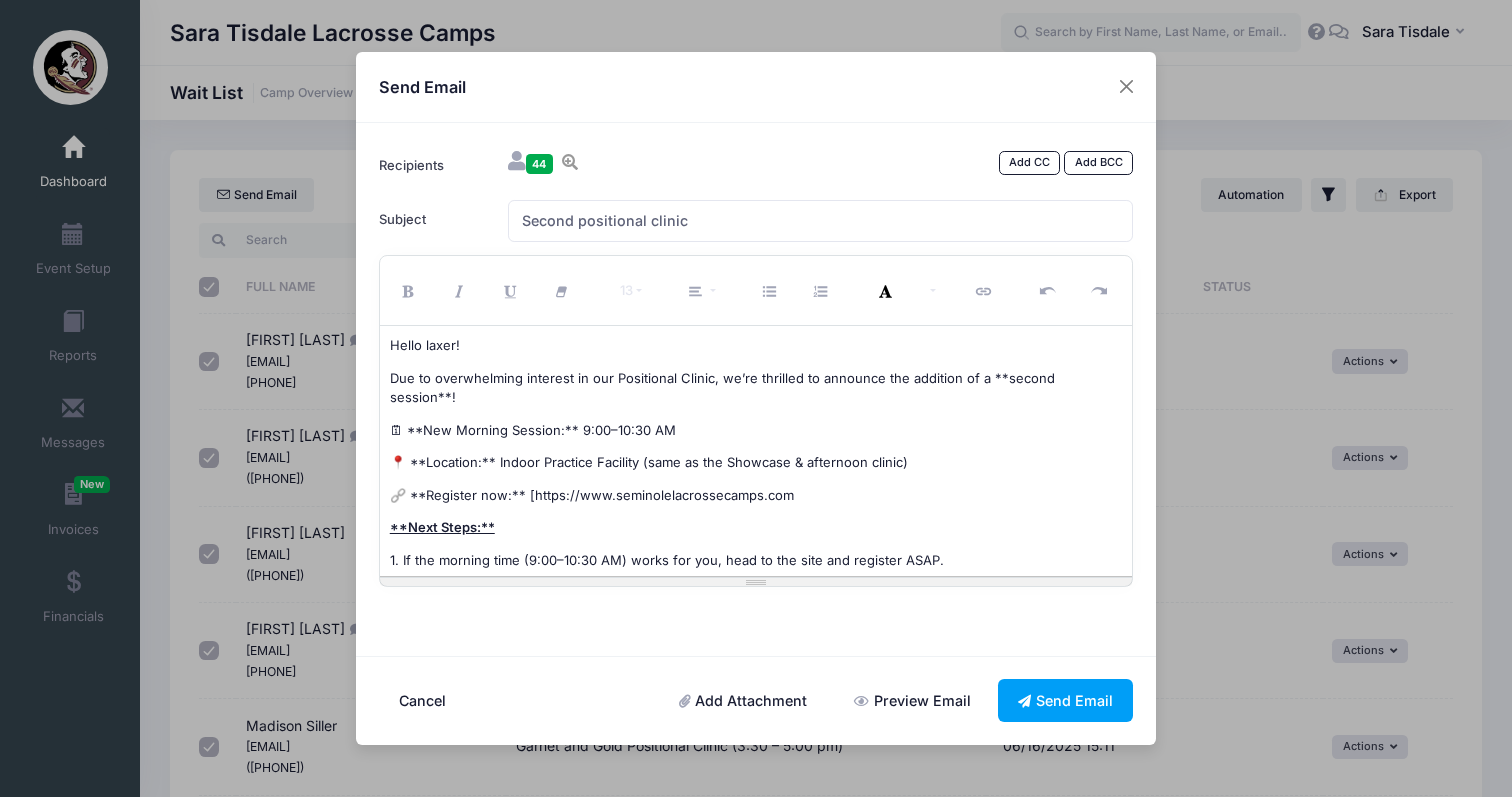 click on "🔗 **Register now:** [https://www.seminolelacrossecamps.com" at bounding box center [756, 496] 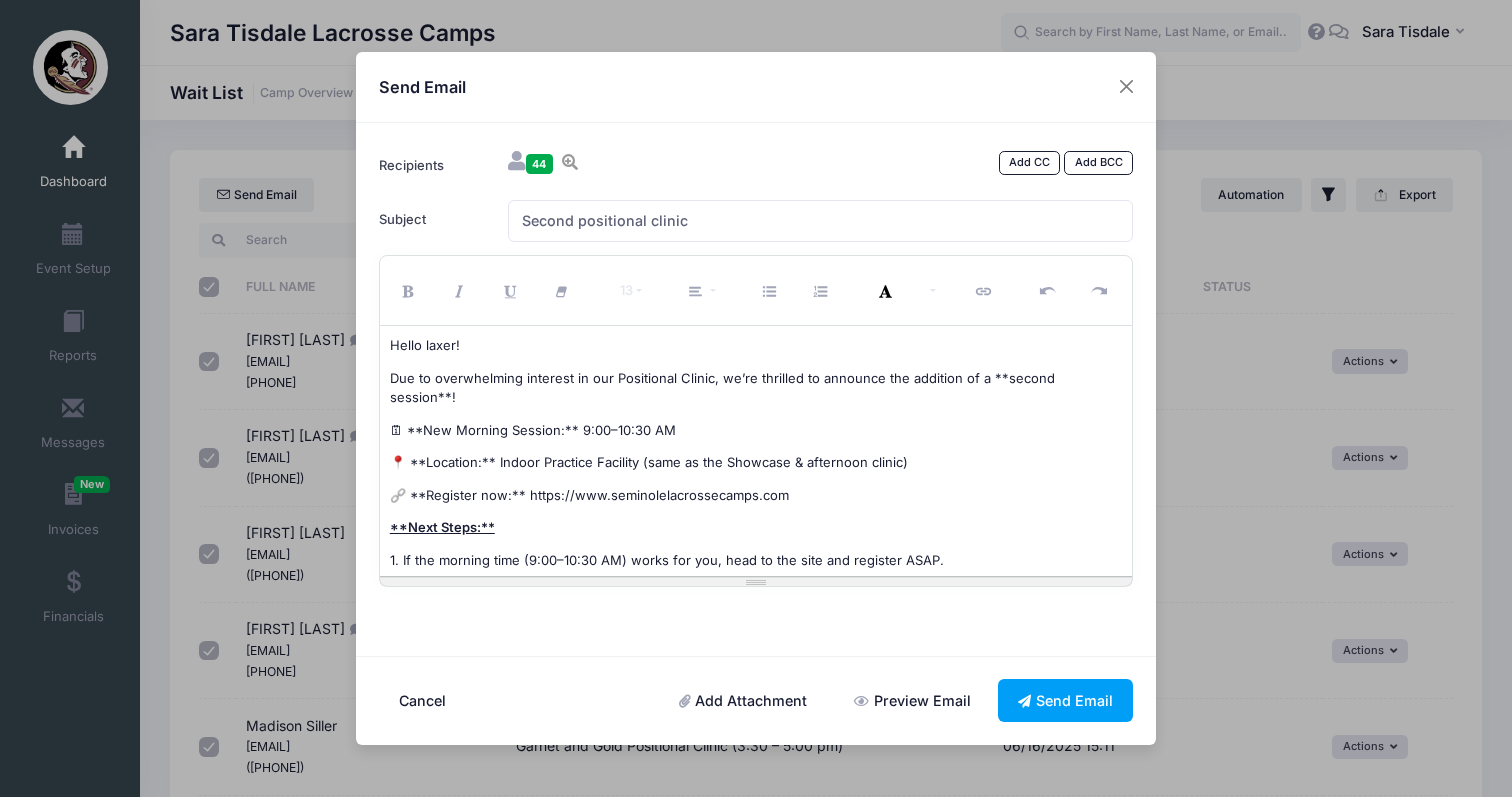 click on "**Next Steps:**" at bounding box center (756, 528) 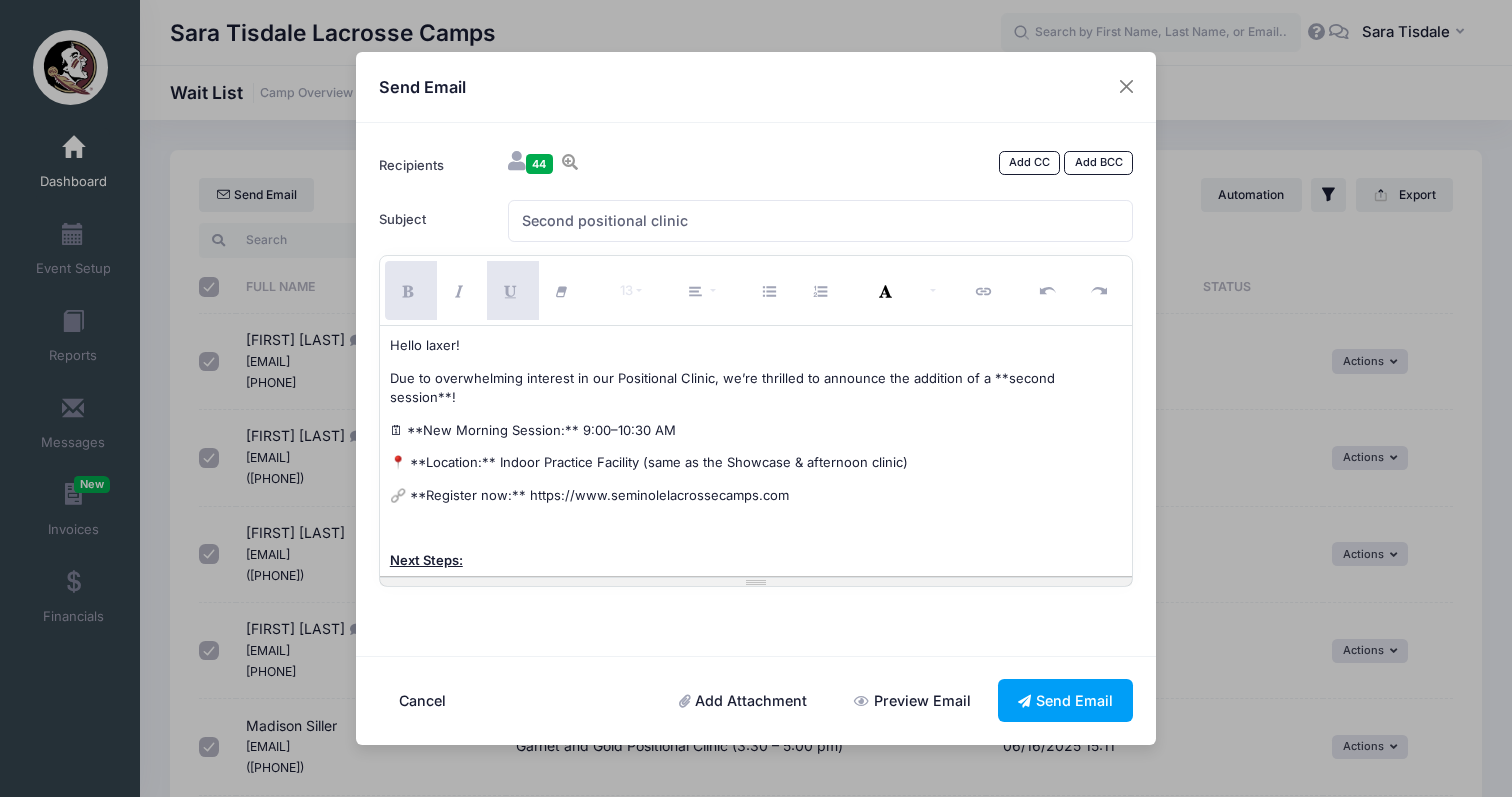 click on "🗓 **New Morning Session:** 9:00–10:30 AM" at bounding box center (533, 430) 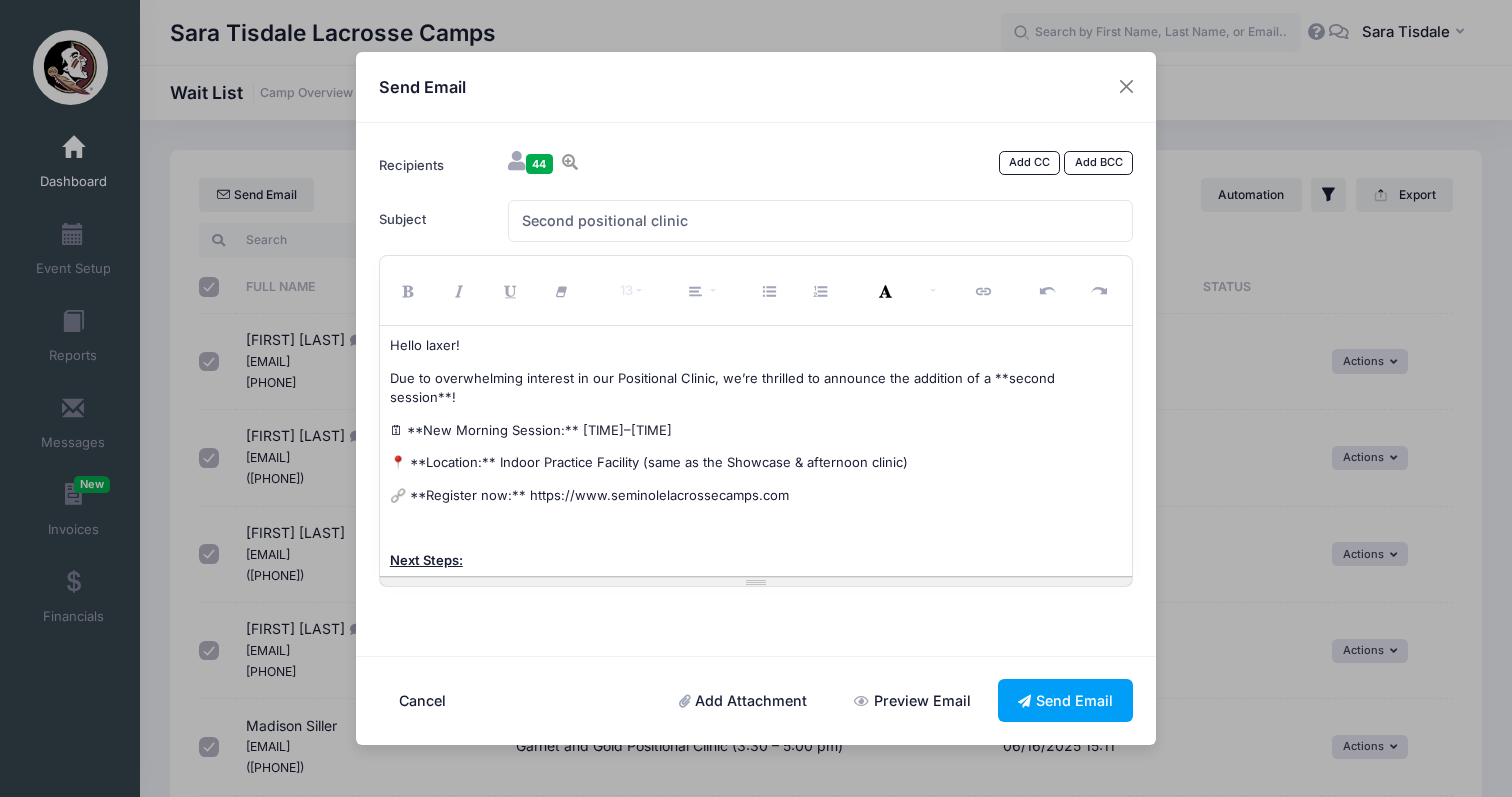 click on "🗓 **New Morning Session:** [TIME]–[TIME]" at bounding box center [531, 430] 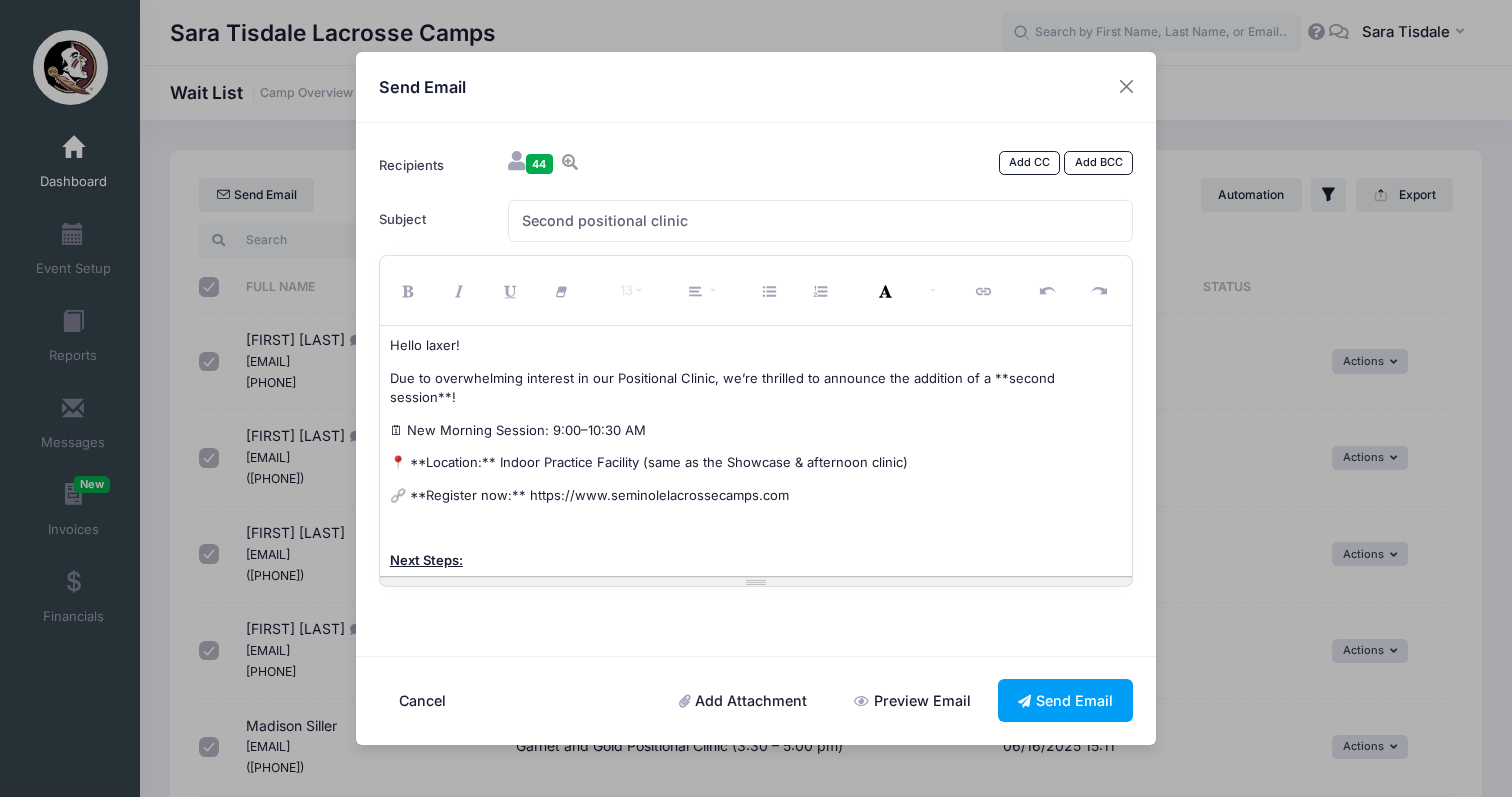 click on "📍 **Location:** Indoor Practice Facility (same as the Showcase & afternoon clinic)" at bounding box center [756, 463] 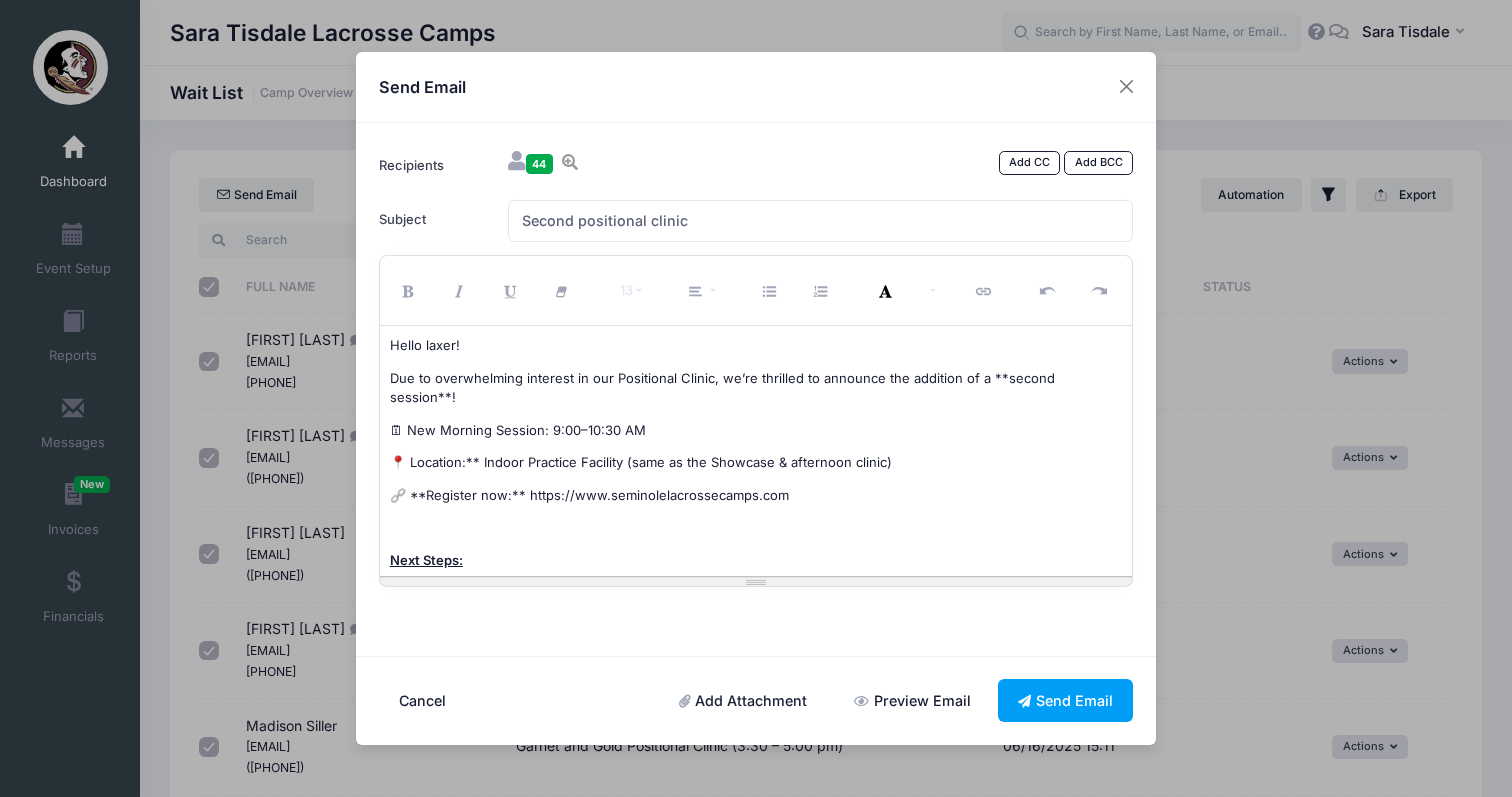 click on "📍 Location:** Indoor Practice Facility (same as the Showcase & afternoon clinic)" at bounding box center (756, 463) 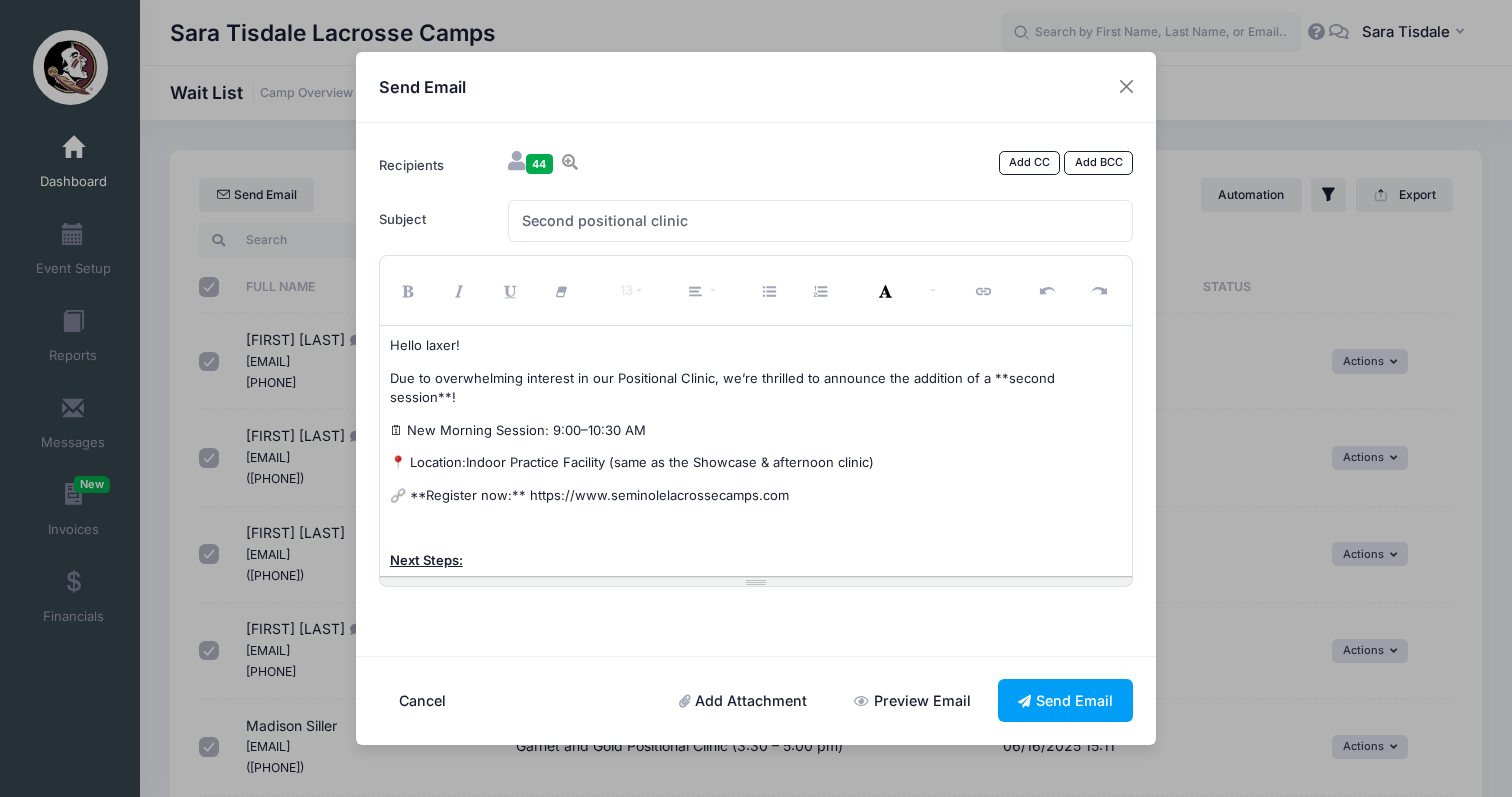click on "🔗 **Register now:** https://www.seminolelacrossecamps.com" at bounding box center [756, 496] 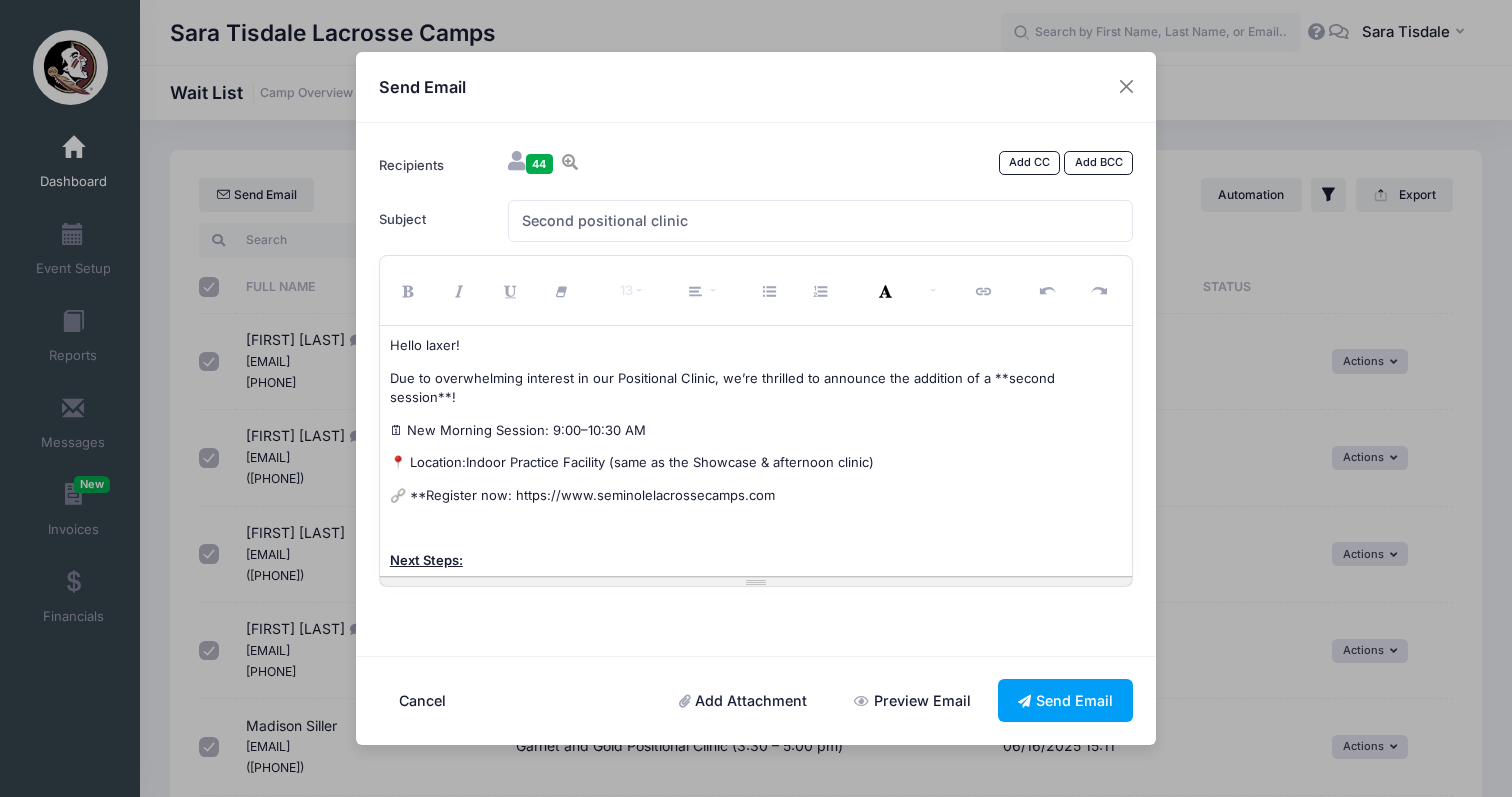 click on "🔗 **Register now: https://www.seminolelacrossecamps.com" at bounding box center (756, 496) 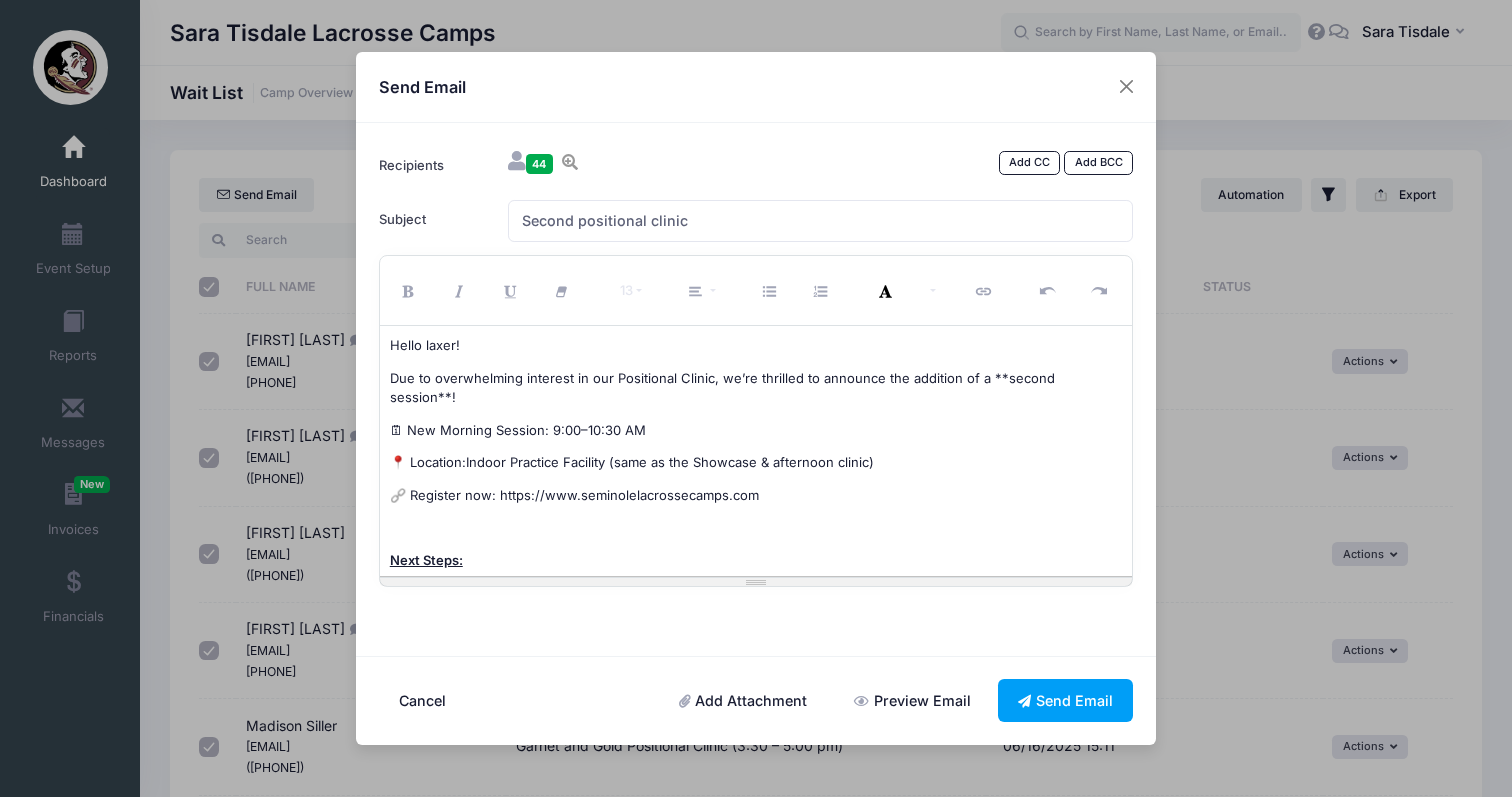 click on "Due to overwhelming interest in our Positional Clinic, we’re thrilled to announce the addition of a **second session**!" at bounding box center [722, 388] 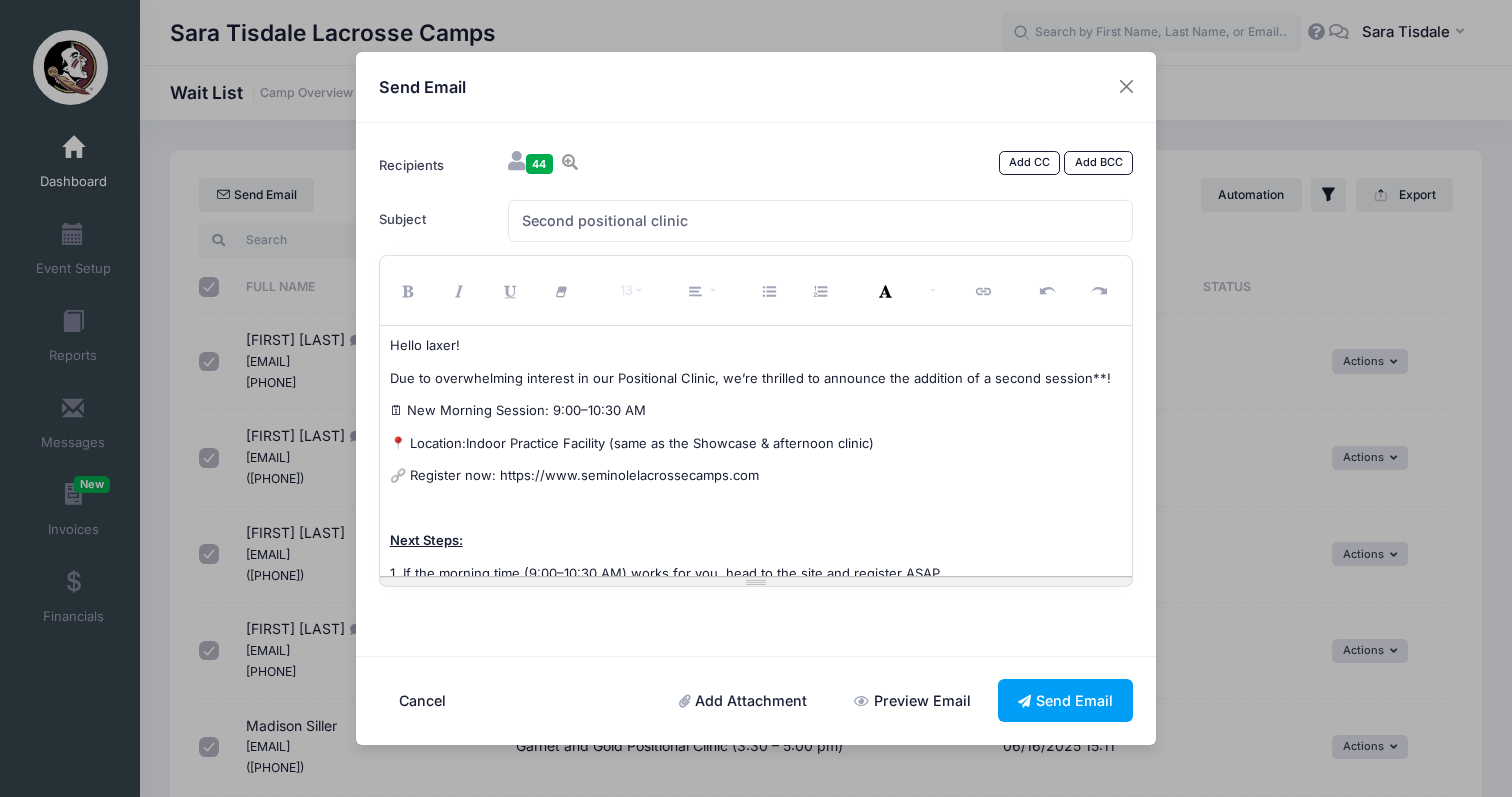 click on "Due to overwhelming interest in our Positional Clinic, we’re thrilled to announce the addition of a second session**!" at bounding box center (750, 378) 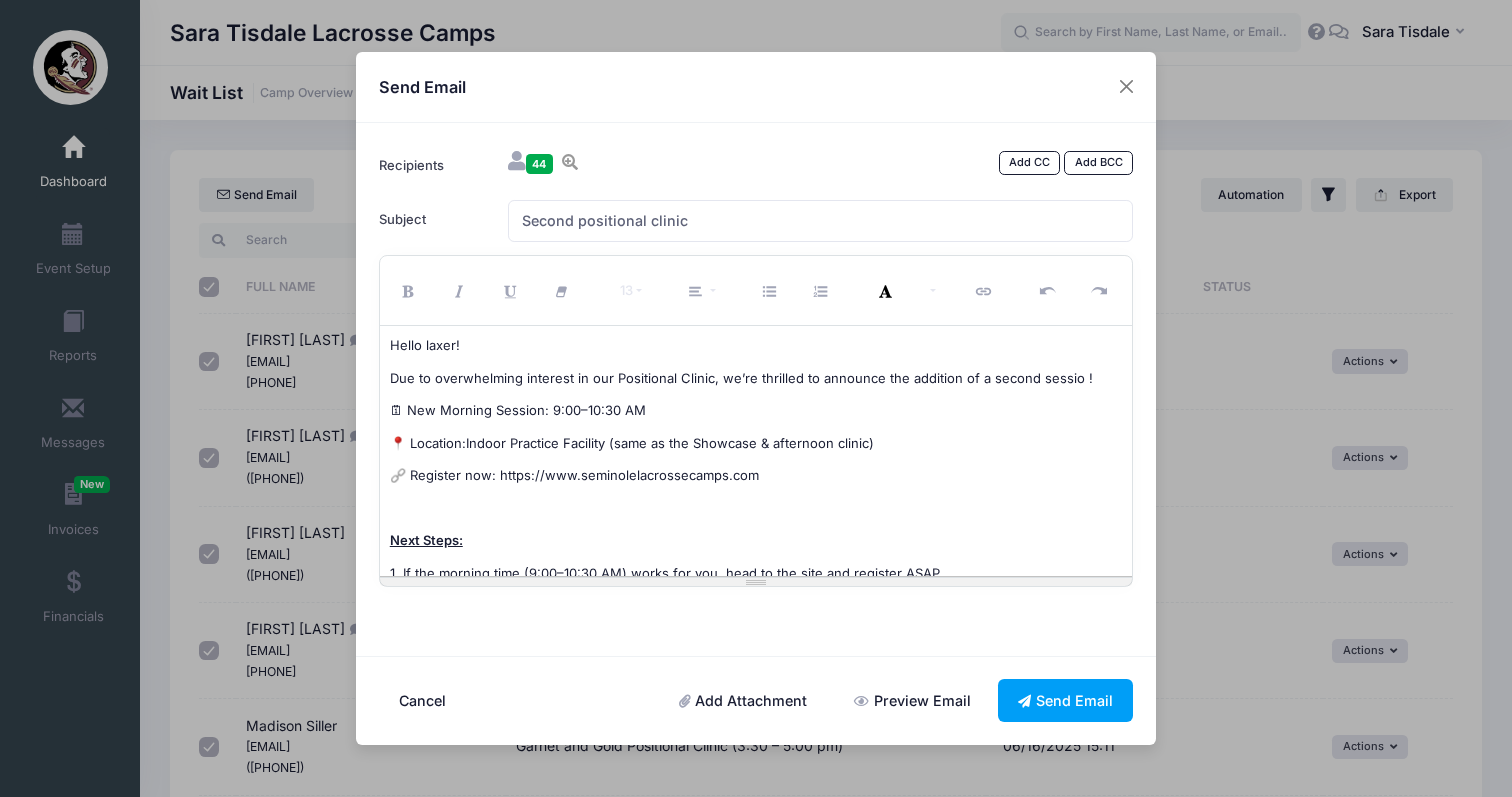 click on "Due to overwhelming interest in our Positional Clinic, we’re thrilled to announce the addition of a second sessio !" at bounding box center (741, 378) 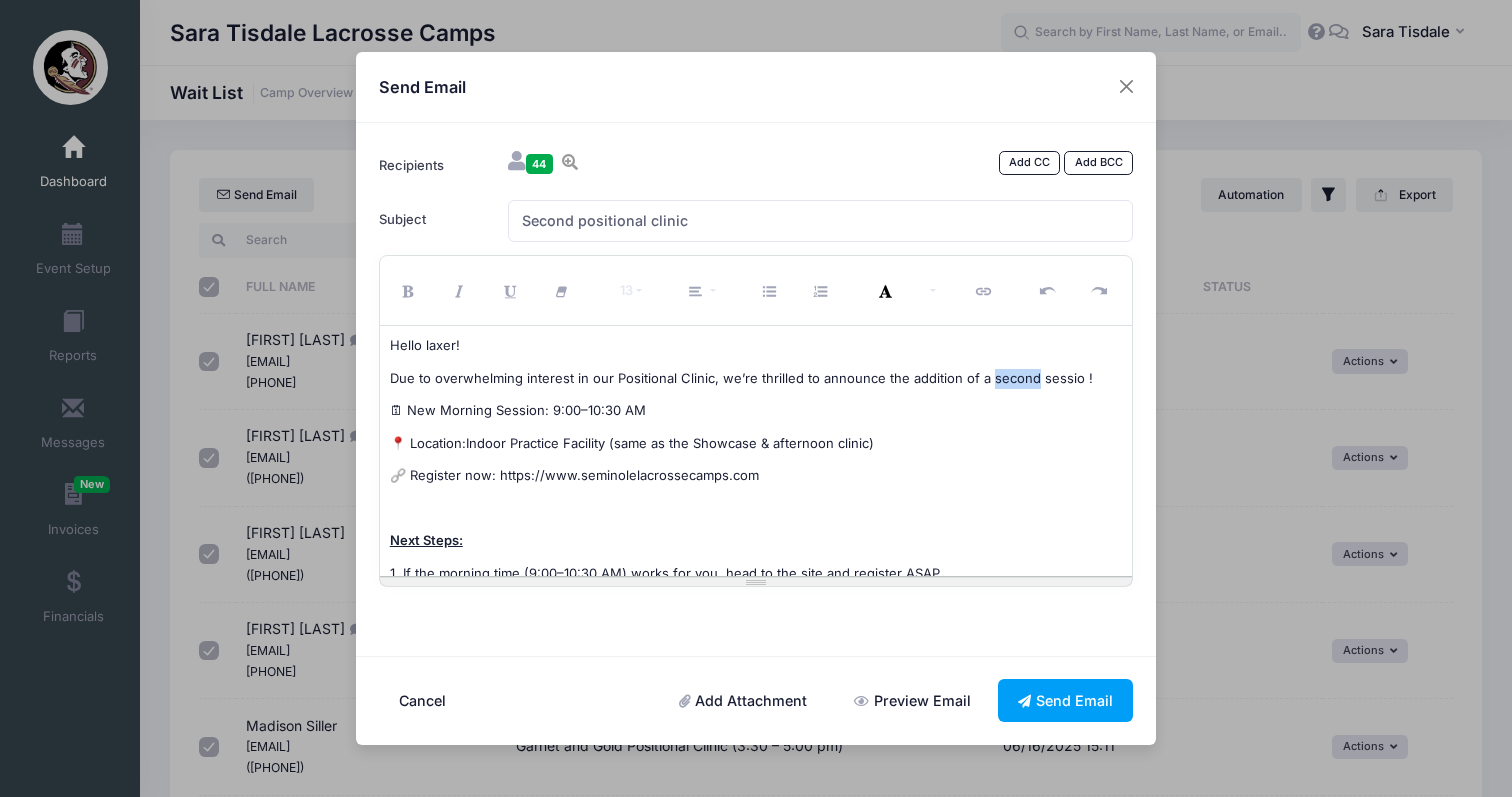 click on "Due to overwhelming interest in our Positional Clinic, we’re thrilled to announce the addition of a second sessio !" at bounding box center [741, 378] 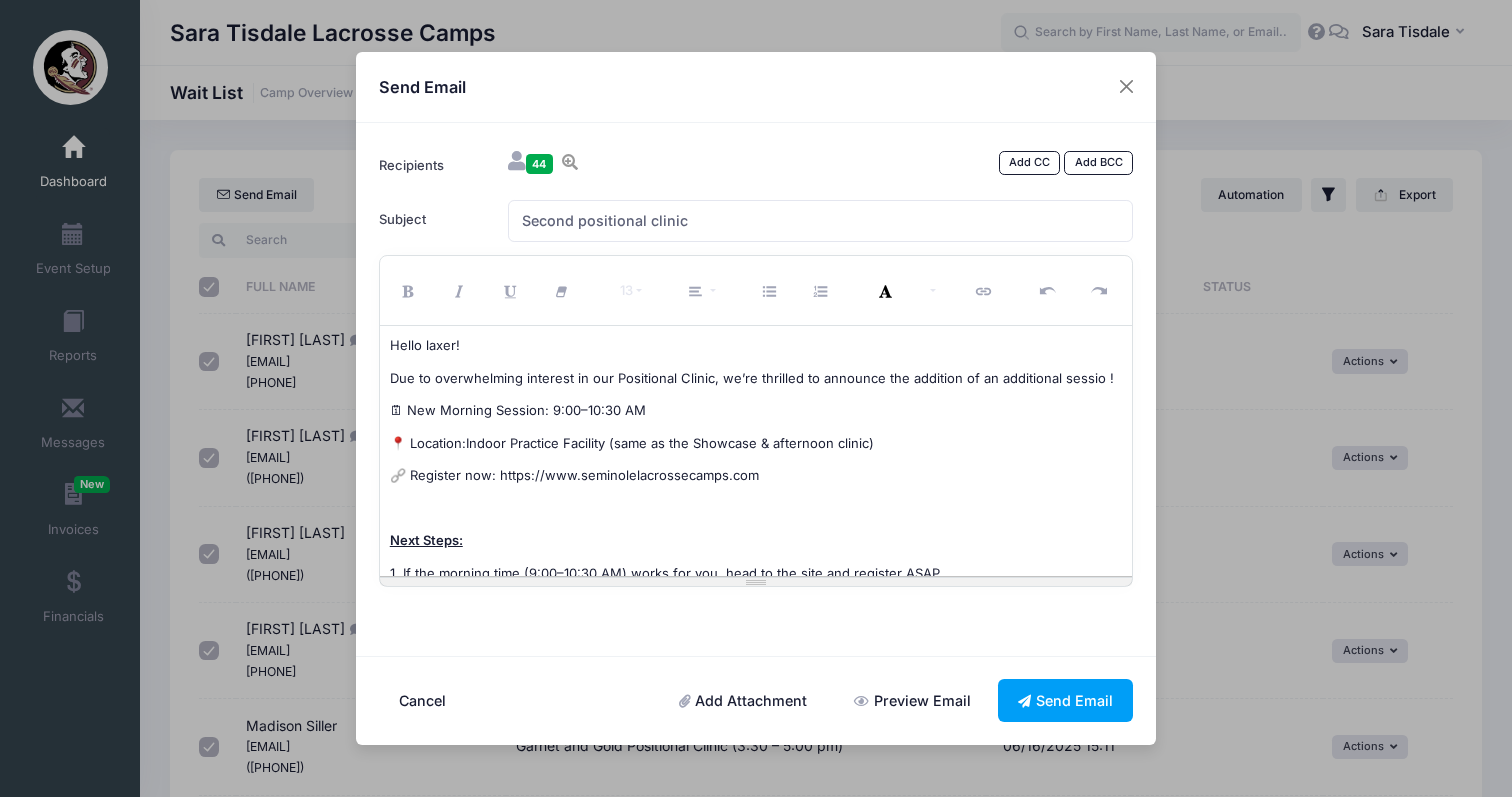 click on "Due to overwhelming interest in our Positional Clinic, we’re thrilled to announce the addition of an additional sessio !" at bounding box center (752, 378) 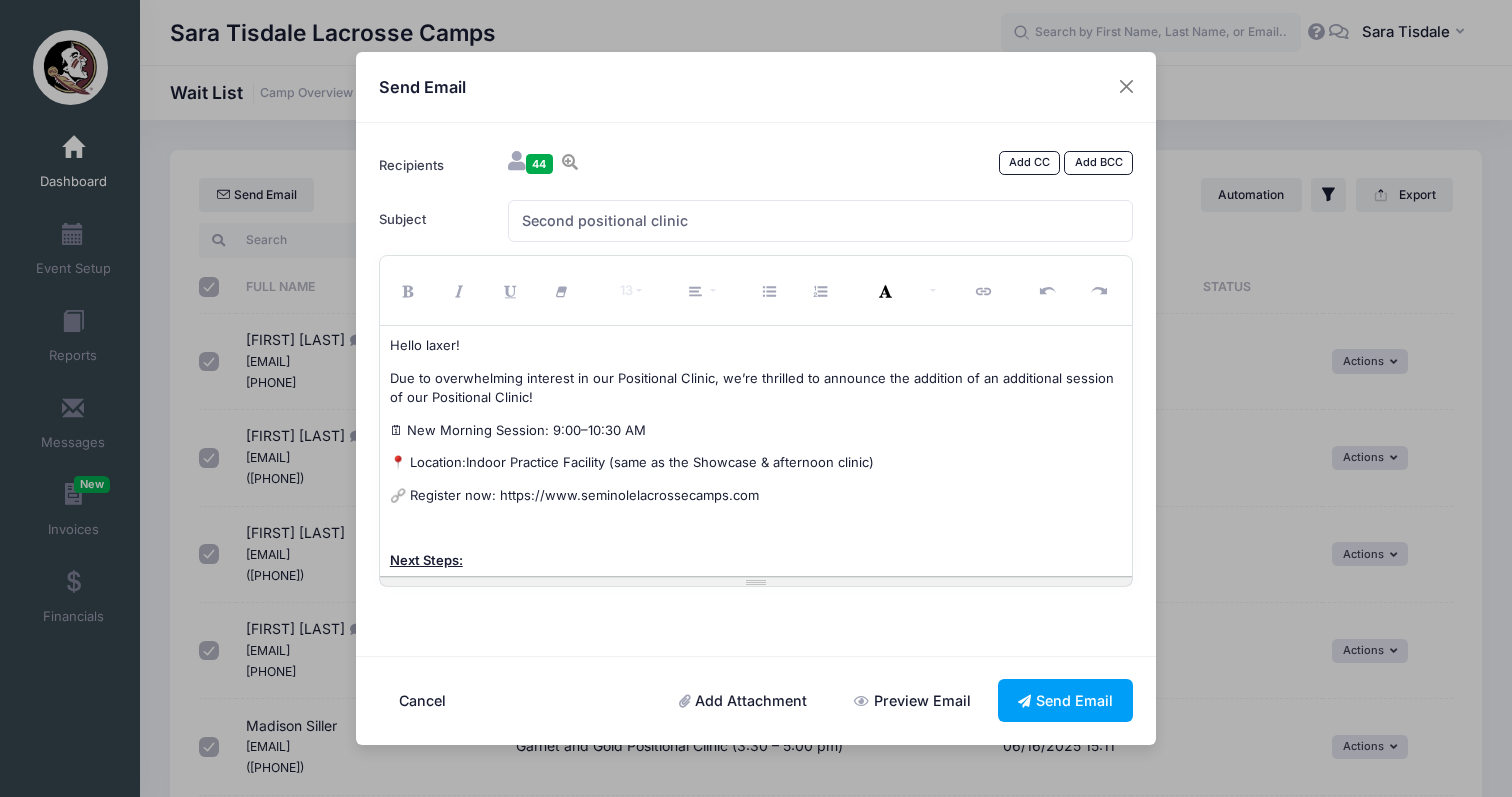 click on "Due to overwhelming interest in our Positional Clinic, we’re thrilled to announce the addition of an additional session of our Positional Clinic!" at bounding box center (756, 388) 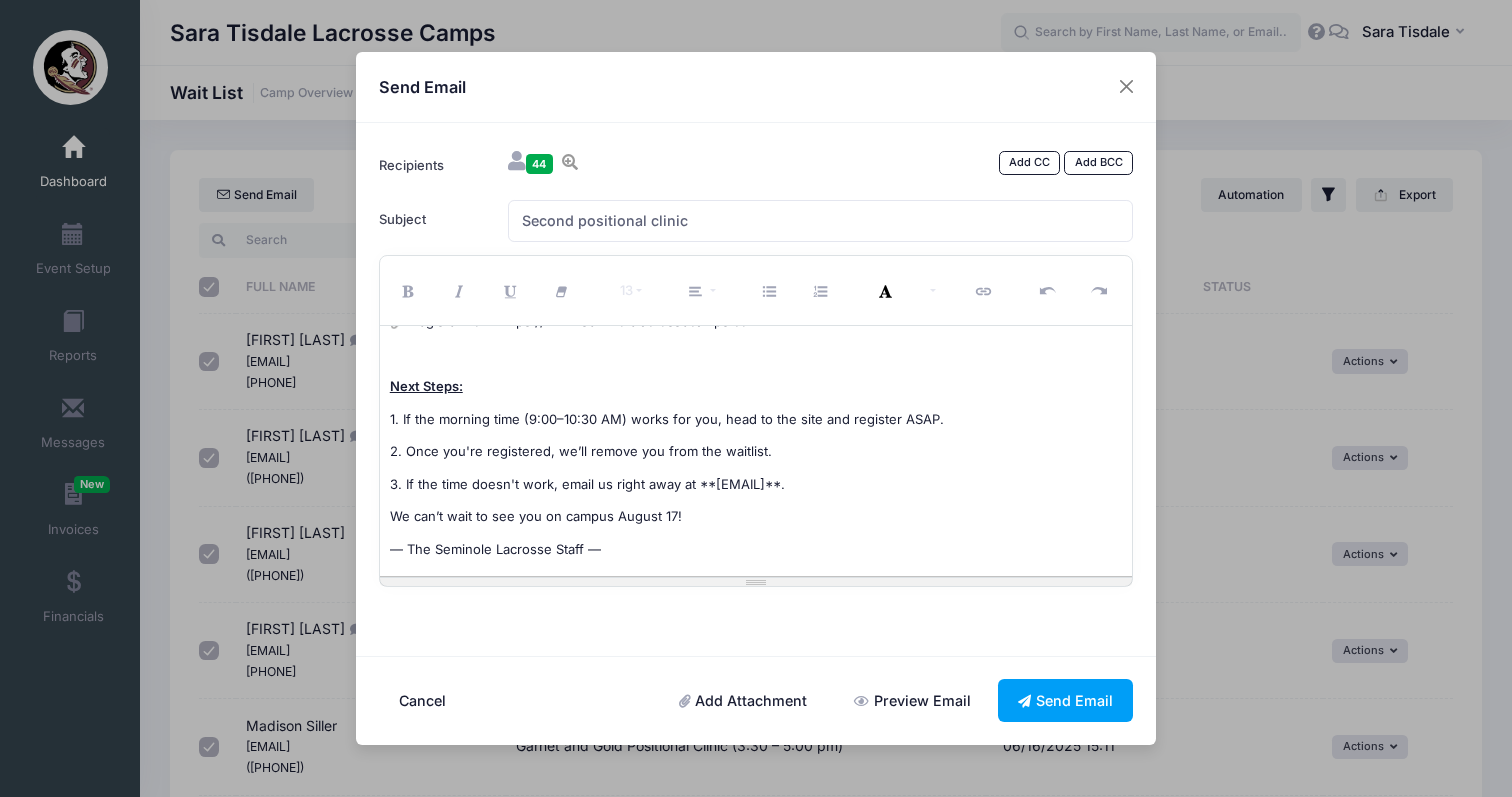 scroll, scrollTop: 205, scrollLeft: 0, axis: vertical 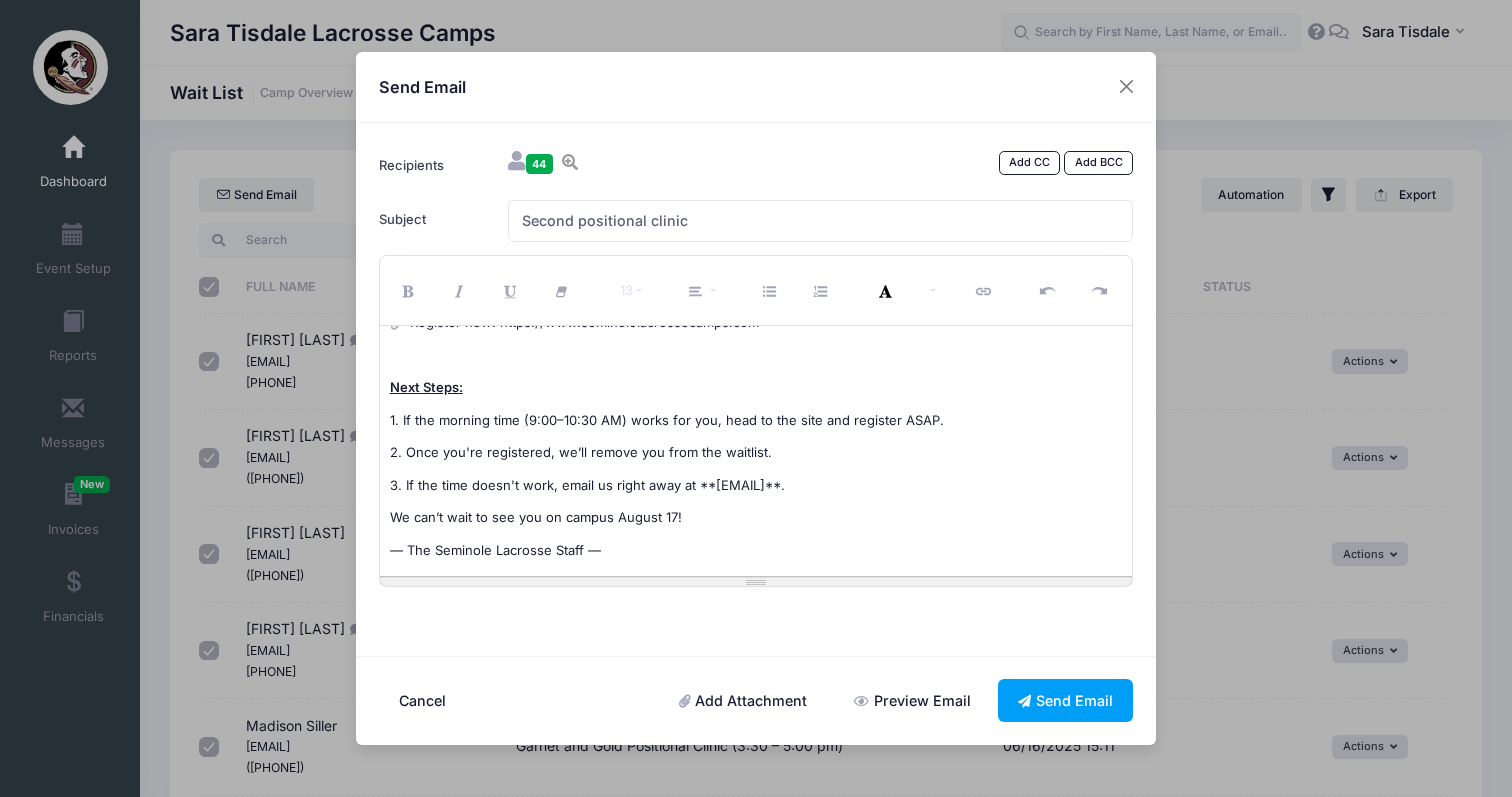 click on "3. If the time doesn't work, email us right away at **[EMAIL]**." at bounding box center (756, 486) 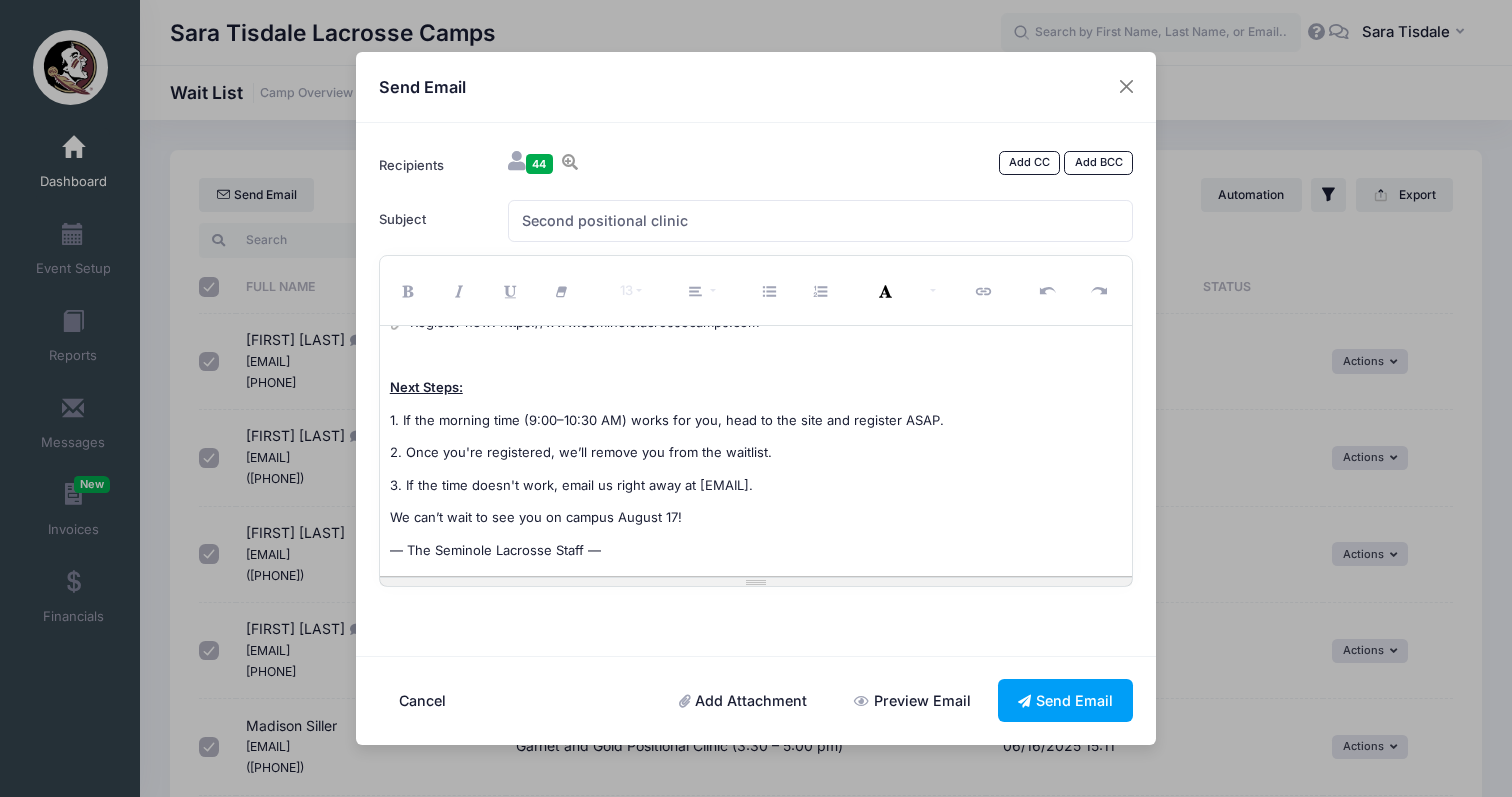 drag, startPoint x: 1004, startPoint y: 484, endPoint x: 799, endPoint y: 484, distance: 205 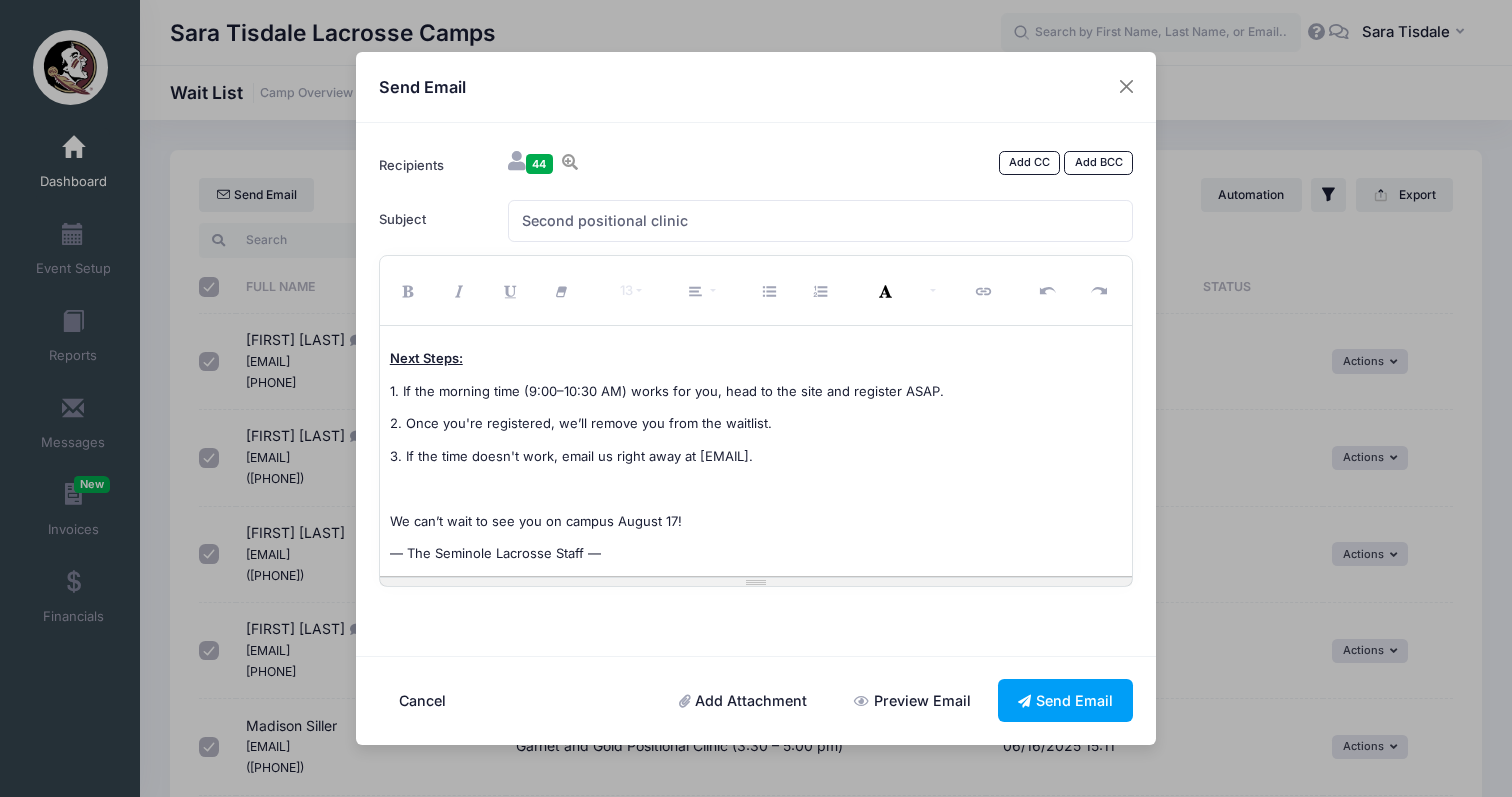 scroll, scrollTop: 235, scrollLeft: 0, axis: vertical 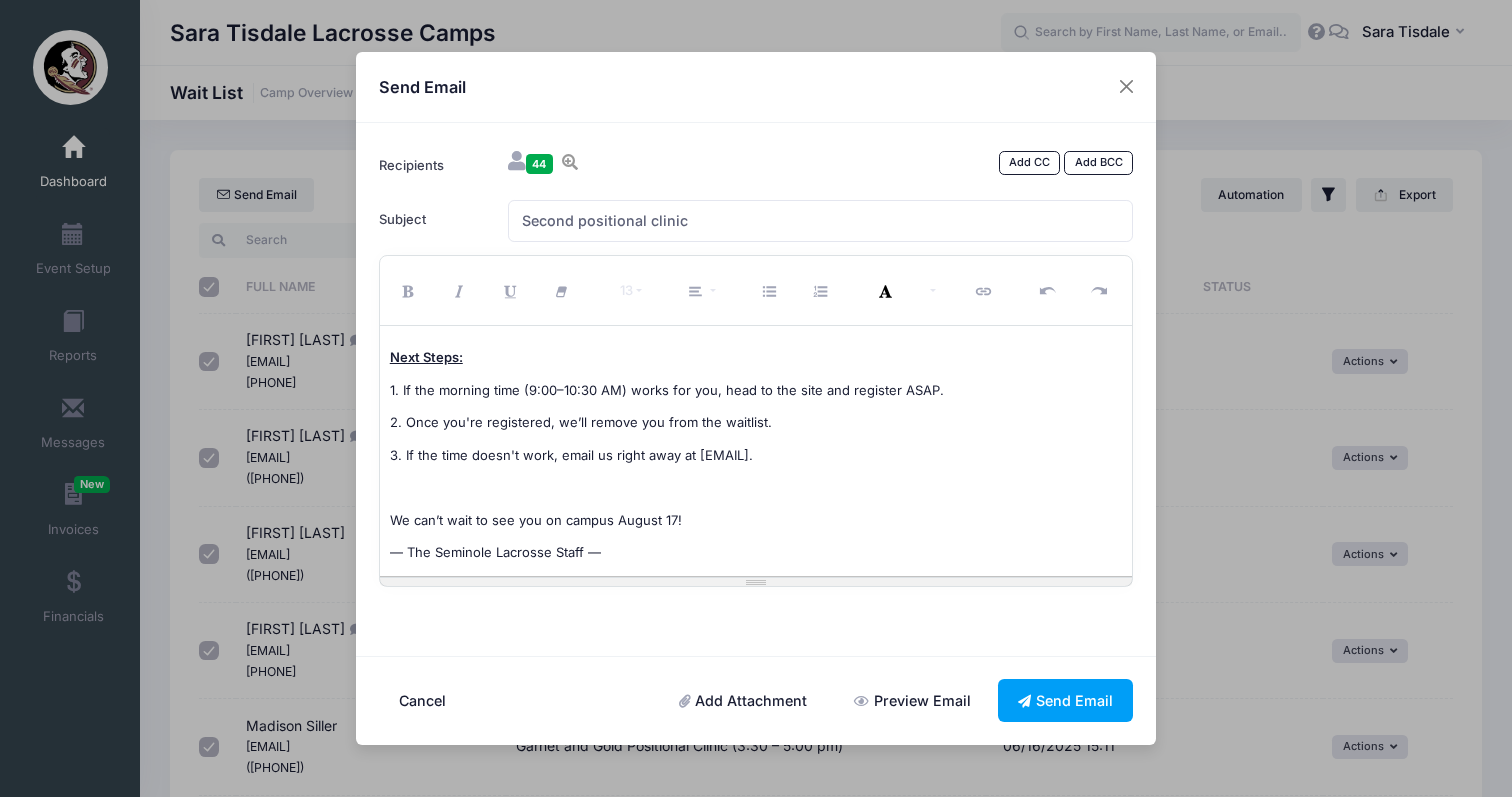 click on "— The Seminole Lacrosse Staff —" at bounding box center (756, 553) 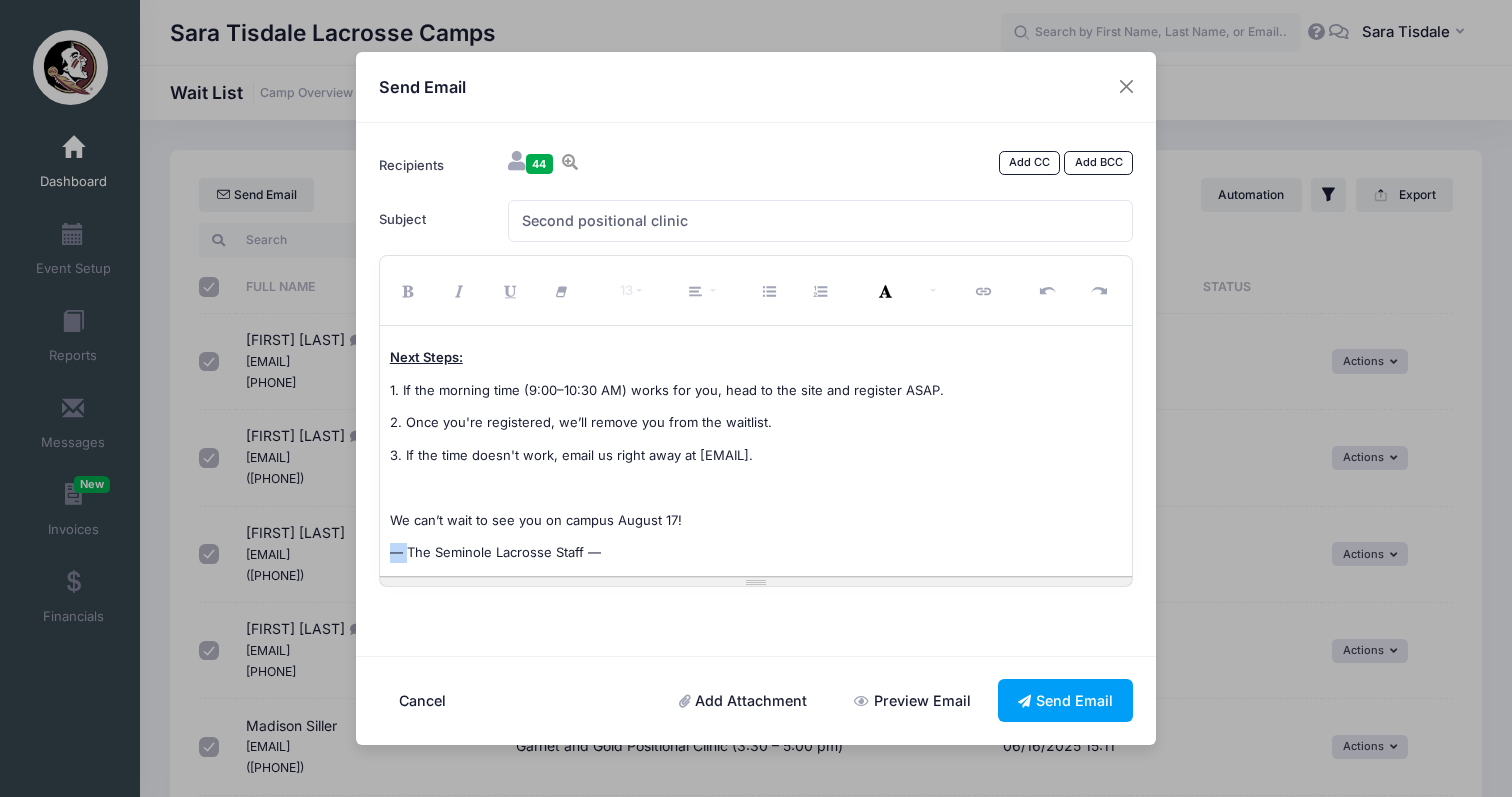 drag, startPoint x: 406, startPoint y: 547, endPoint x: 379, endPoint y: 550, distance: 27.166155 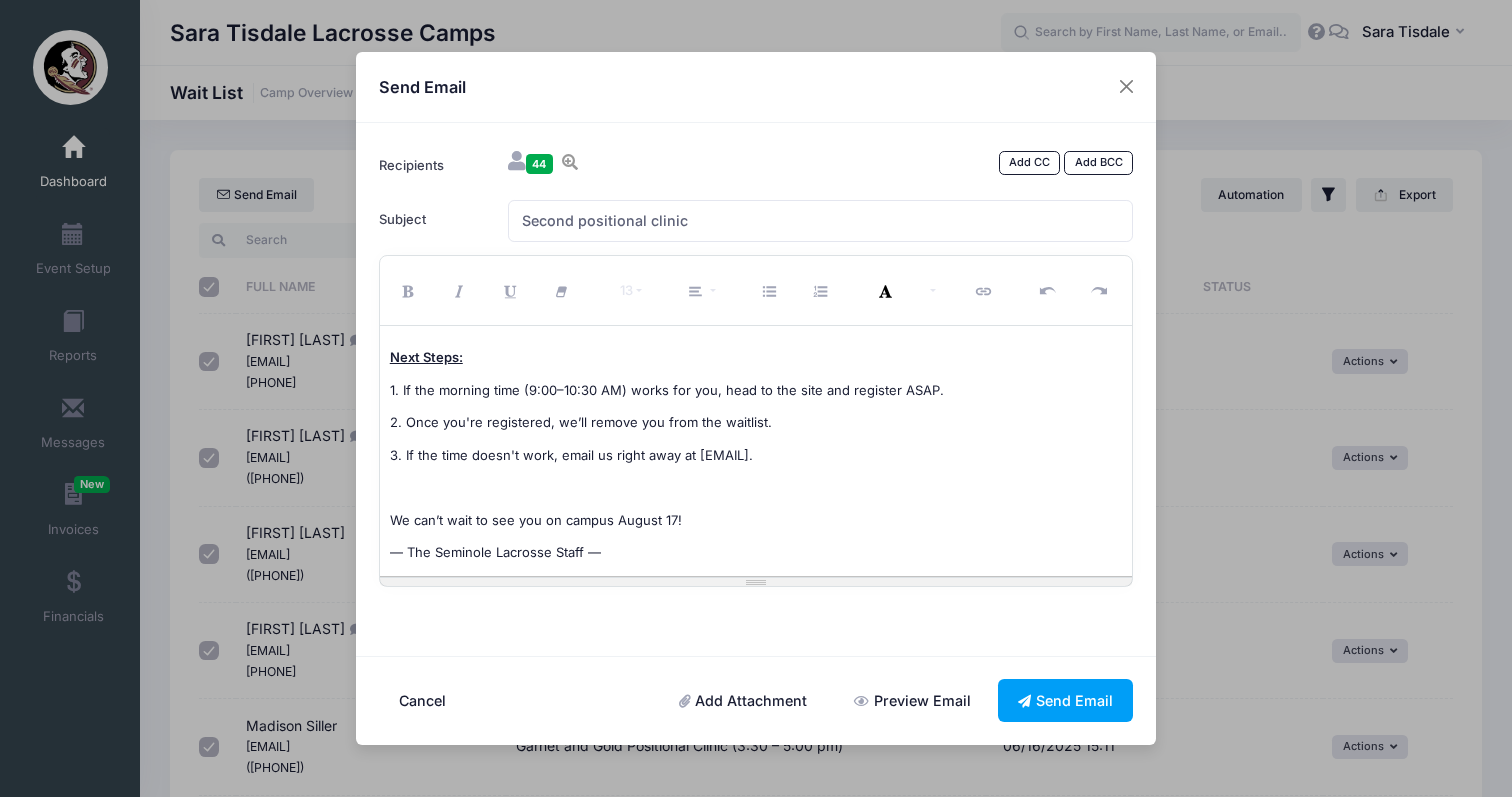 click on "— The Seminole Lacrosse Staff —" at bounding box center [756, 553] 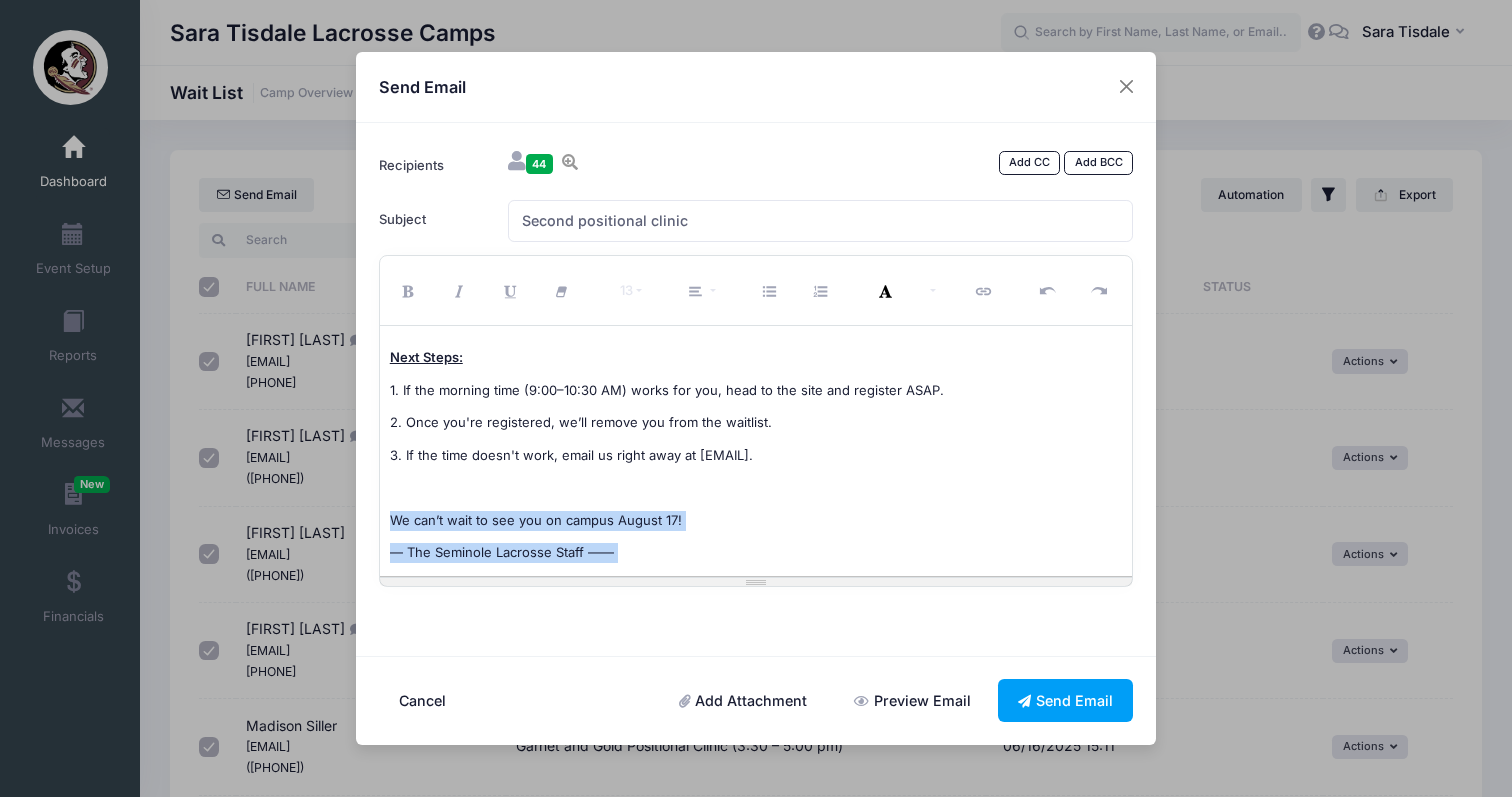 drag, startPoint x: 627, startPoint y: 548, endPoint x: 375, endPoint y: 511, distance: 254.70178 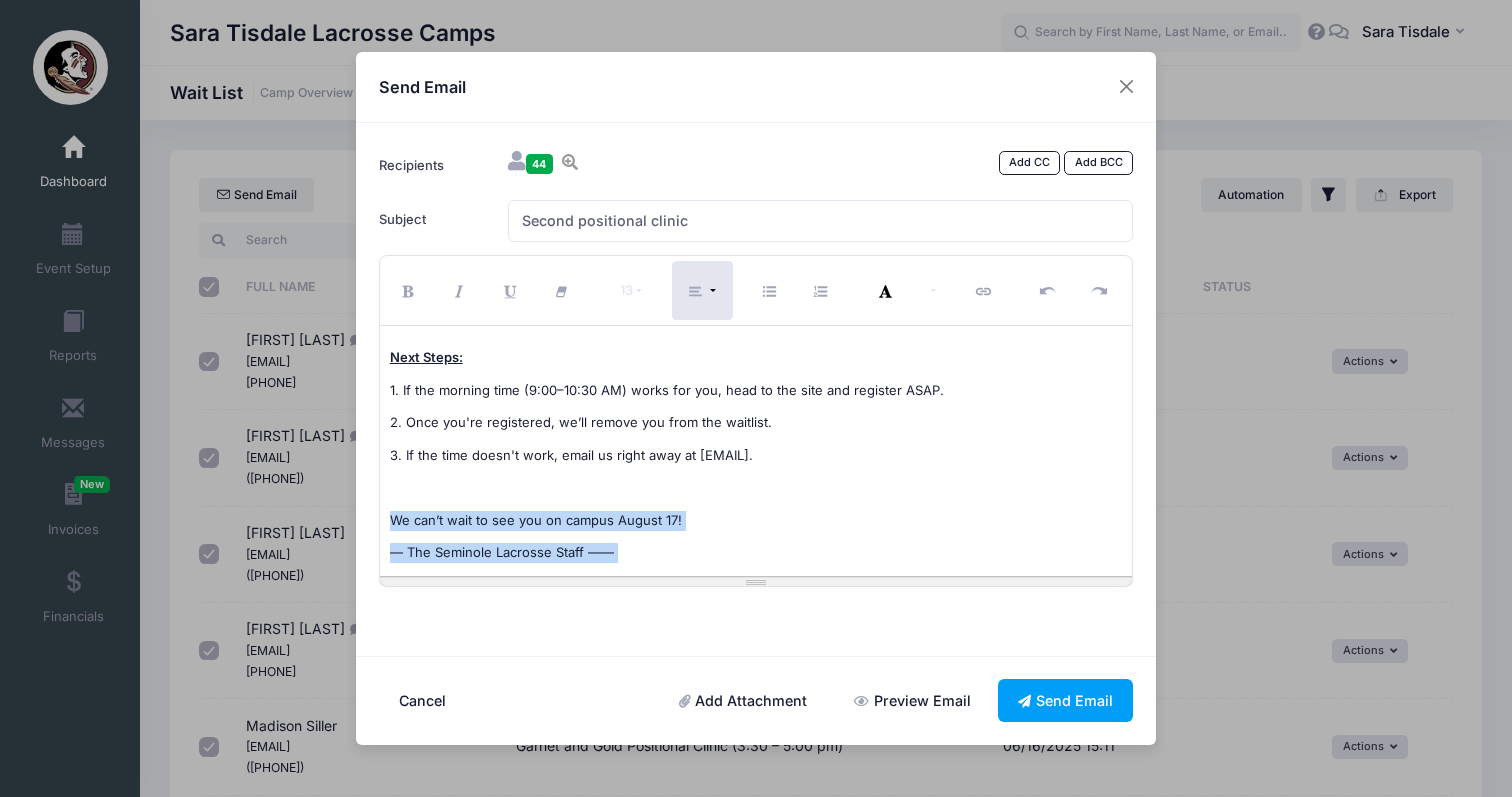 click at bounding box center [702, 290] 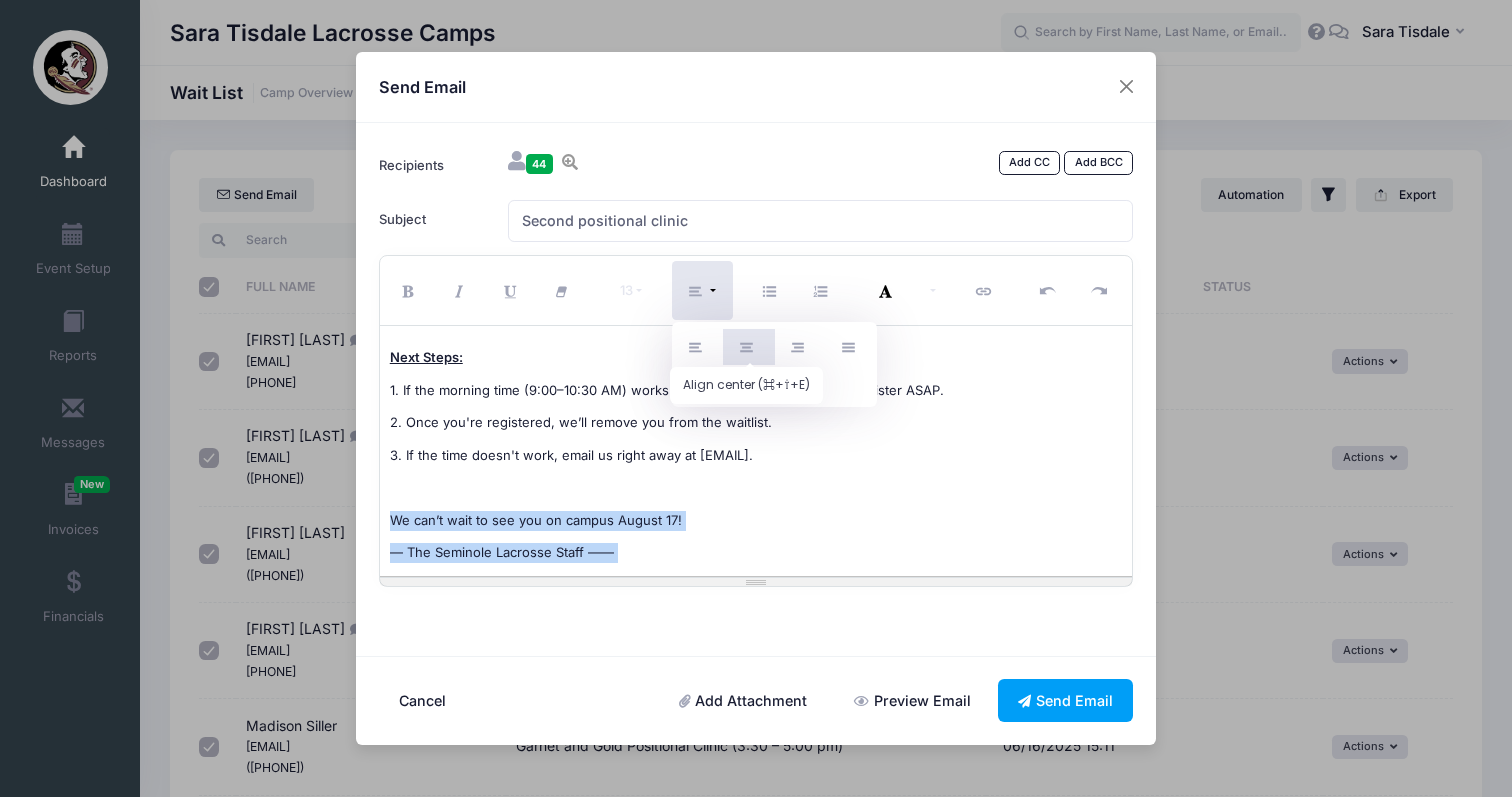 click at bounding box center [749, 348] 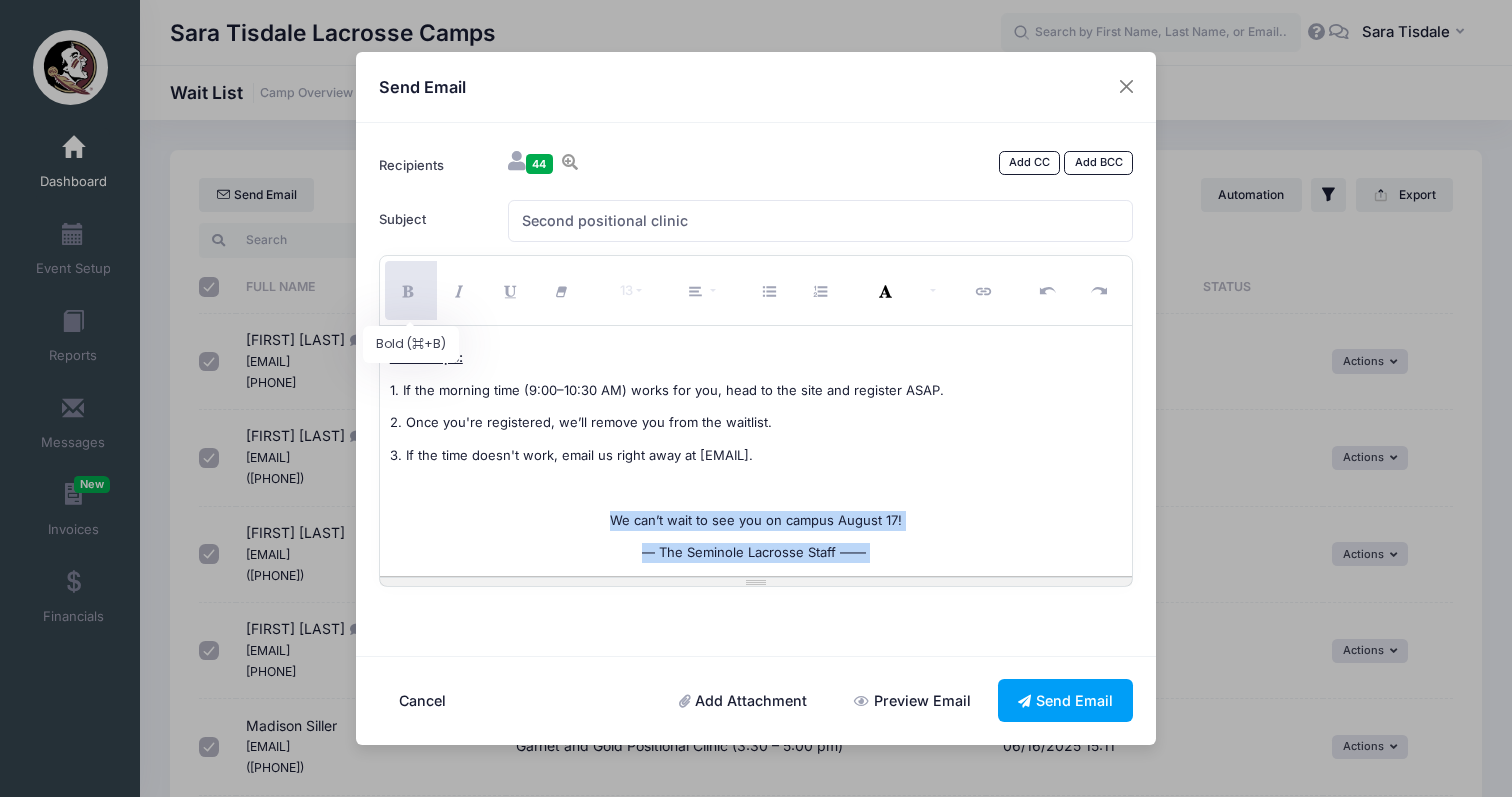 click at bounding box center (411, 292) 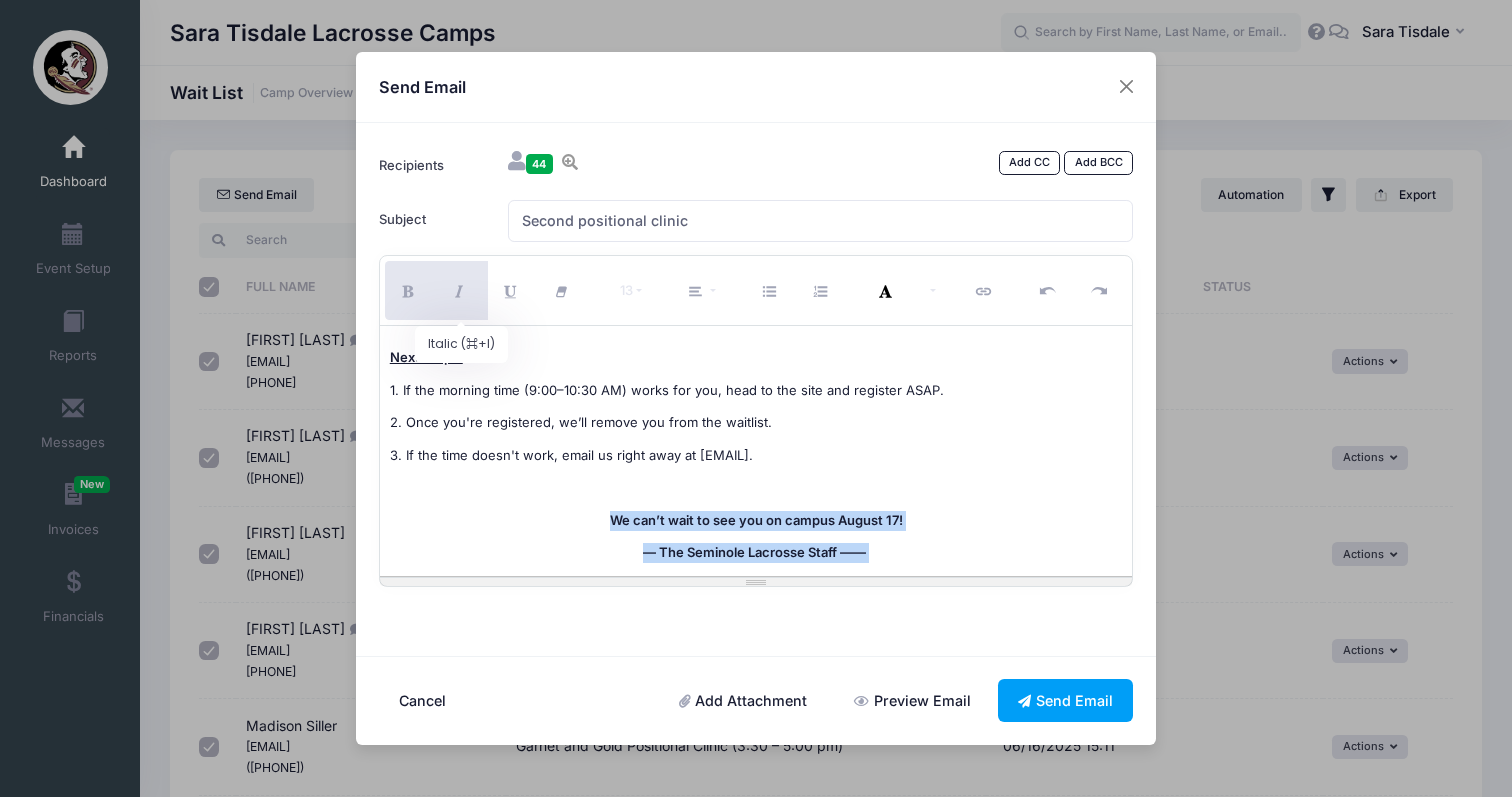 click at bounding box center (462, 290) 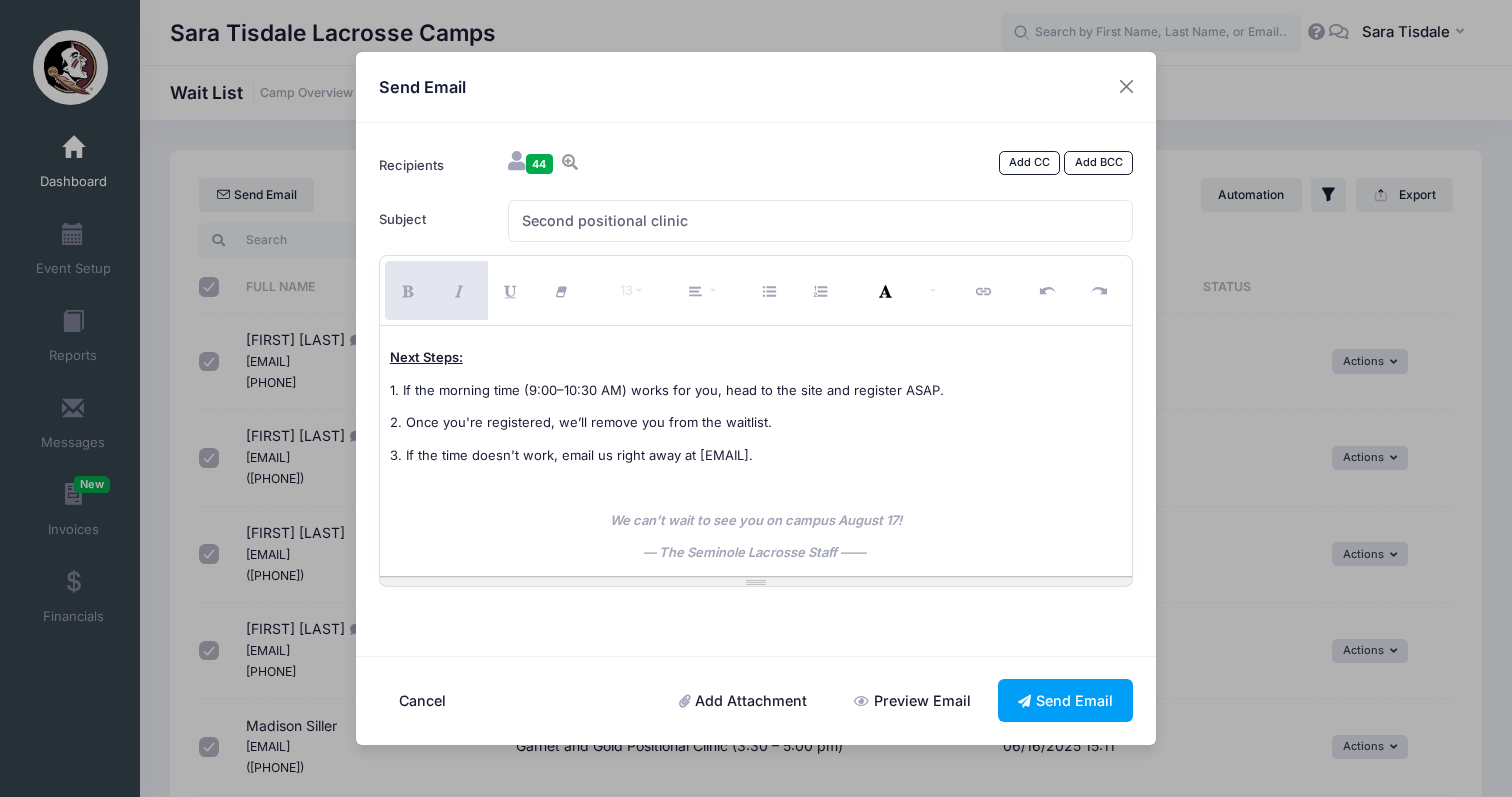 click at bounding box center [756, 488] 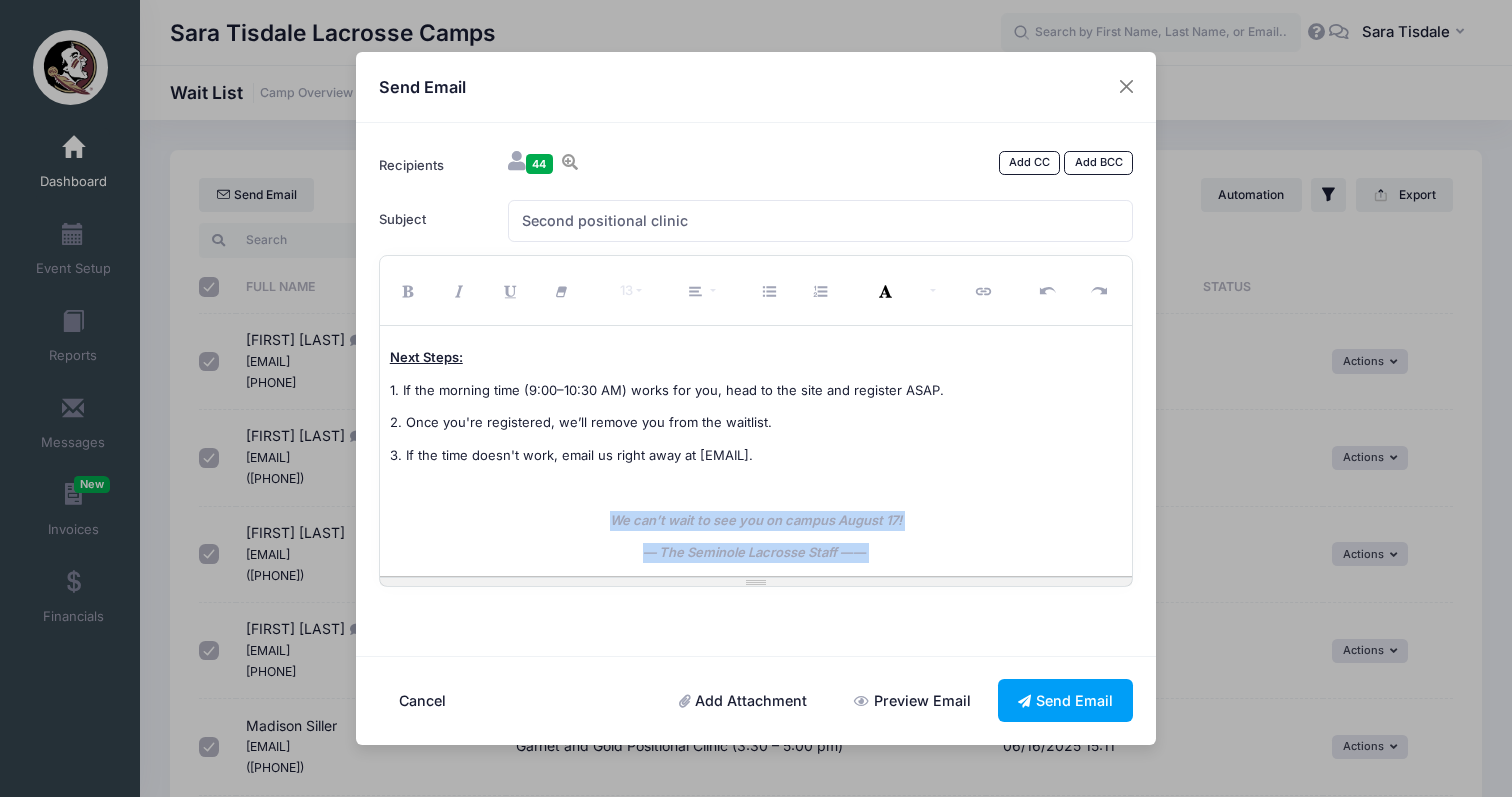 drag, startPoint x: 882, startPoint y: 539, endPoint x: 607, endPoint y: 504, distance: 277.21832 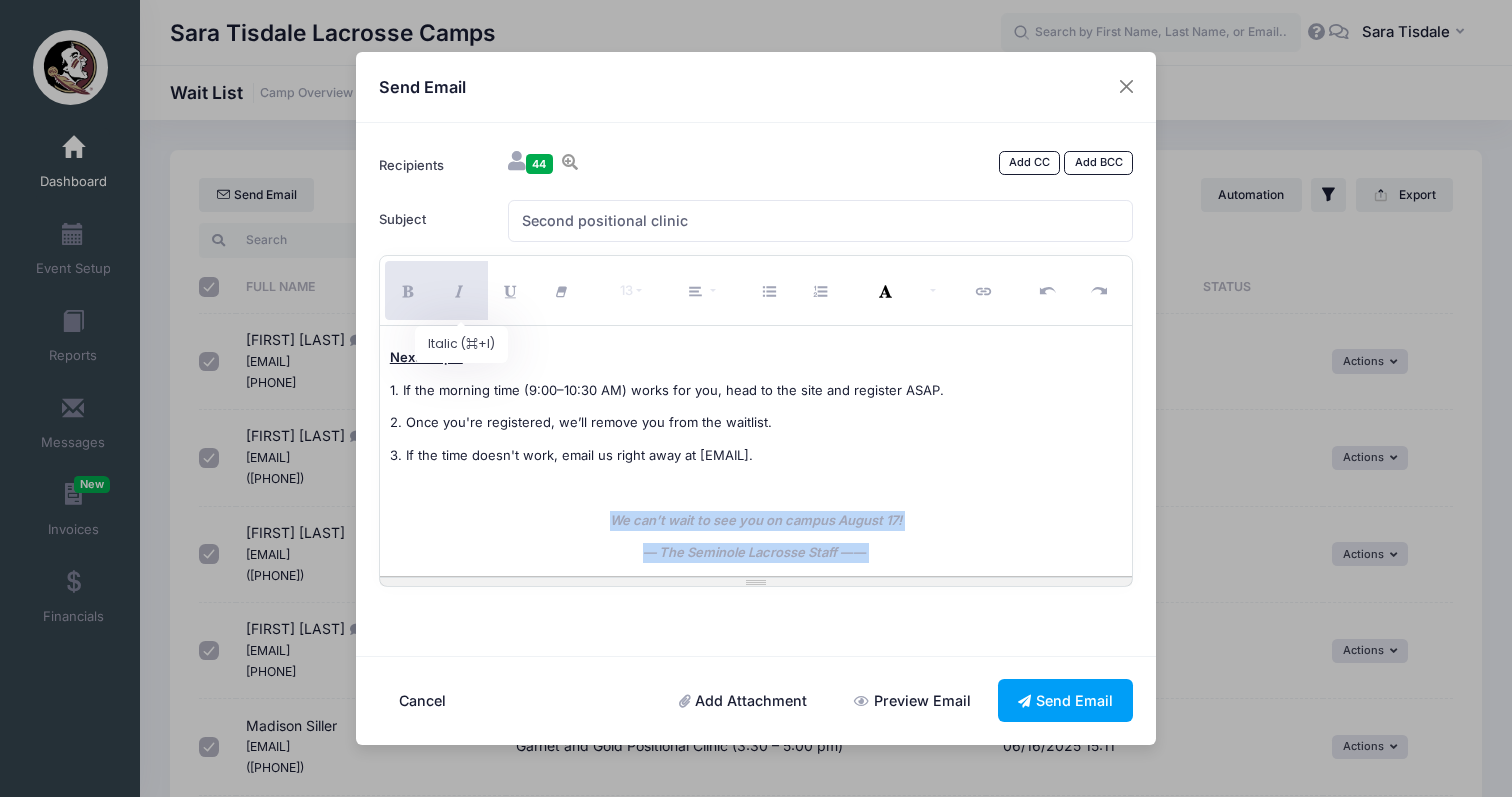 click at bounding box center [462, 292] 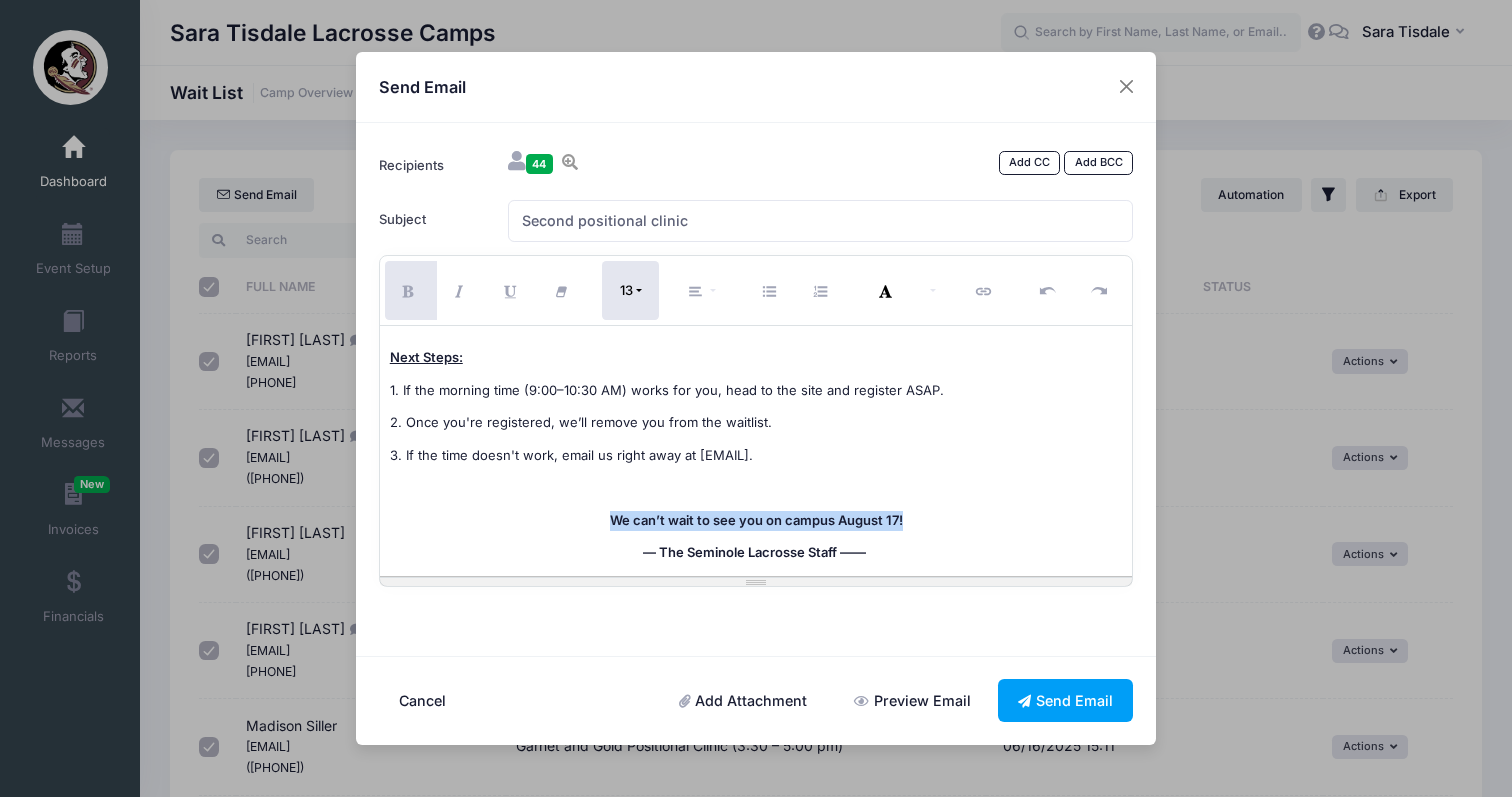 click on "13" at bounding box center [626, 290] 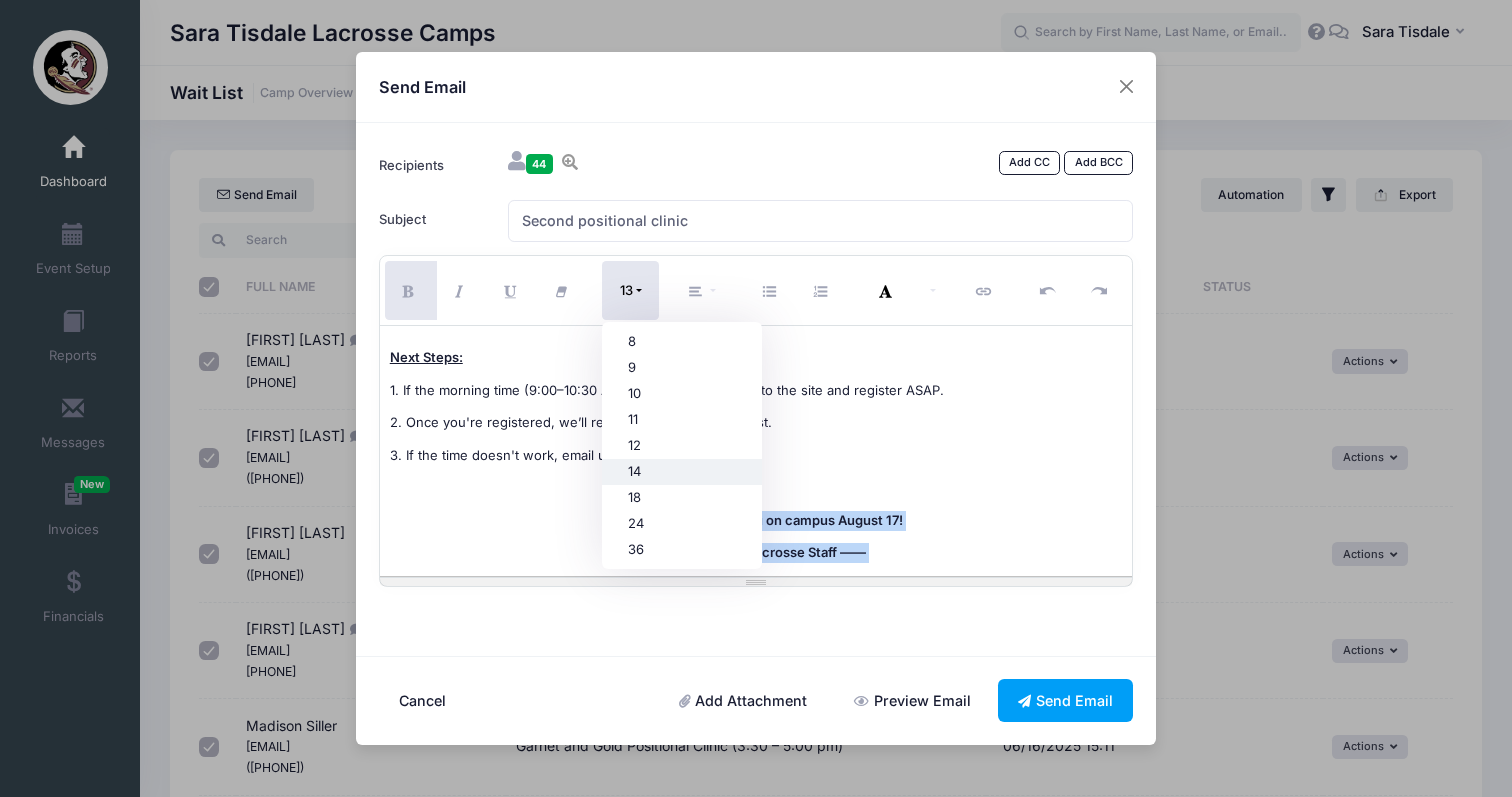 click on "14" at bounding box center (682, 472) 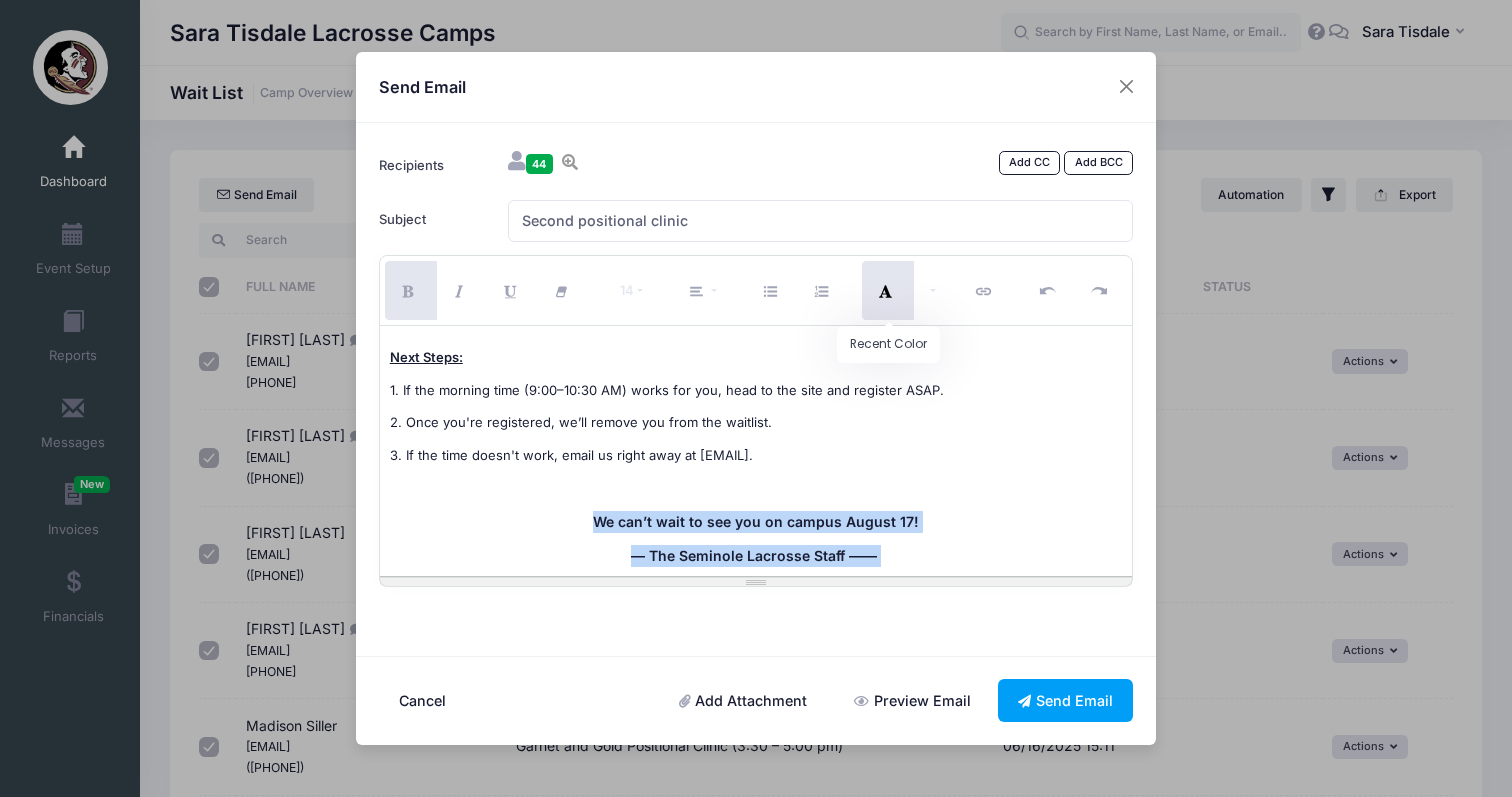 click at bounding box center [888, 290] 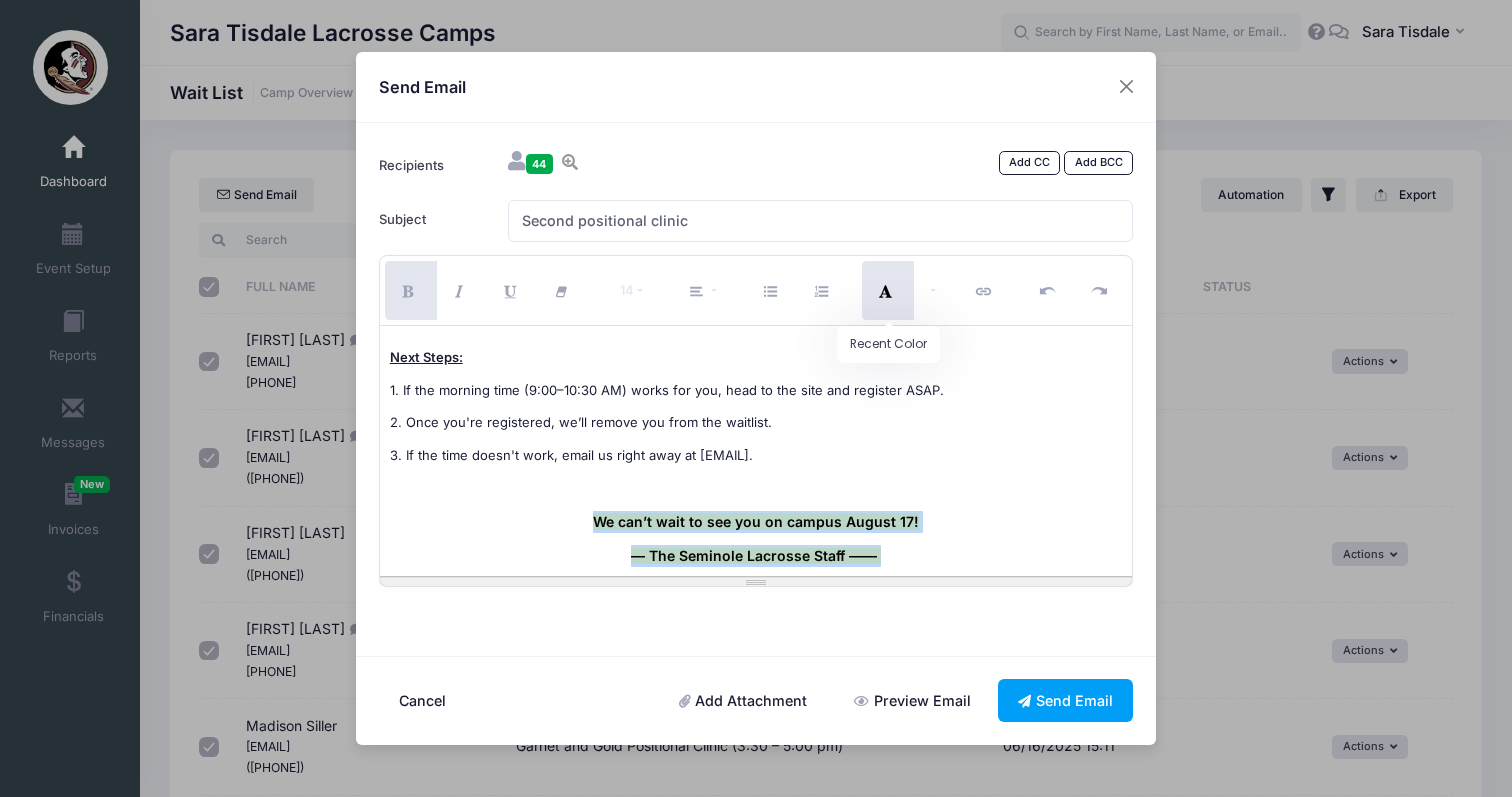 click at bounding box center (888, 290) 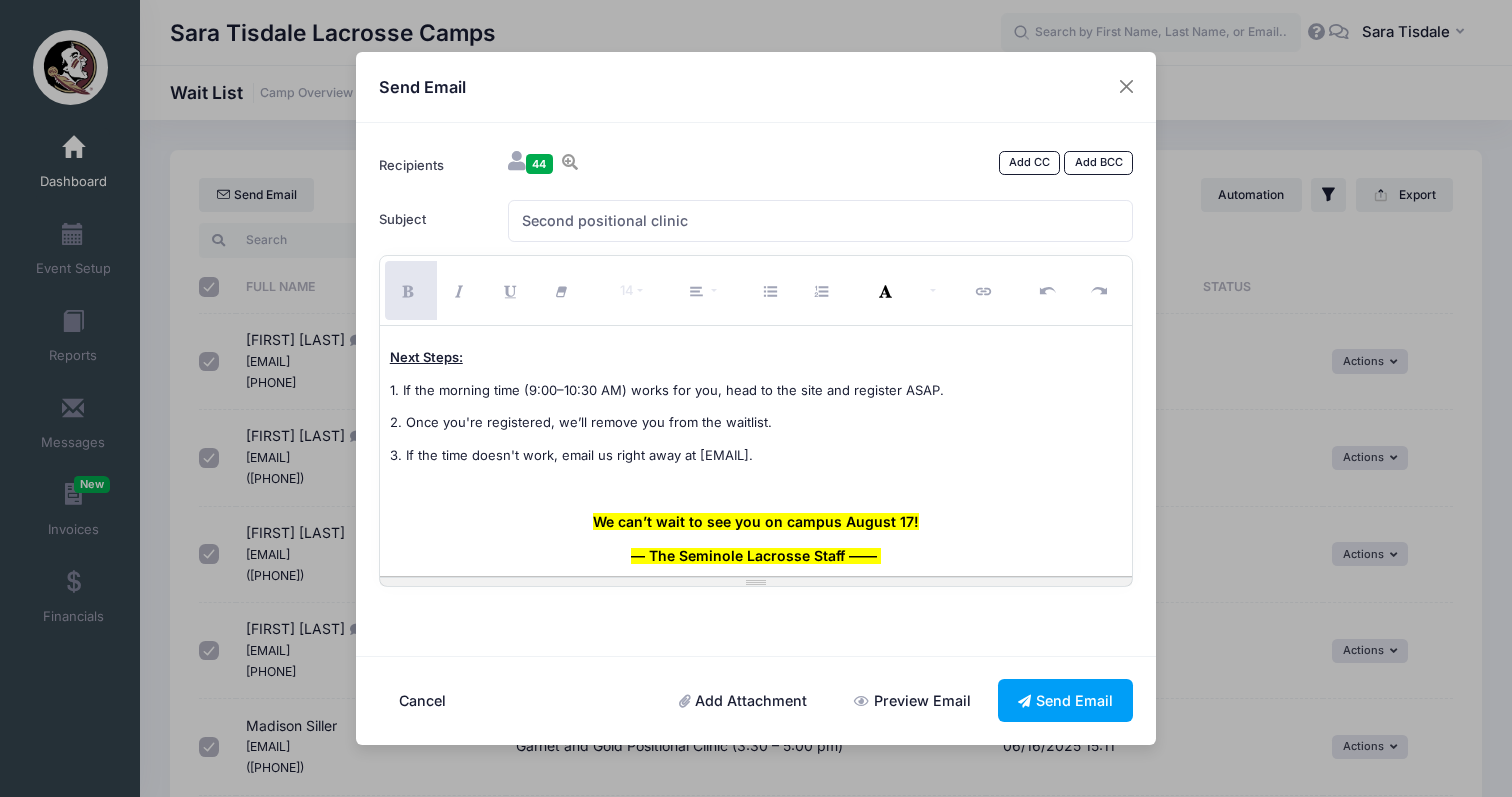 click on "2. Once you're registered, we’ll remove you from the waitlist." at bounding box center [756, 423] 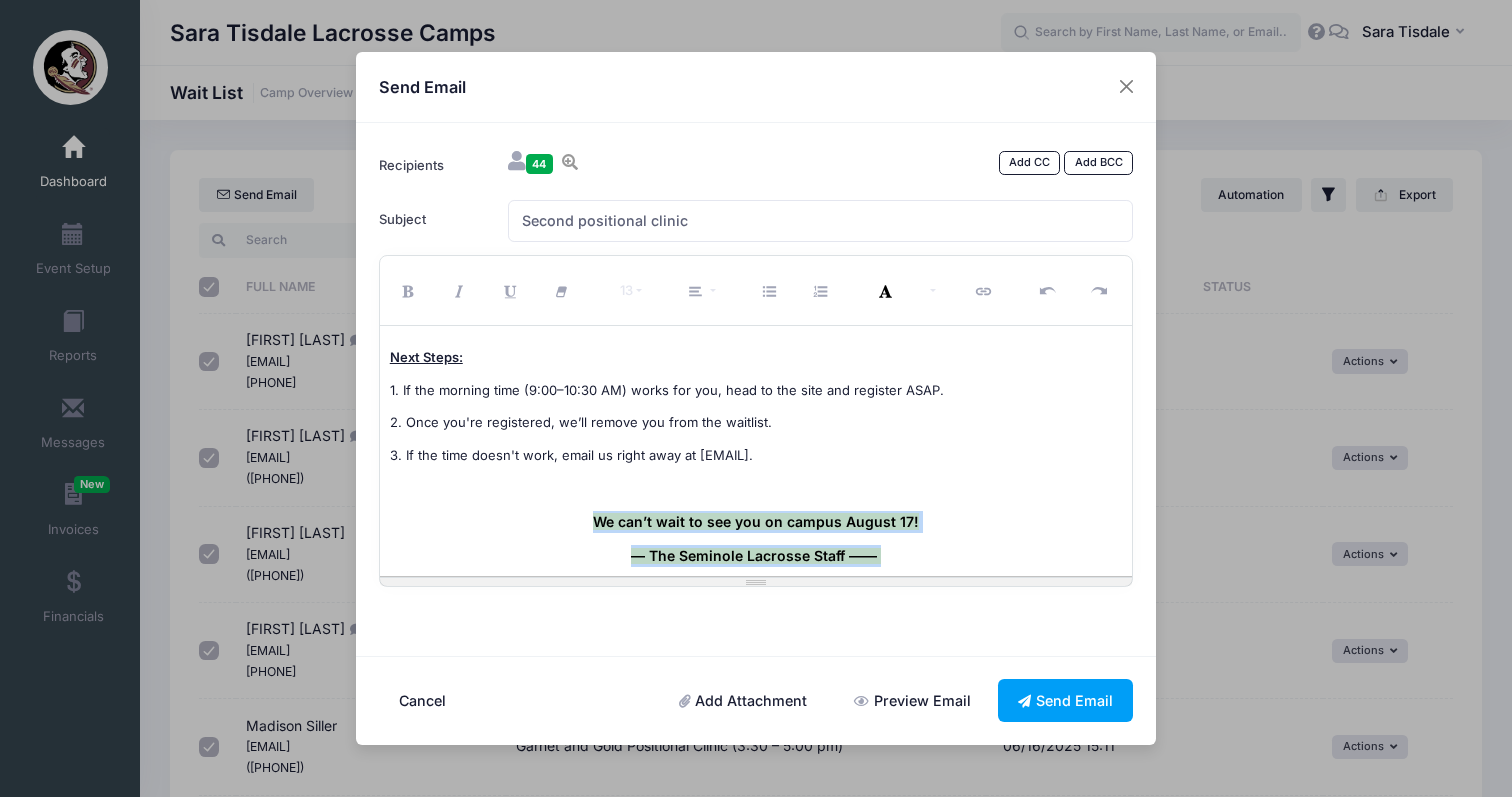 drag, startPoint x: 892, startPoint y: 552, endPoint x: 586, endPoint y: 509, distance: 309.00647 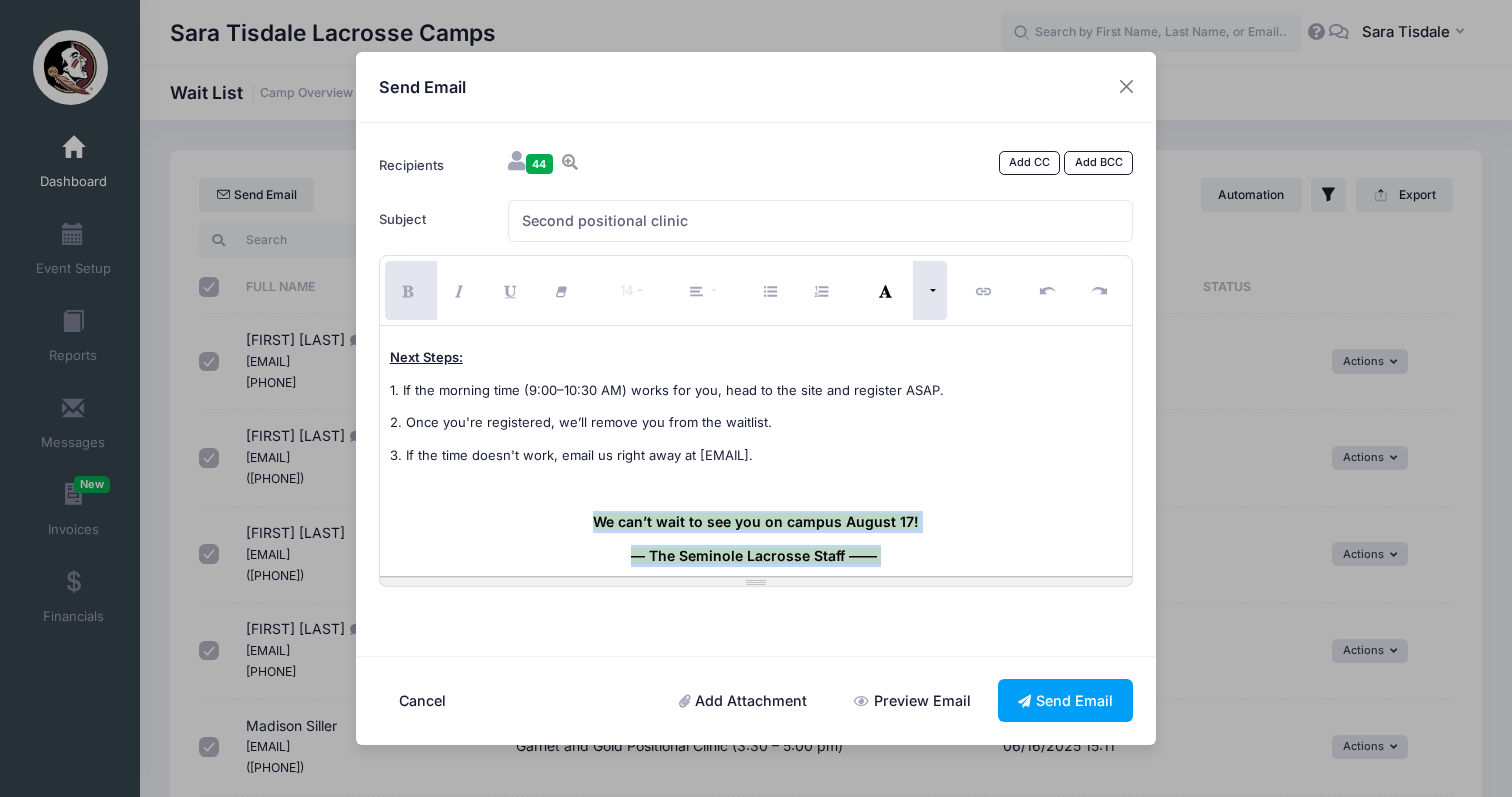 click at bounding box center [930, 290] 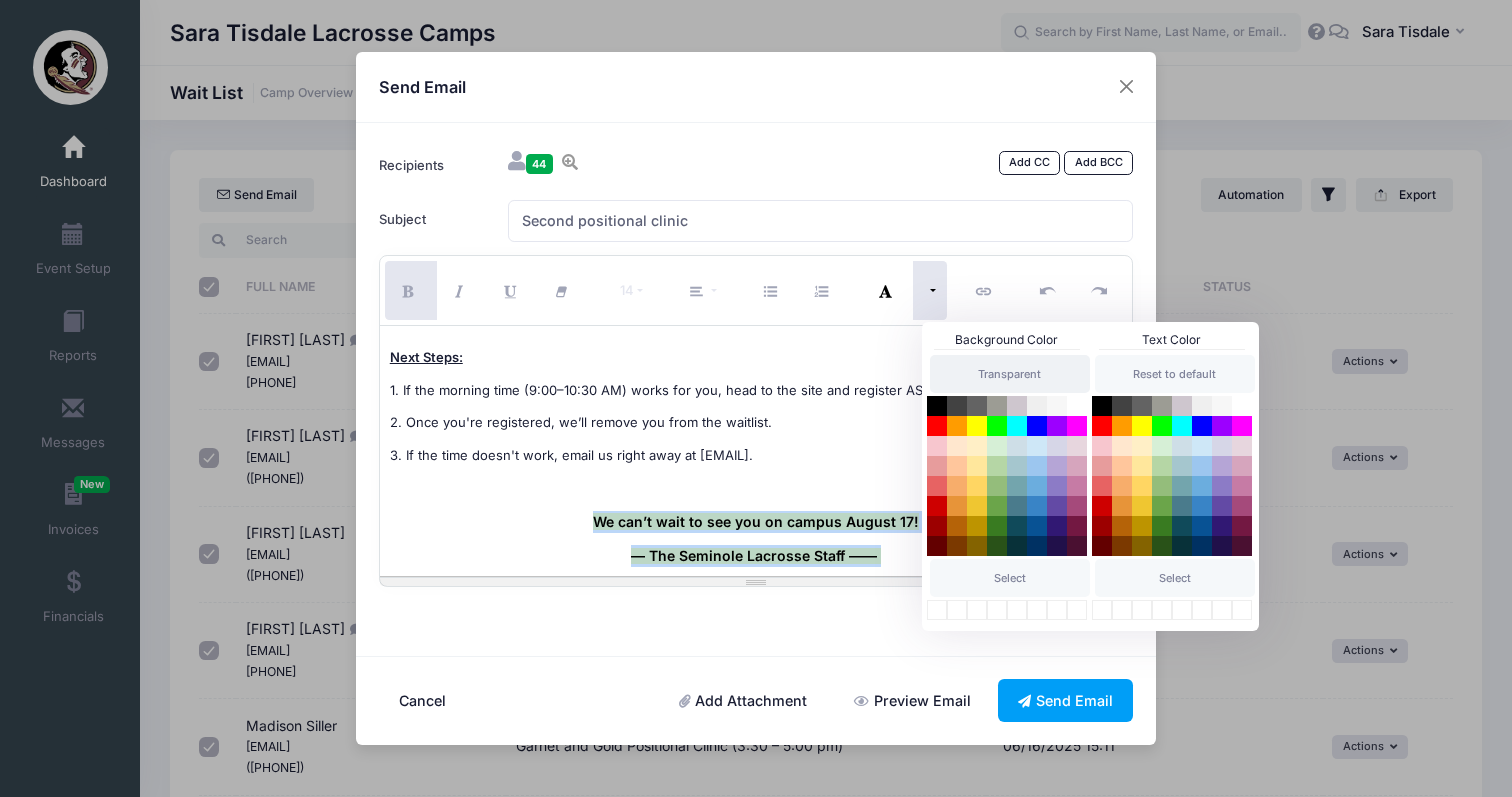 click on "Transparent" at bounding box center (1010, 374) 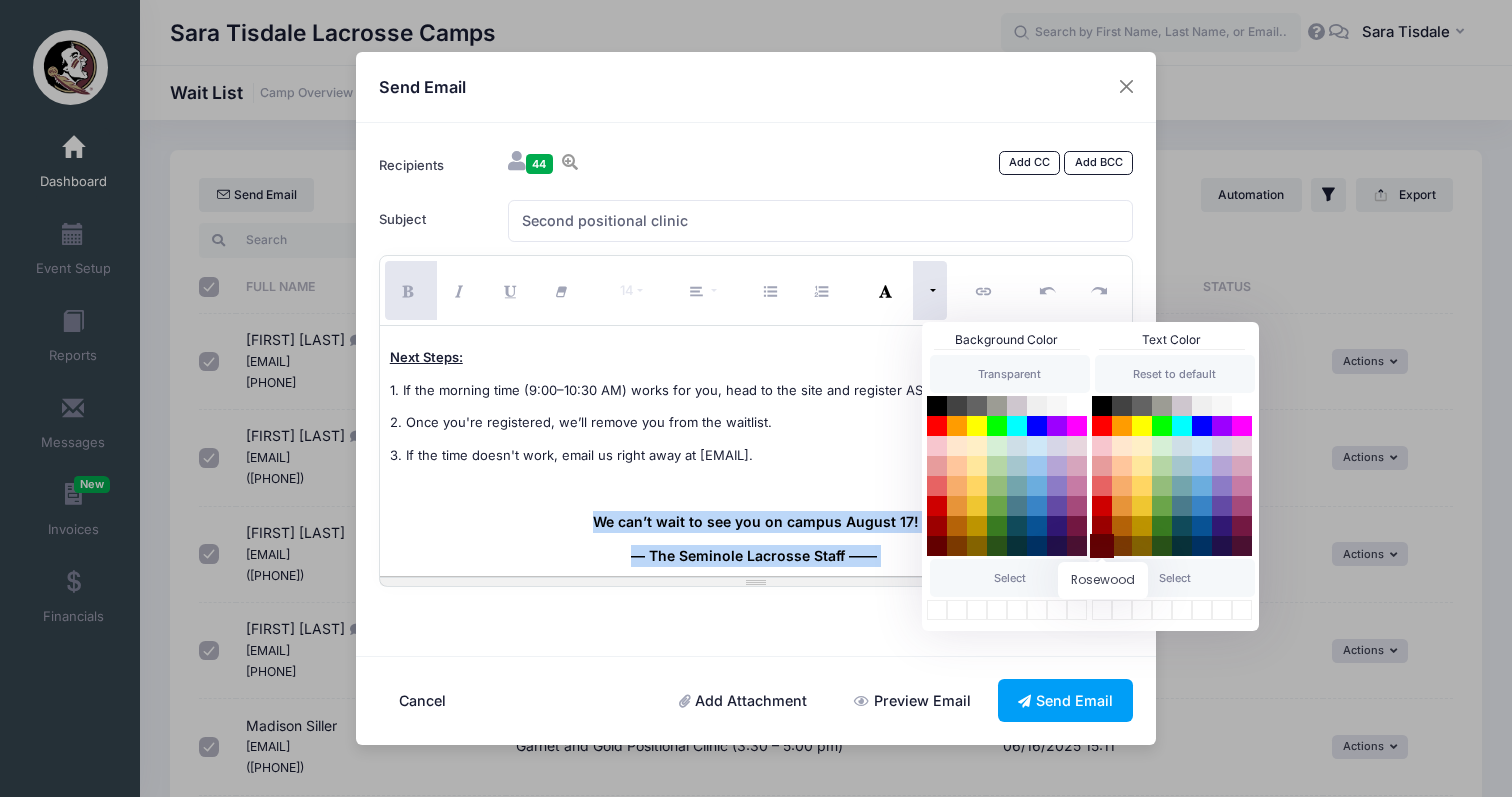 click at bounding box center [1102, 546] 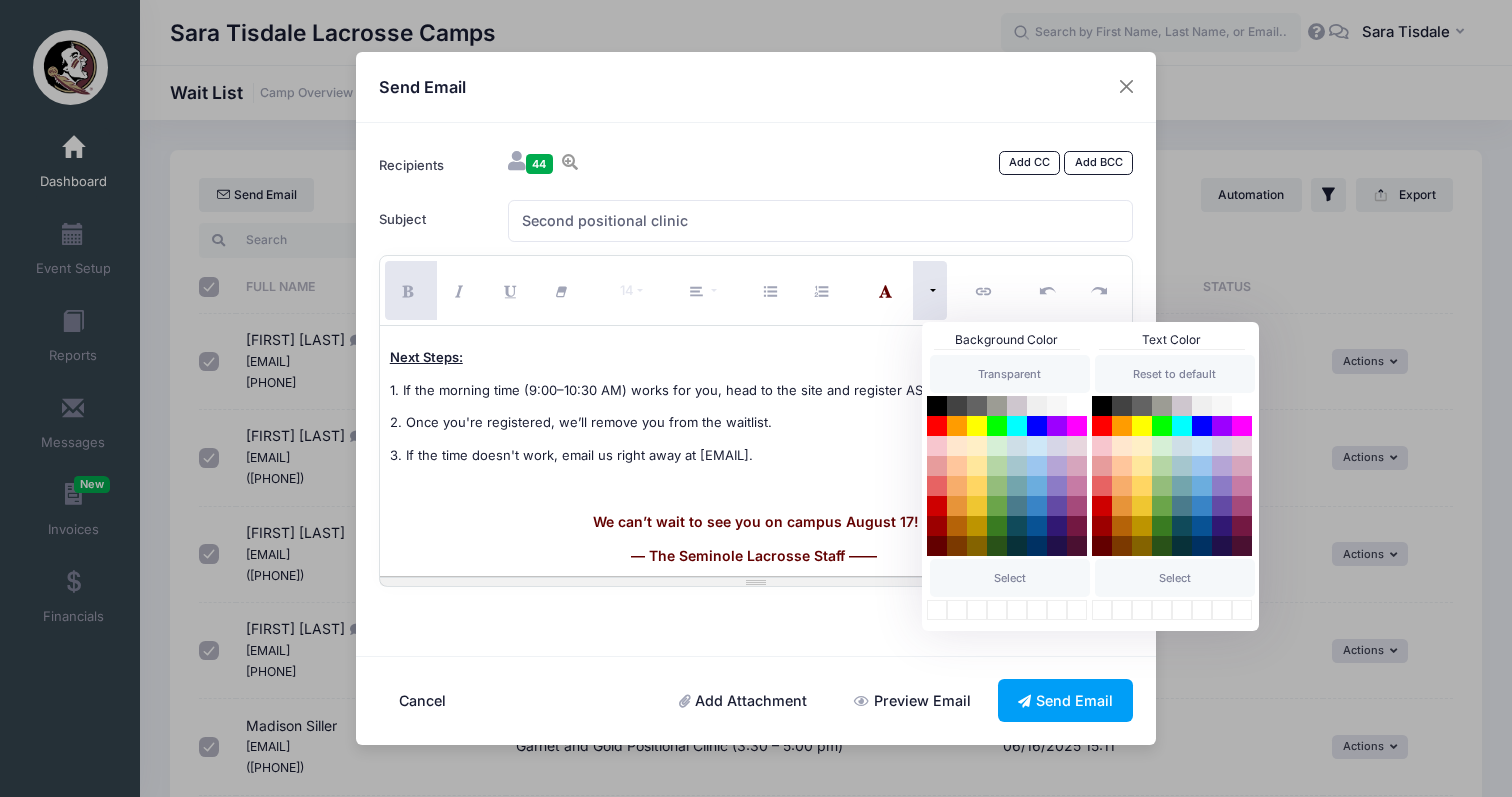 click on "3. If the time doesn't work, email us right away at [EMAIL]." at bounding box center (756, 456) 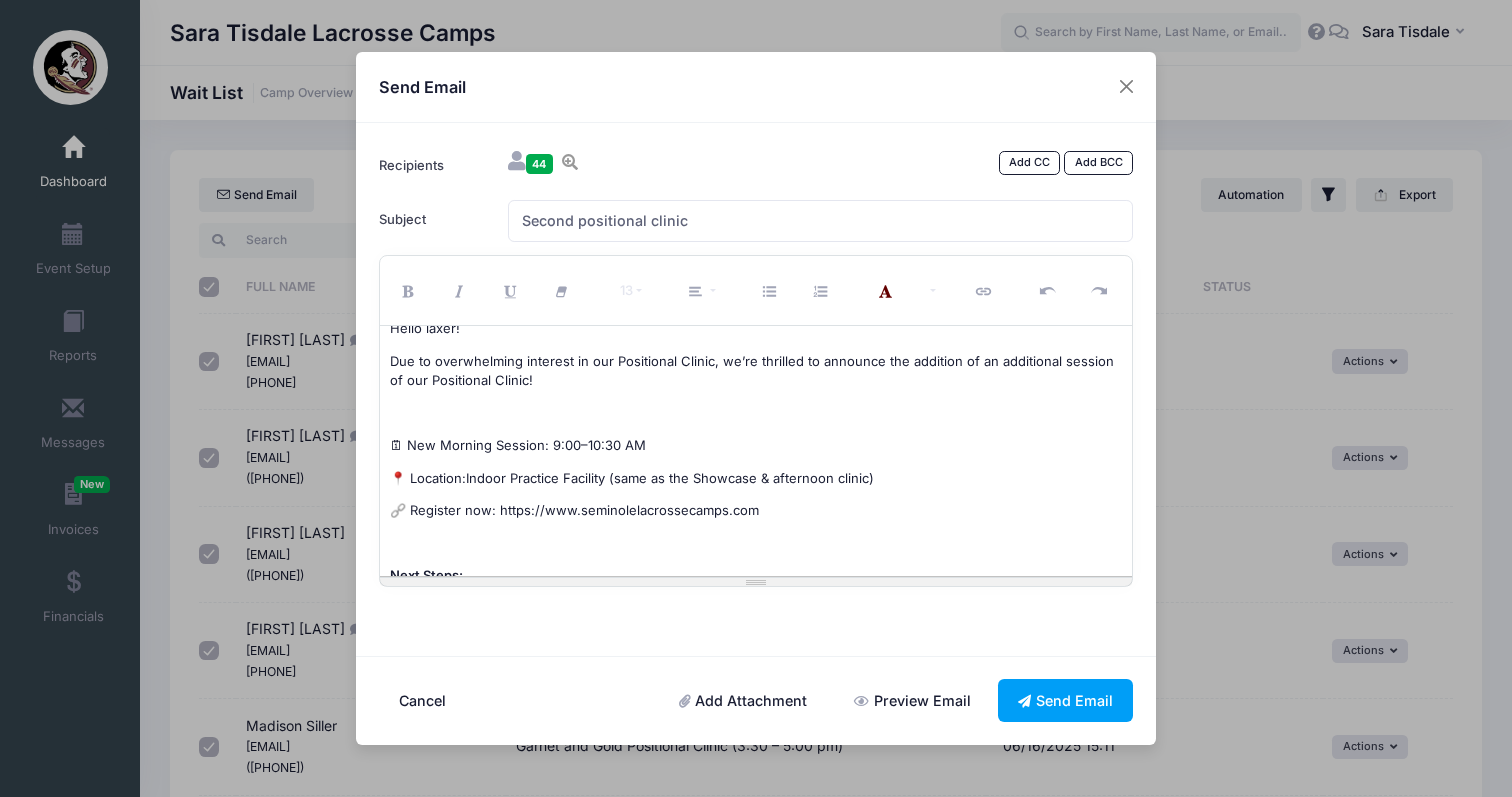 scroll, scrollTop: 7, scrollLeft: 0, axis: vertical 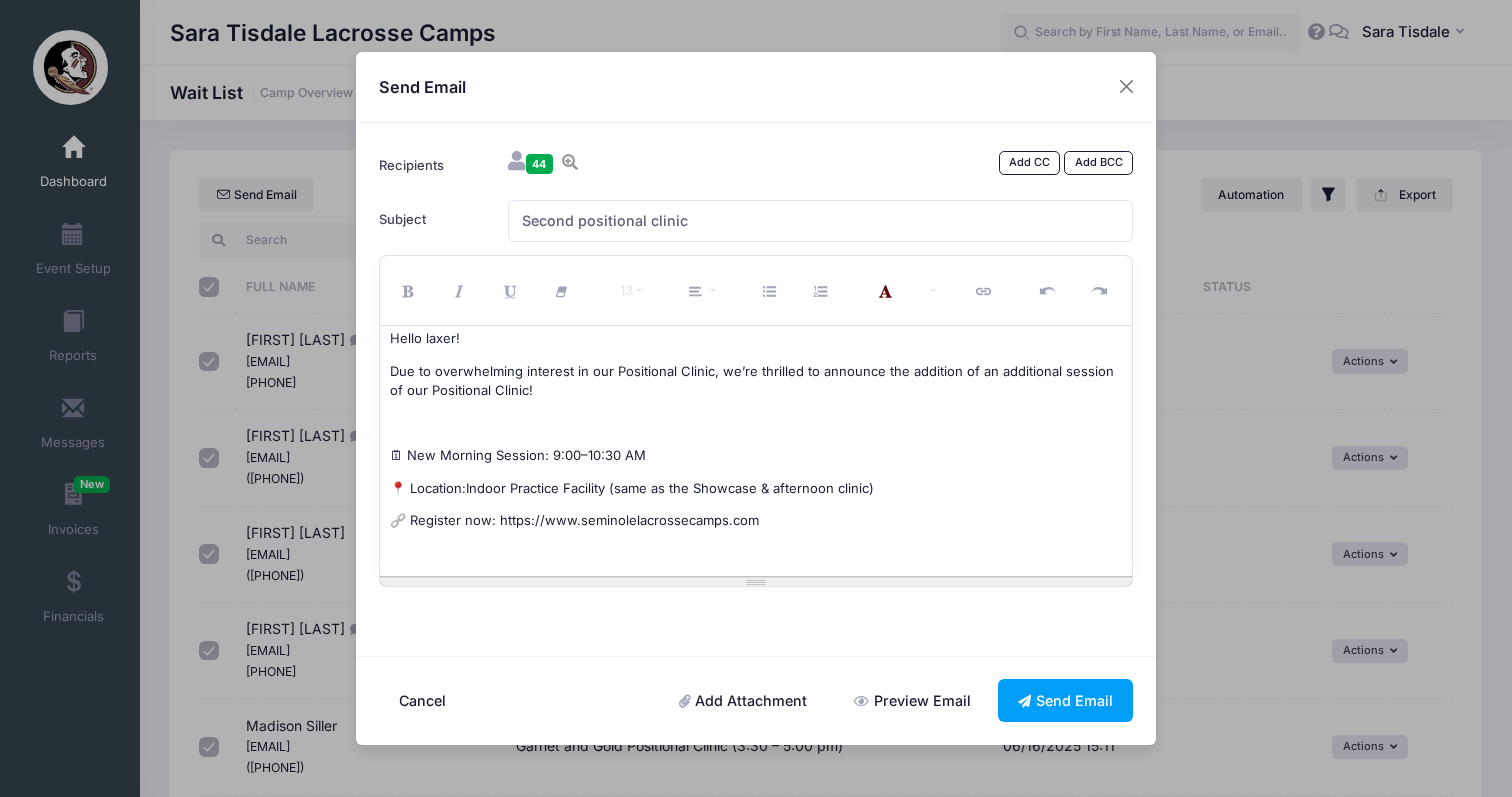 click on "Due to overwhelming interest in our Positional Clinic, we’re thrilled to announce the addition of an additional session of our Positional Clinic!" at bounding box center (756, 381) 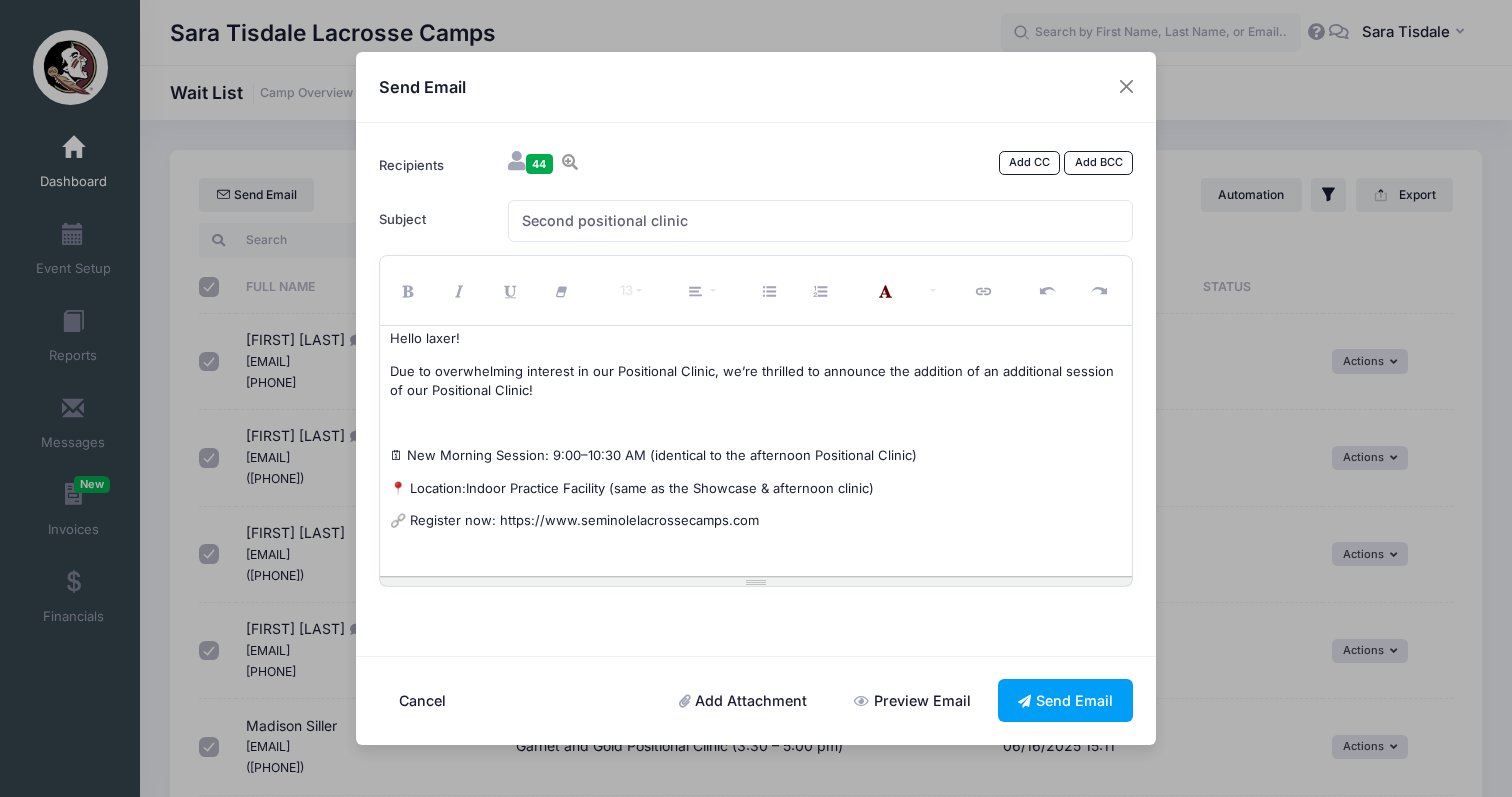 click on "🔗 Register now: https://www.seminolelacrossecamps.com" at bounding box center (756, 521) 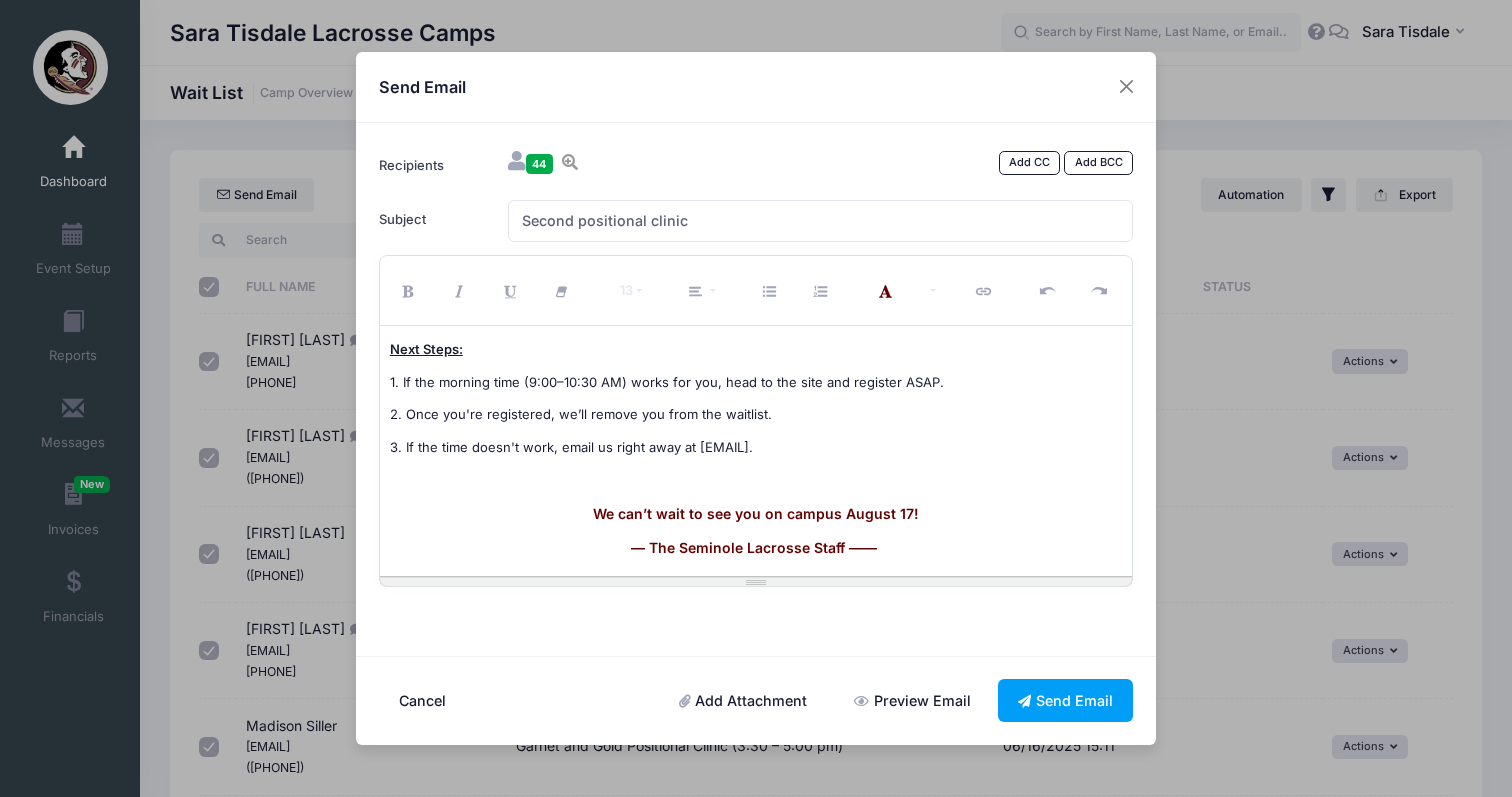 scroll, scrollTop: 241, scrollLeft: 0, axis: vertical 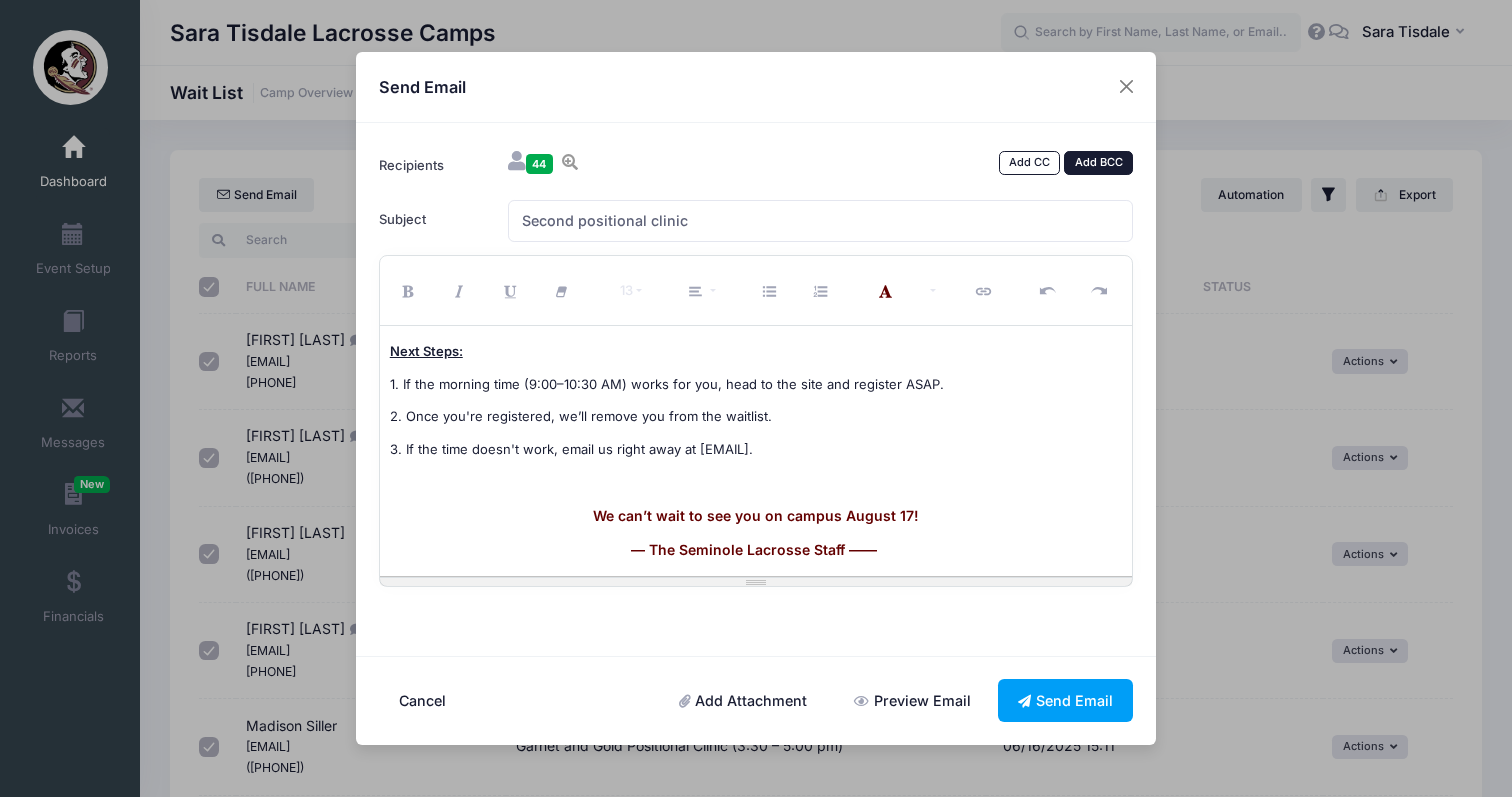 click on "Add BCC" at bounding box center (1098, 163) 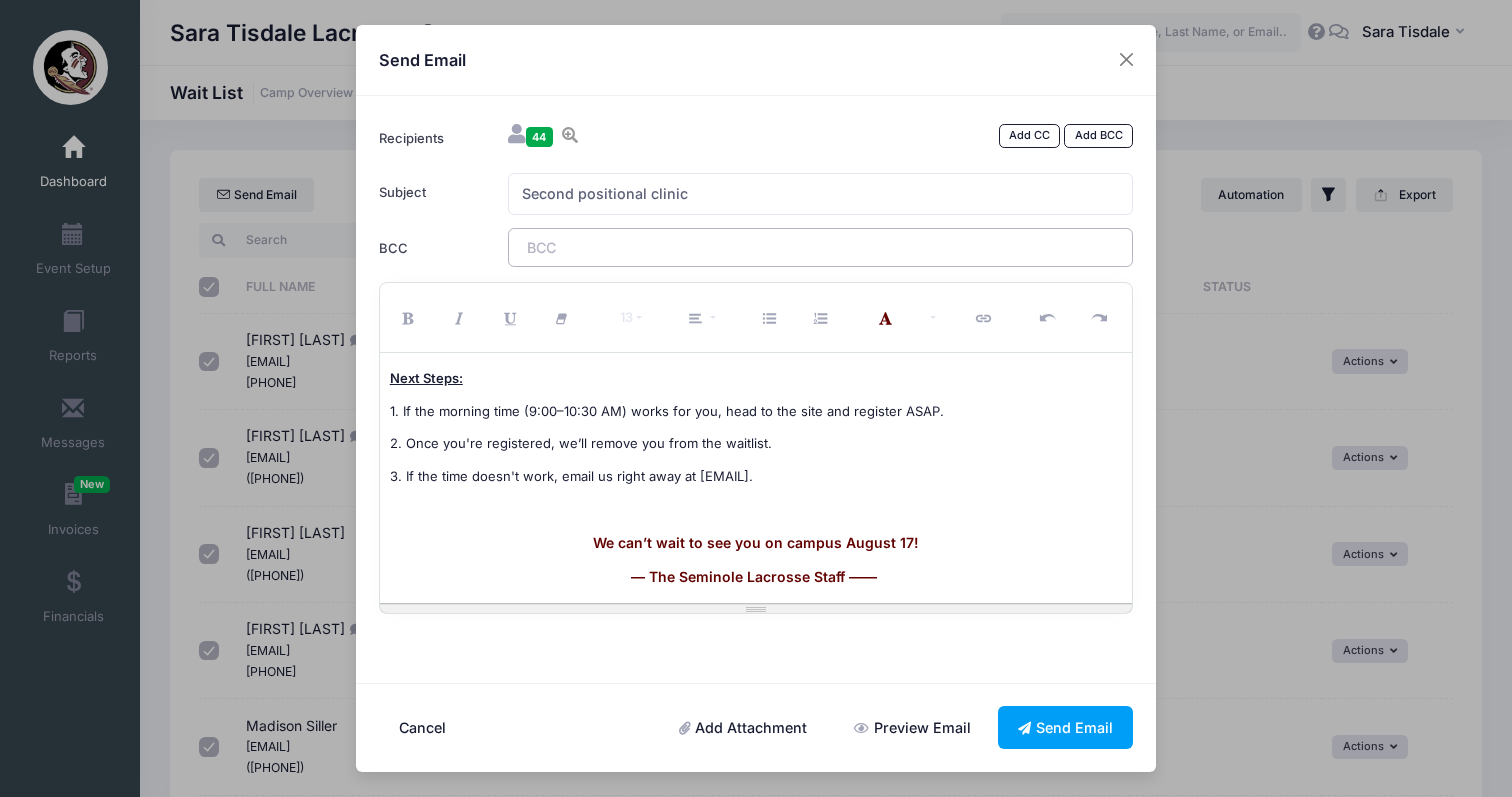 click on "​" at bounding box center [821, 247] 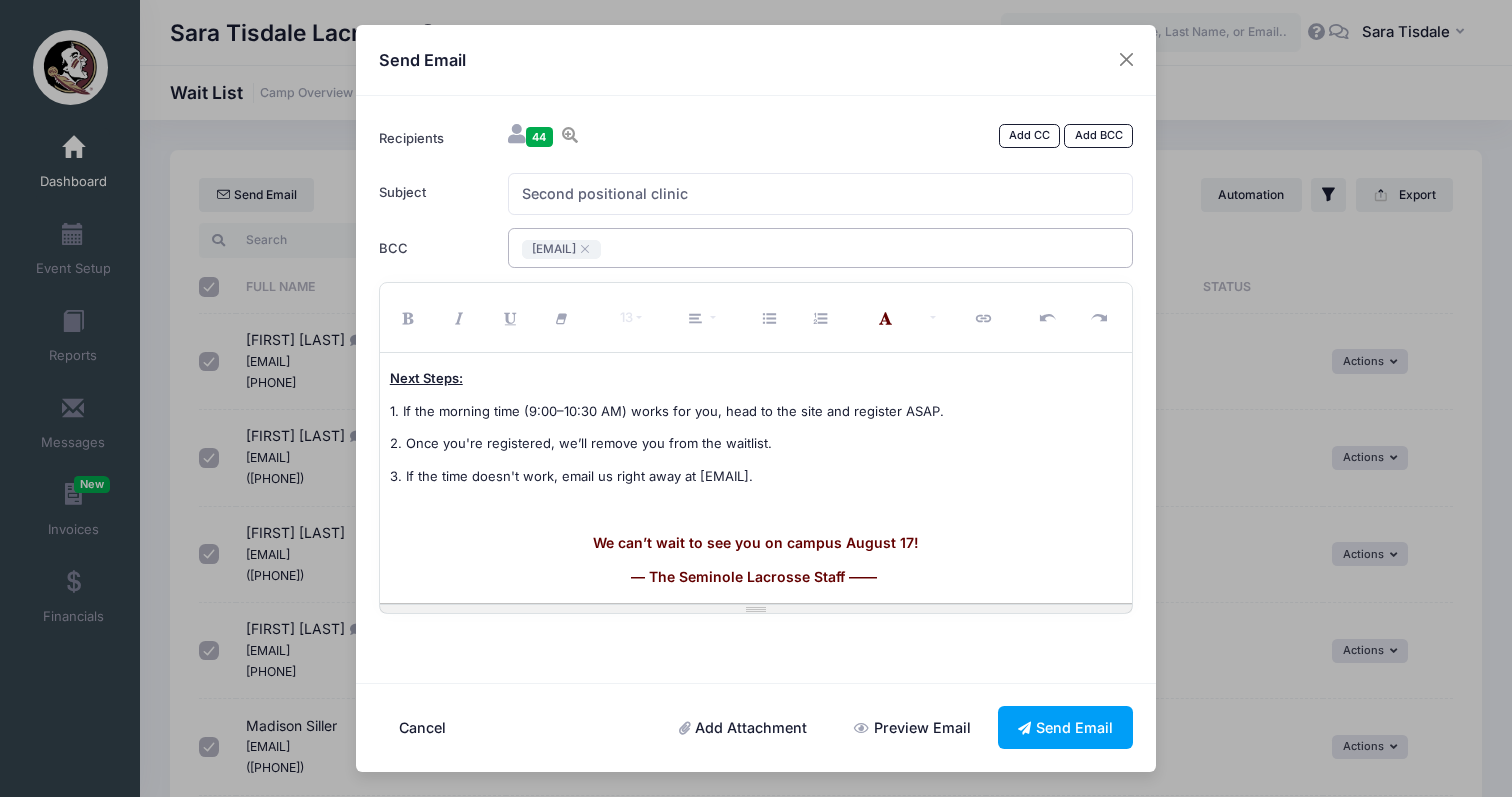 click on "Preview Email" at bounding box center [913, 727] 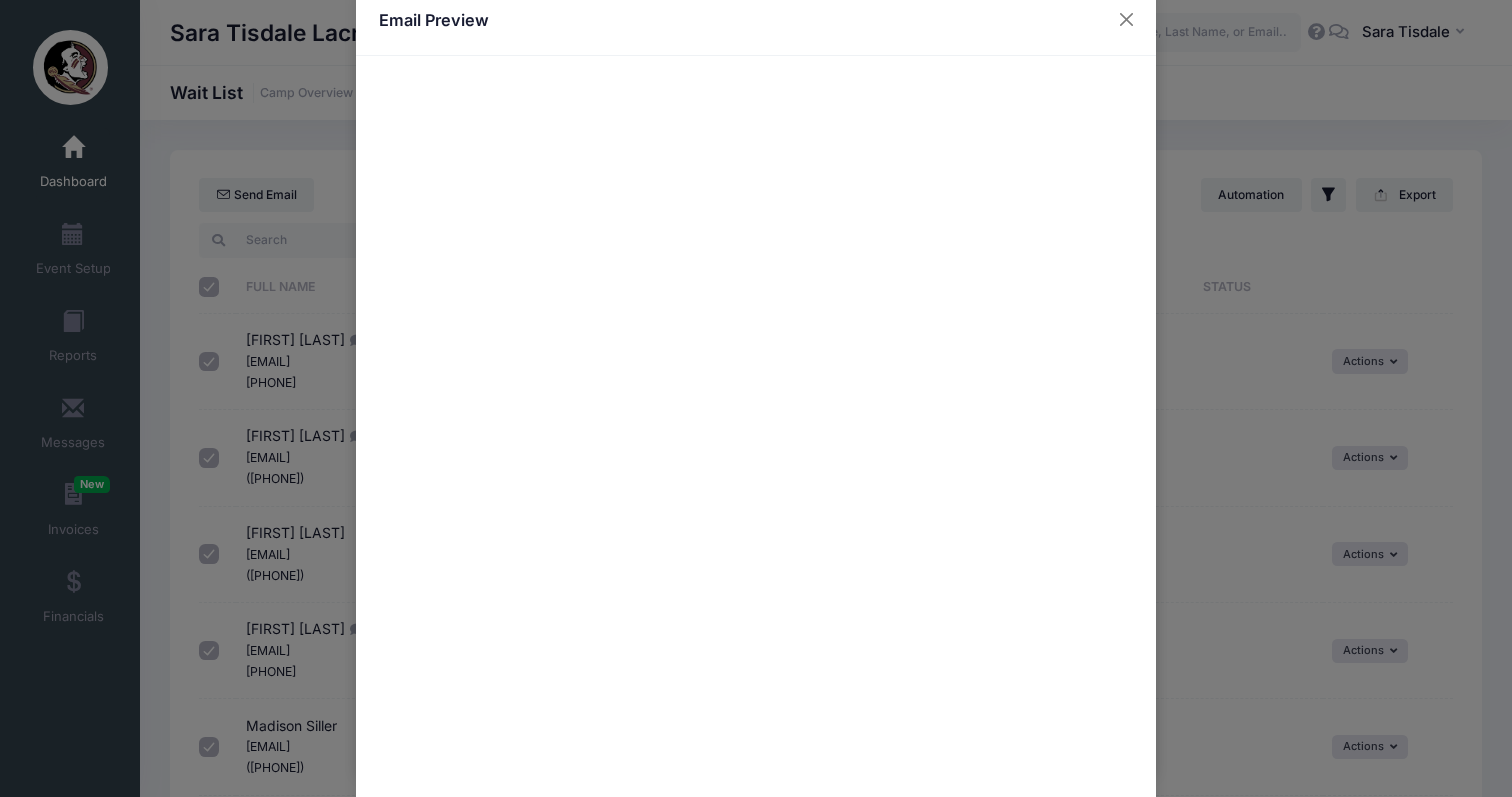 scroll, scrollTop: 33, scrollLeft: 0, axis: vertical 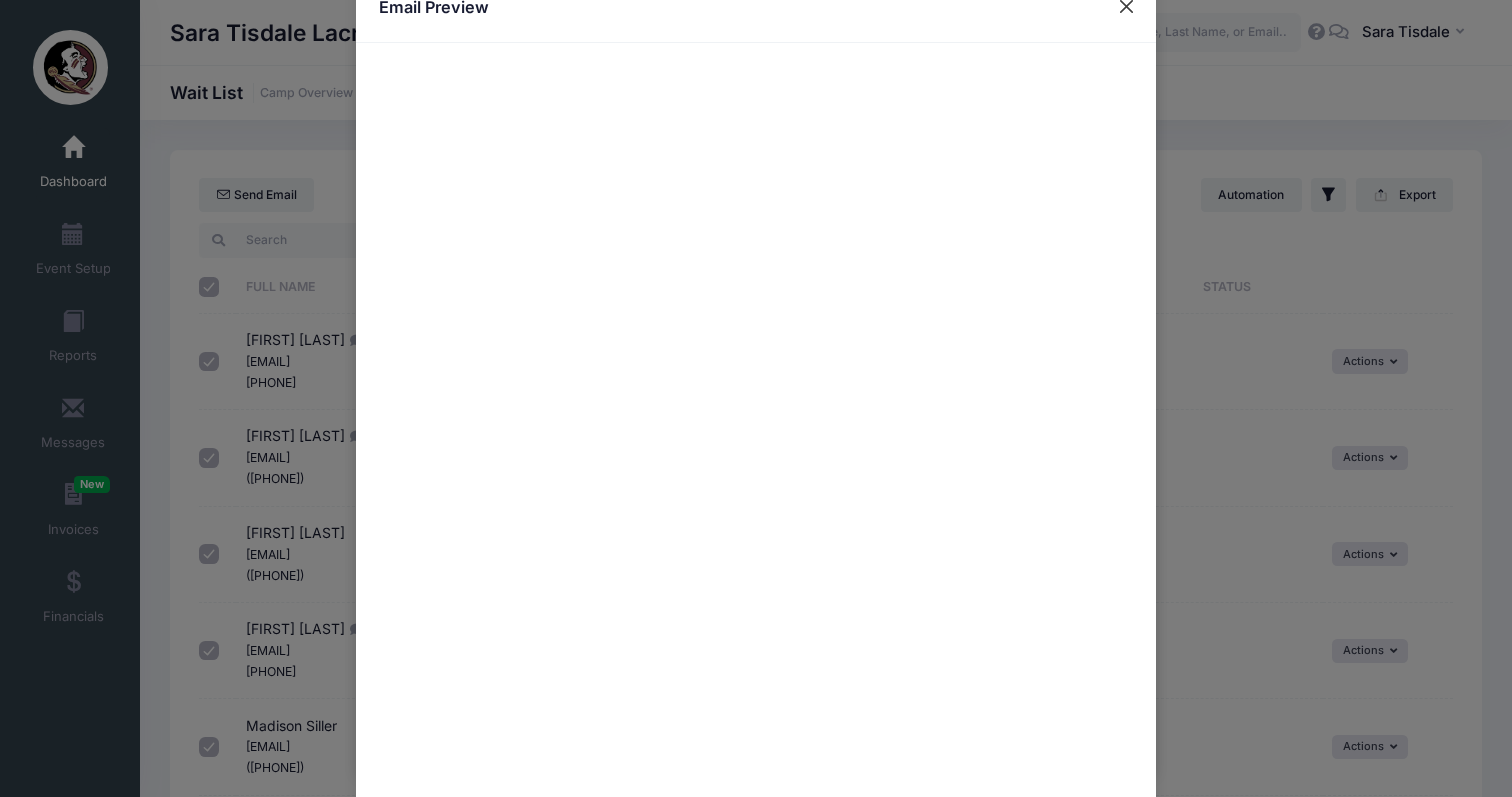 click at bounding box center (1127, 7) 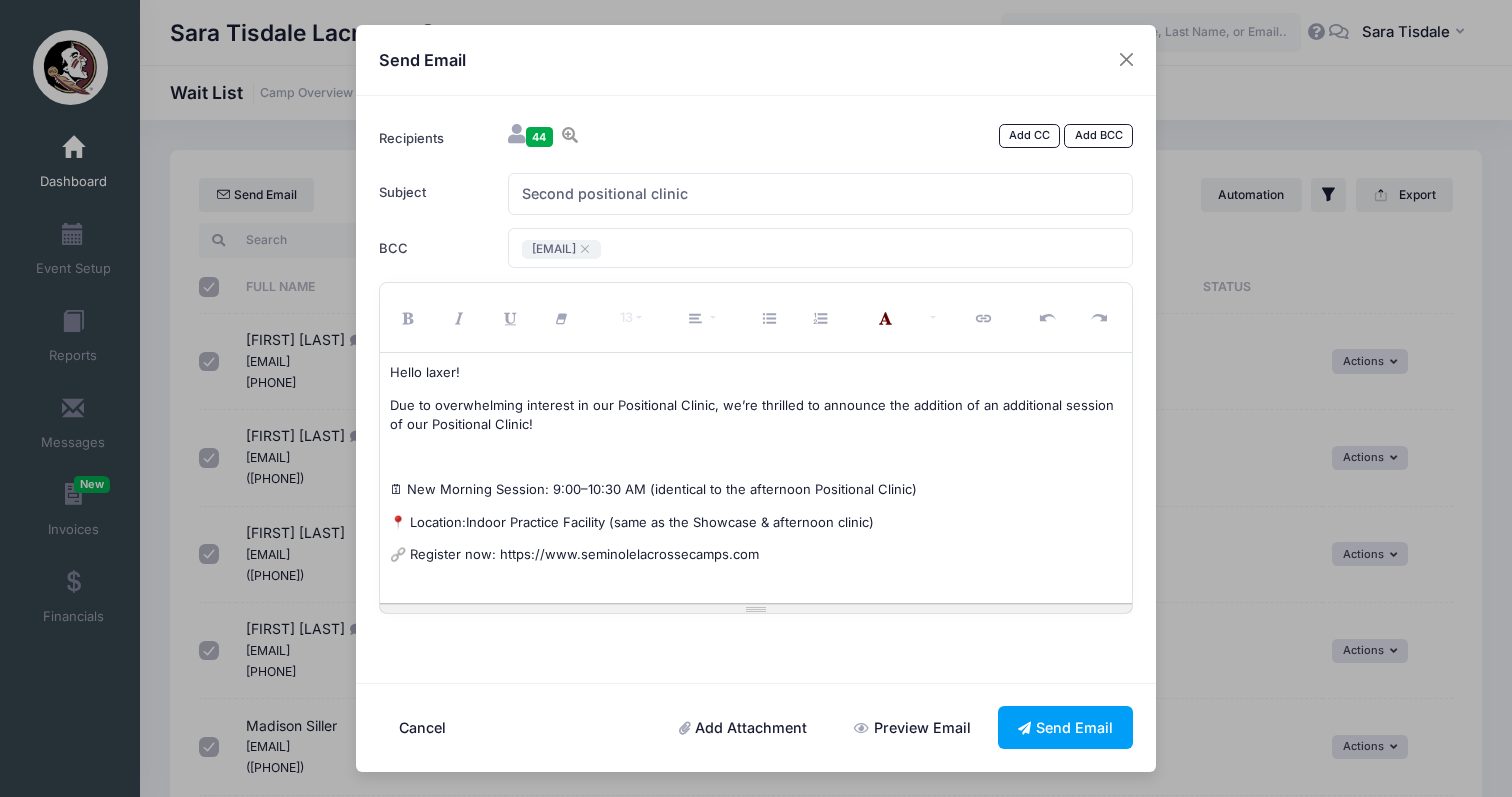 scroll, scrollTop: 0, scrollLeft: 0, axis: both 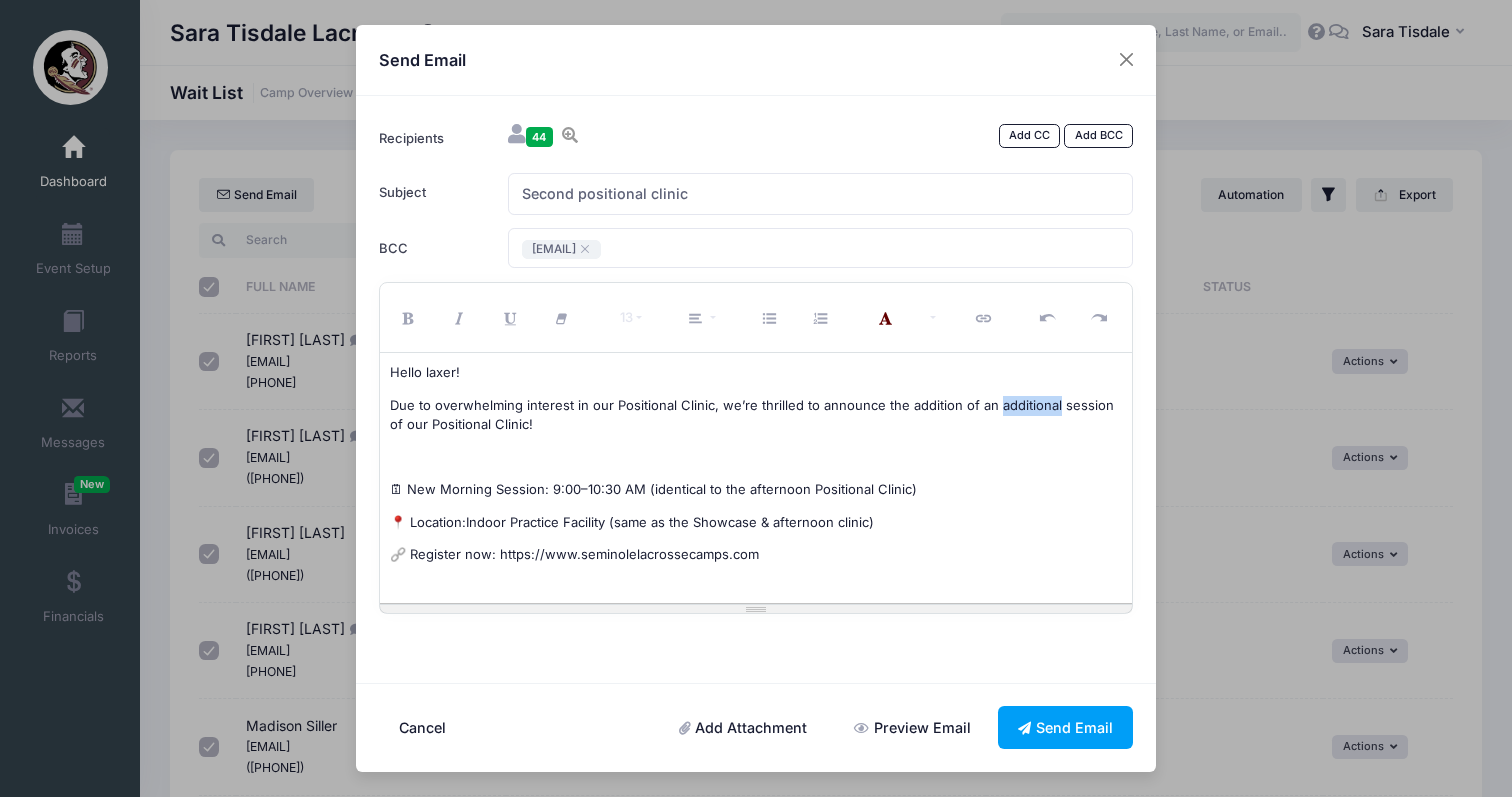 click on "Due to overwhelming interest in our Positional Clinic, we’re thrilled to announce the addition of an additional session of our Positional Clinic!" at bounding box center (752, 415) 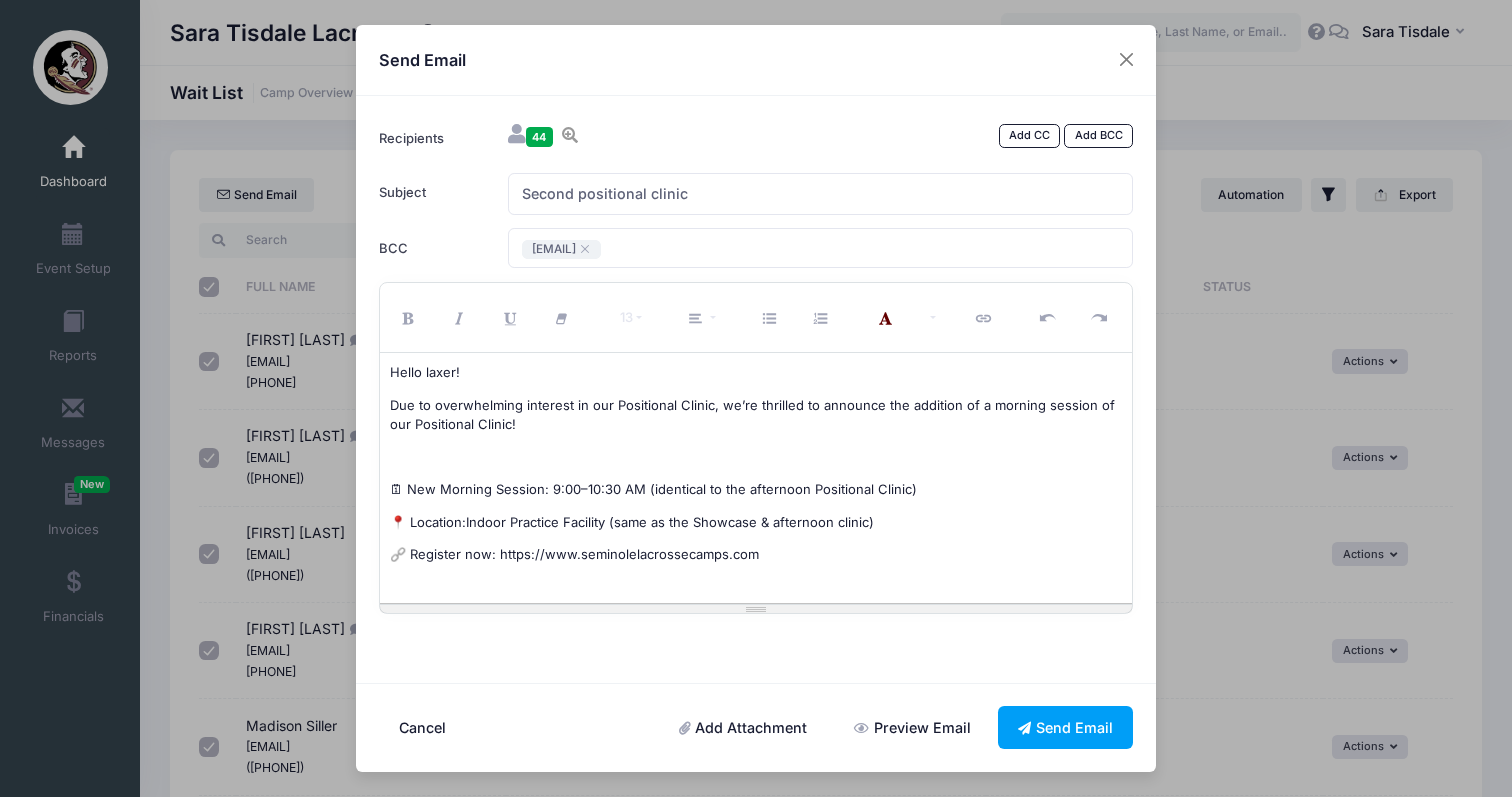 click on "Preview Email" at bounding box center (913, 727) 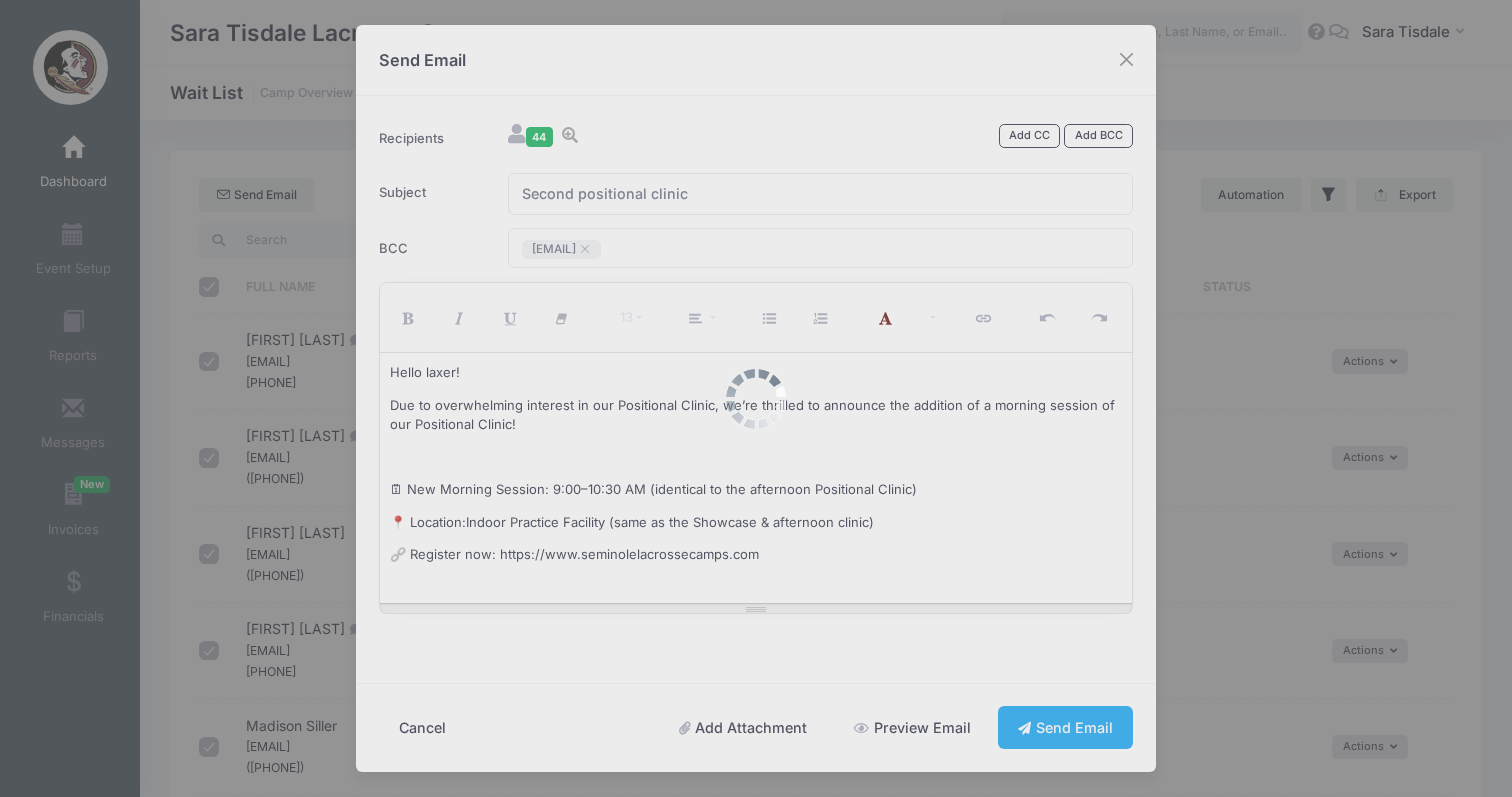 scroll, scrollTop: 0, scrollLeft: 0, axis: both 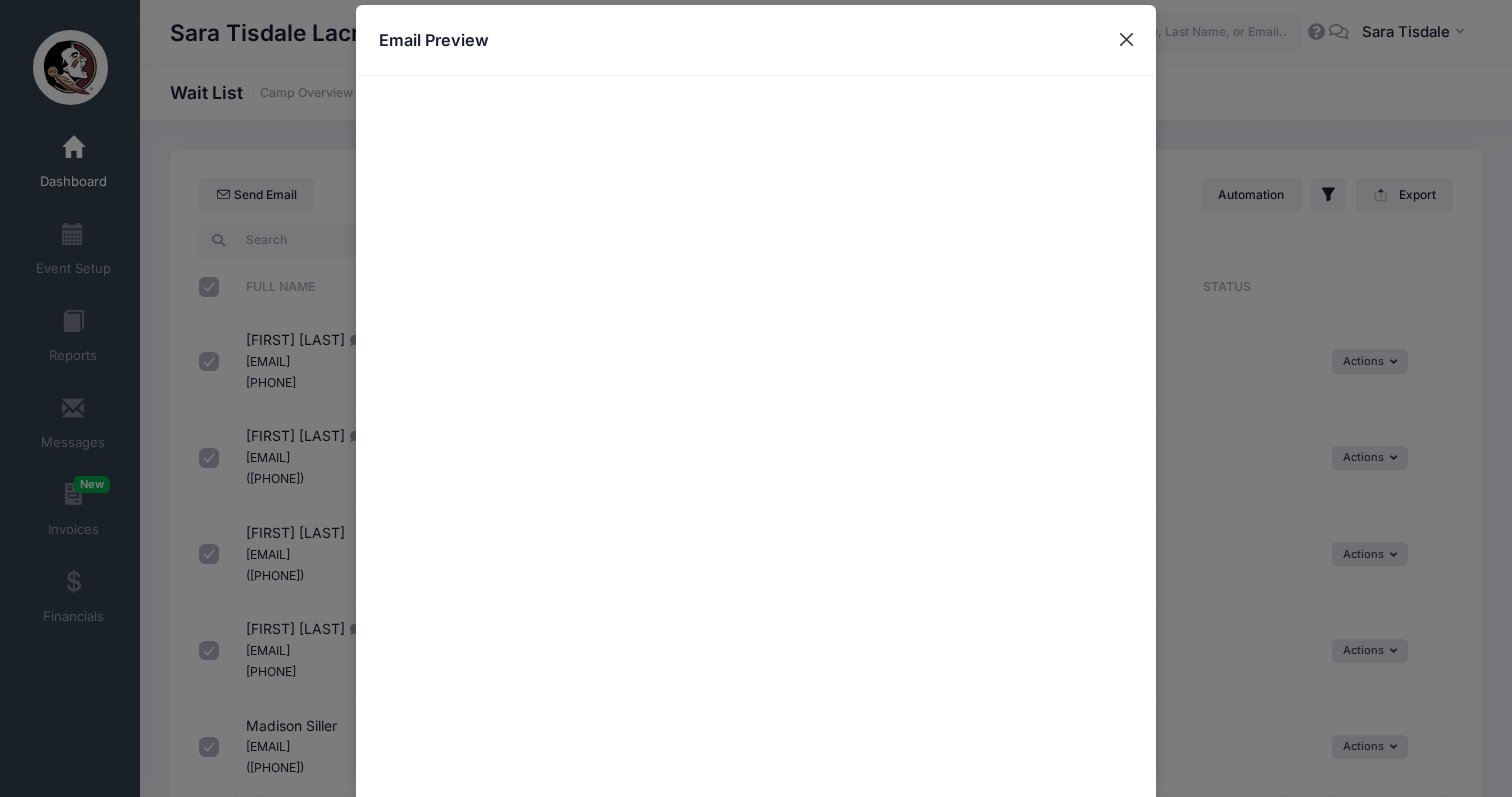 click at bounding box center (1127, 40) 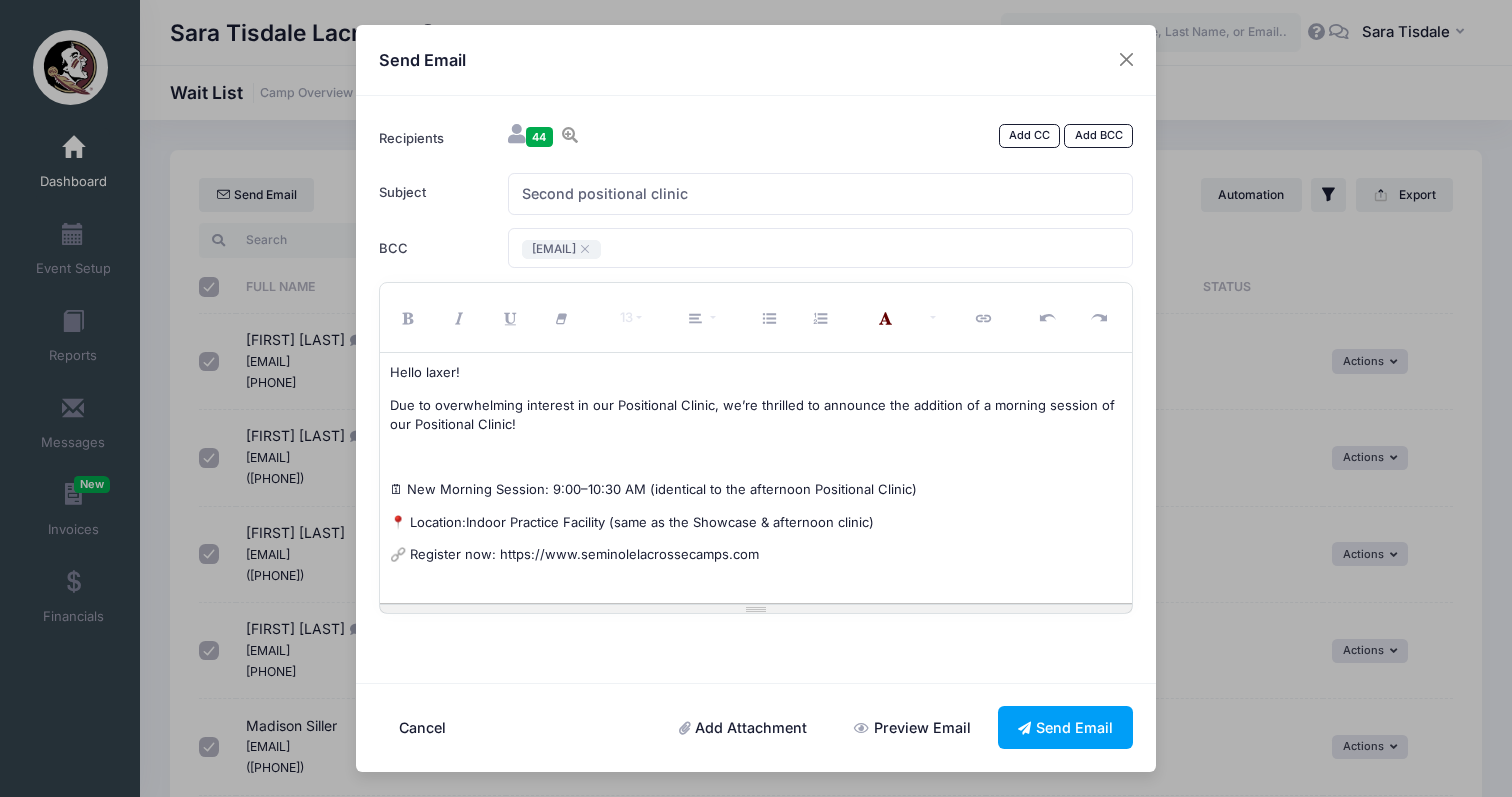 drag, startPoint x: 514, startPoint y: 431, endPoint x: 379, endPoint y: 406, distance: 137.2953 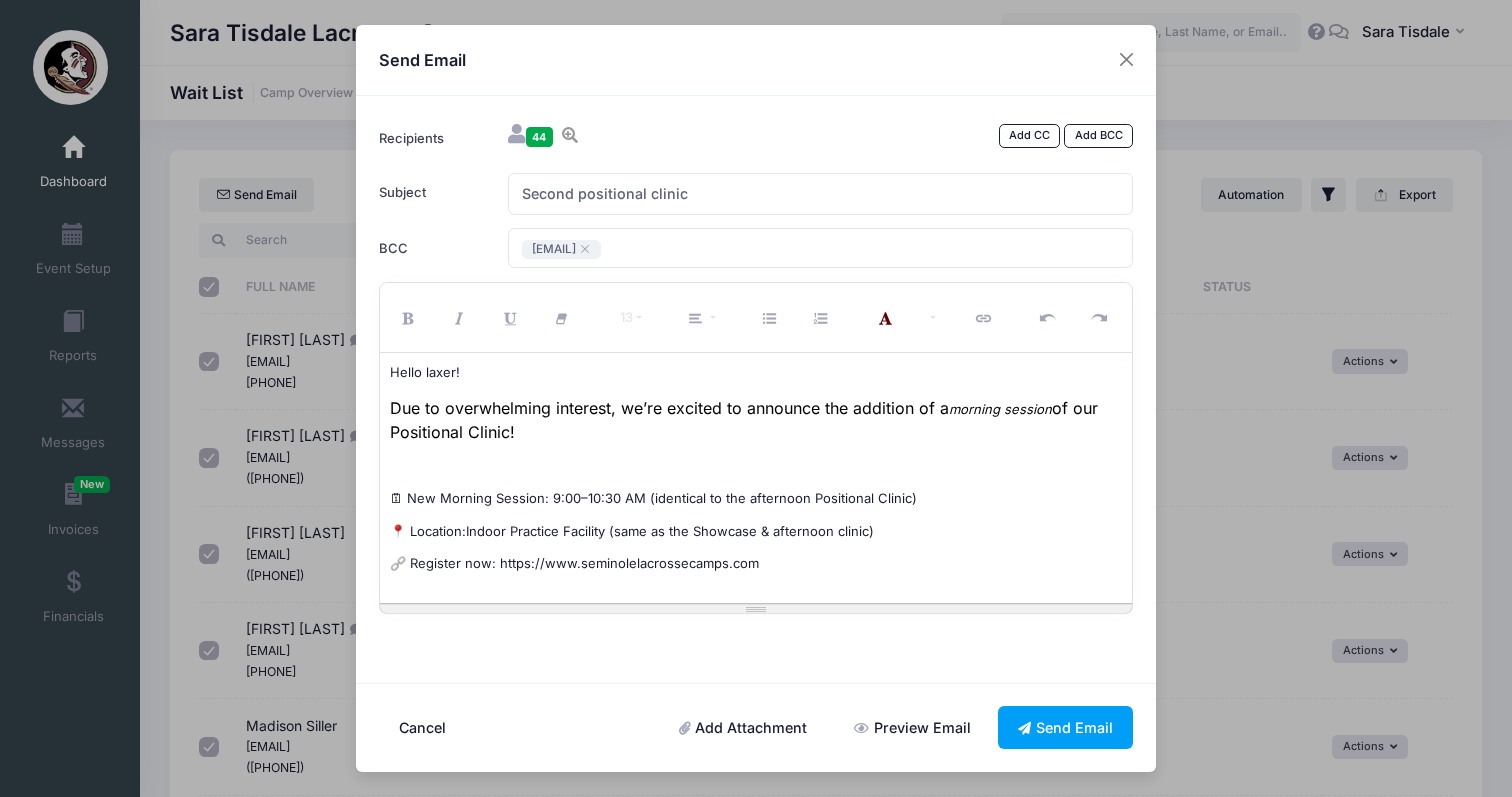 click at bounding box center (756, 467) 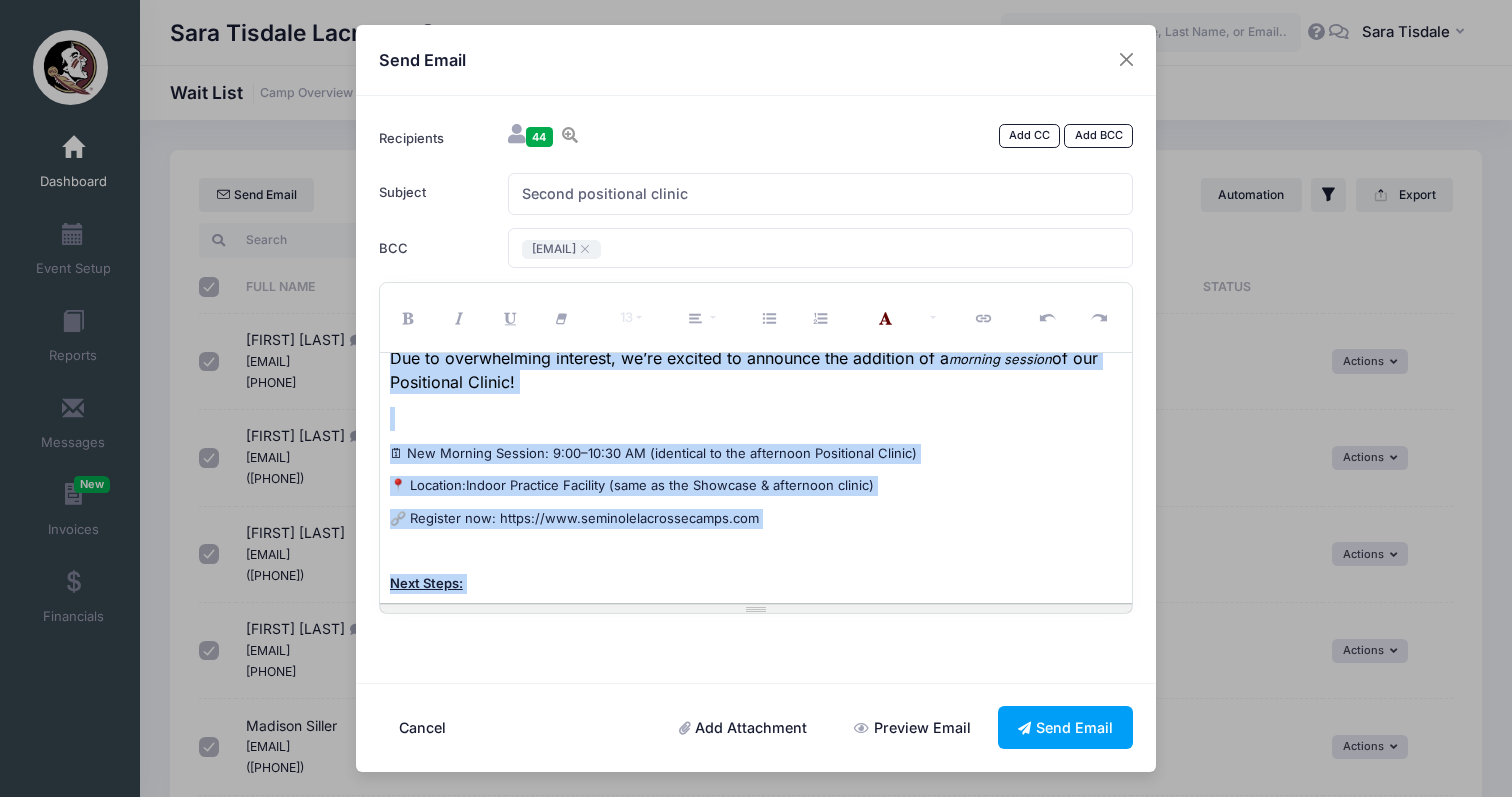 scroll, scrollTop: 0, scrollLeft: 0, axis: both 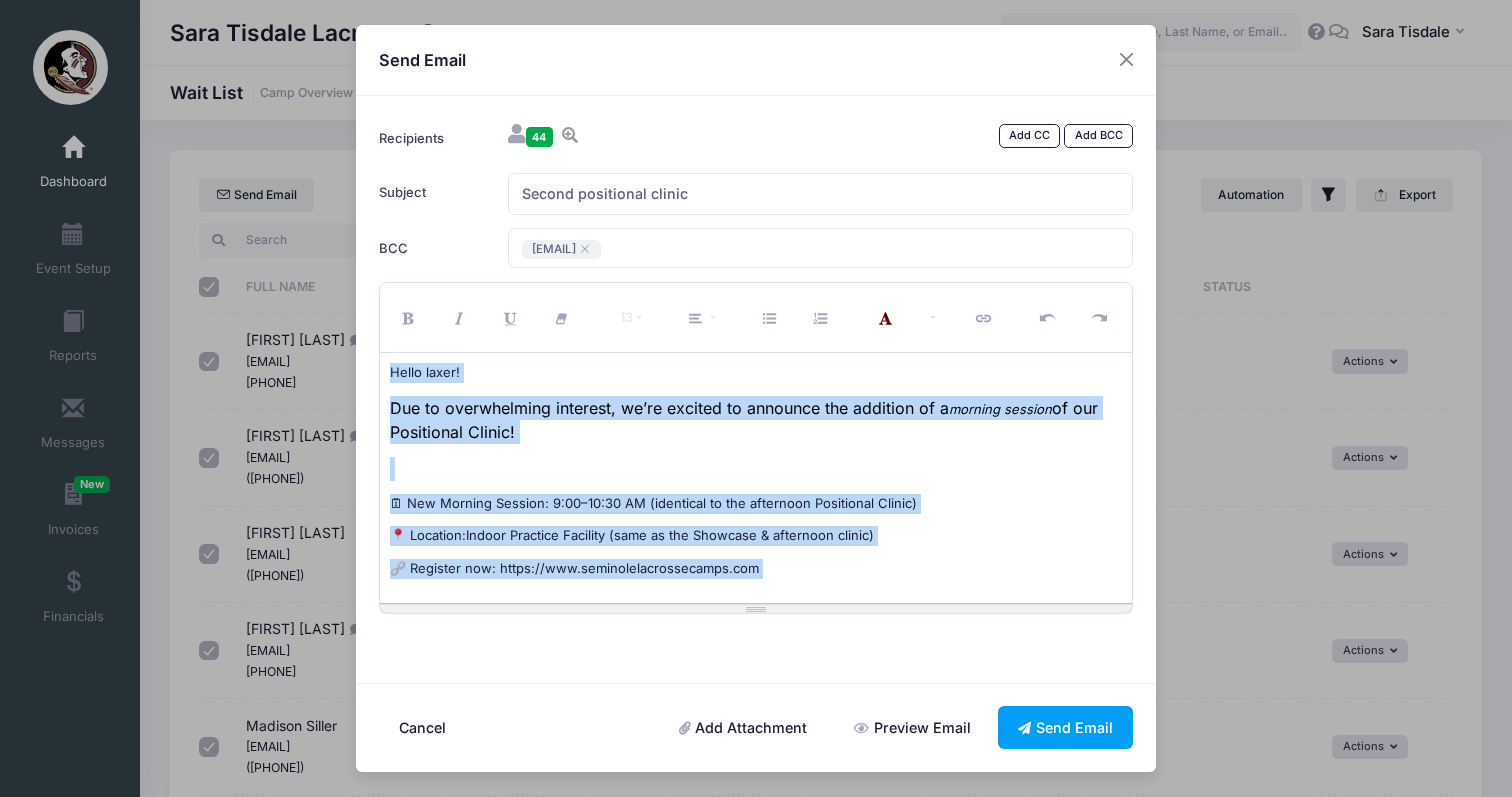 drag, startPoint x: 889, startPoint y: 559, endPoint x: 365, endPoint y: 127, distance: 679.11707 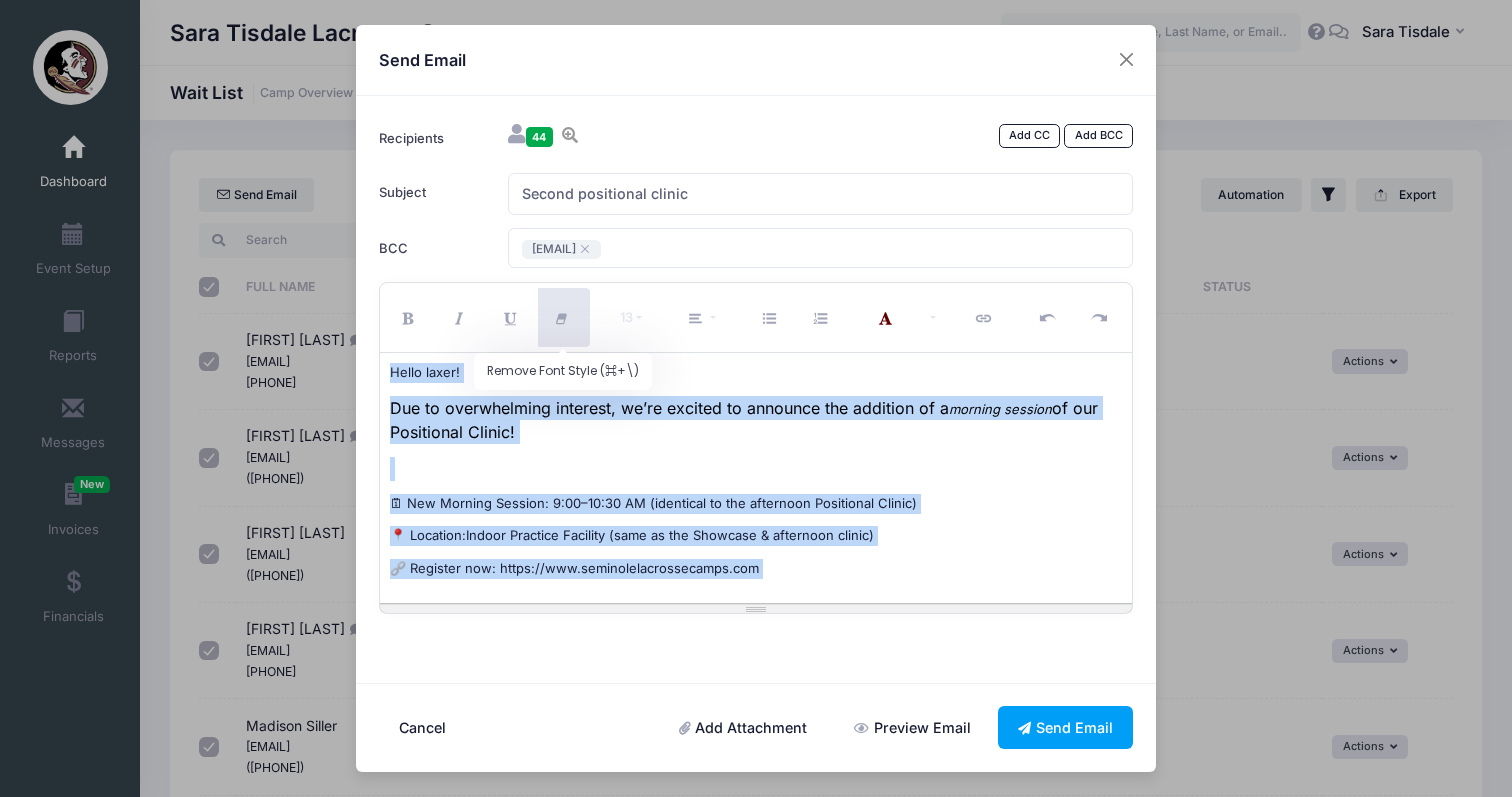 click 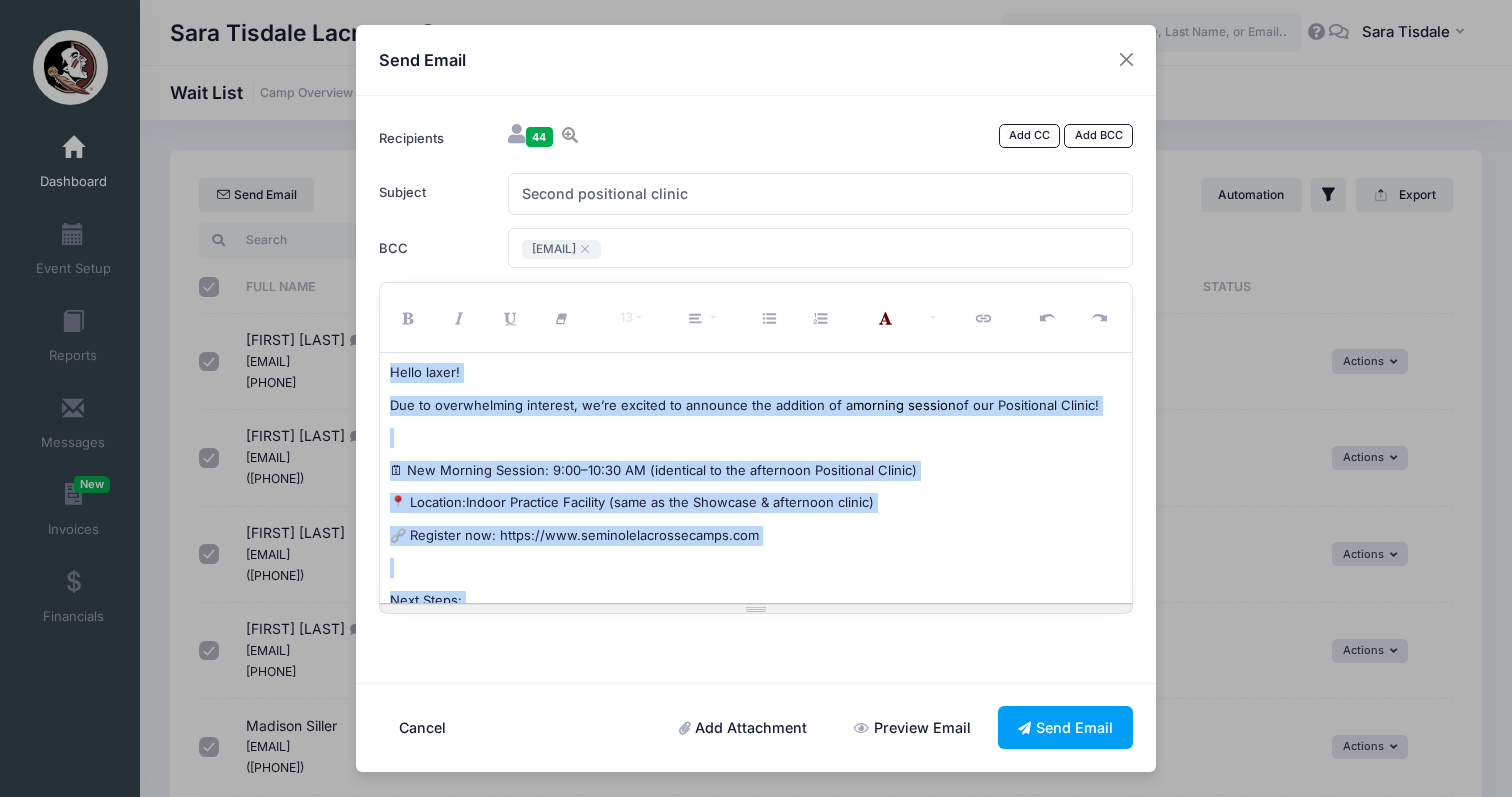 click at bounding box center [756, 438] 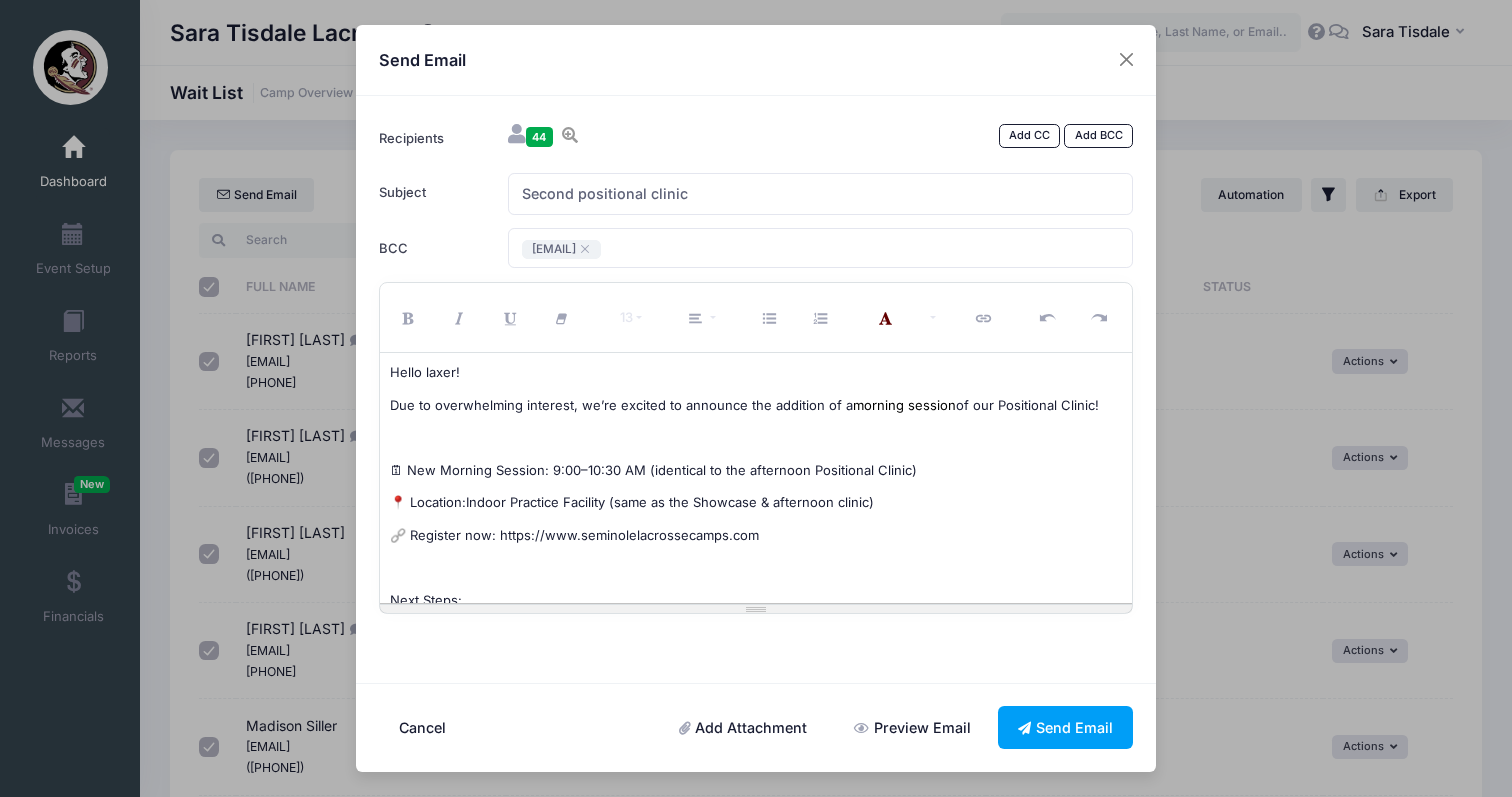 scroll, scrollTop: 0, scrollLeft: 0, axis: both 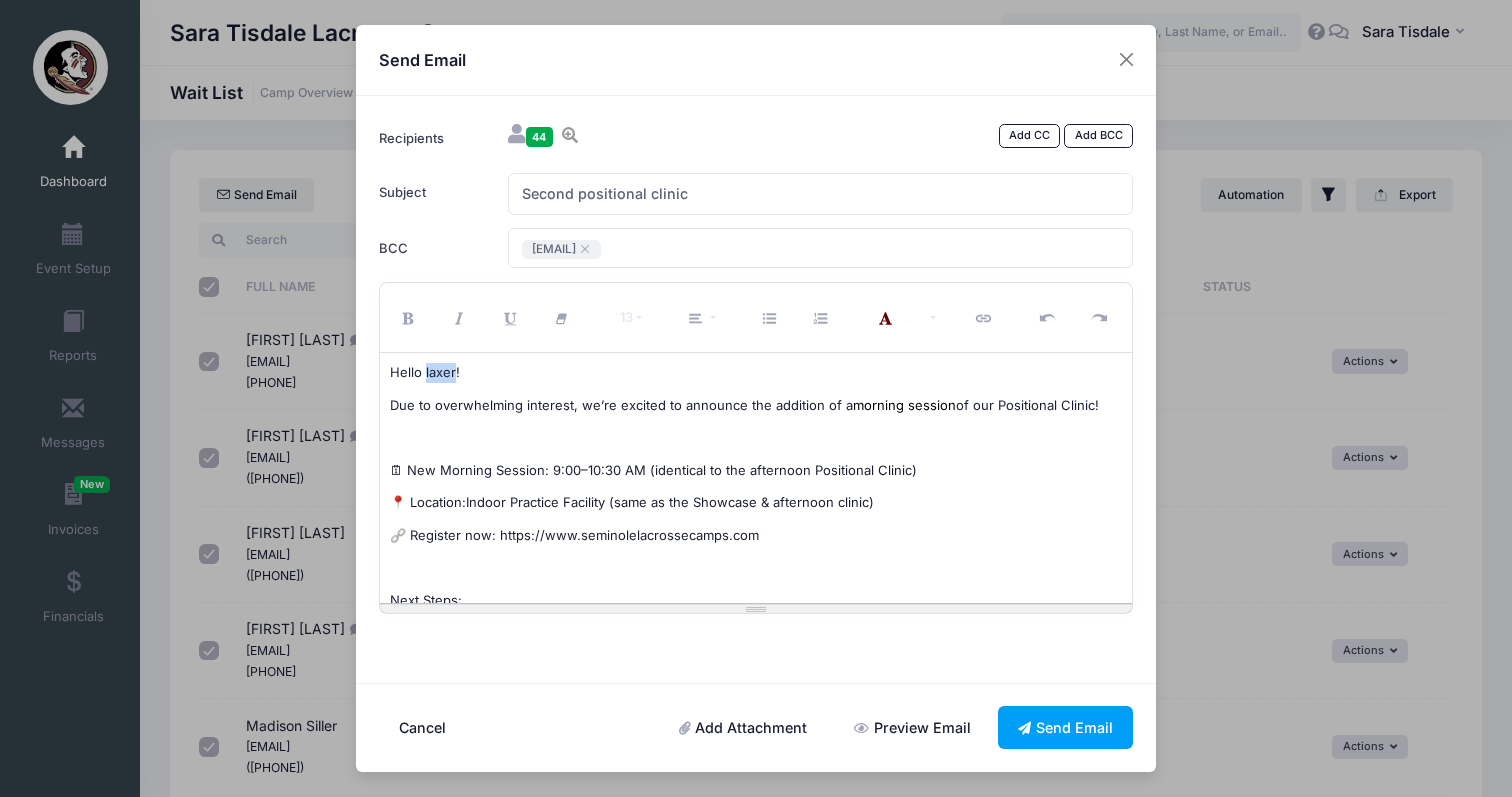 click on "Hello laxer!" at bounding box center [756, 373] 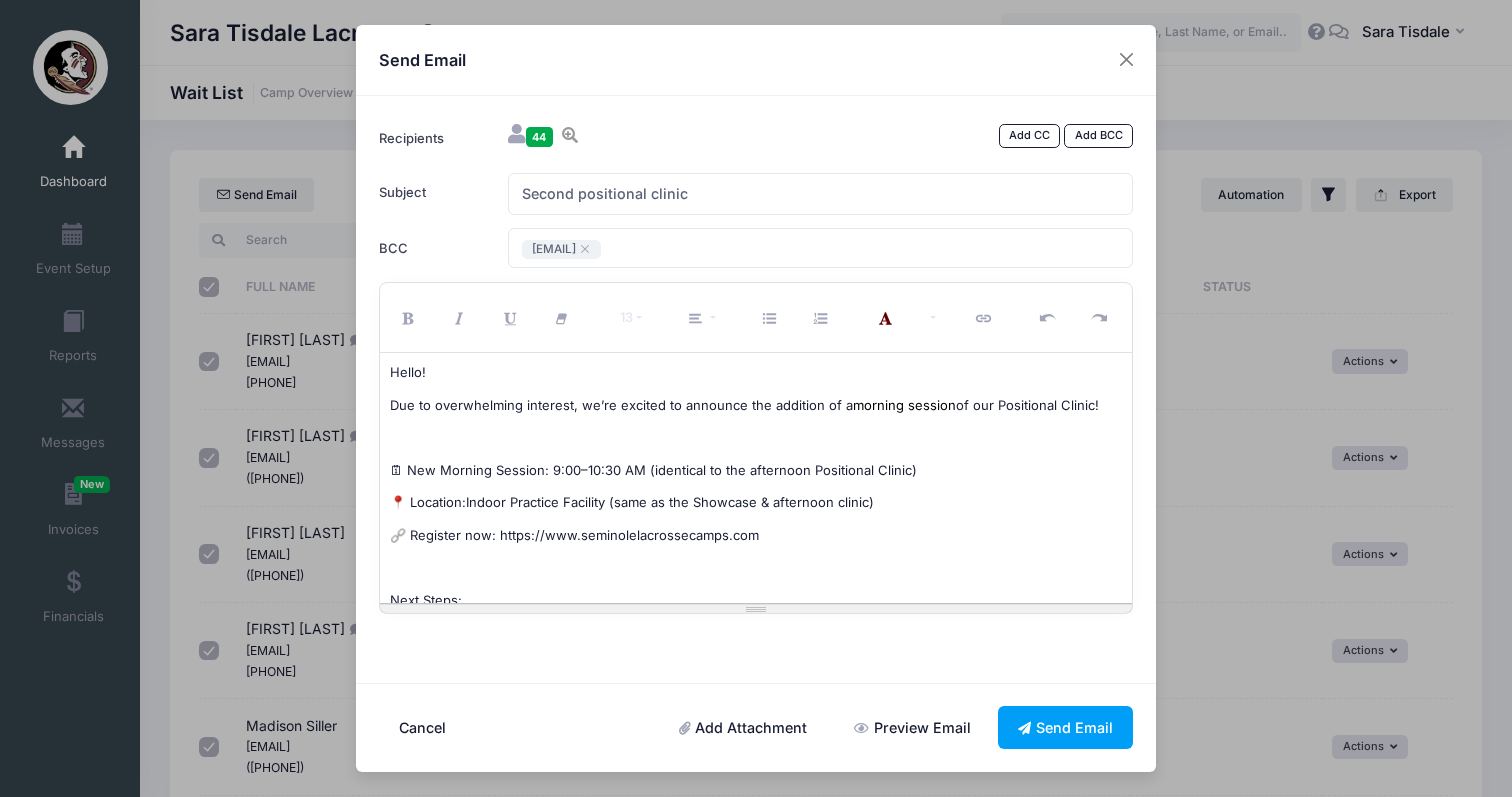 click at bounding box center (756, 438) 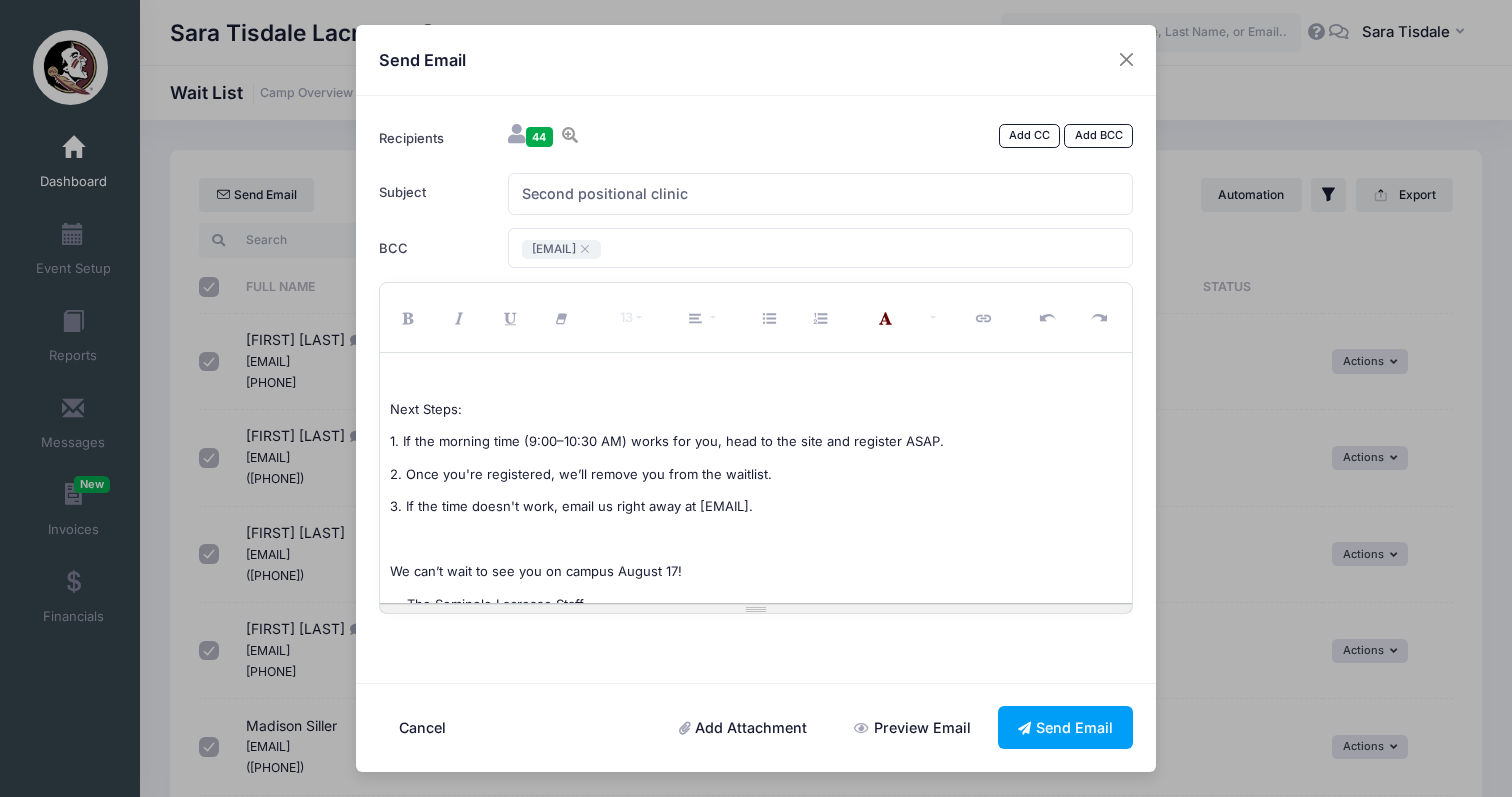 scroll, scrollTop: 218, scrollLeft: 0, axis: vertical 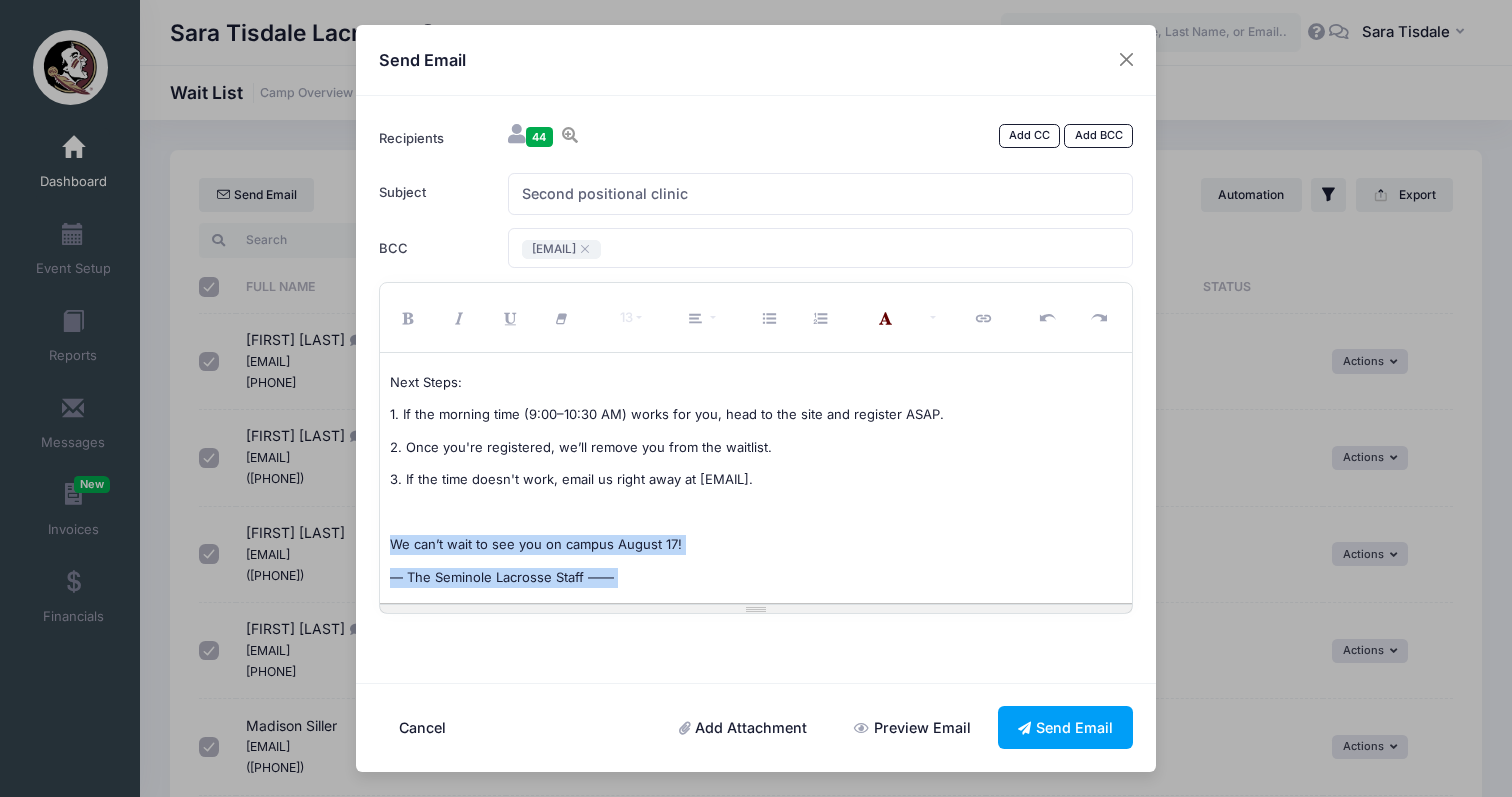 drag, startPoint x: 629, startPoint y: 573, endPoint x: 364, endPoint y: 529, distance: 268.628 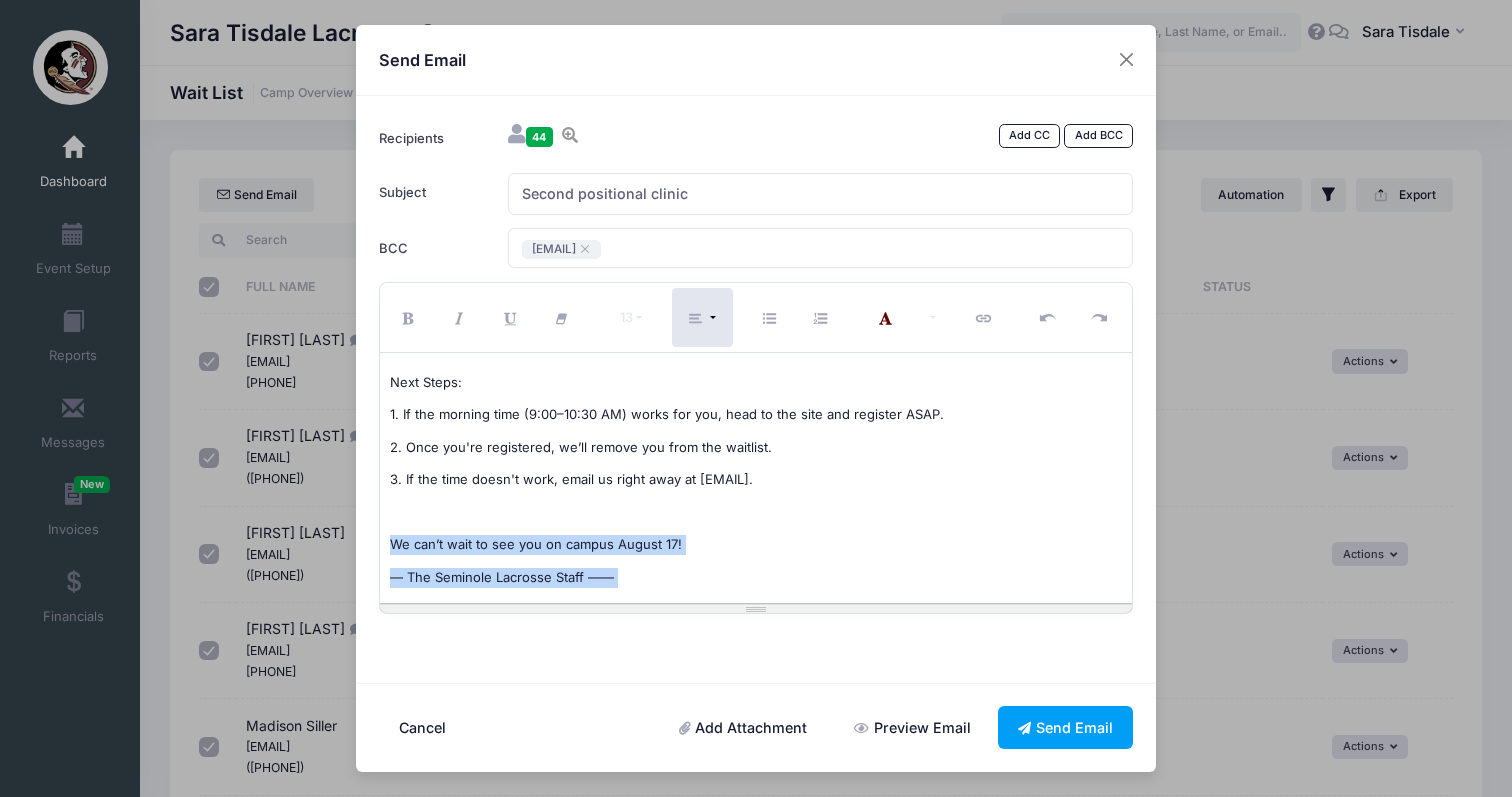 click at bounding box center (702, 317) 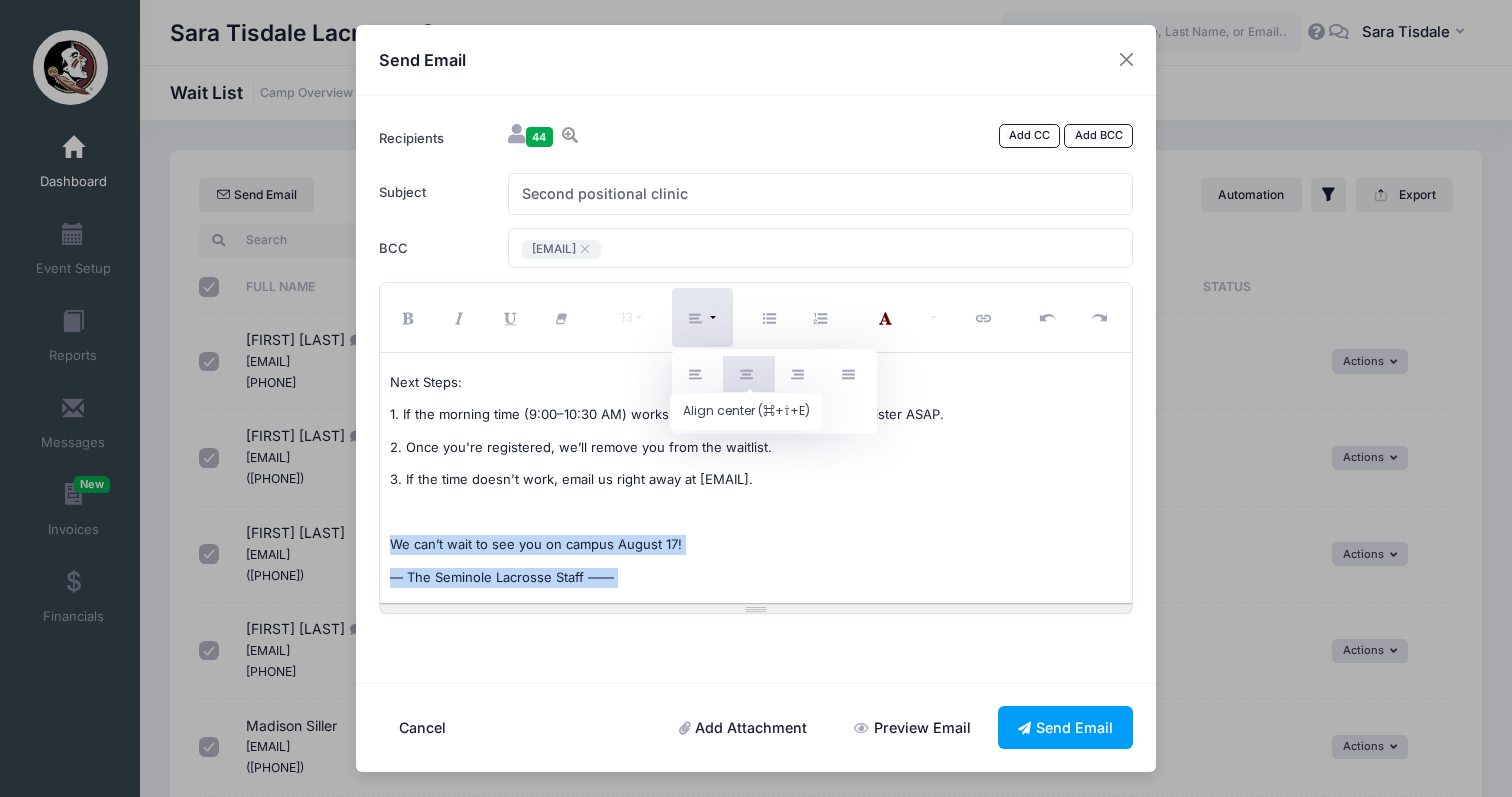 click at bounding box center [749, 375] 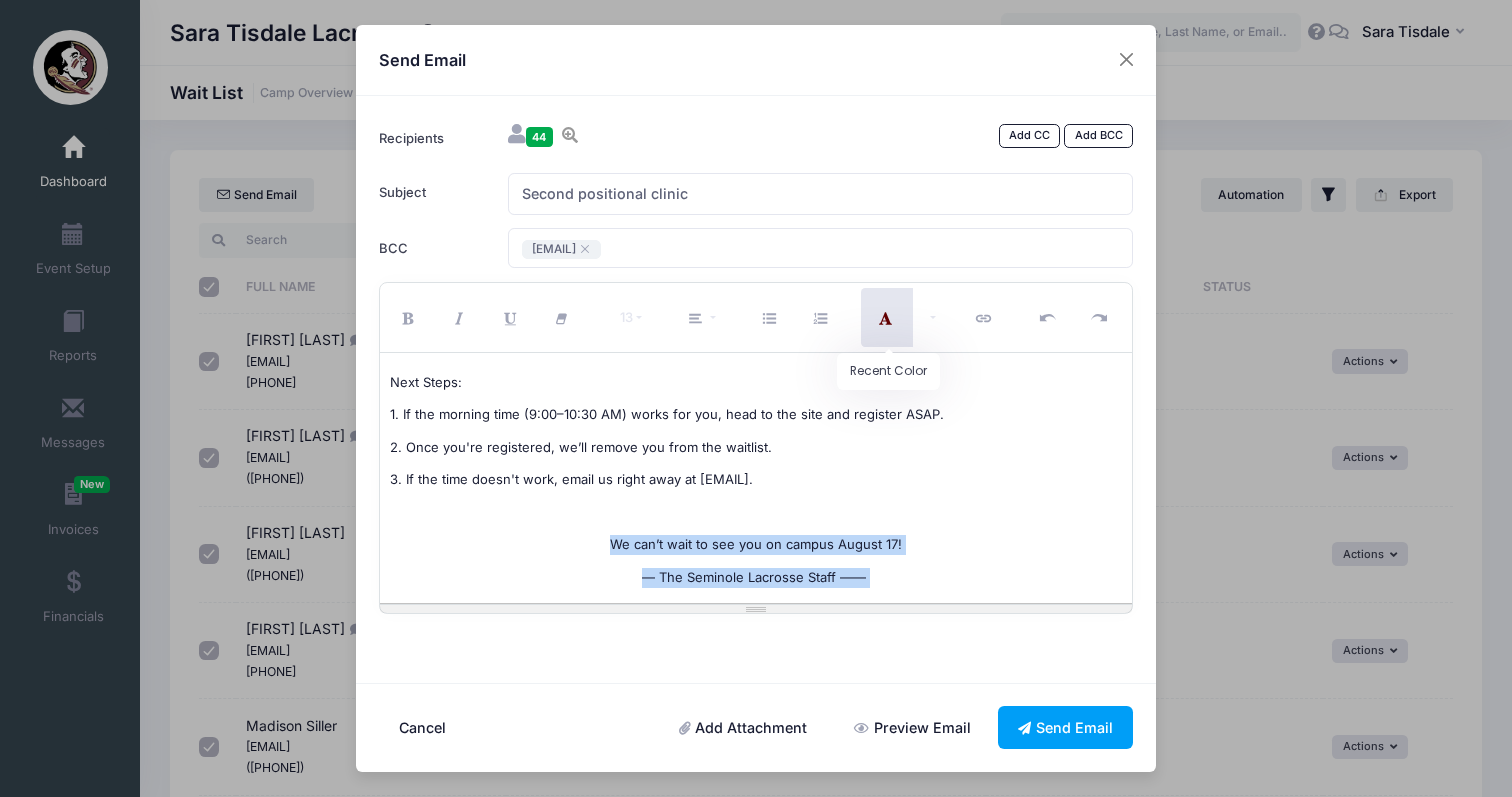 click at bounding box center (887, 317) 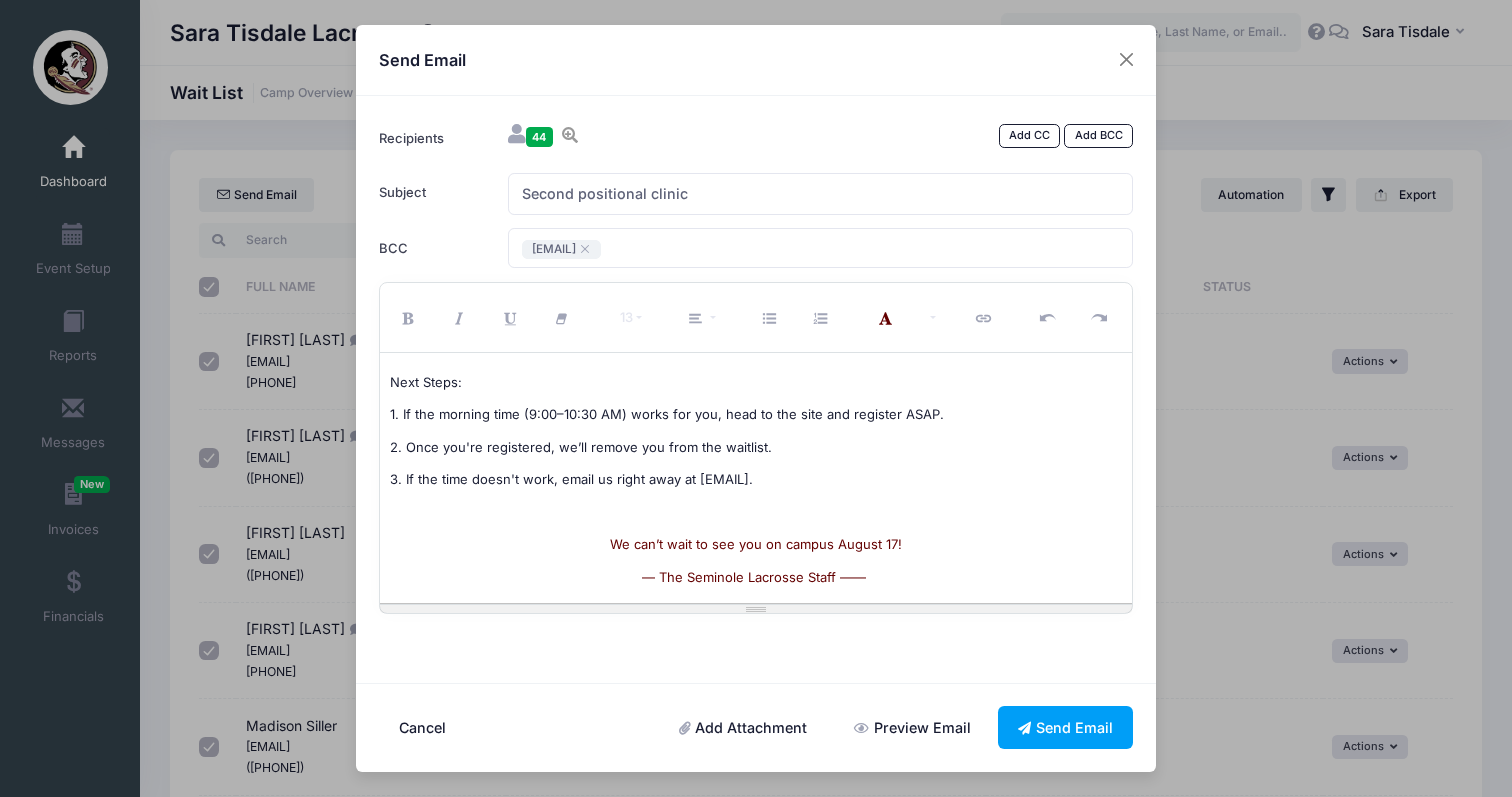 click at bounding box center (756, 513) 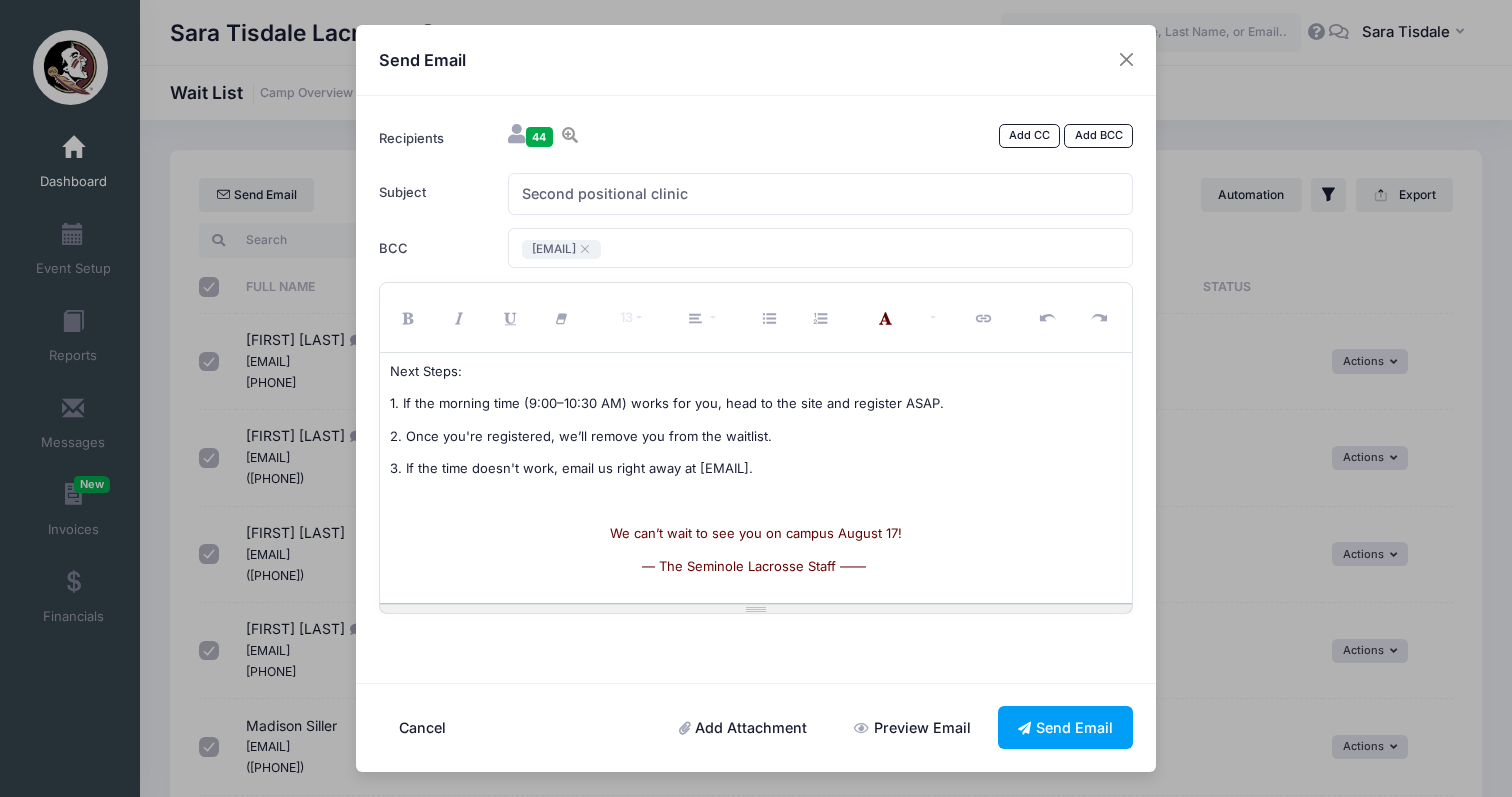 scroll, scrollTop: 261, scrollLeft: 0, axis: vertical 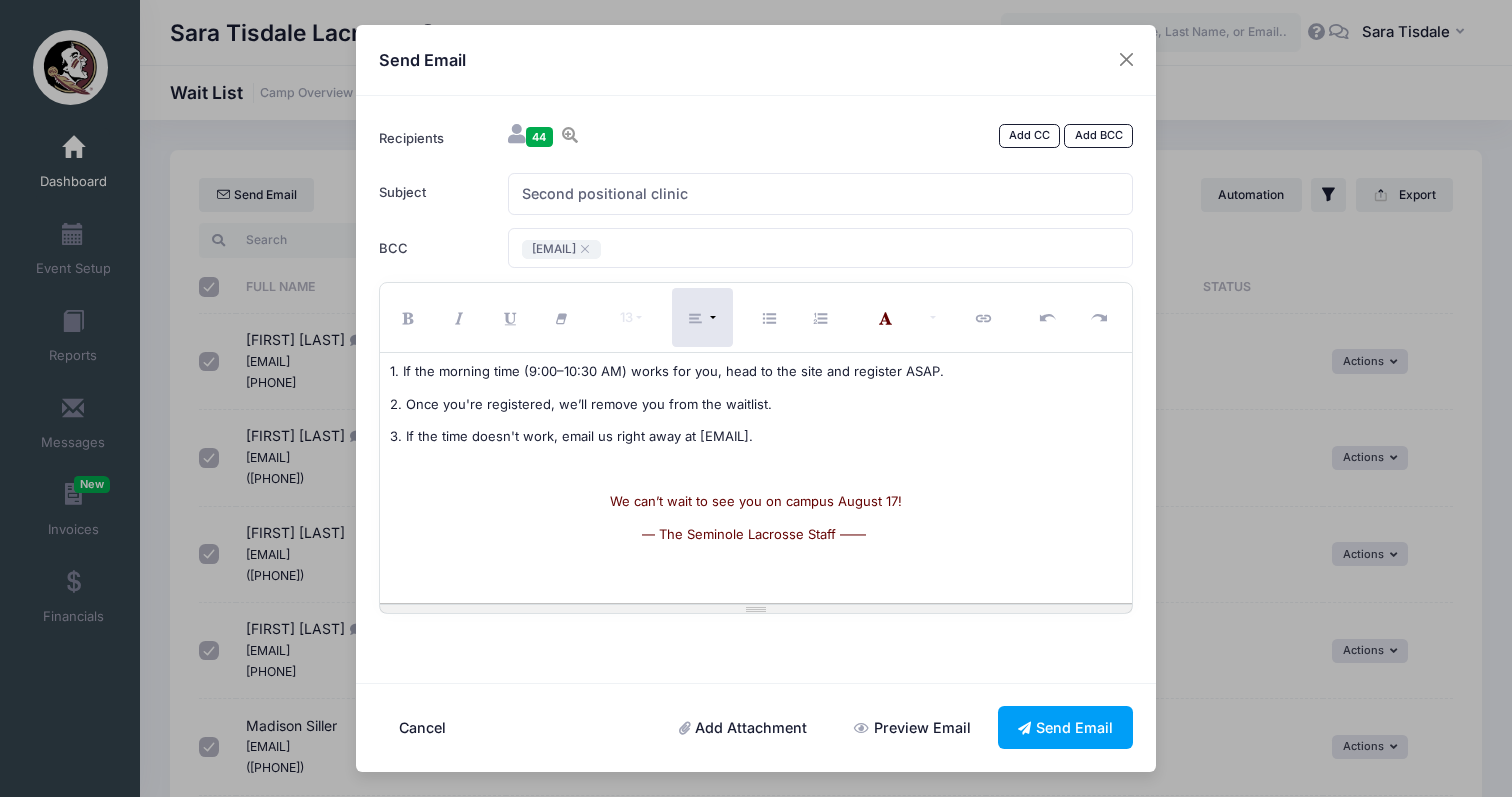 click at bounding box center [698, 319] 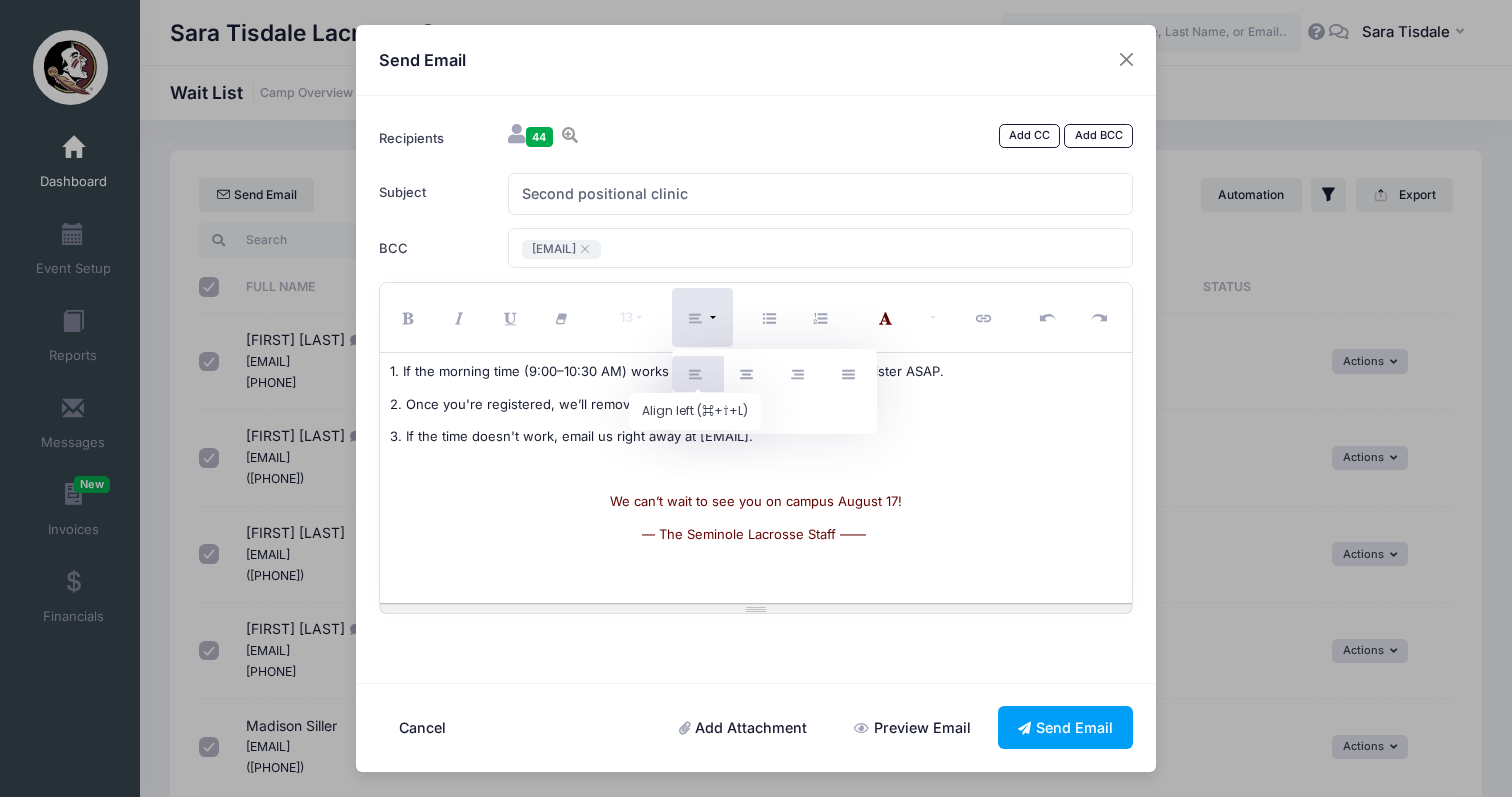 click at bounding box center (698, 374) 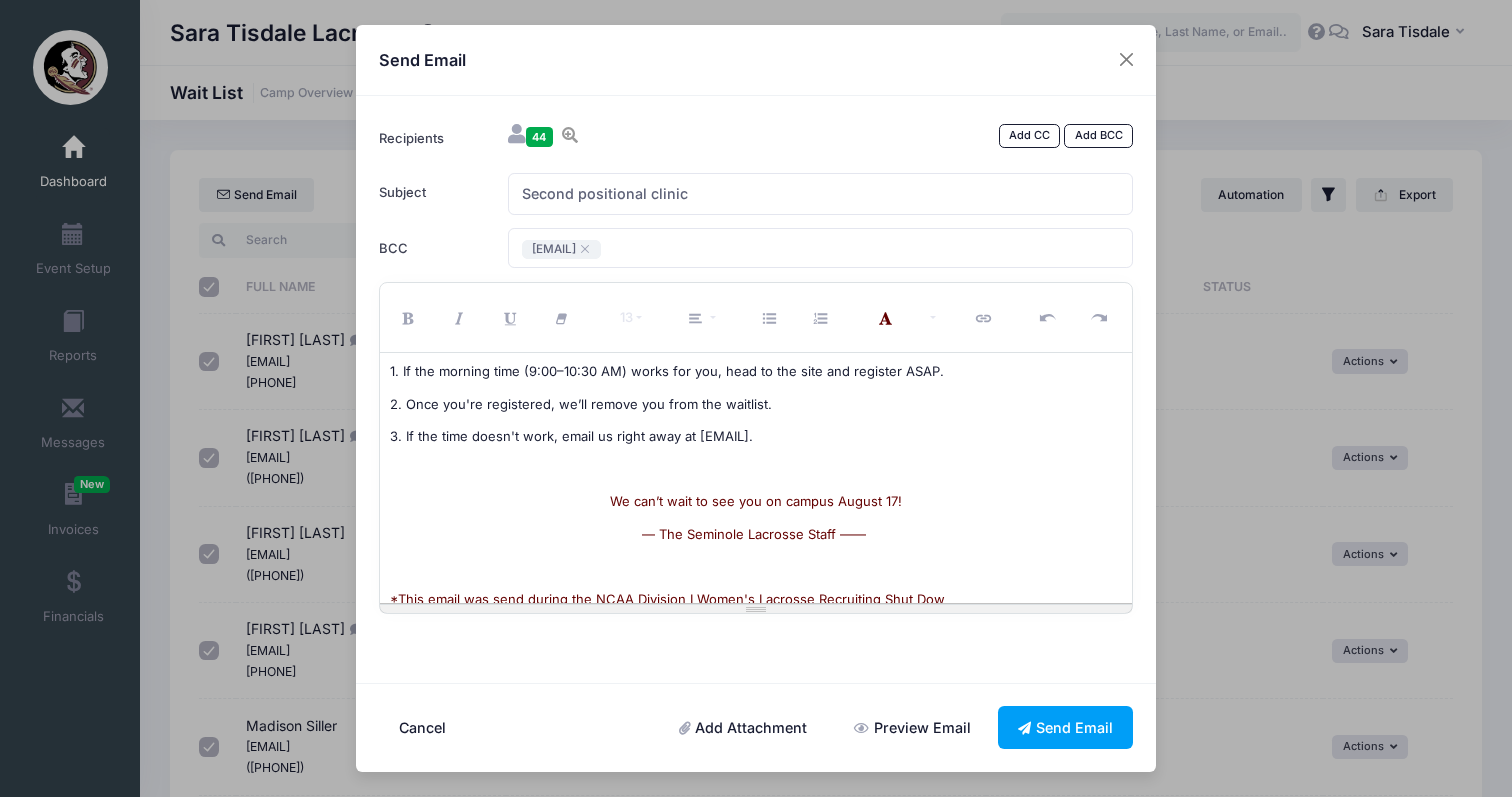 scroll, scrollTop: 276, scrollLeft: 0, axis: vertical 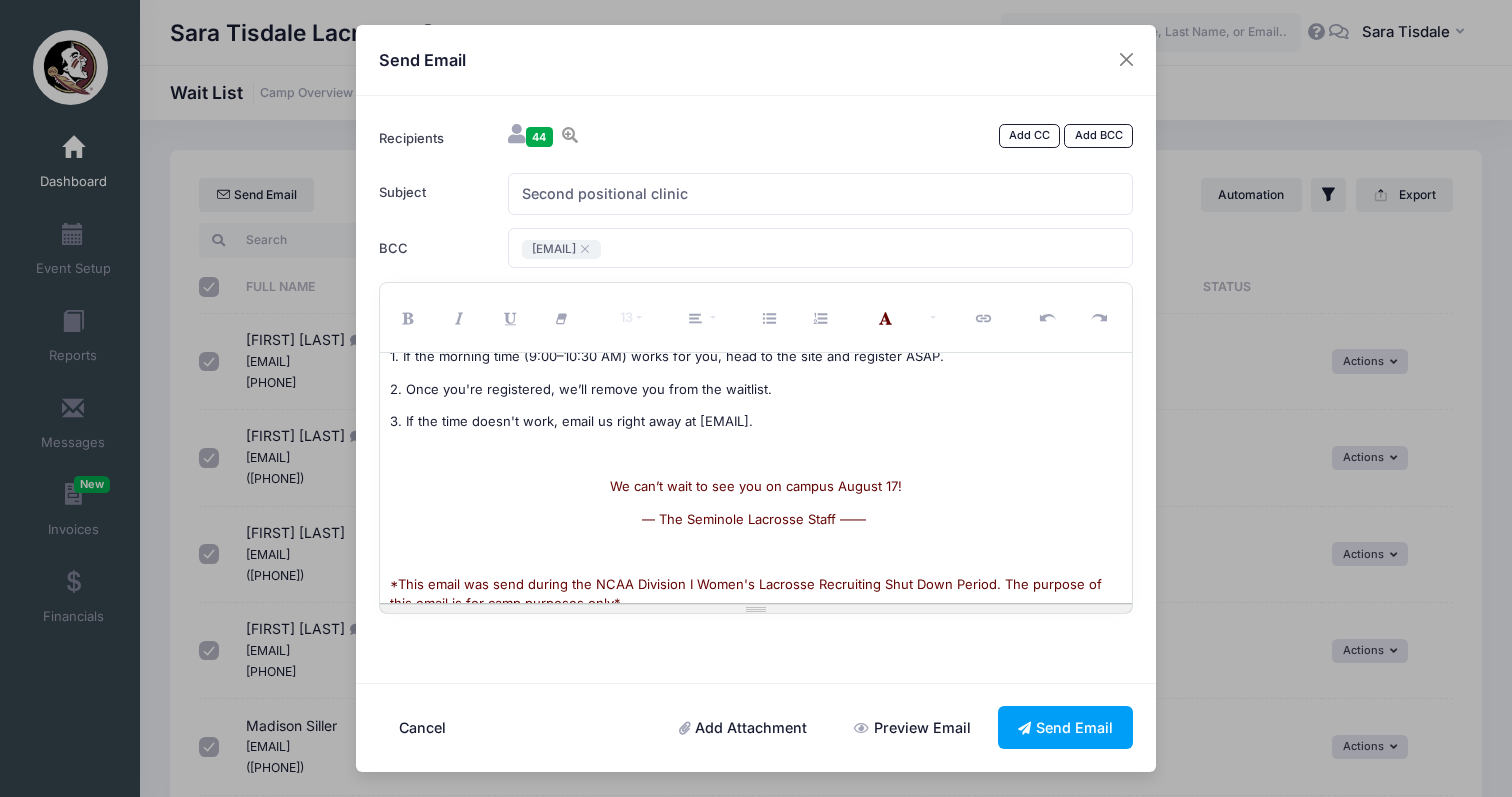 click on "Preview Email" at bounding box center [913, 727] 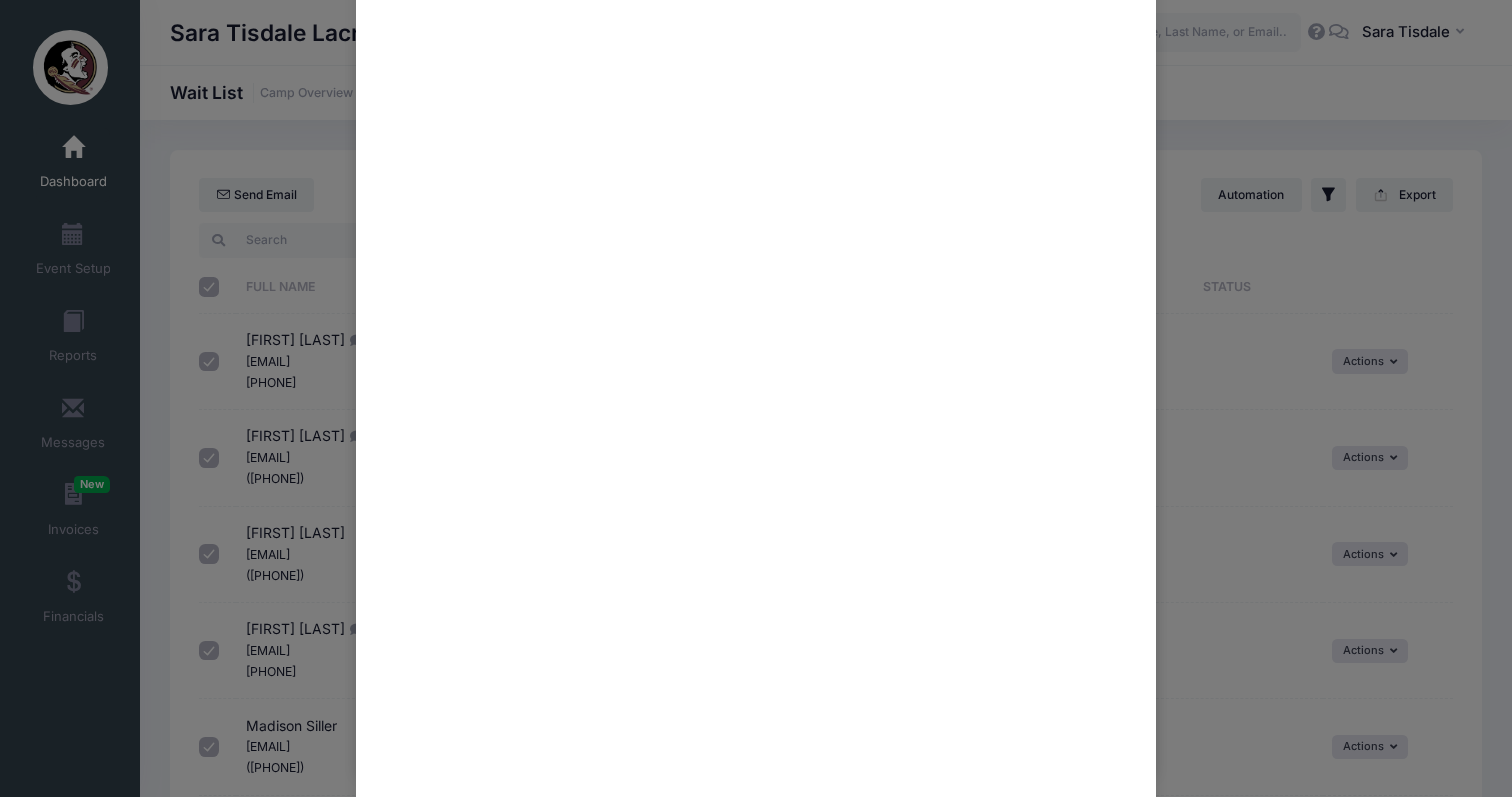 scroll, scrollTop: 22, scrollLeft: 0, axis: vertical 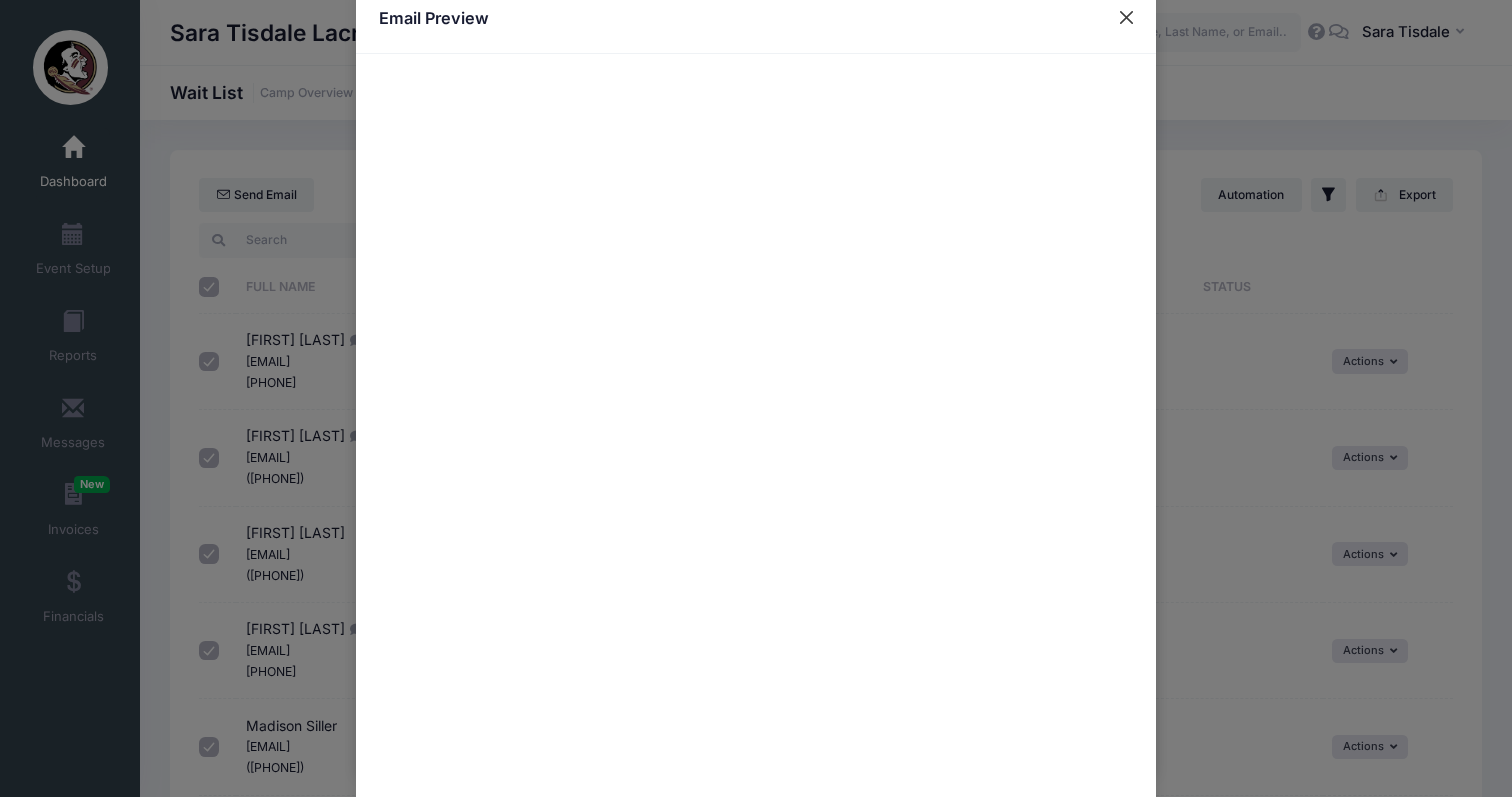 click at bounding box center (1127, 18) 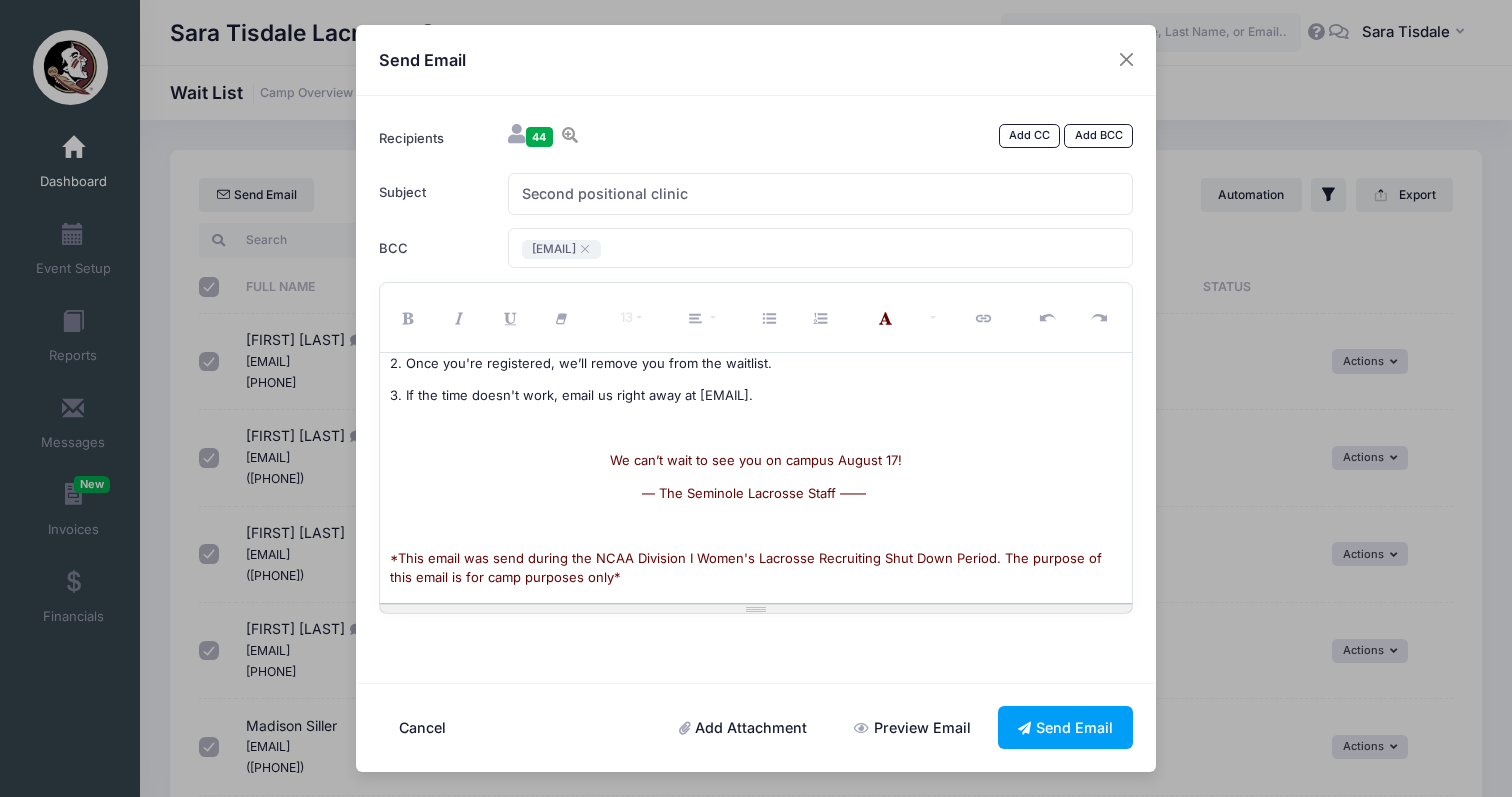 scroll, scrollTop: 301, scrollLeft: 0, axis: vertical 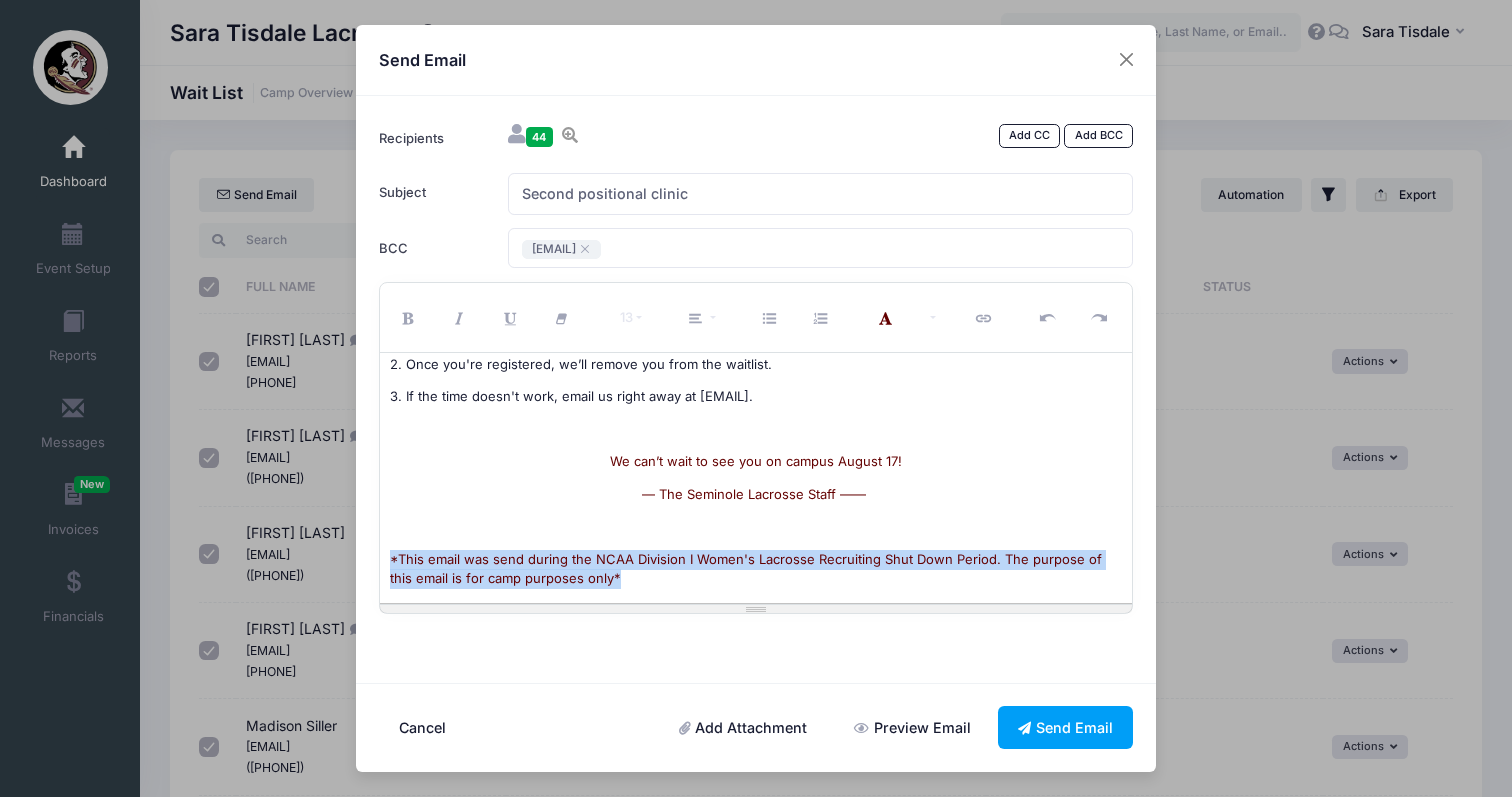 drag, startPoint x: 611, startPoint y: 576, endPoint x: 353, endPoint y: 556, distance: 258.77405 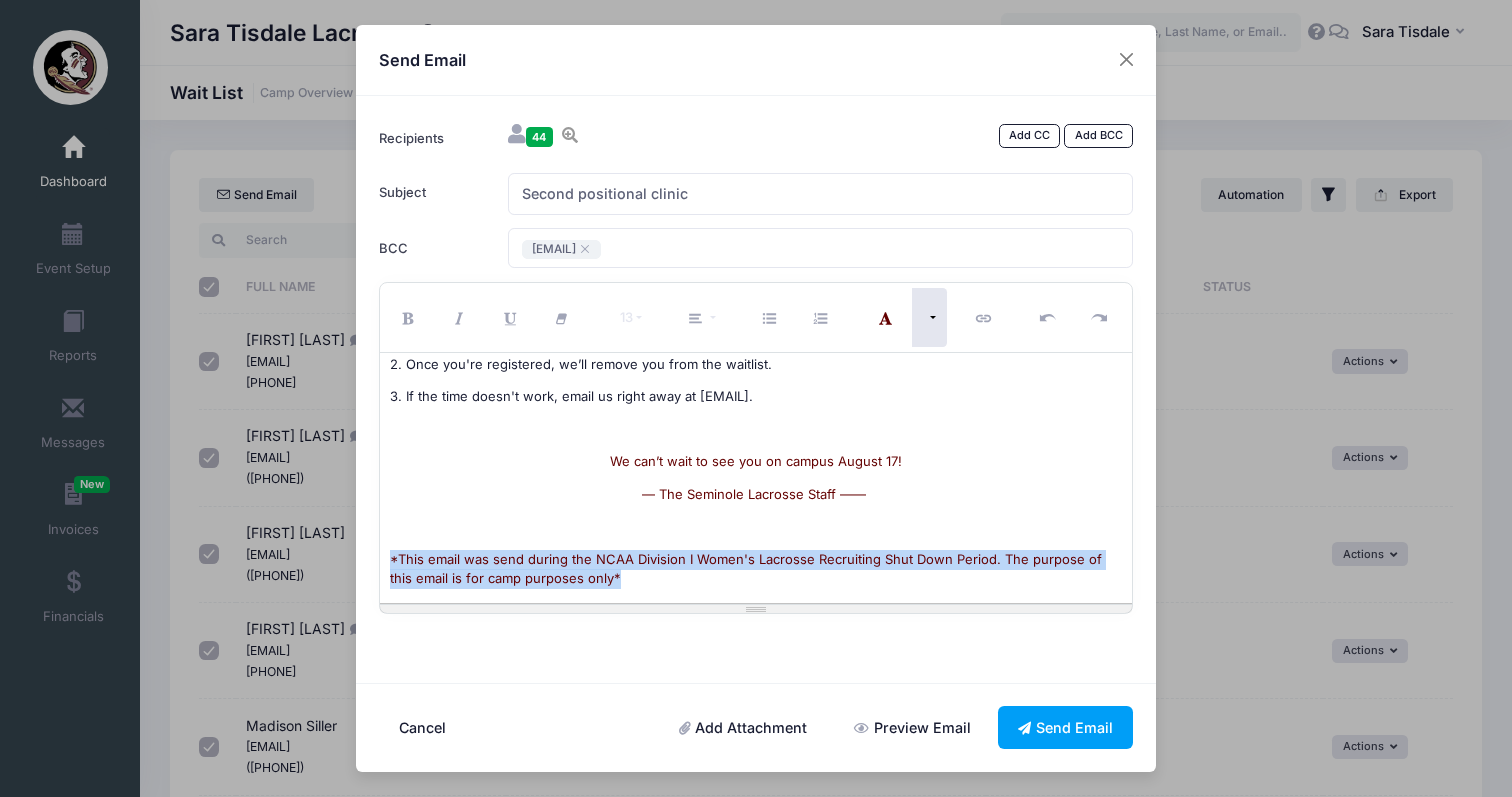 click at bounding box center (929, 317) 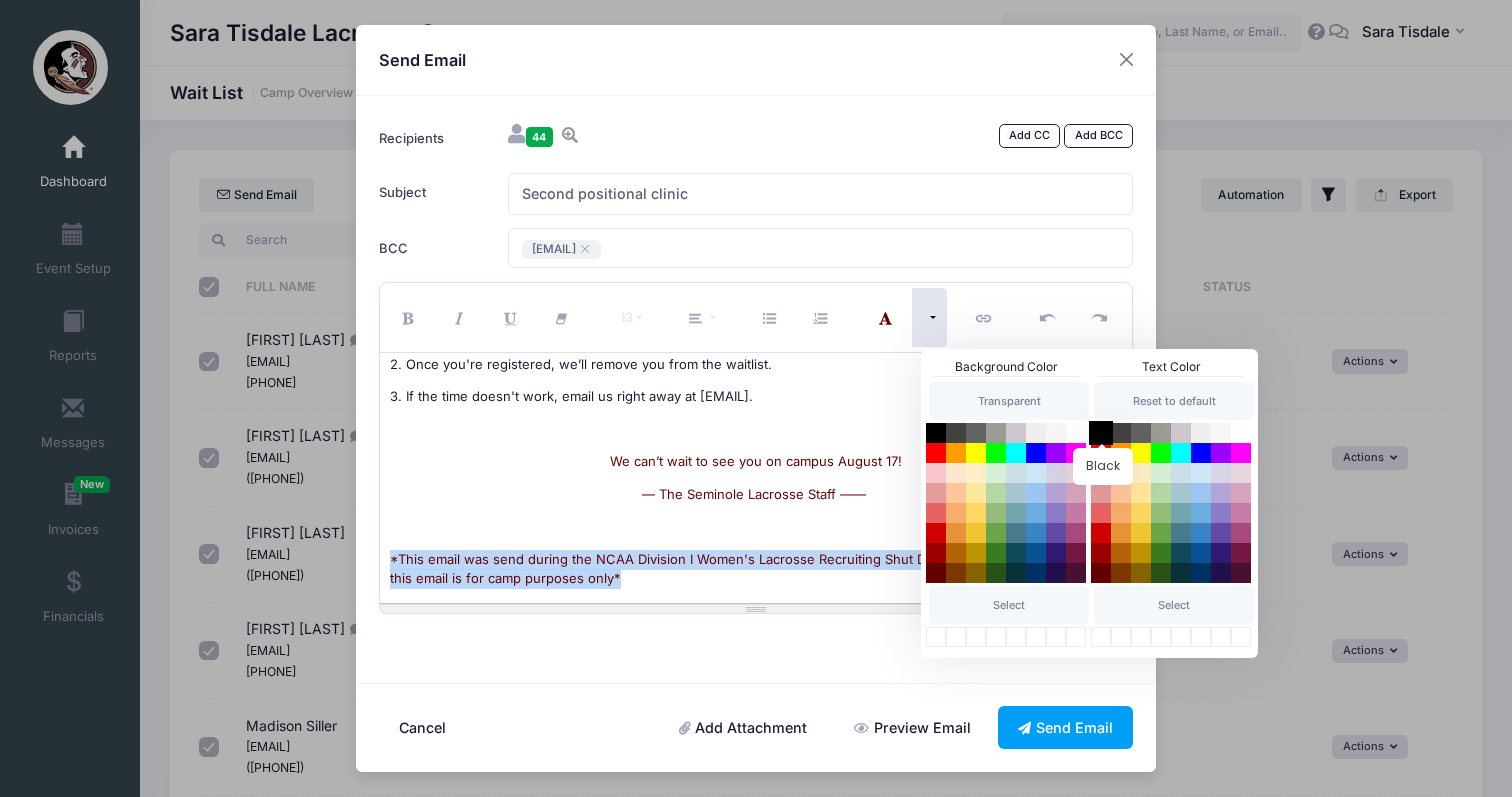 click at bounding box center (1101, 433) 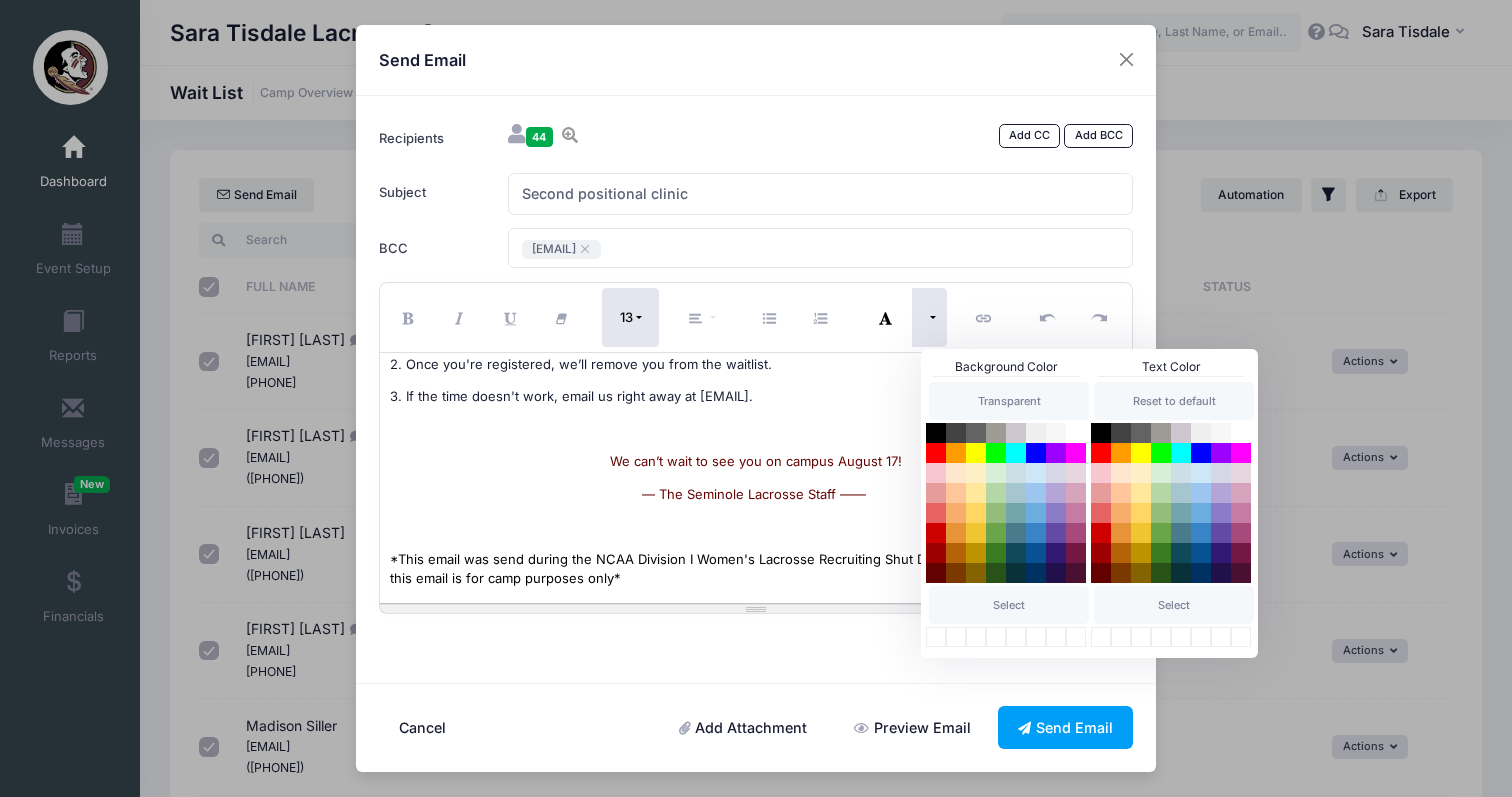 click on "13" at bounding box center [630, 317] 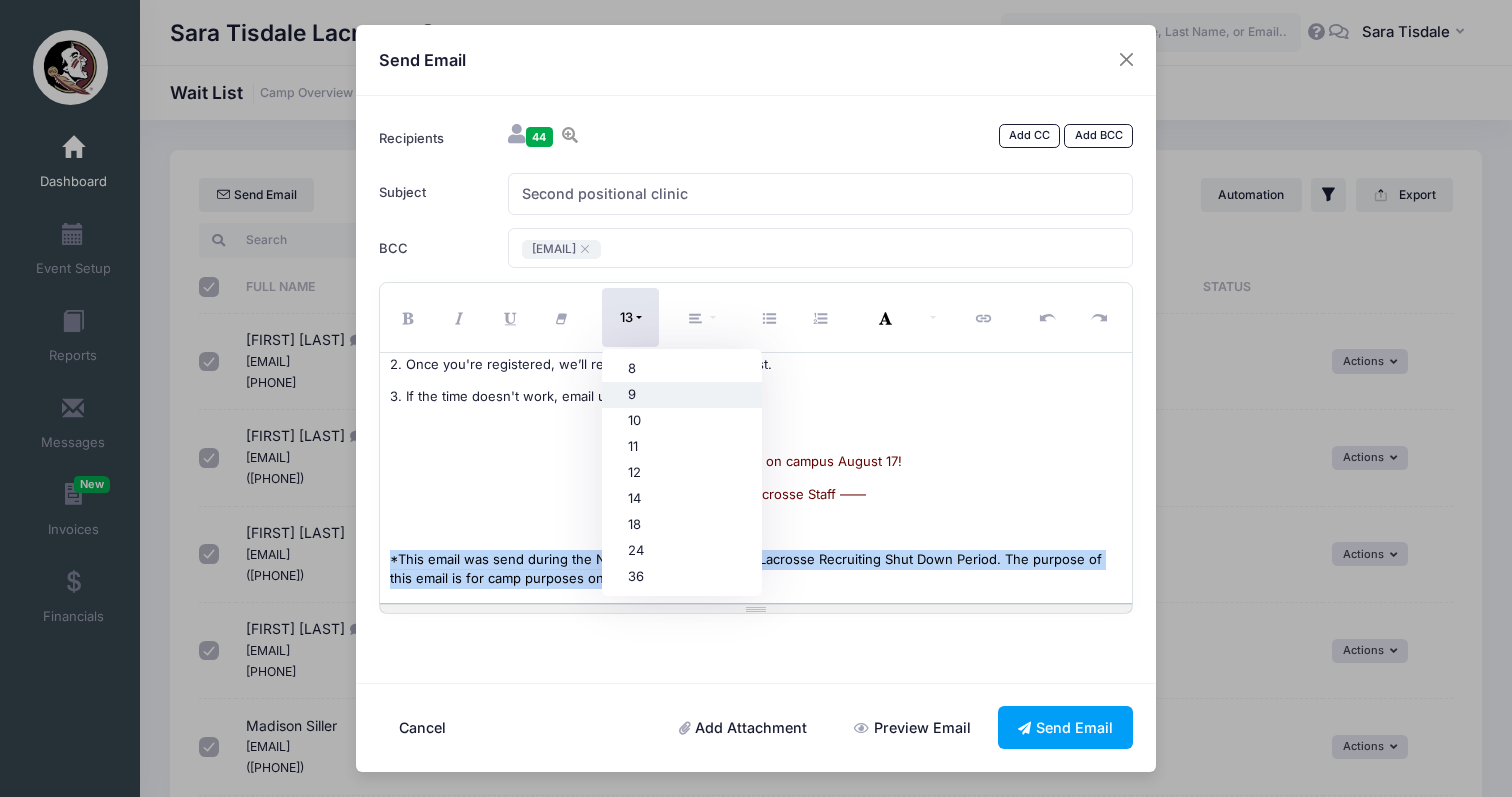 click on "9" at bounding box center (682, 395) 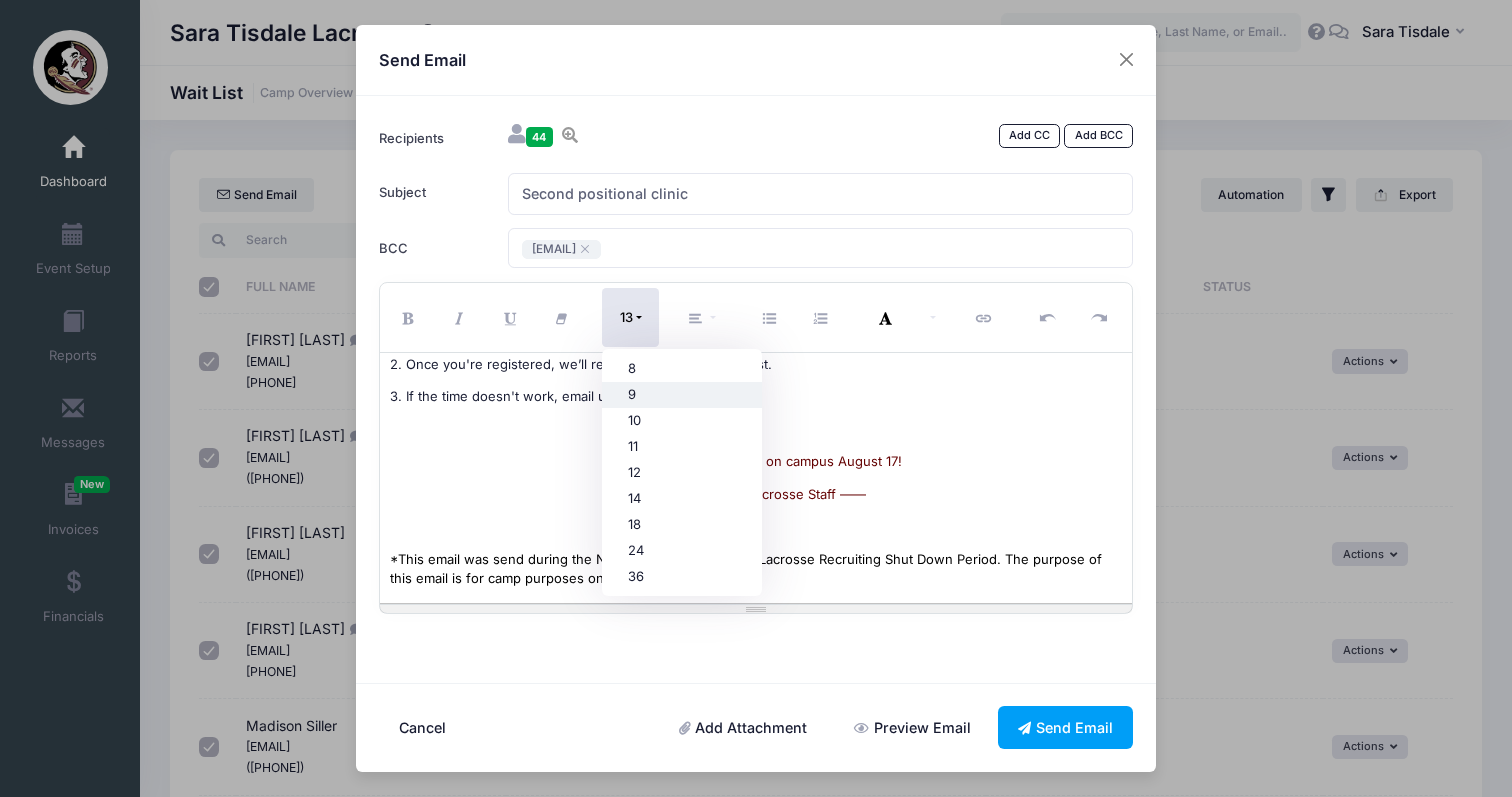 scroll, scrollTop: 282, scrollLeft: 0, axis: vertical 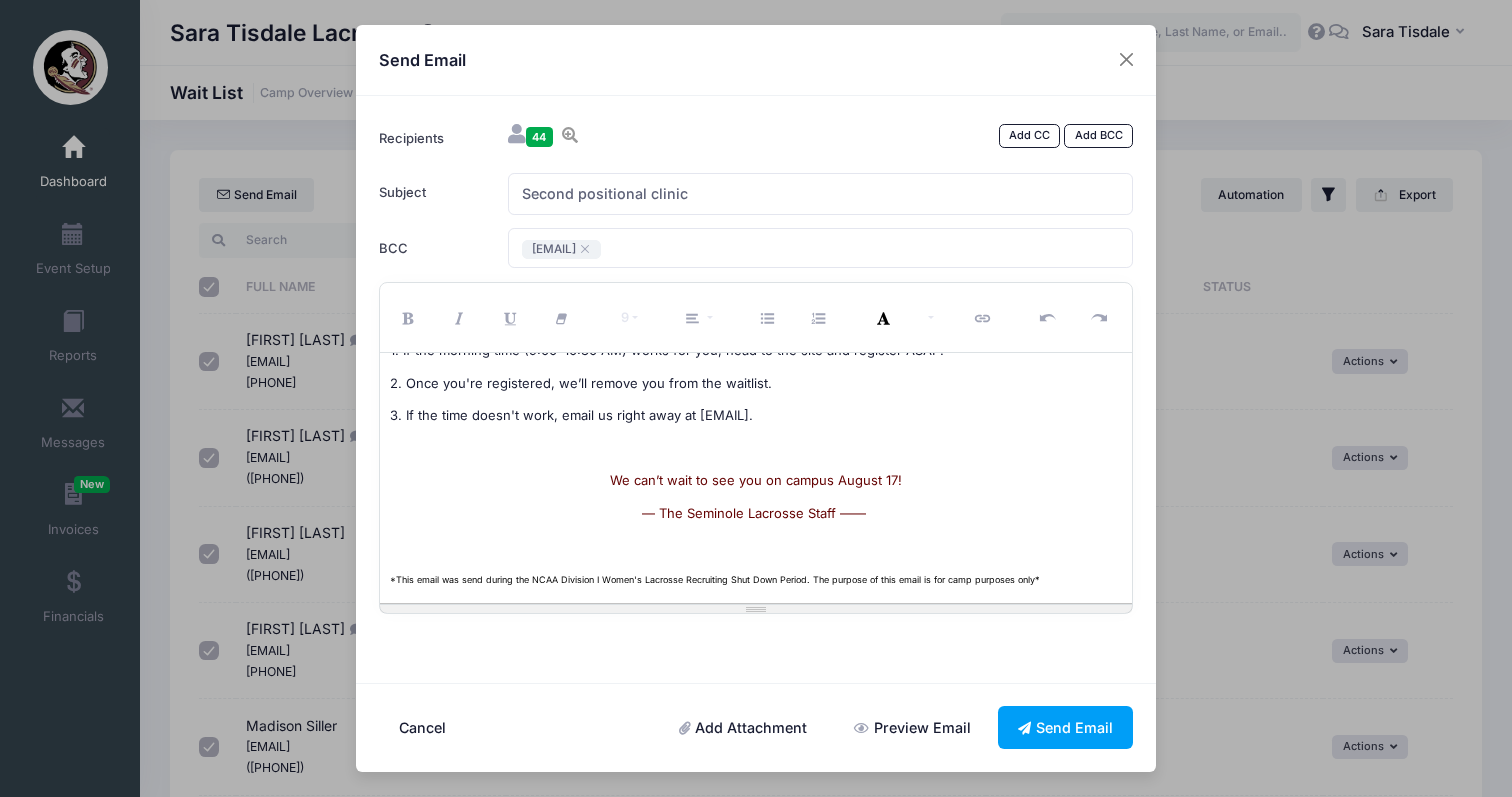 click at bounding box center [756, 546] 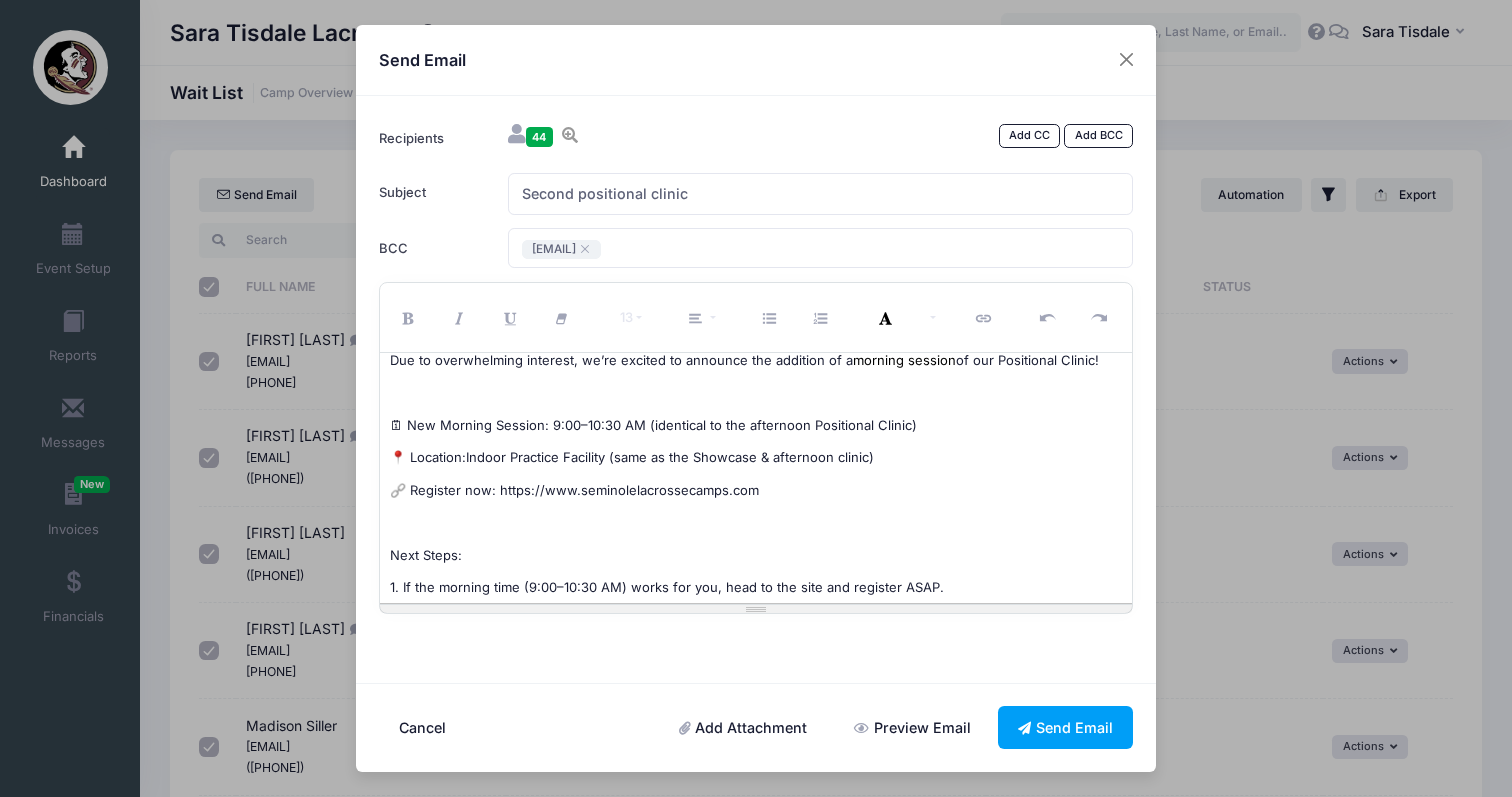 scroll, scrollTop: 0, scrollLeft: 0, axis: both 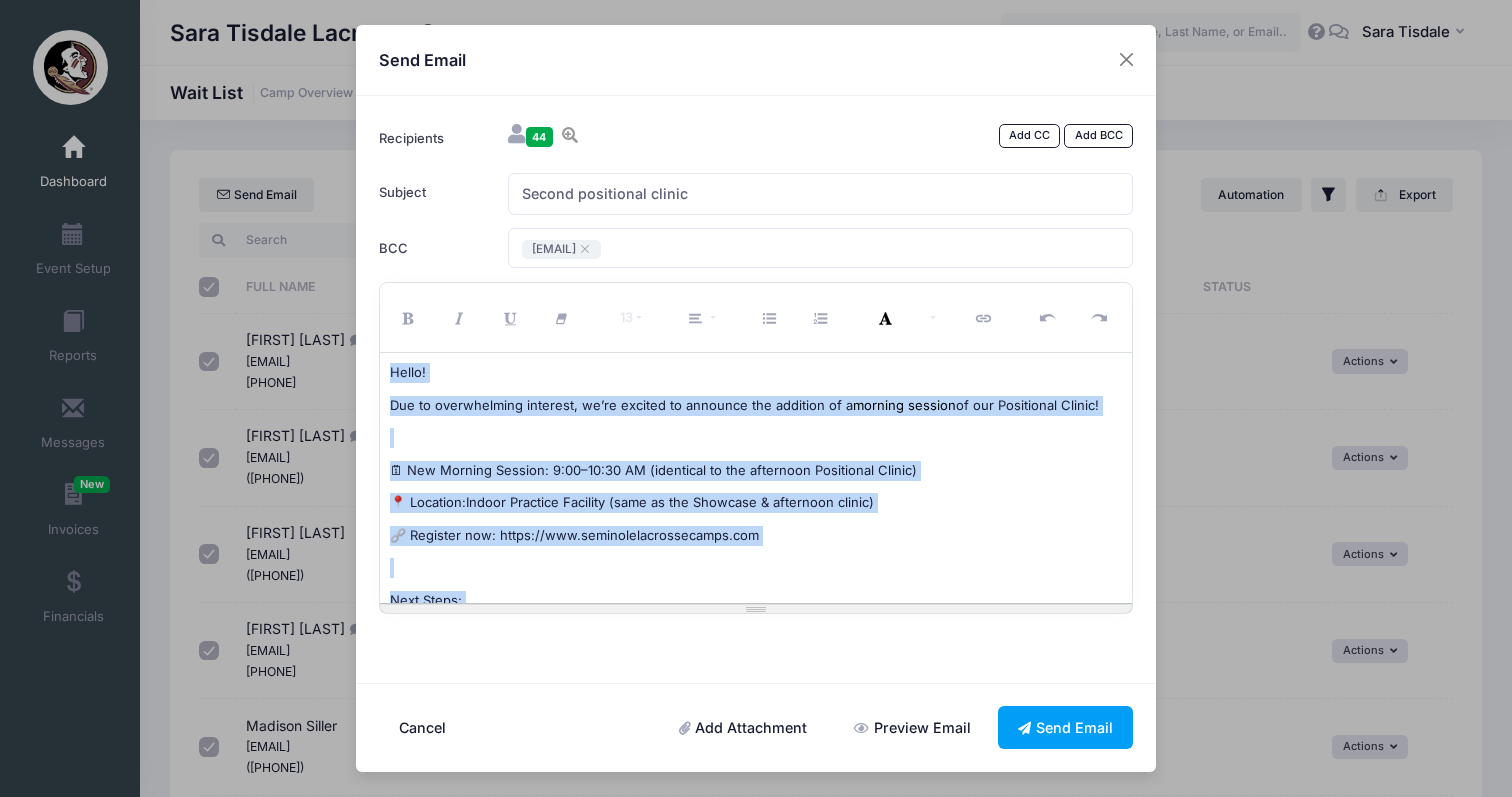 drag, startPoint x: 845, startPoint y: 511, endPoint x: 370, endPoint y: 309, distance: 516.1676 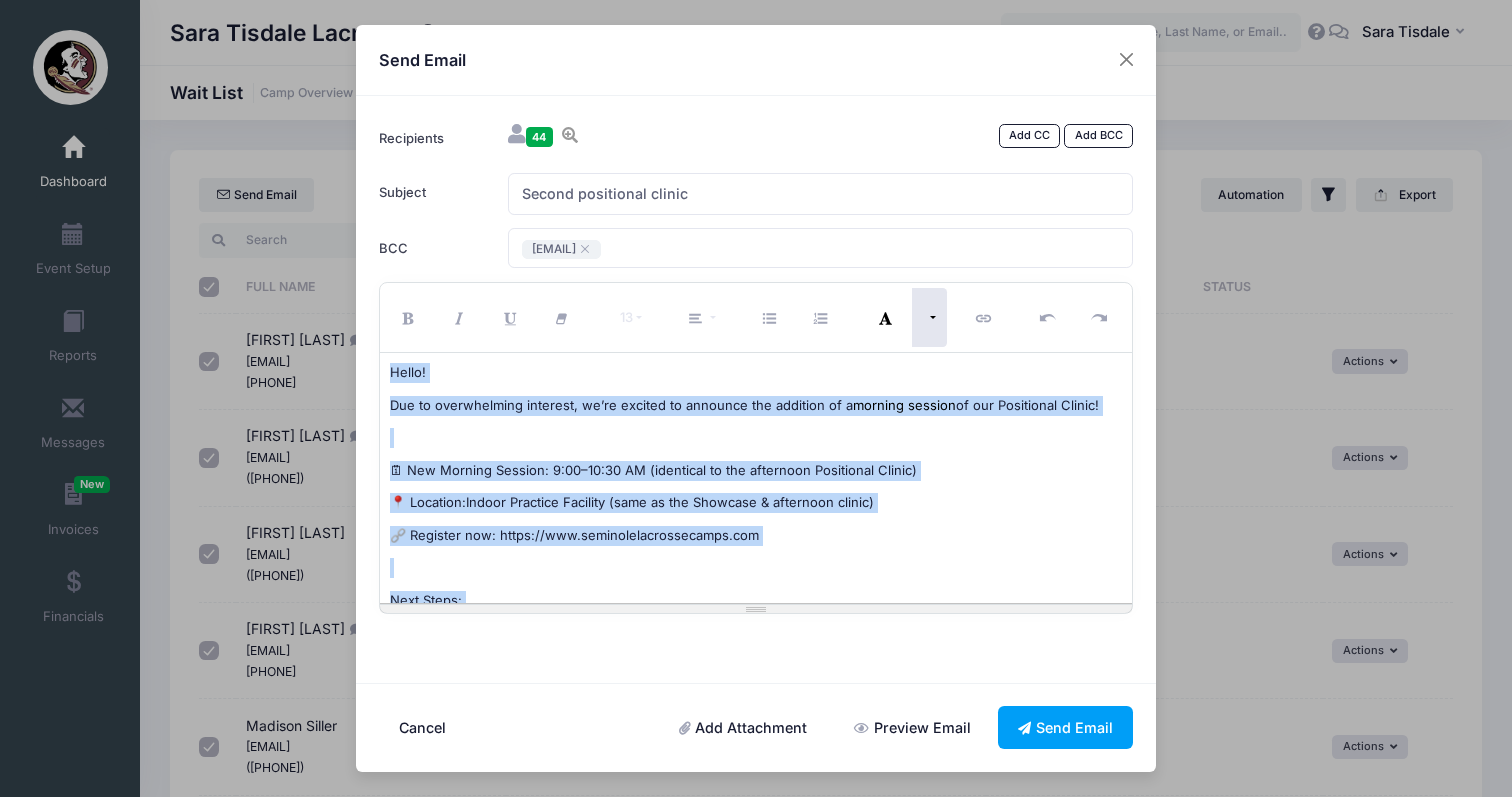 click at bounding box center [929, 317] 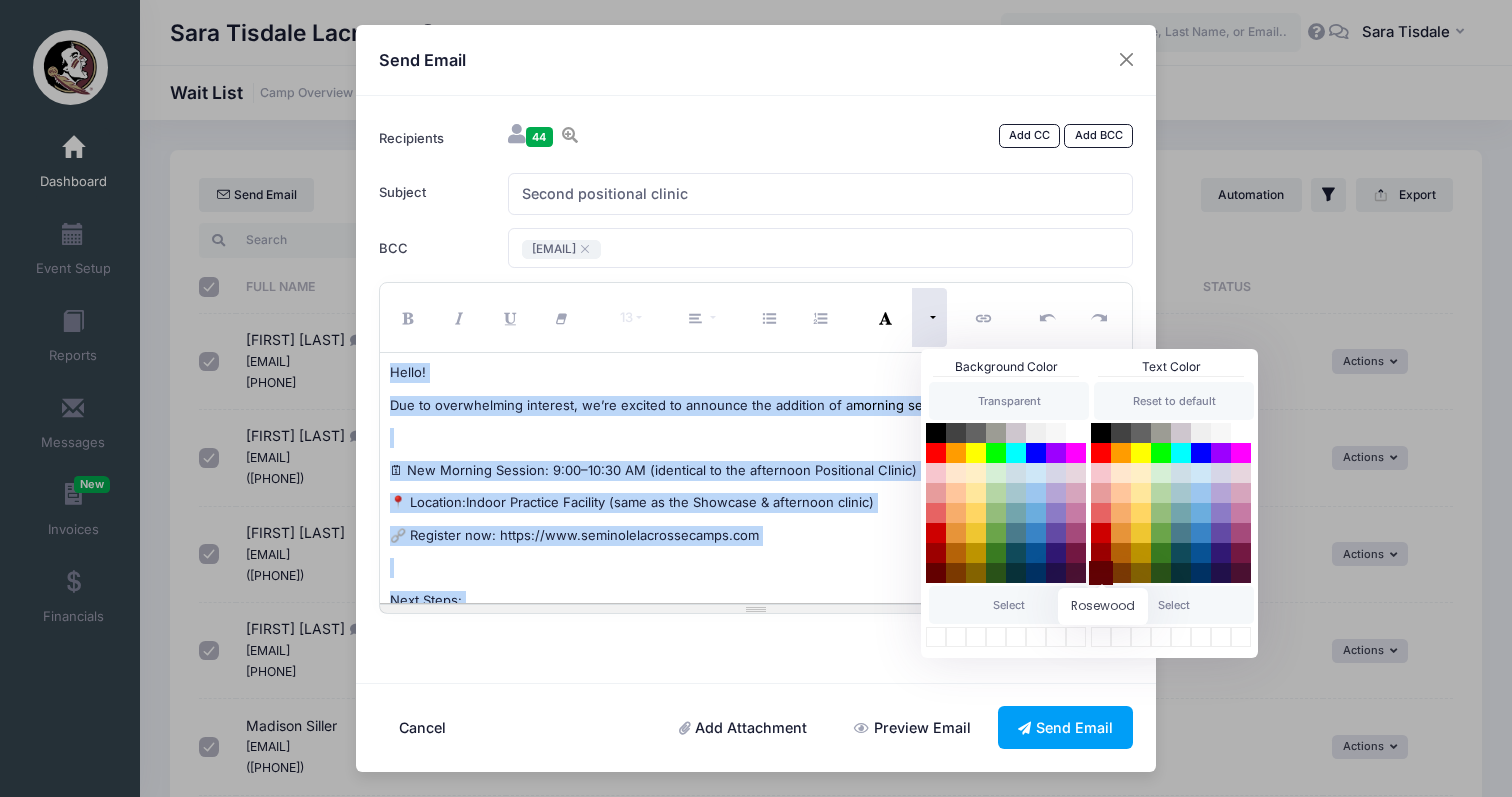 click at bounding box center [1101, 573] 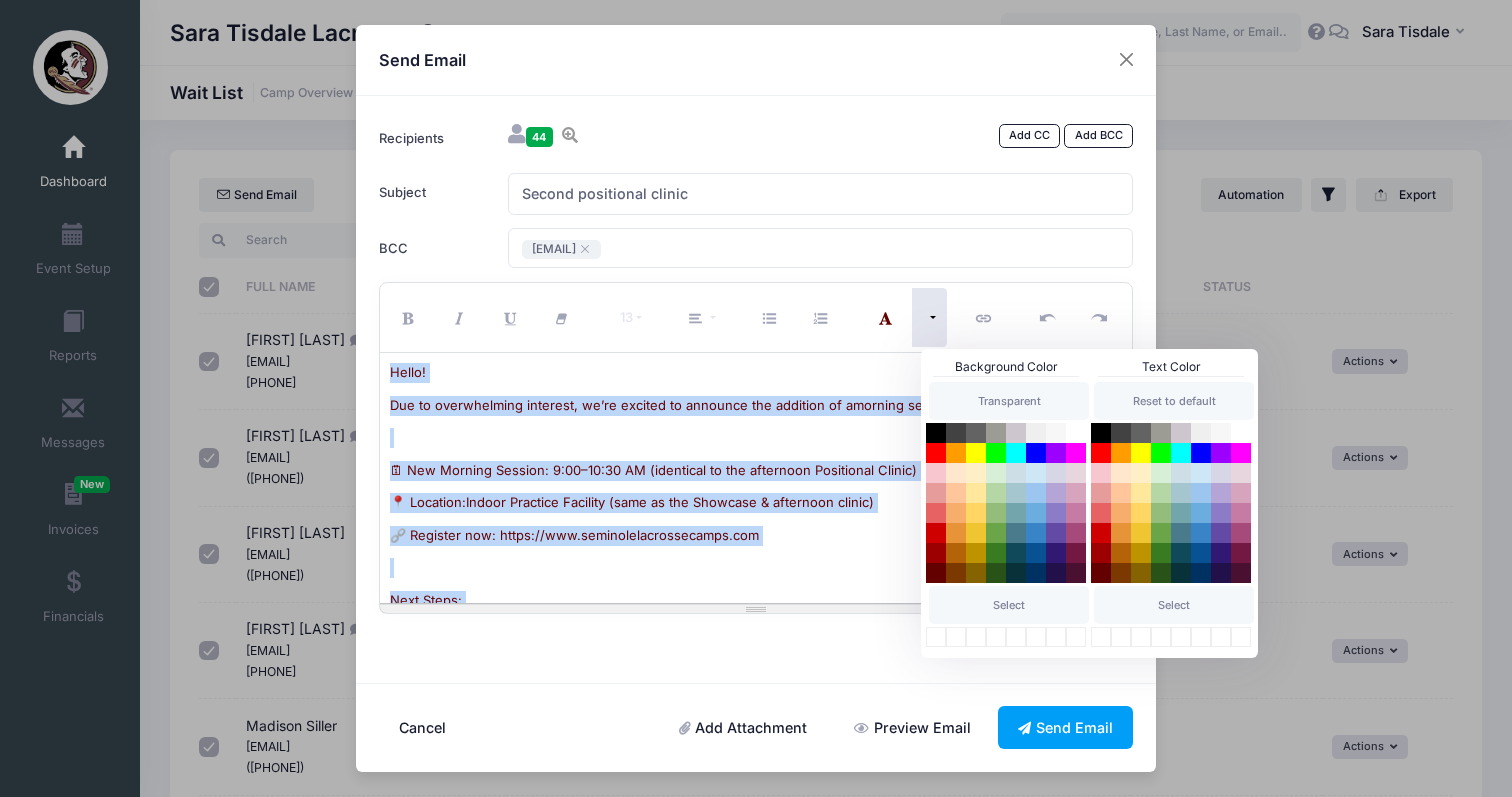 click on "🔗 Register now: https://www.seminolelacrossecamps.com" at bounding box center [756, 536] 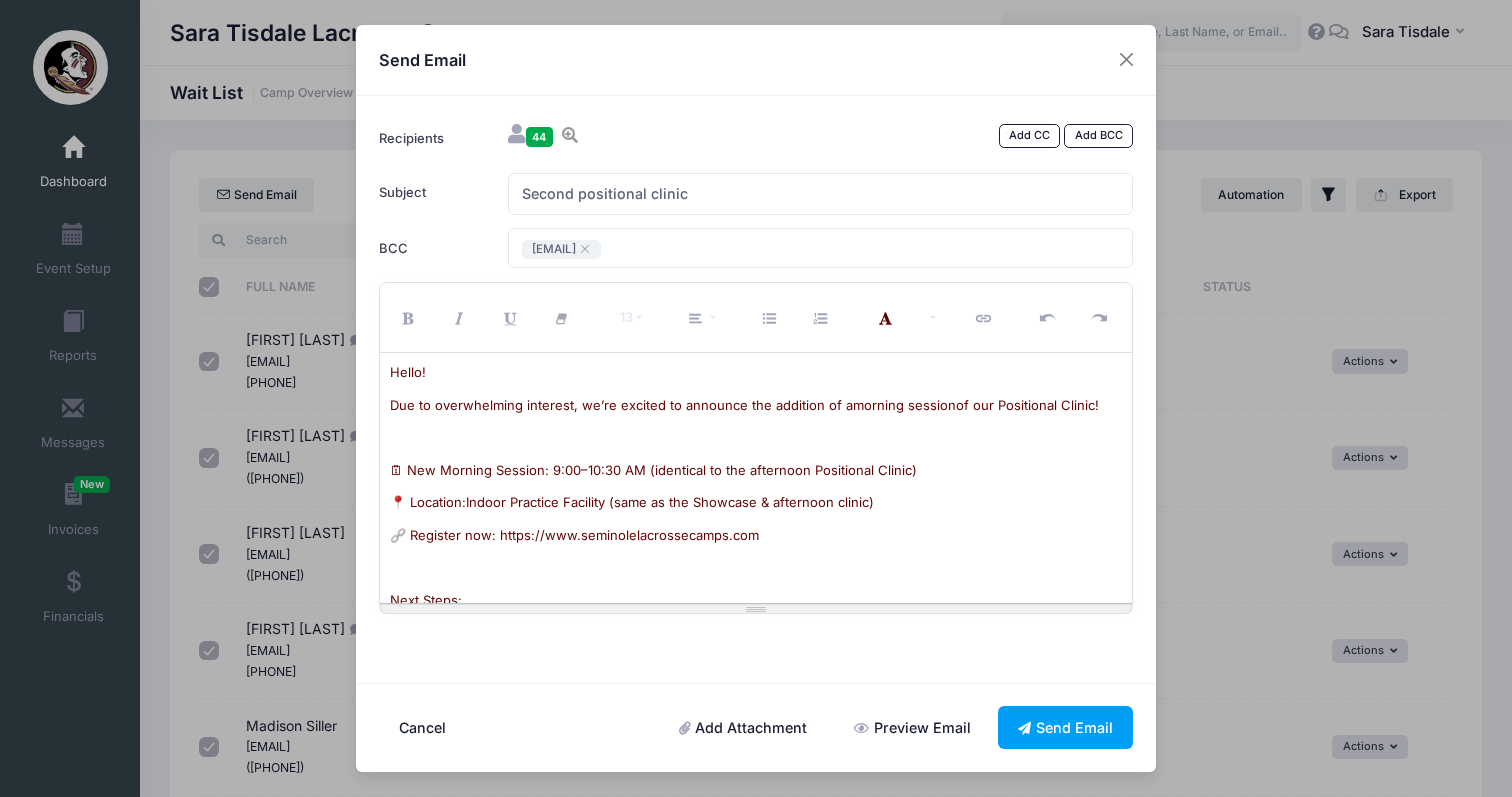 click on "Preview Email" at bounding box center (913, 727) 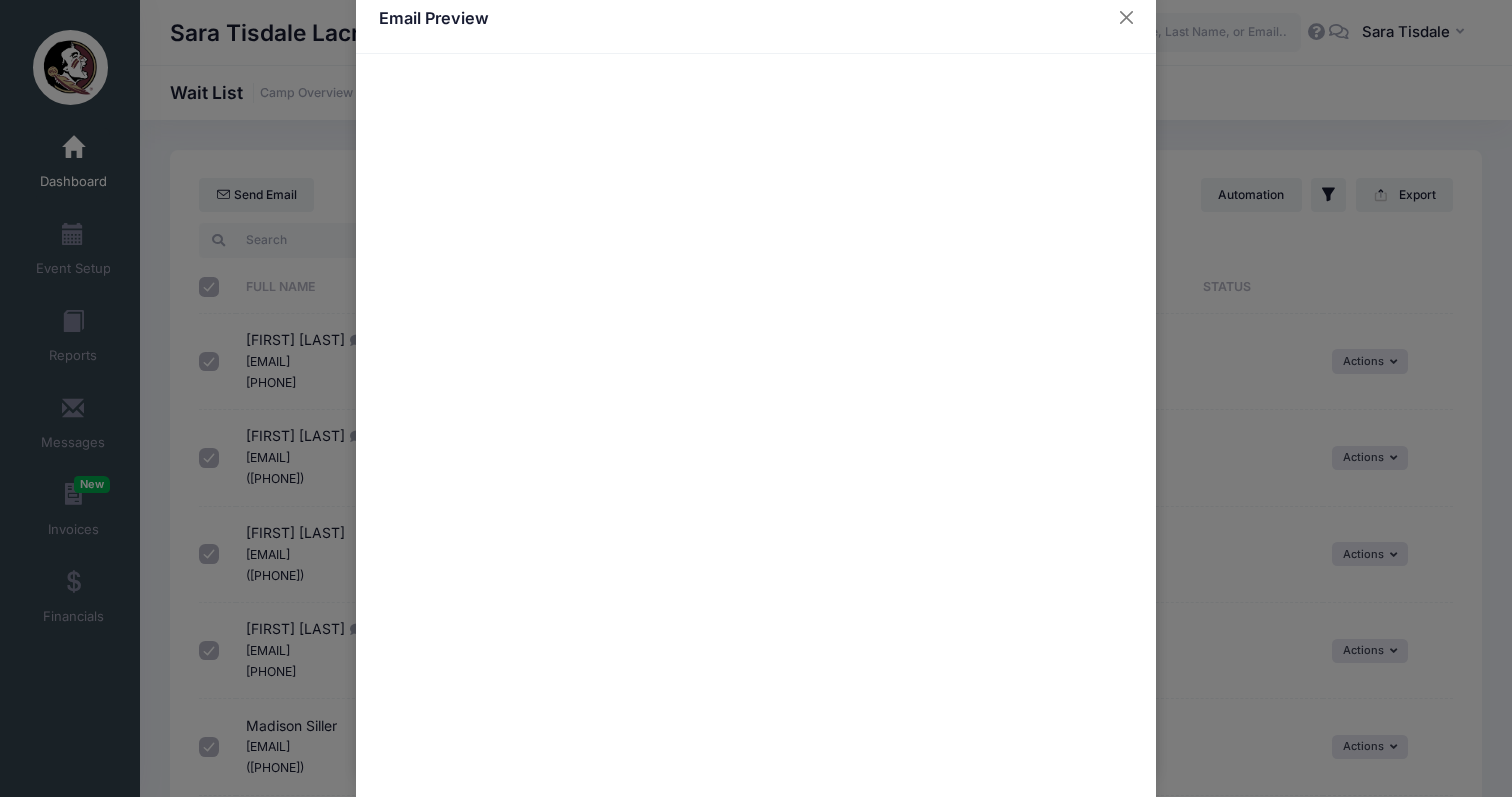 scroll, scrollTop: 0, scrollLeft: 0, axis: both 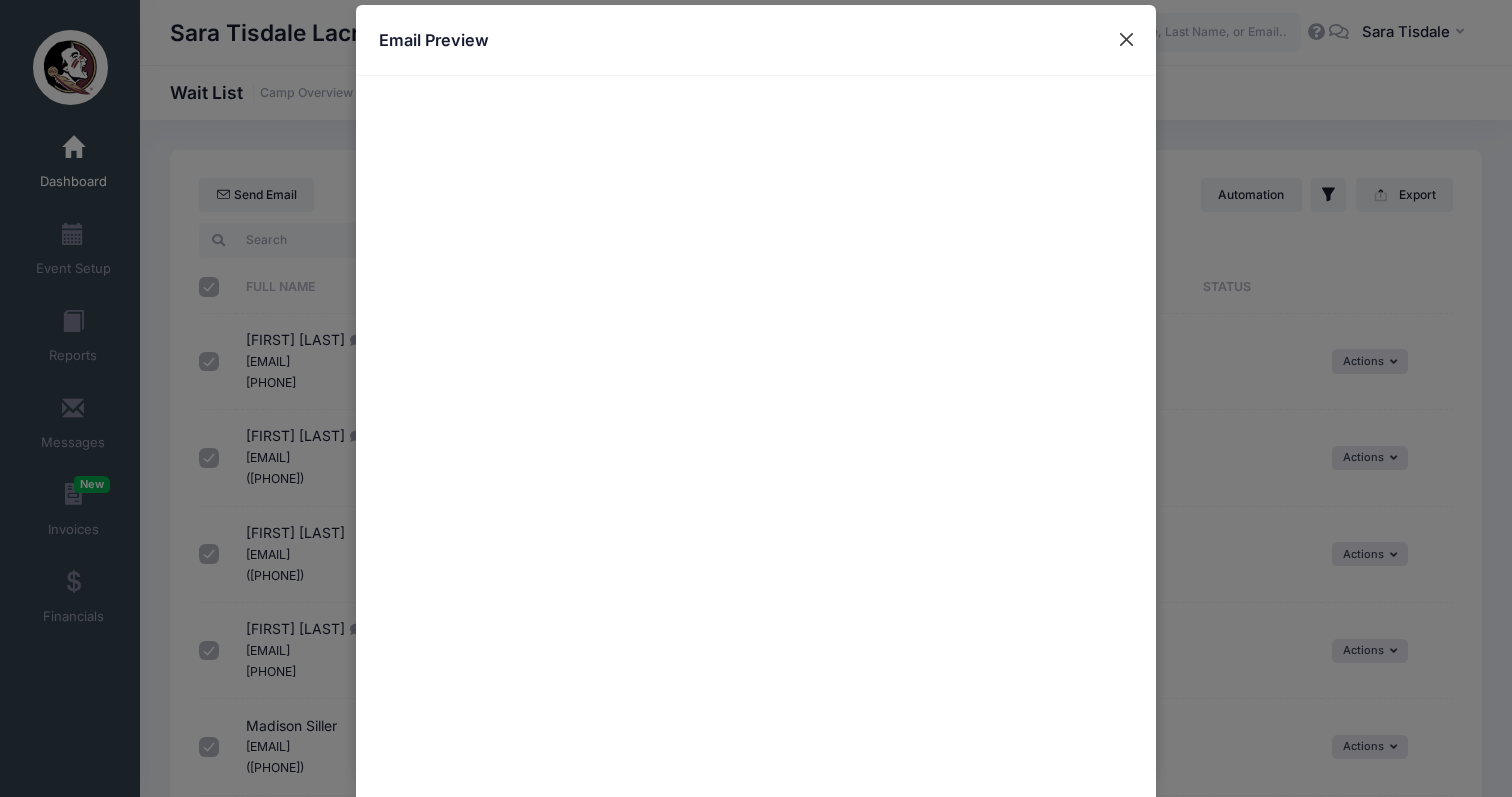 click at bounding box center (1127, 40) 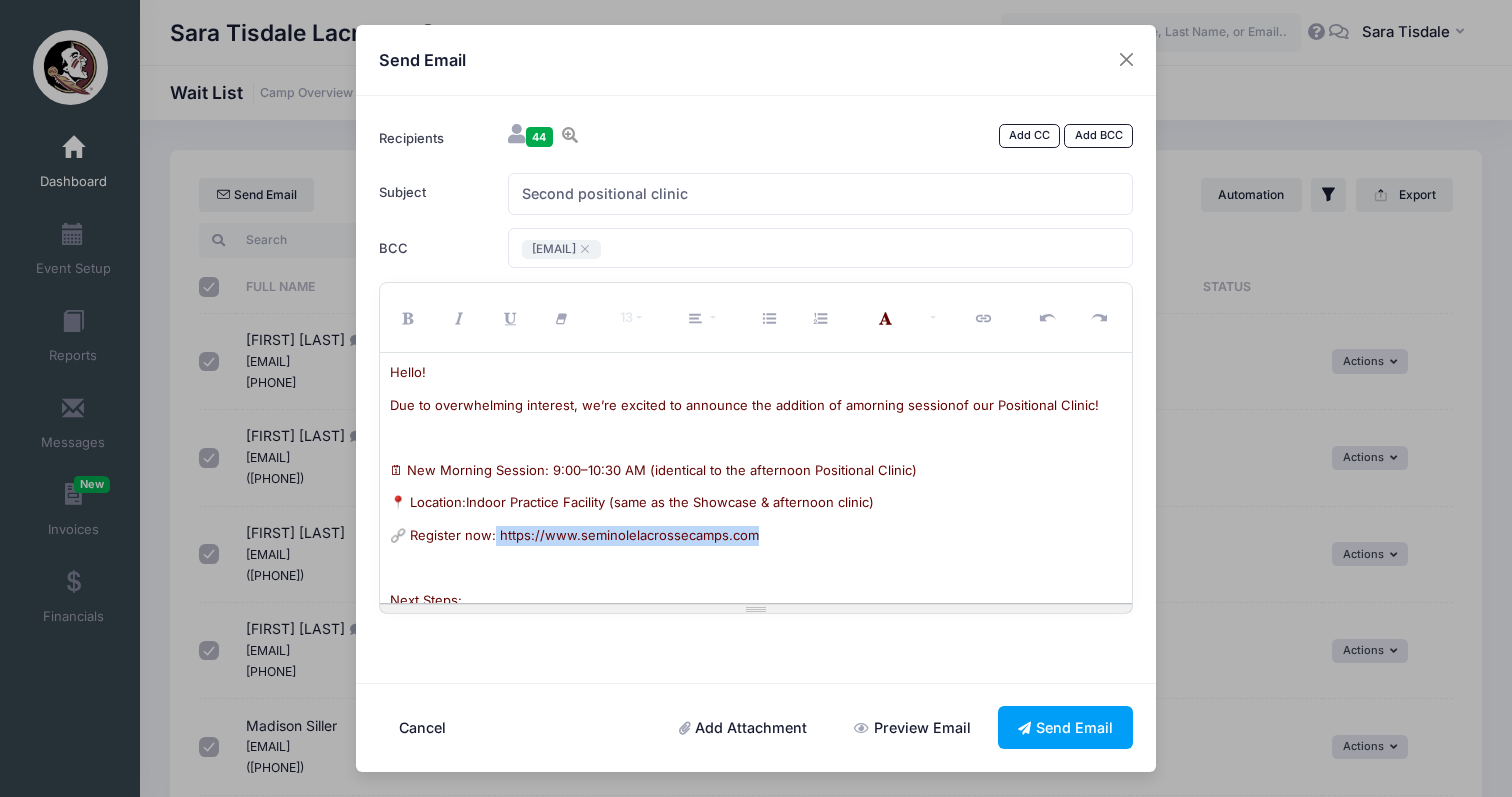 drag, startPoint x: 771, startPoint y: 533, endPoint x: 495, endPoint y: 536, distance: 276.0163 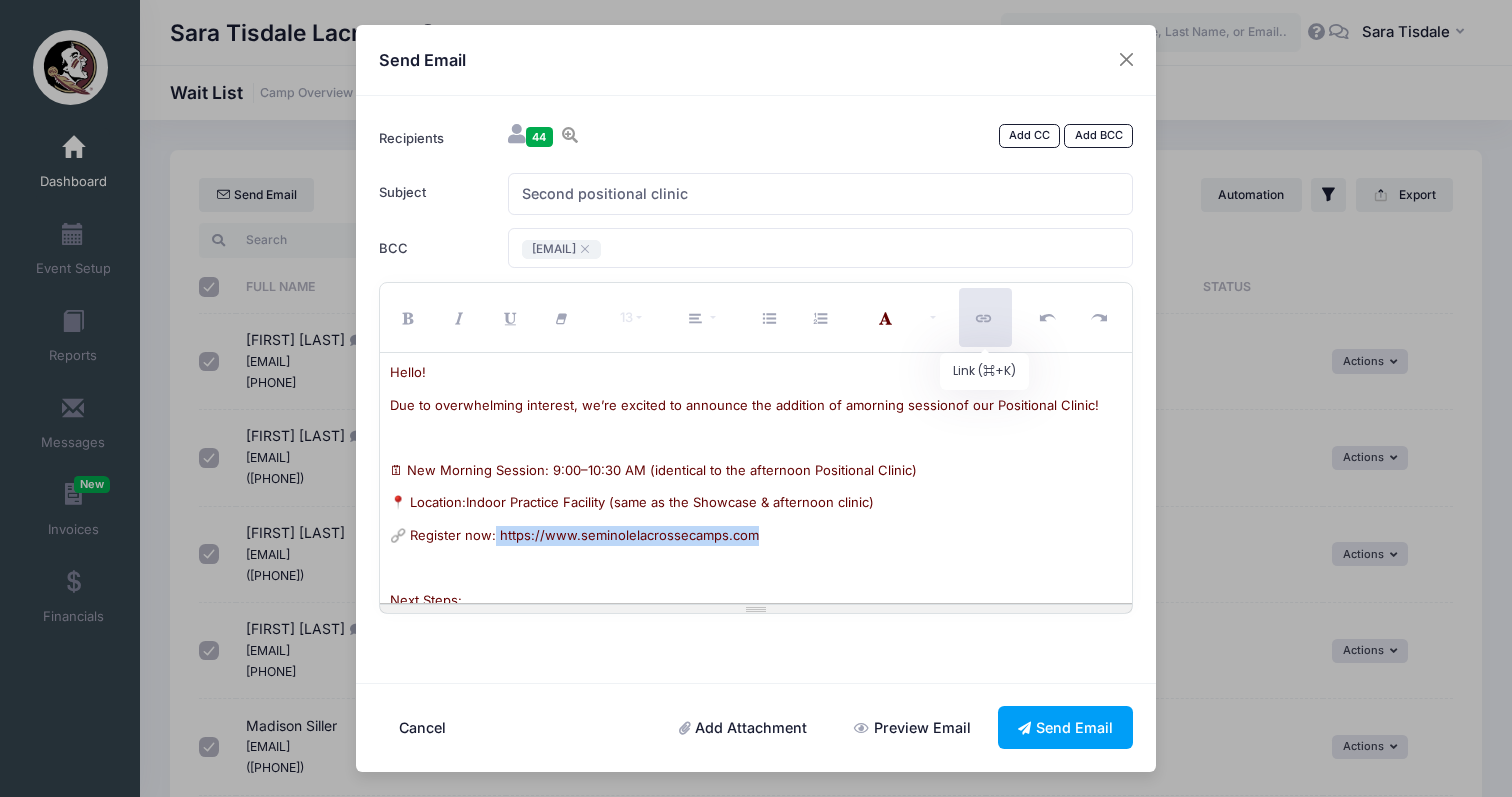 click at bounding box center [985, 317] 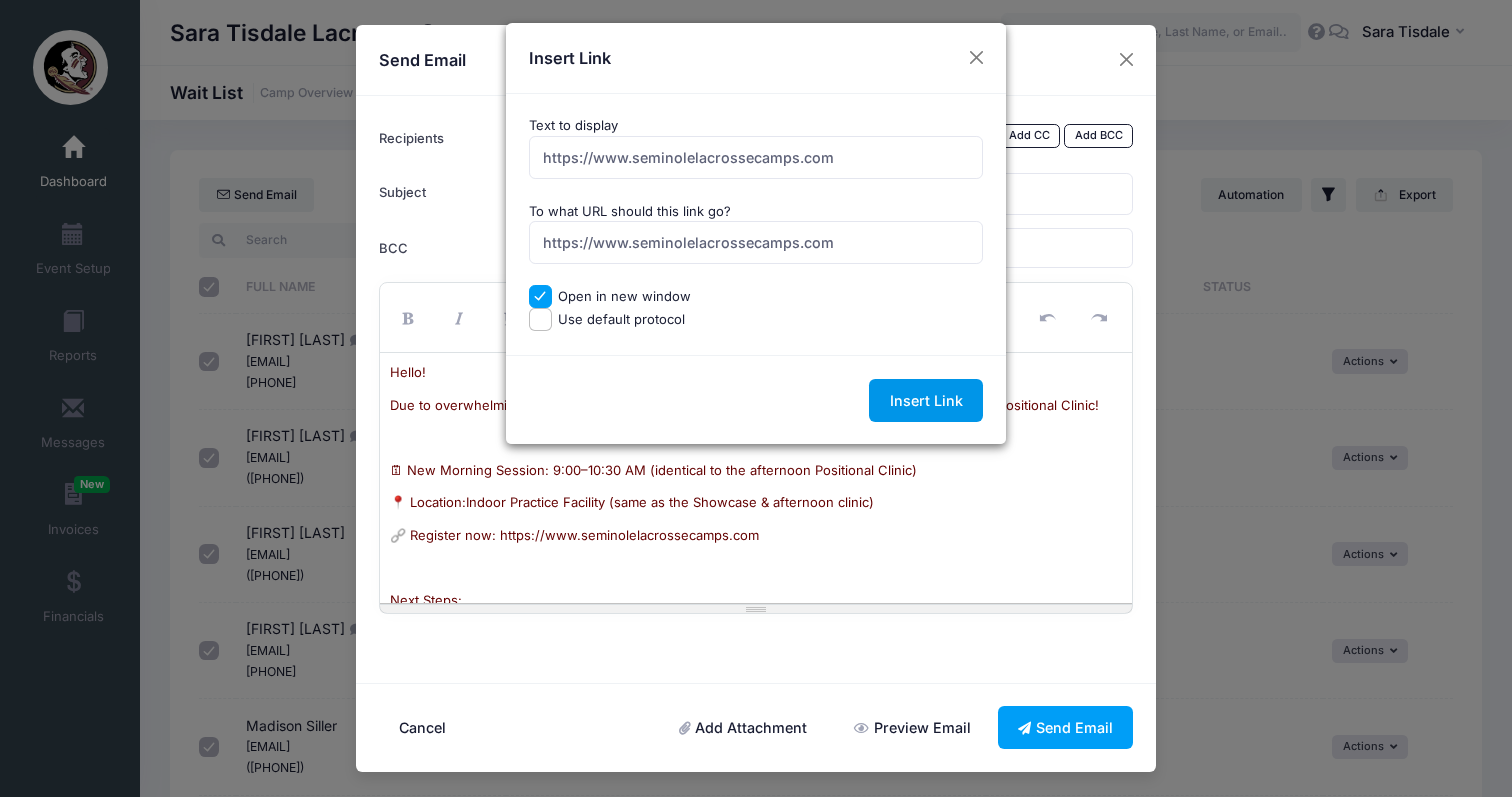 click on "Insert Link" at bounding box center [926, 400] 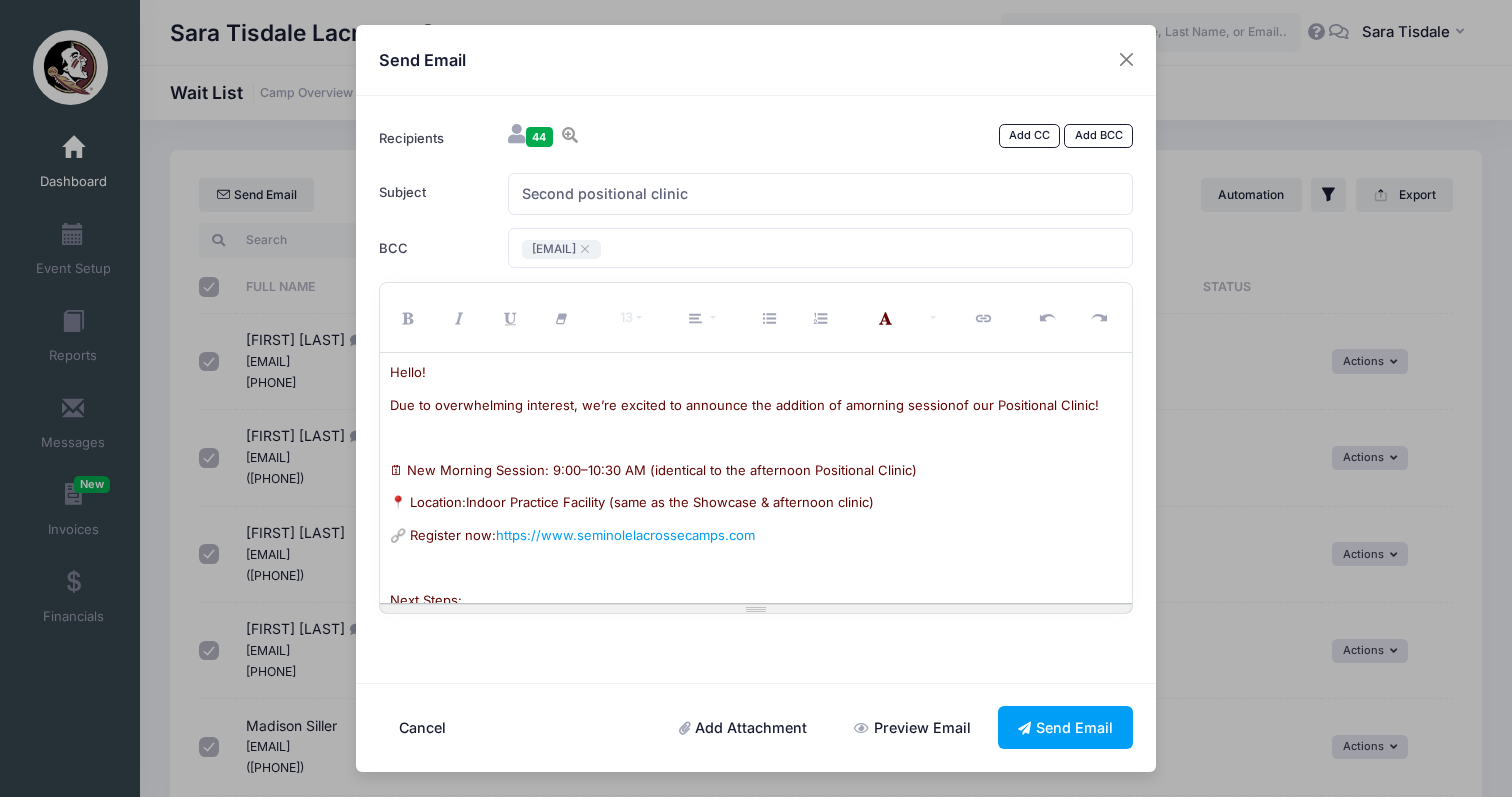 click on "🔗 Register now:  https://www.seminolelacrossecamps.com" at bounding box center [756, 536] 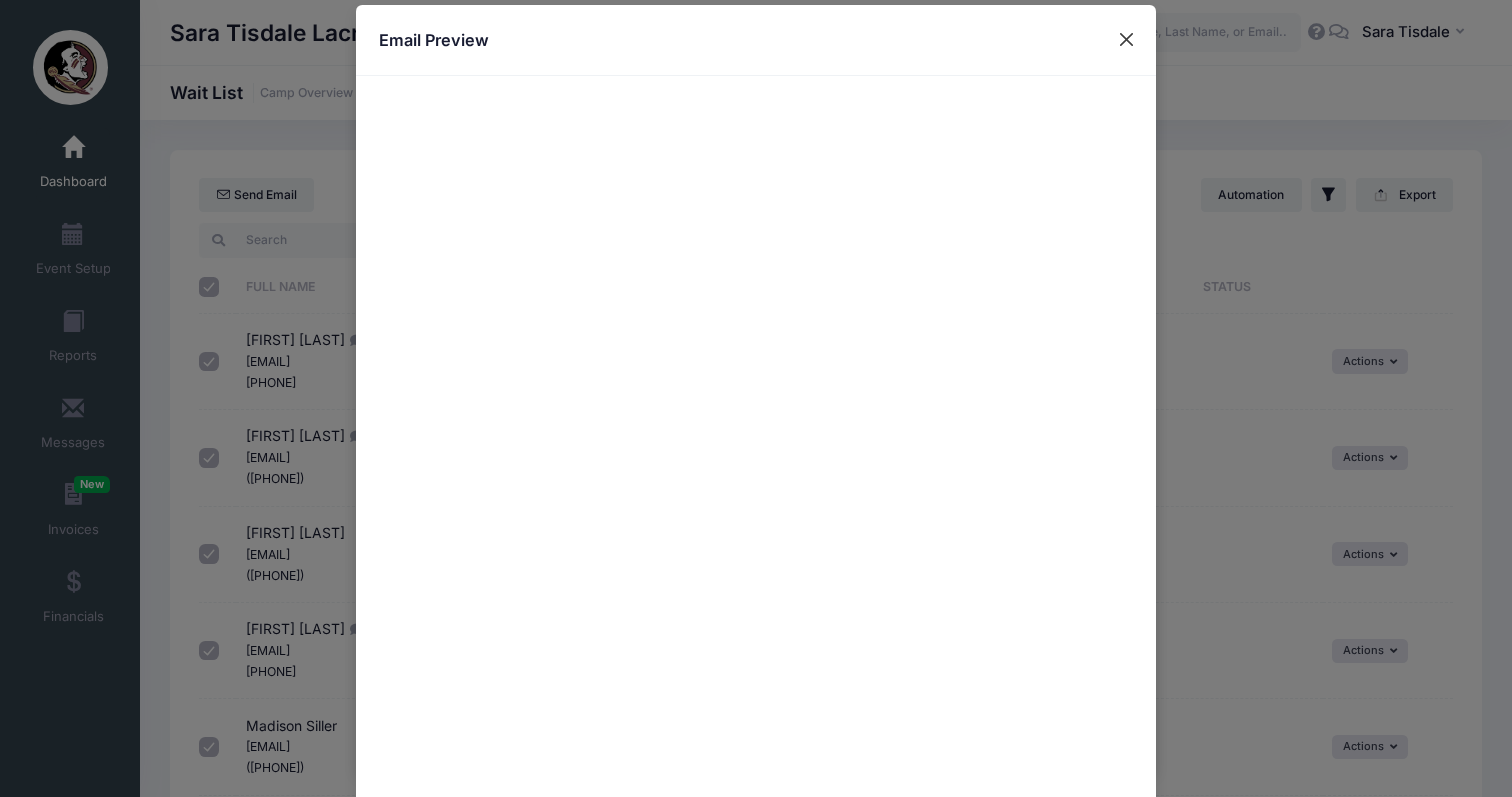 click at bounding box center (1127, 40) 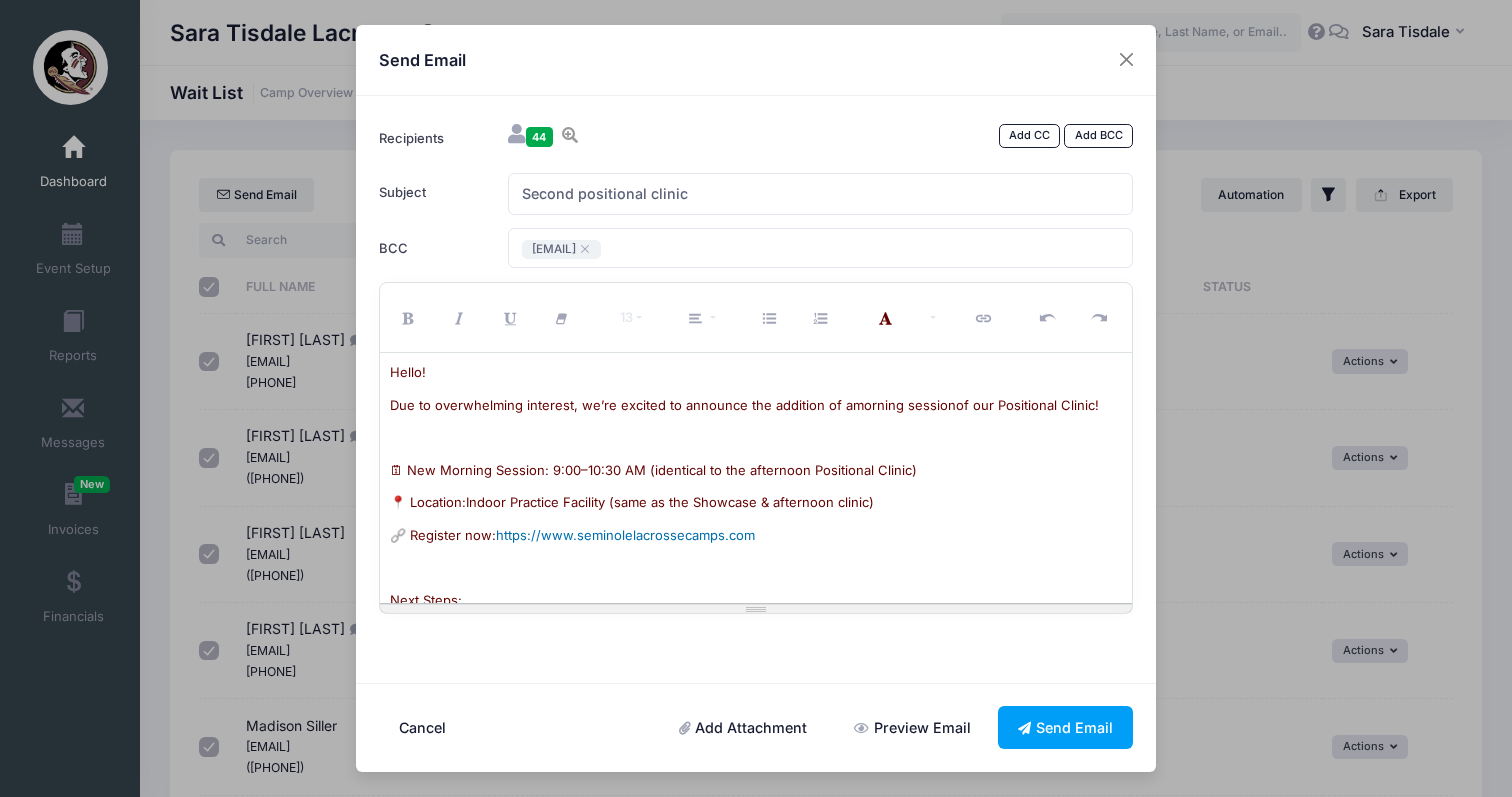 drag, startPoint x: 771, startPoint y: 530, endPoint x: 499, endPoint y: 532, distance: 272.00735 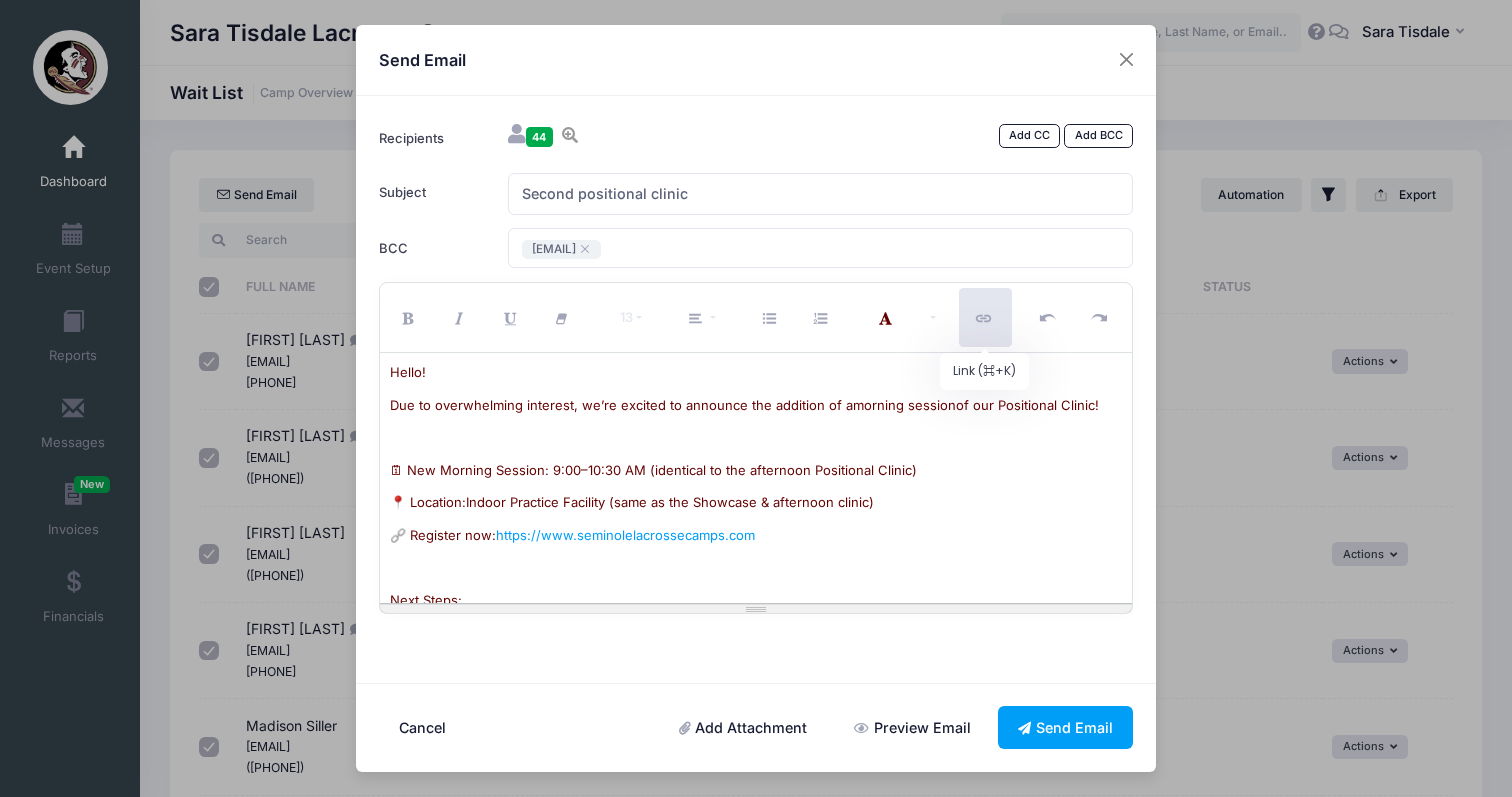 click at bounding box center (985, 317) 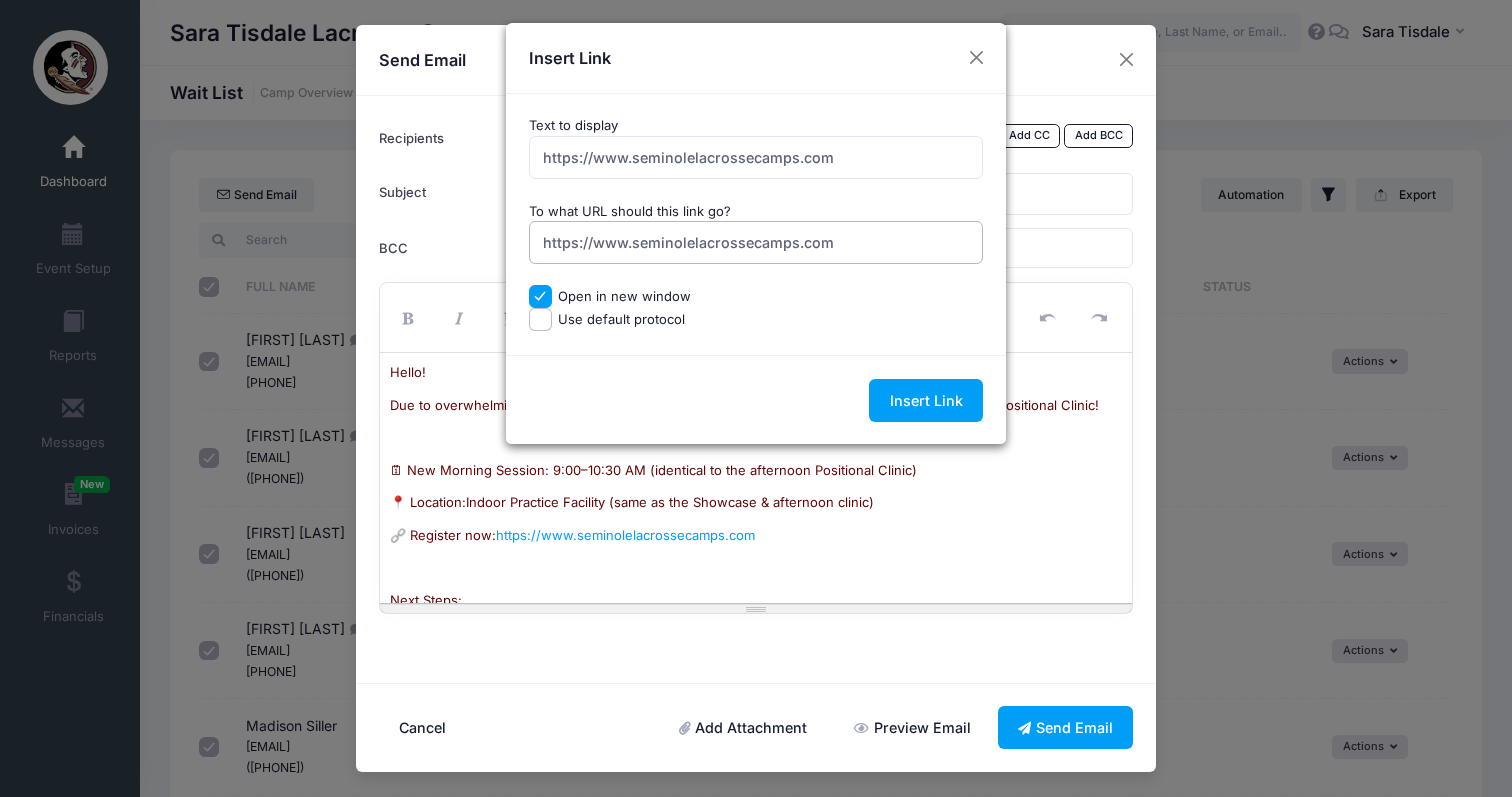 click on "https://www.seminolelacrossecamps.com" at bounding box center (756, 242) 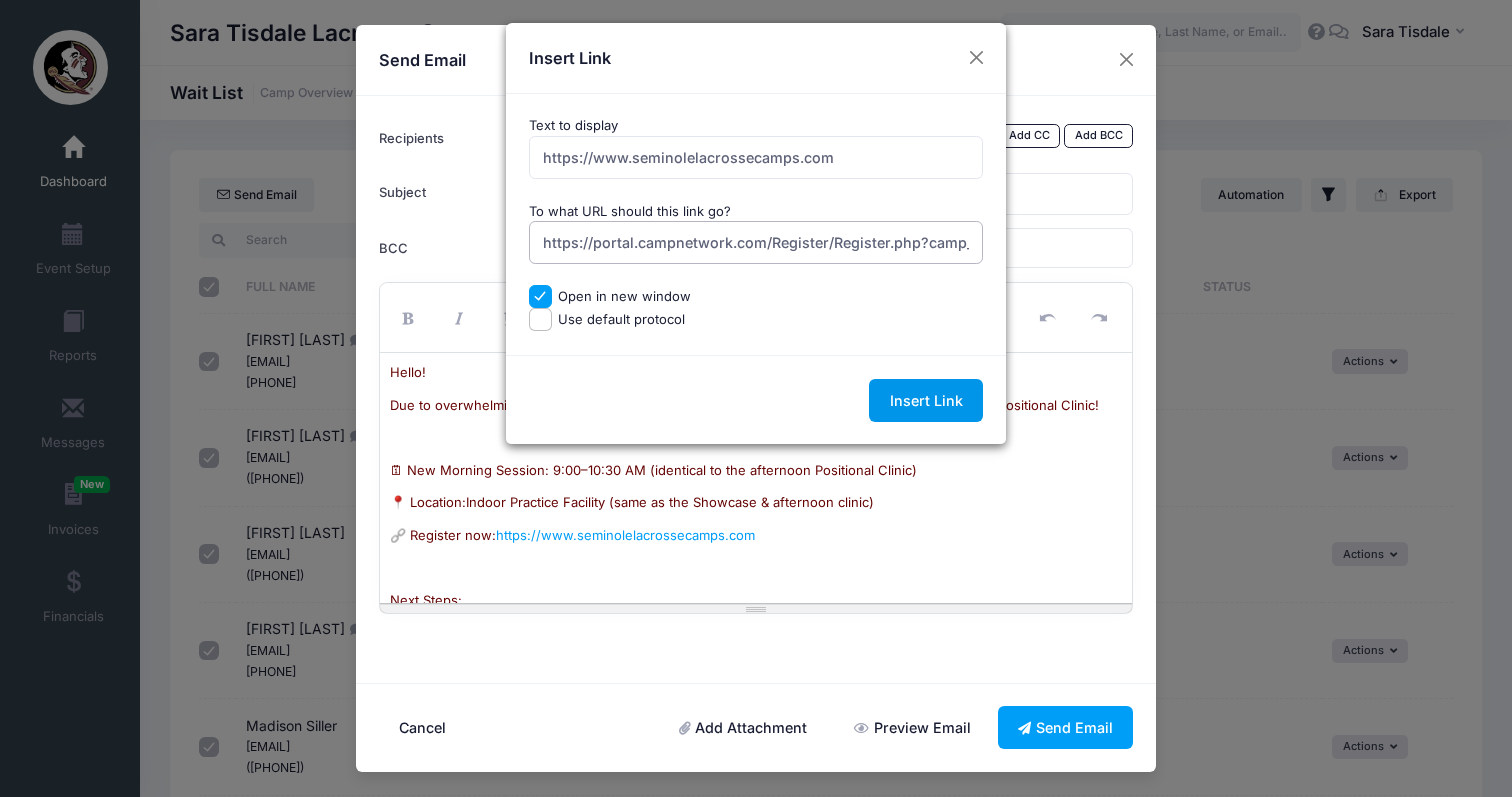 type on "https://portal.campnetwork.com/Register/Register.php?camp_id=398415" 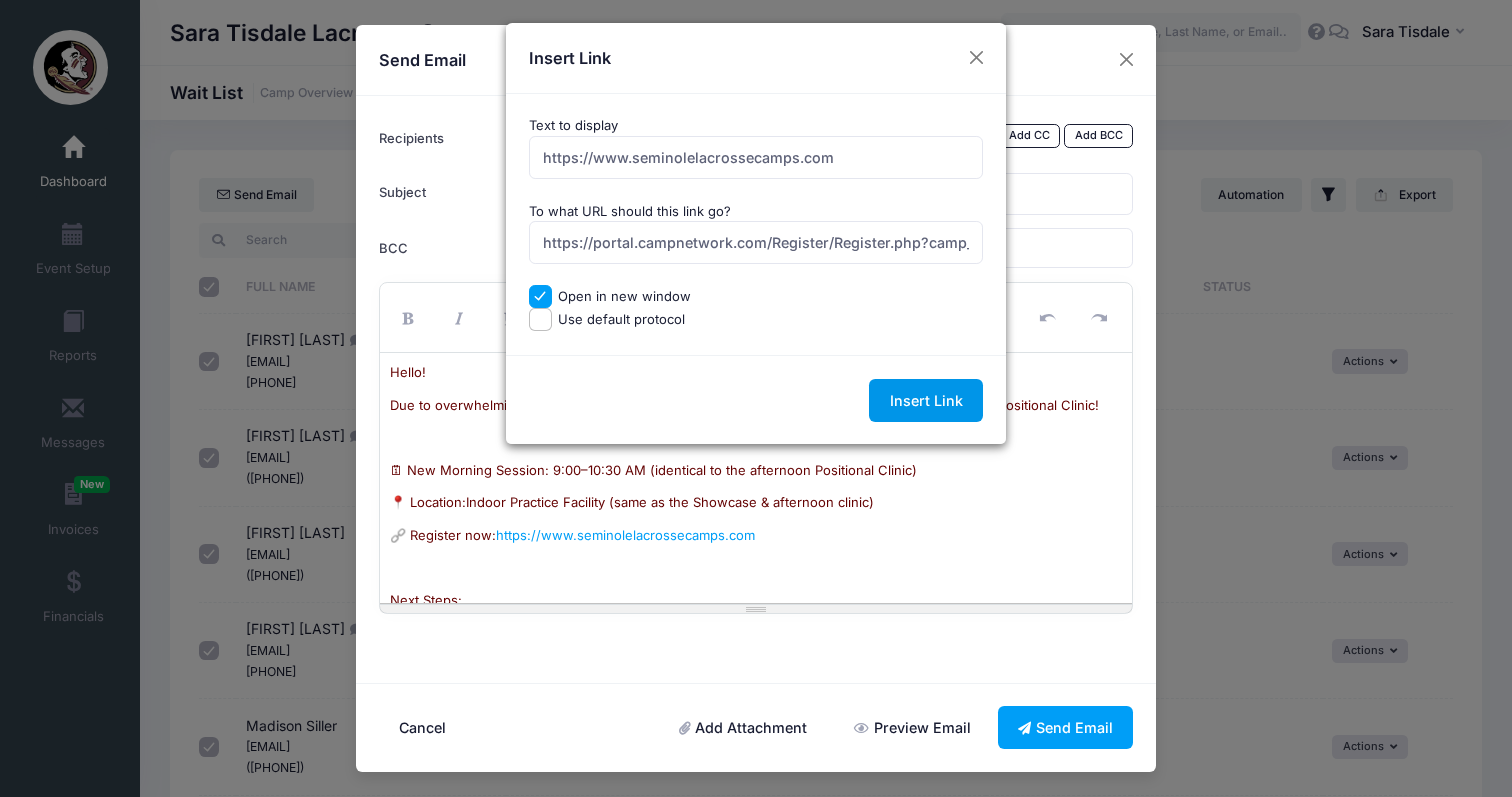 click on "Insert Link" at bounding box center (926, 400) 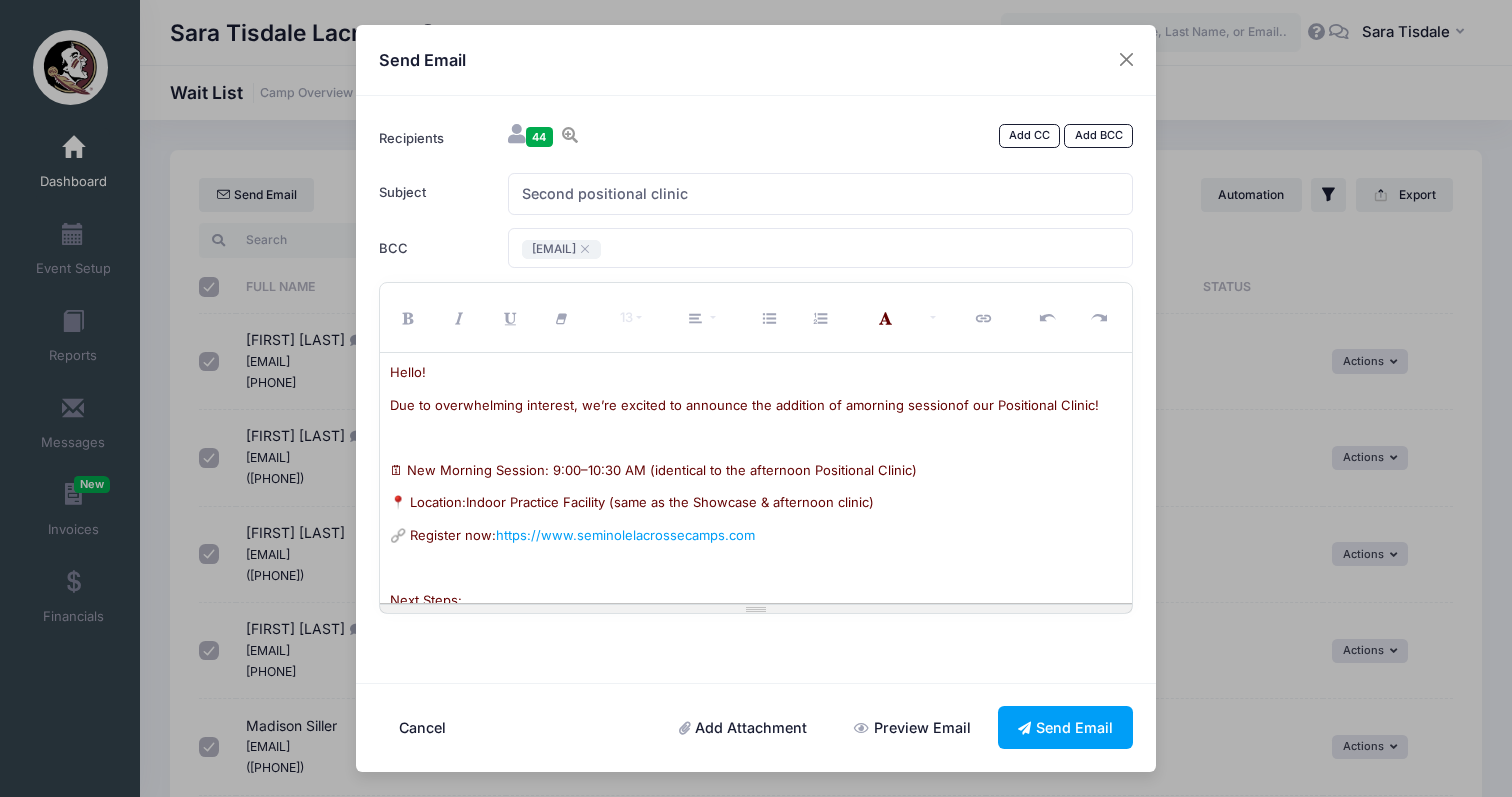 click on "Preview Email" at bounding box center (913, 727) 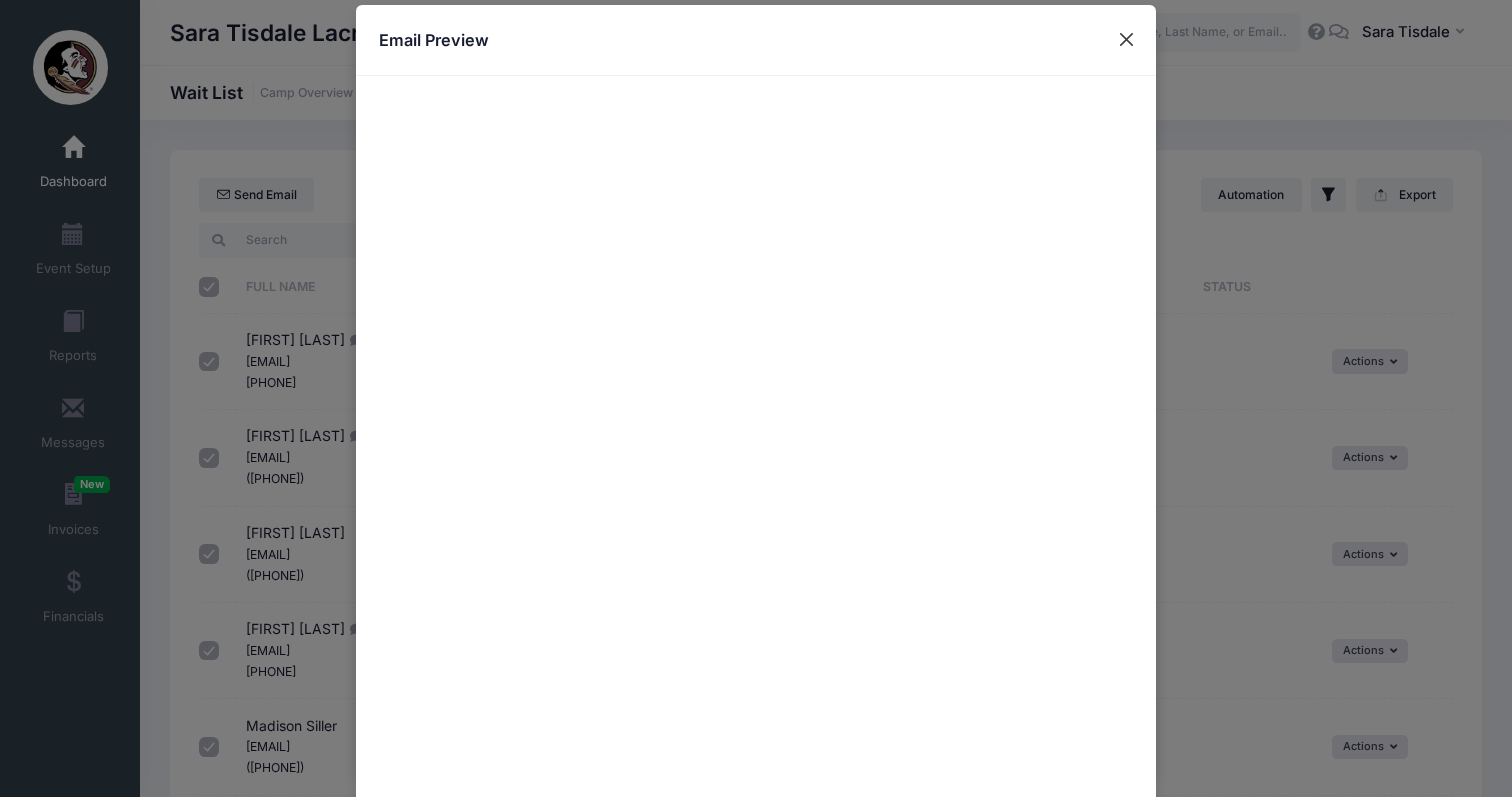click at bounding box center (1127, 40) 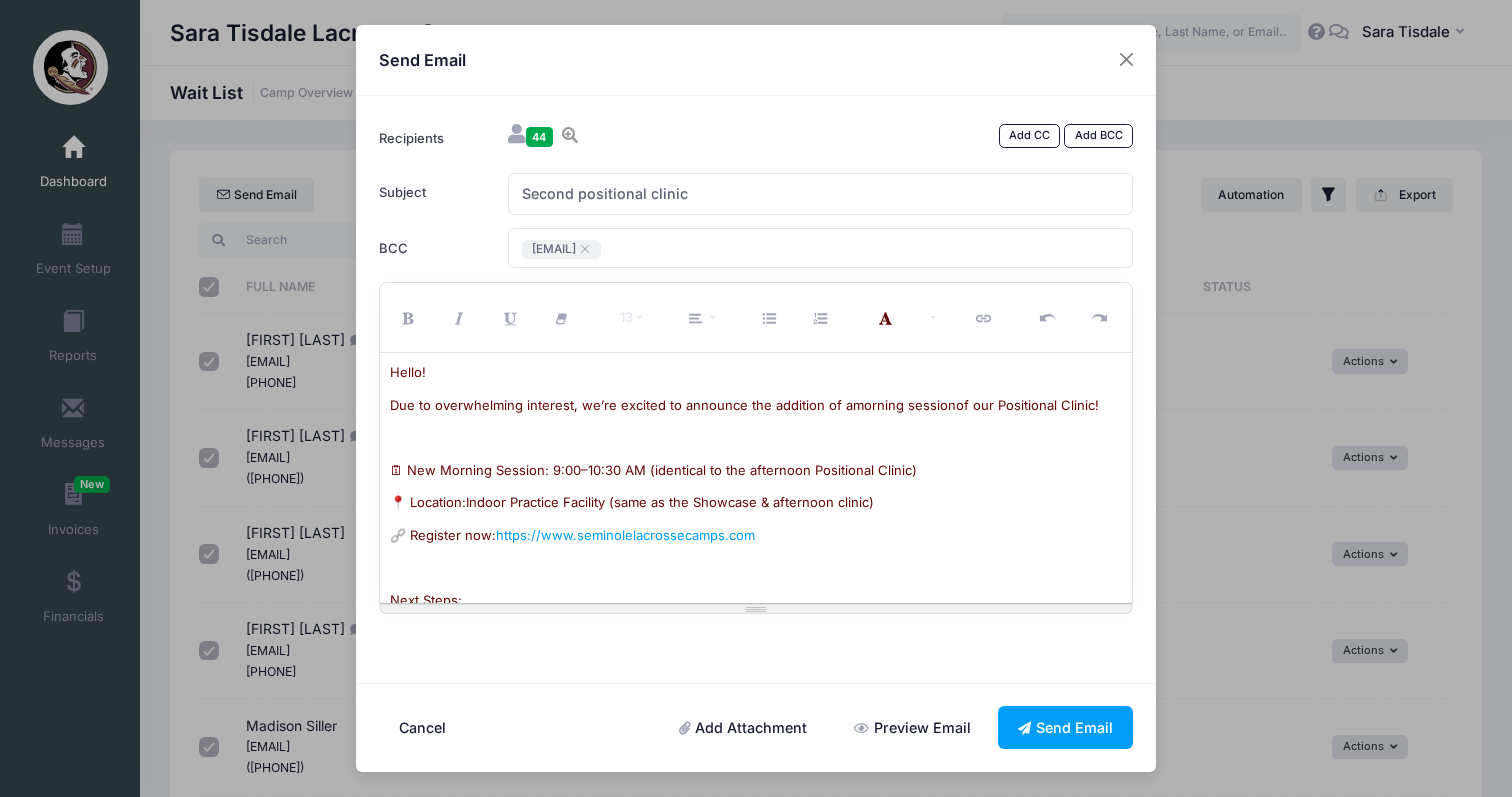 click on "🗓 New Morning Session: 9:00–10:30 AM (identical to the afternoon Positional Clinic)" at bounding box center [653, 470] 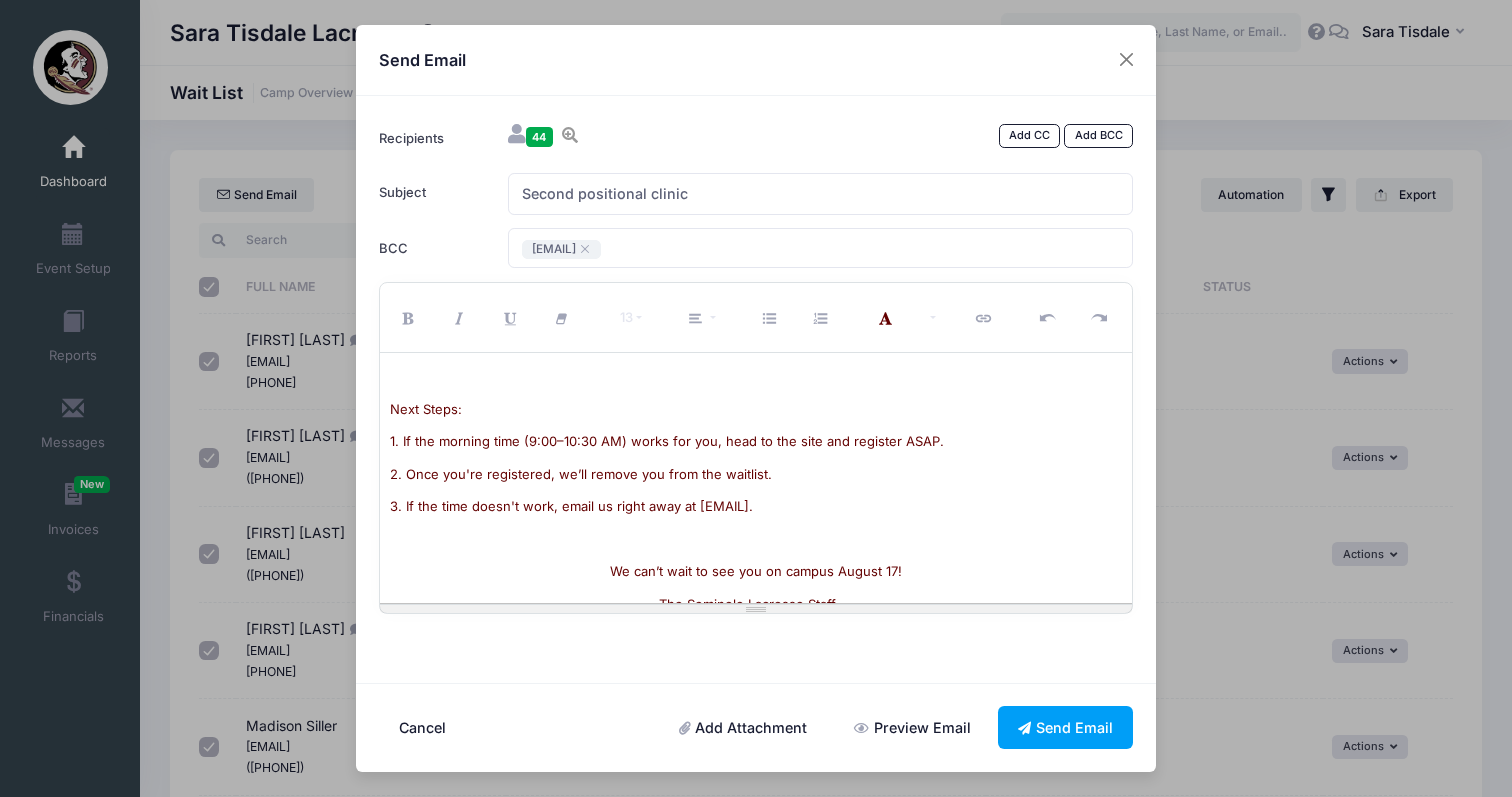scroll, scrollTop: 211, scrollLeft: 0, axis: vertical 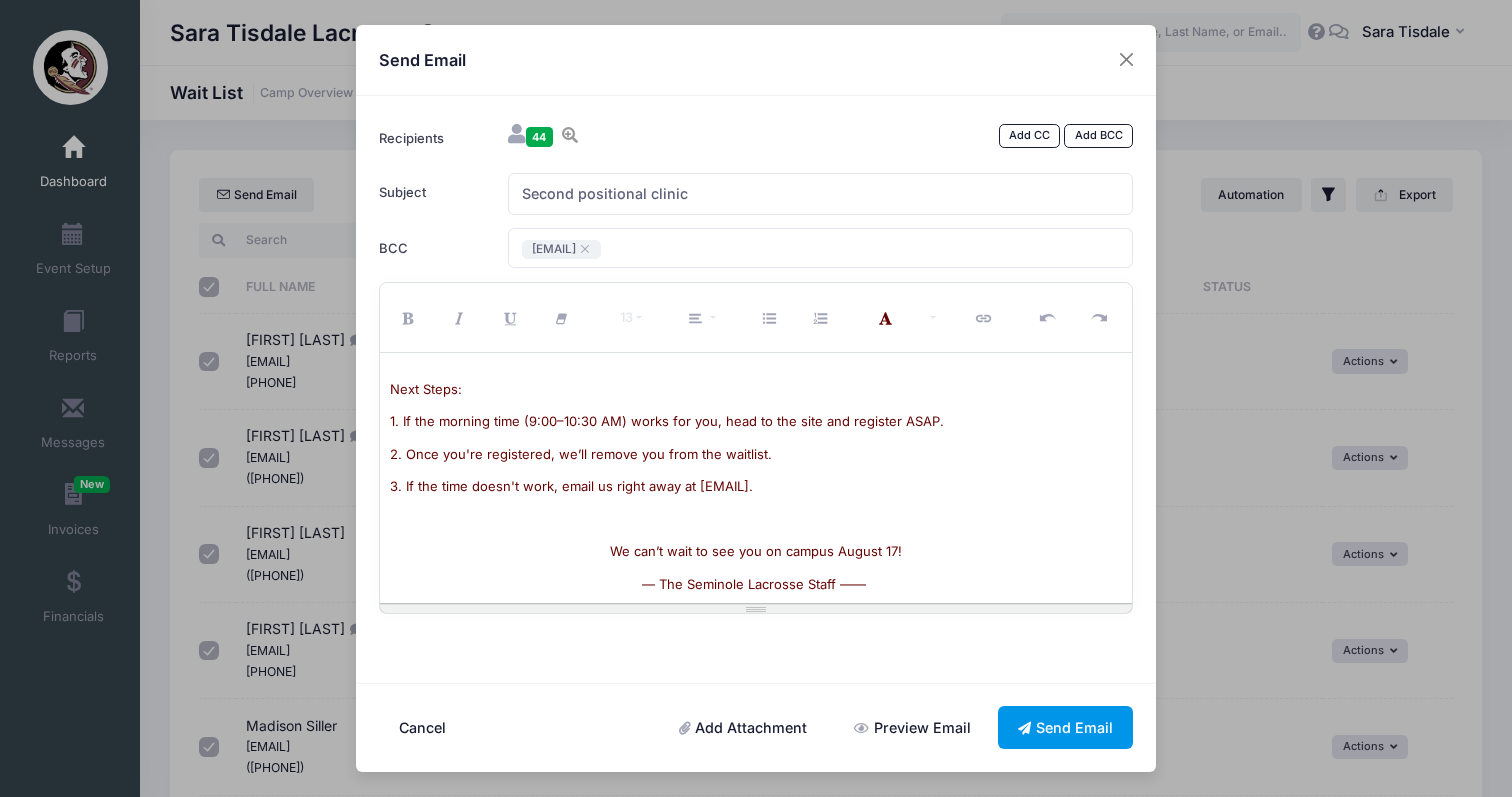 click on "Send Email" at bounding box center [1066, 727] 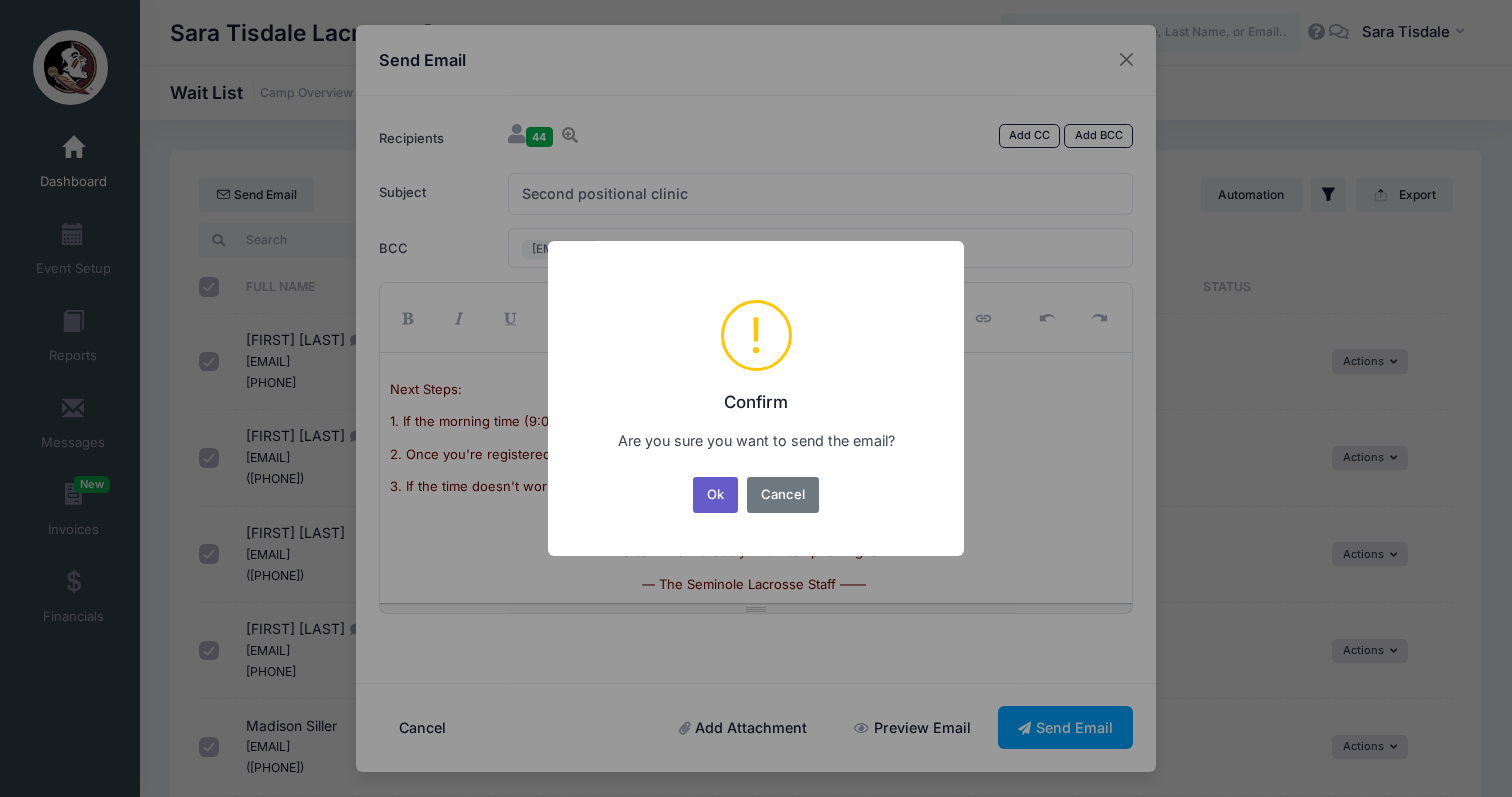 click on "Ok" at bounding box center [716, 495] 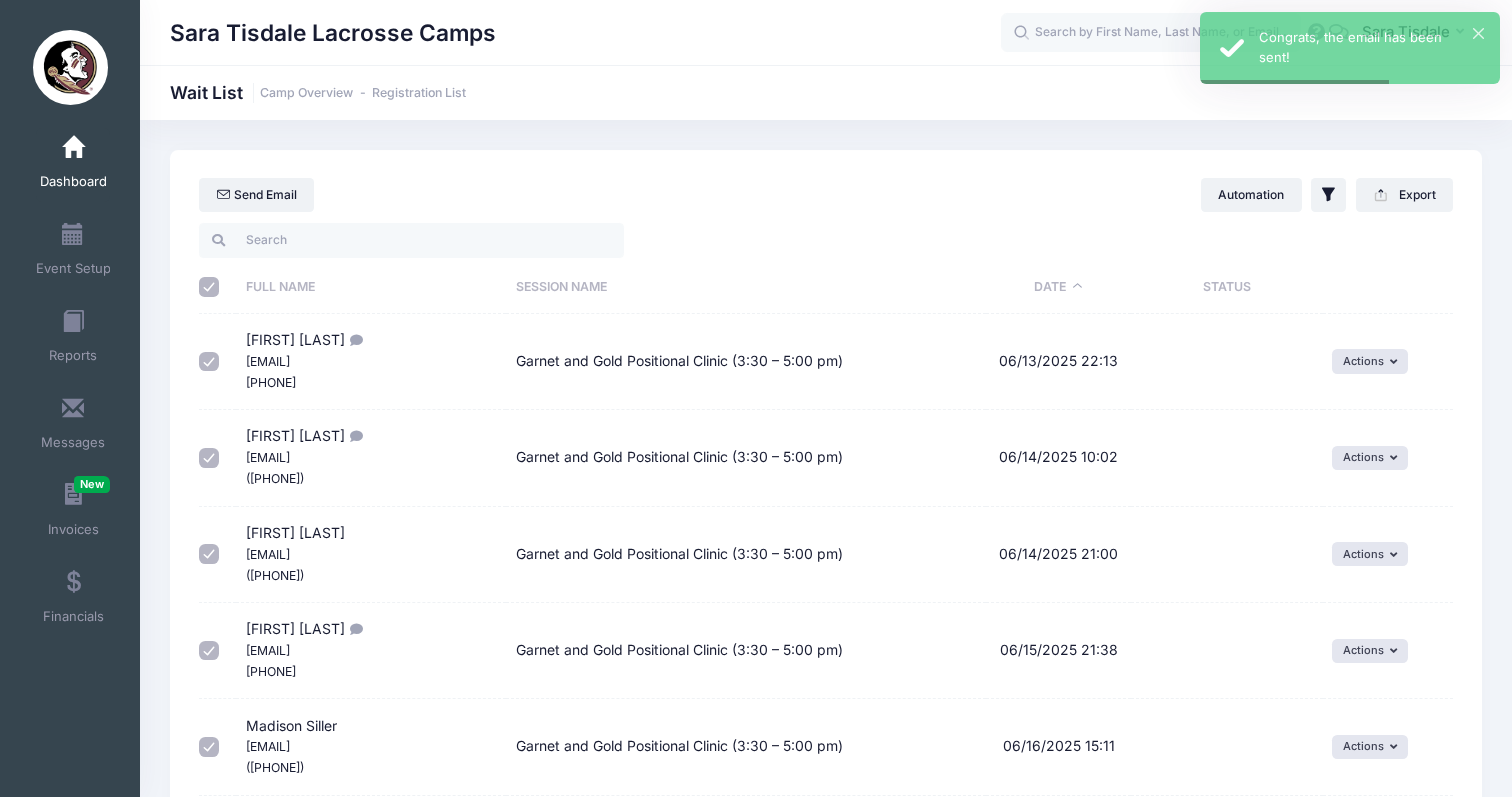 click on "Dashboard" at bounding box center [73, 165] 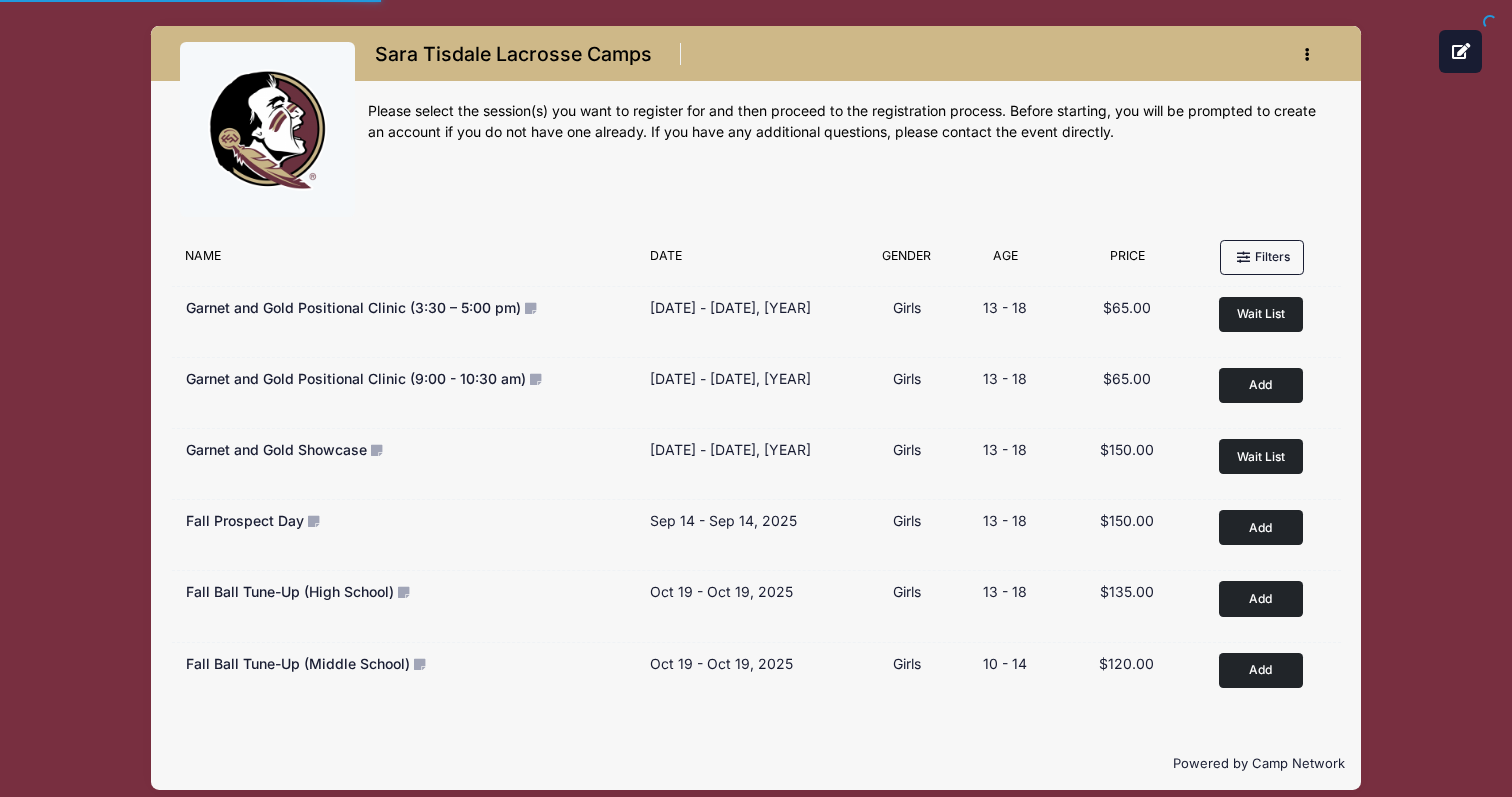 scroll, scrollTop: 0, scrollLeft: 0, axis: both 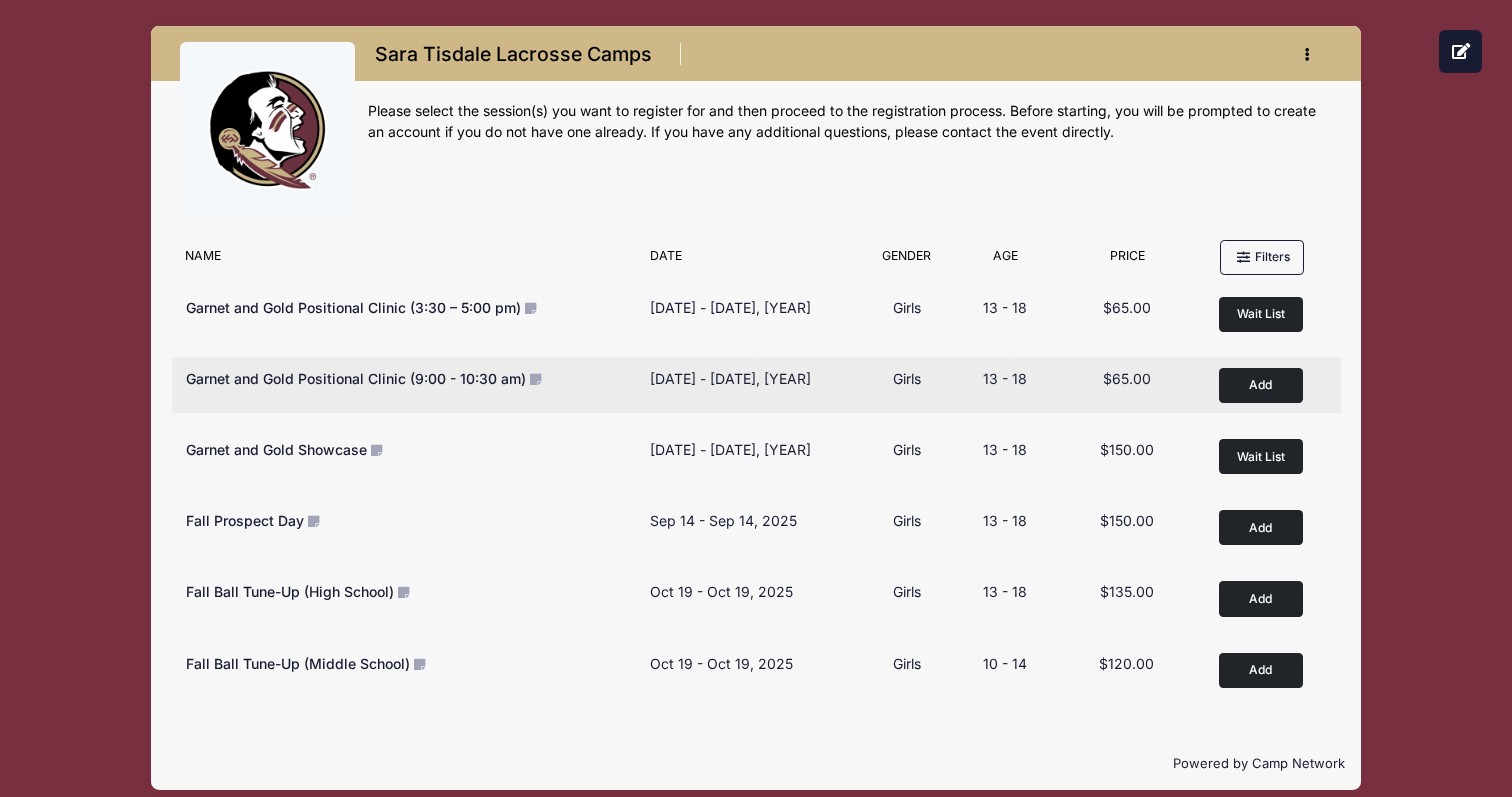 click on "Add  to Cart" at bounding box center (1261, 385) 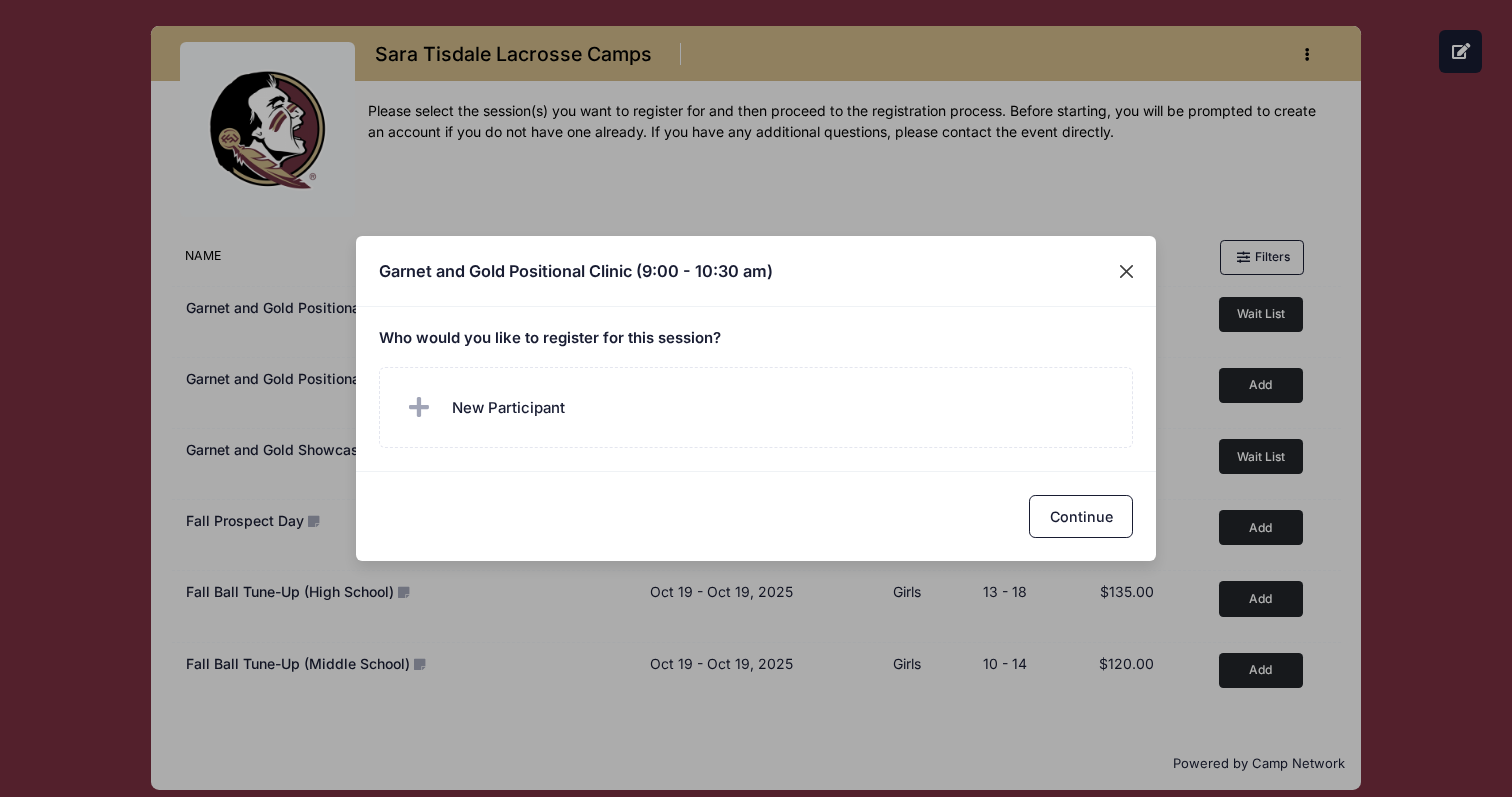 click at bounding box center [1127, 271] 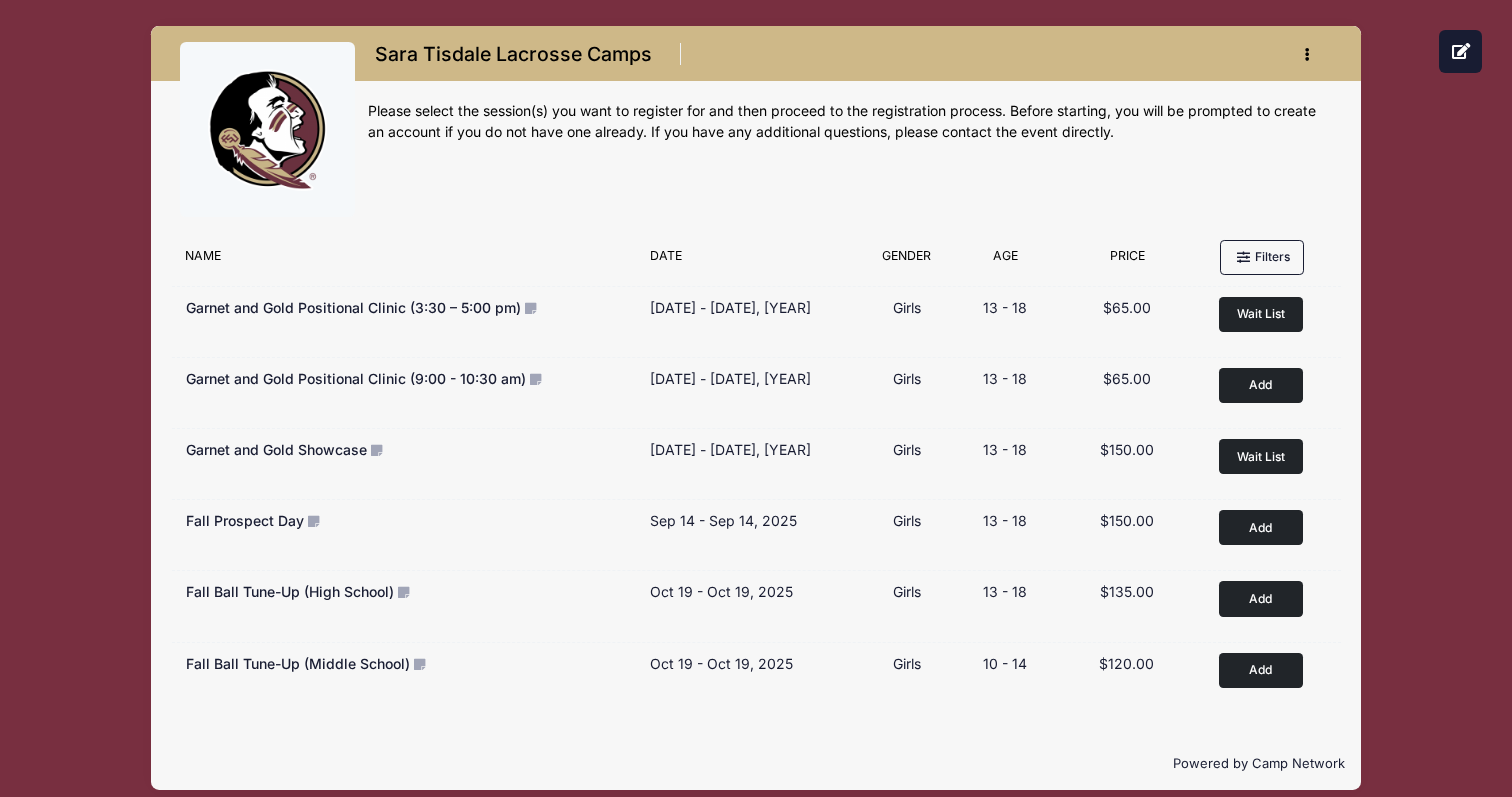 scroll, scrollTop: 0, scrollLeft: 0, axis: both 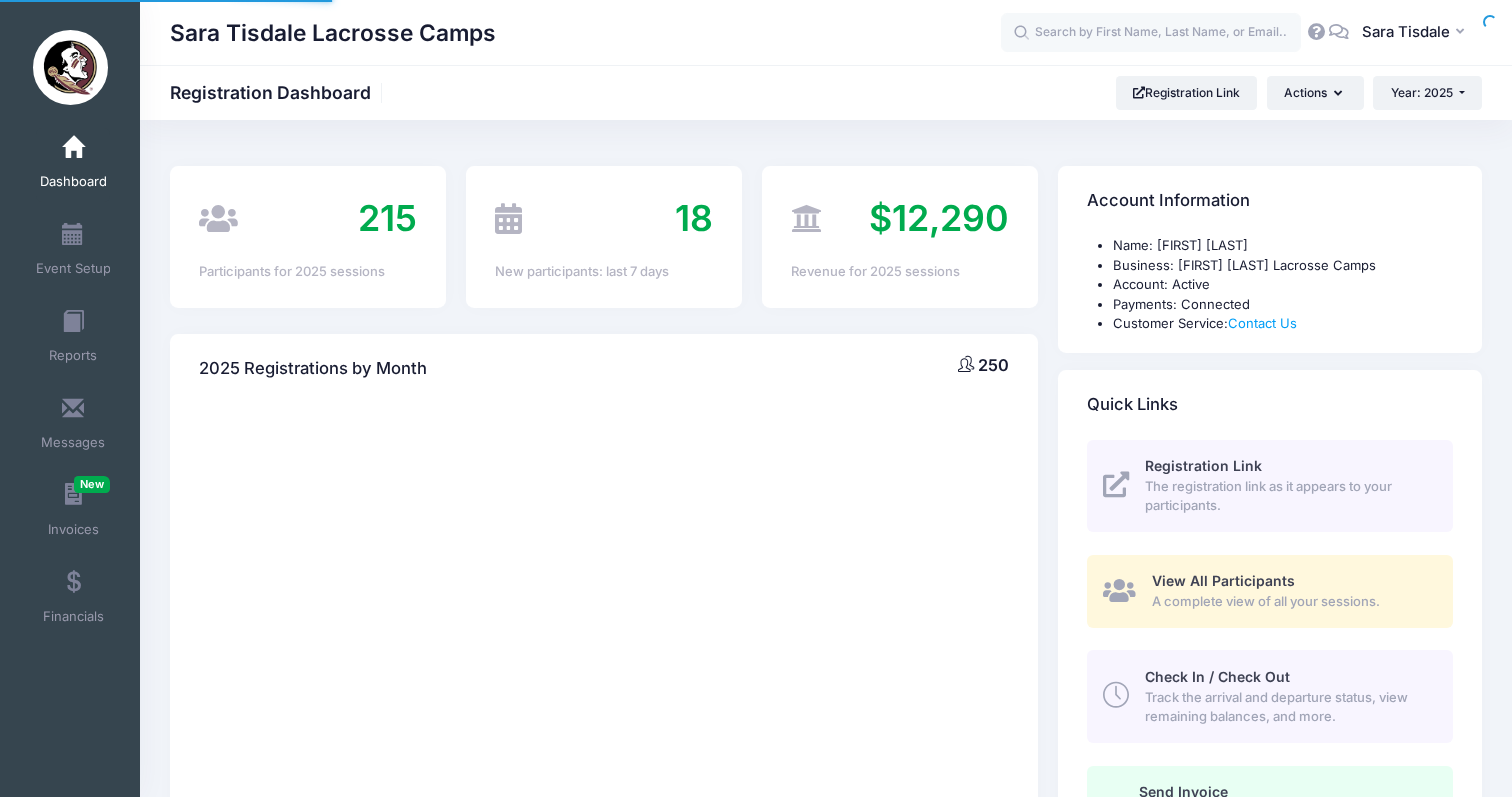 select 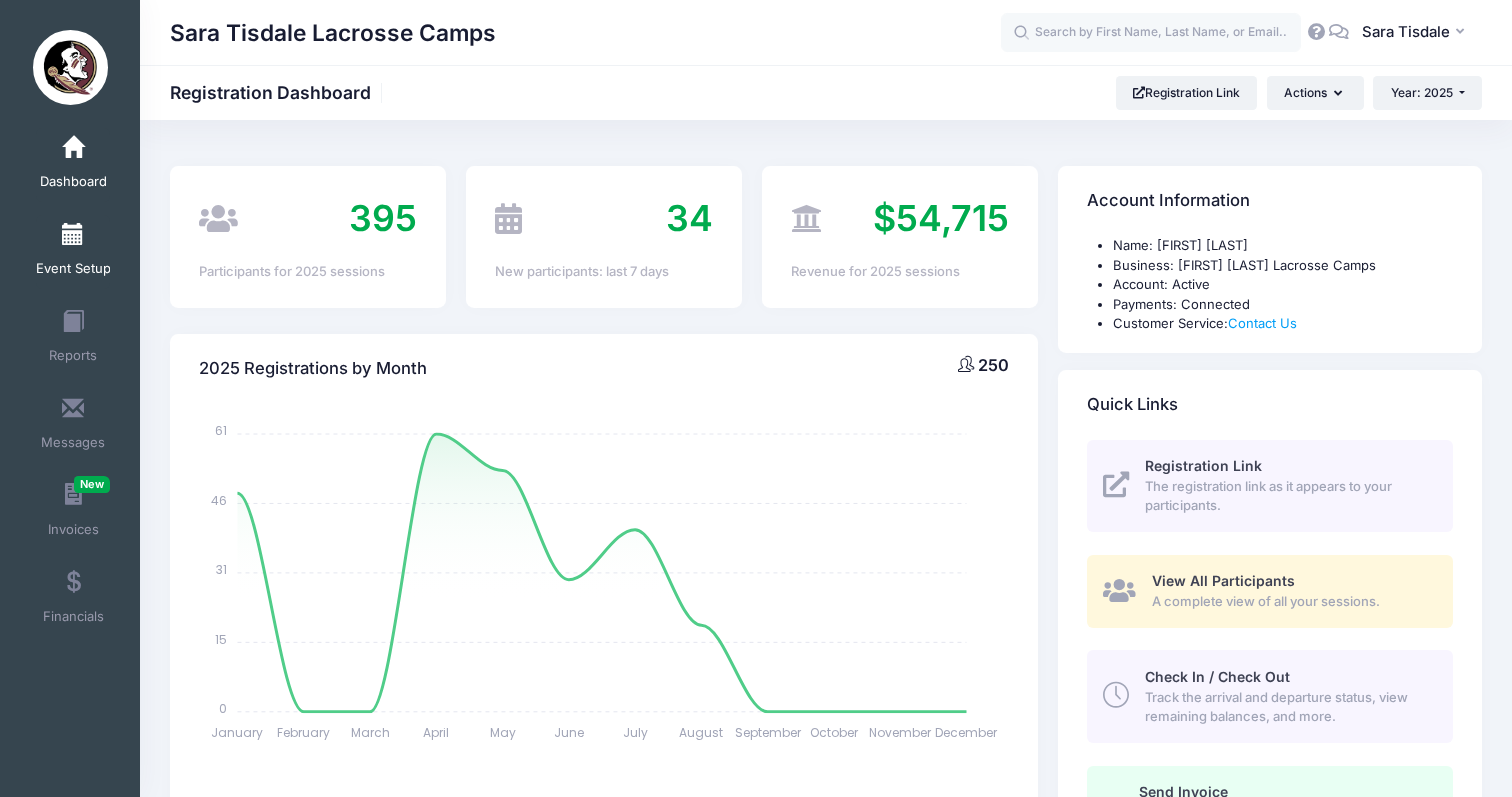 click at bounding box center [73, 235] 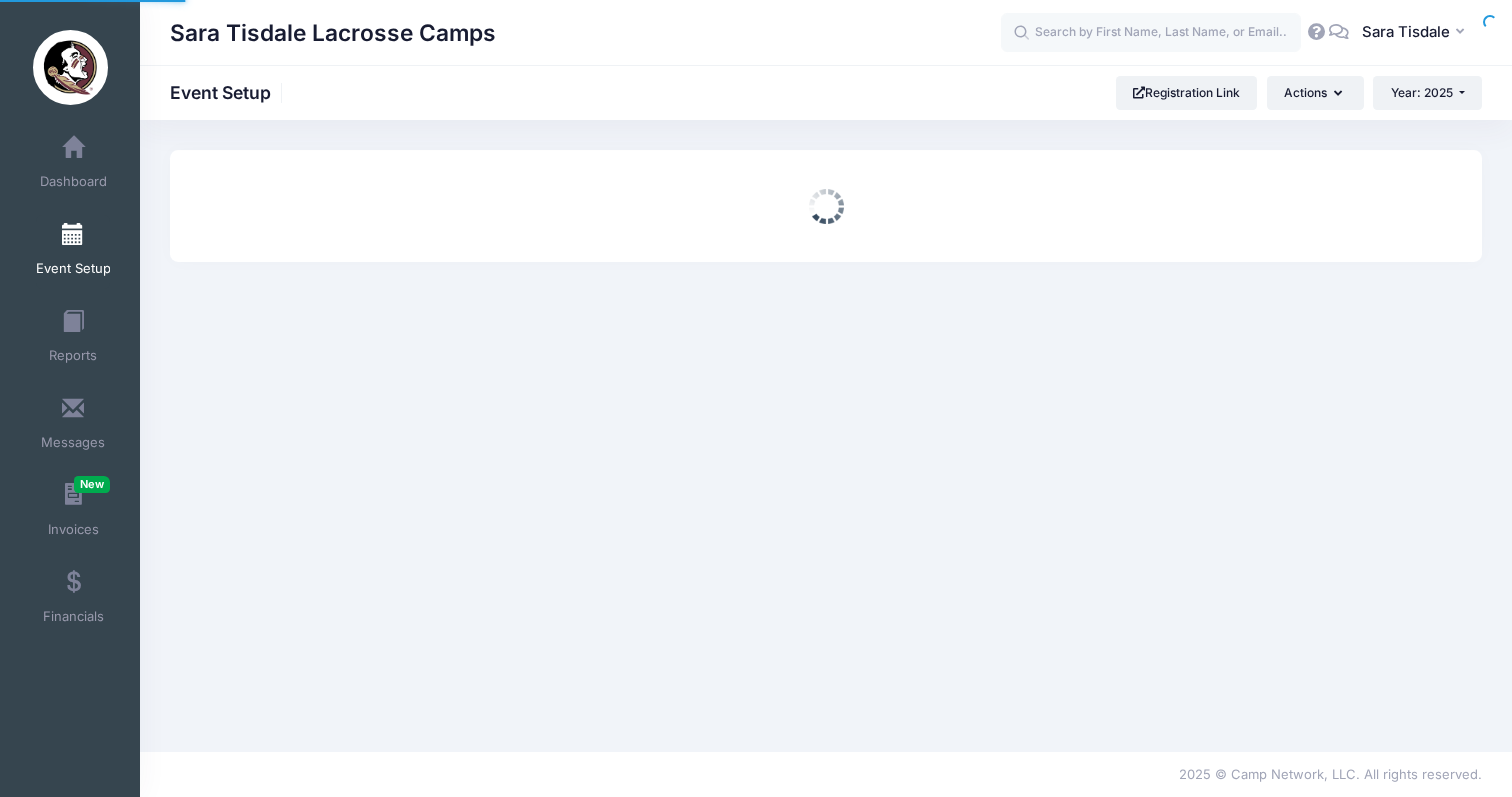 scroll, scrollTop: 0, scrollLeft: 0, axis: both 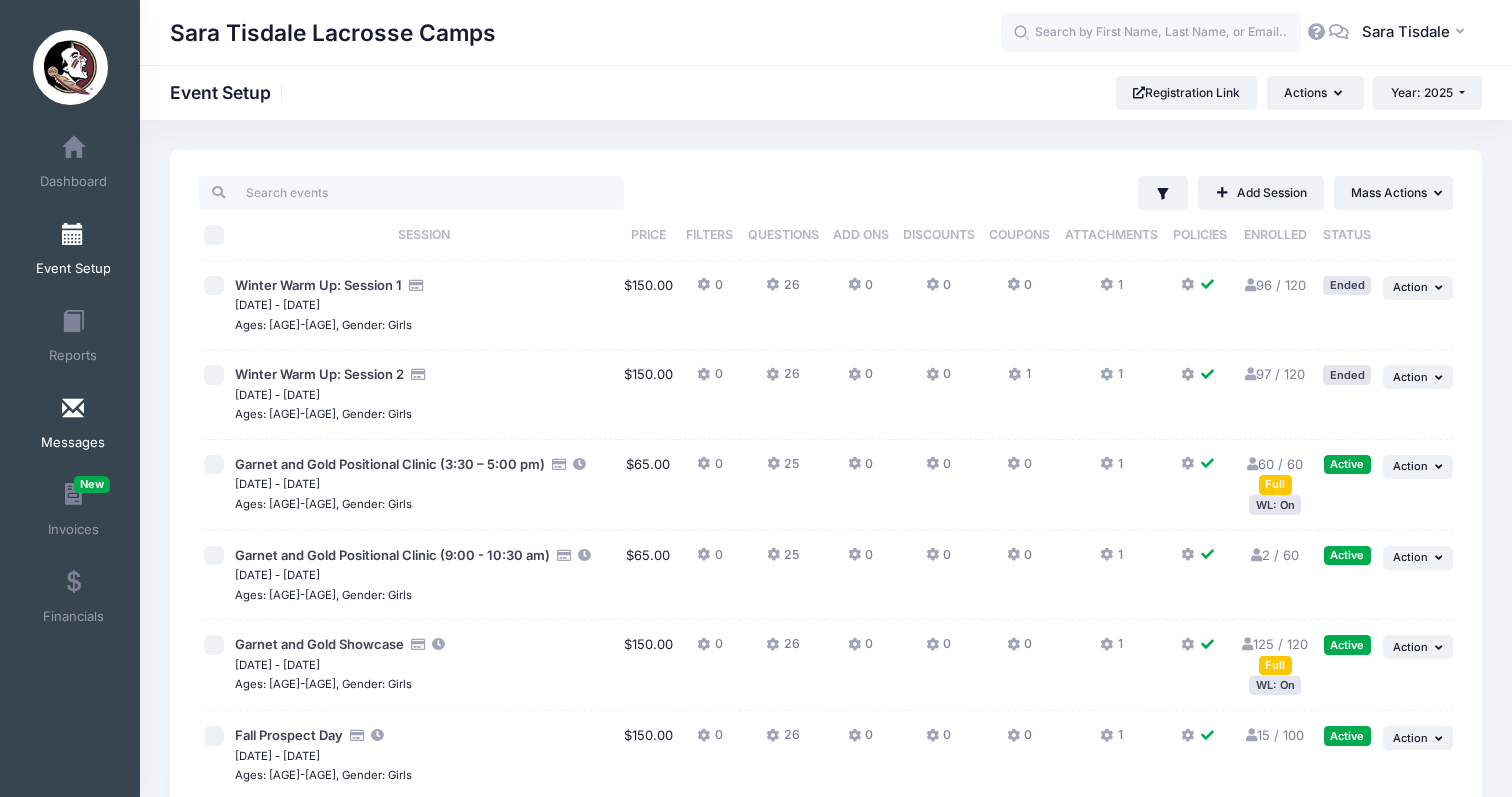 click on "Messages" at bounding box center [73, 443] 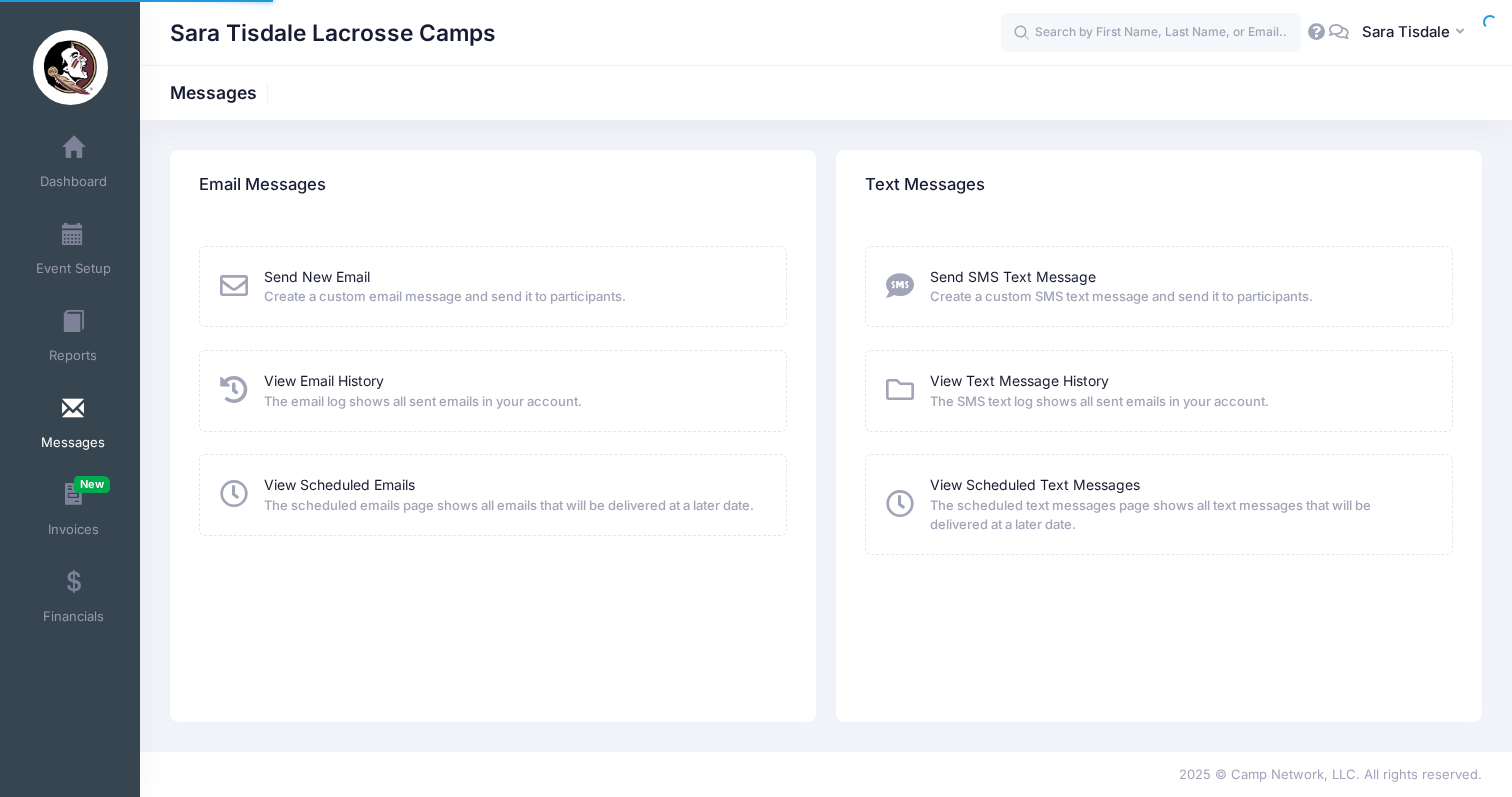 scroll, scrollTop: 0, scrollLeft: 0, axis: both 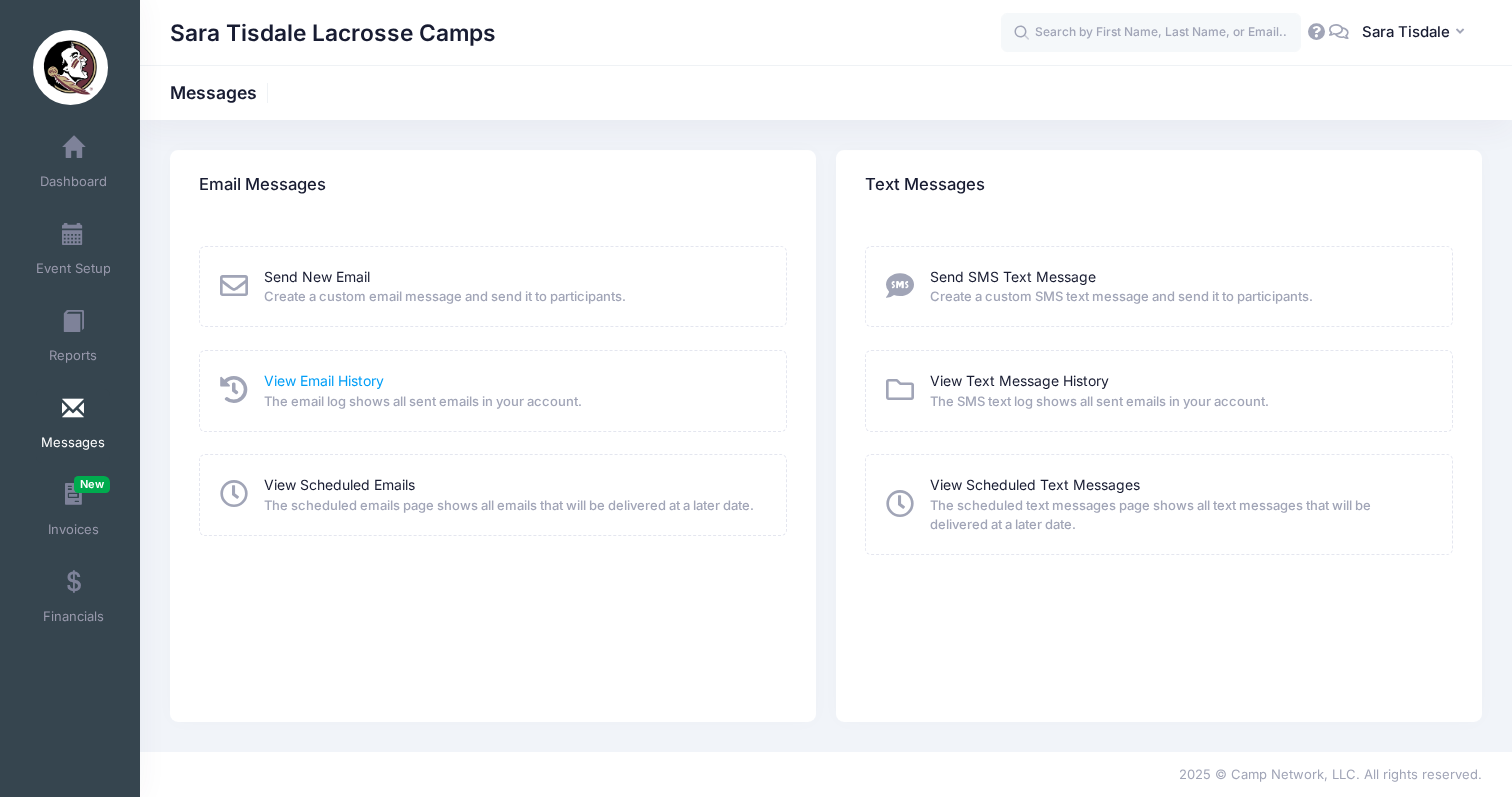click on "View Email History" at bounding box center (324, 380) 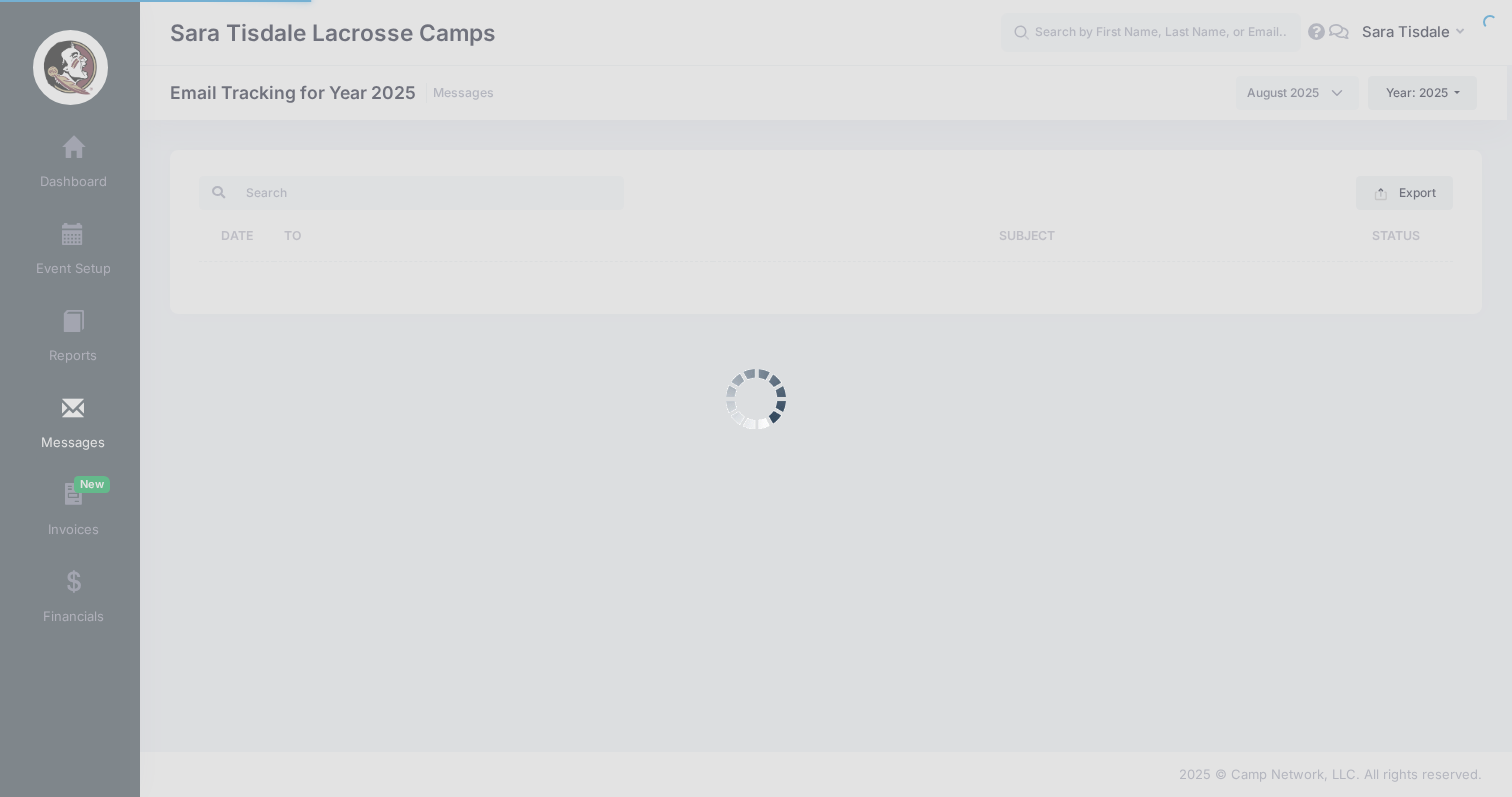 scroll, scrollTop: 0, scrollLeft: 0, axis: both 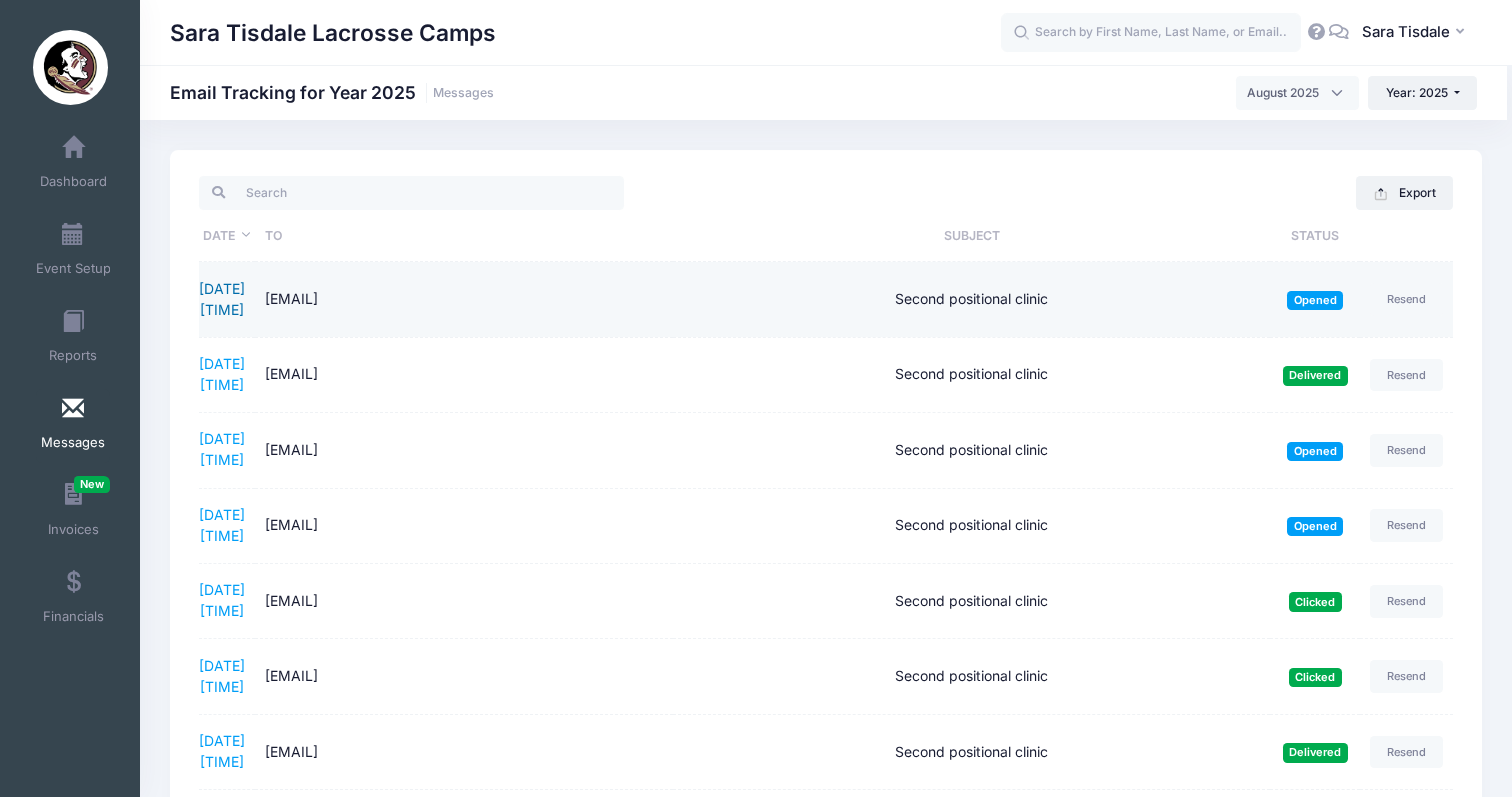 click on "8/5/2025 8:28:49" at bounding box center [222, 299] 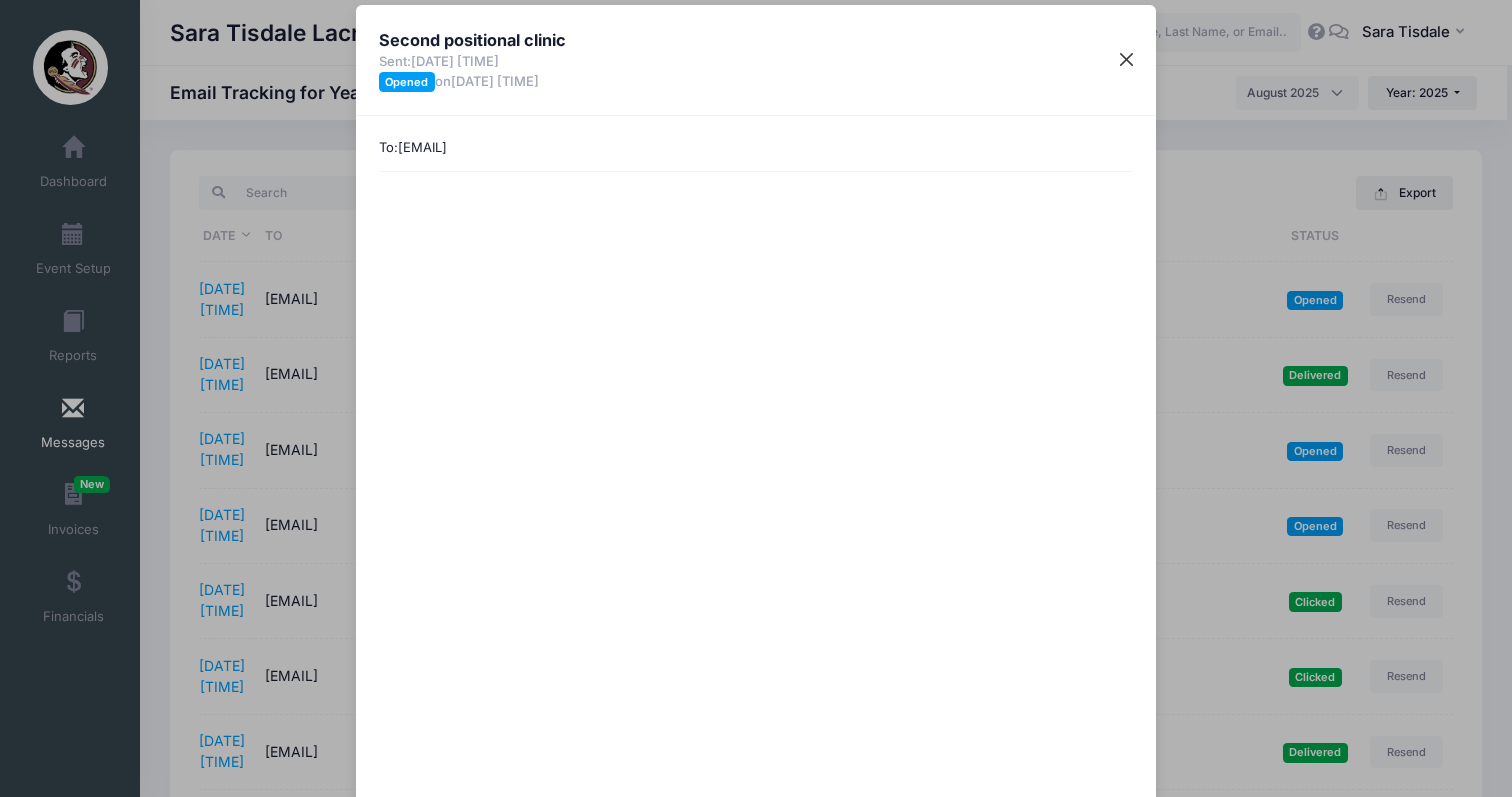click at bounding box center (1127, 60) 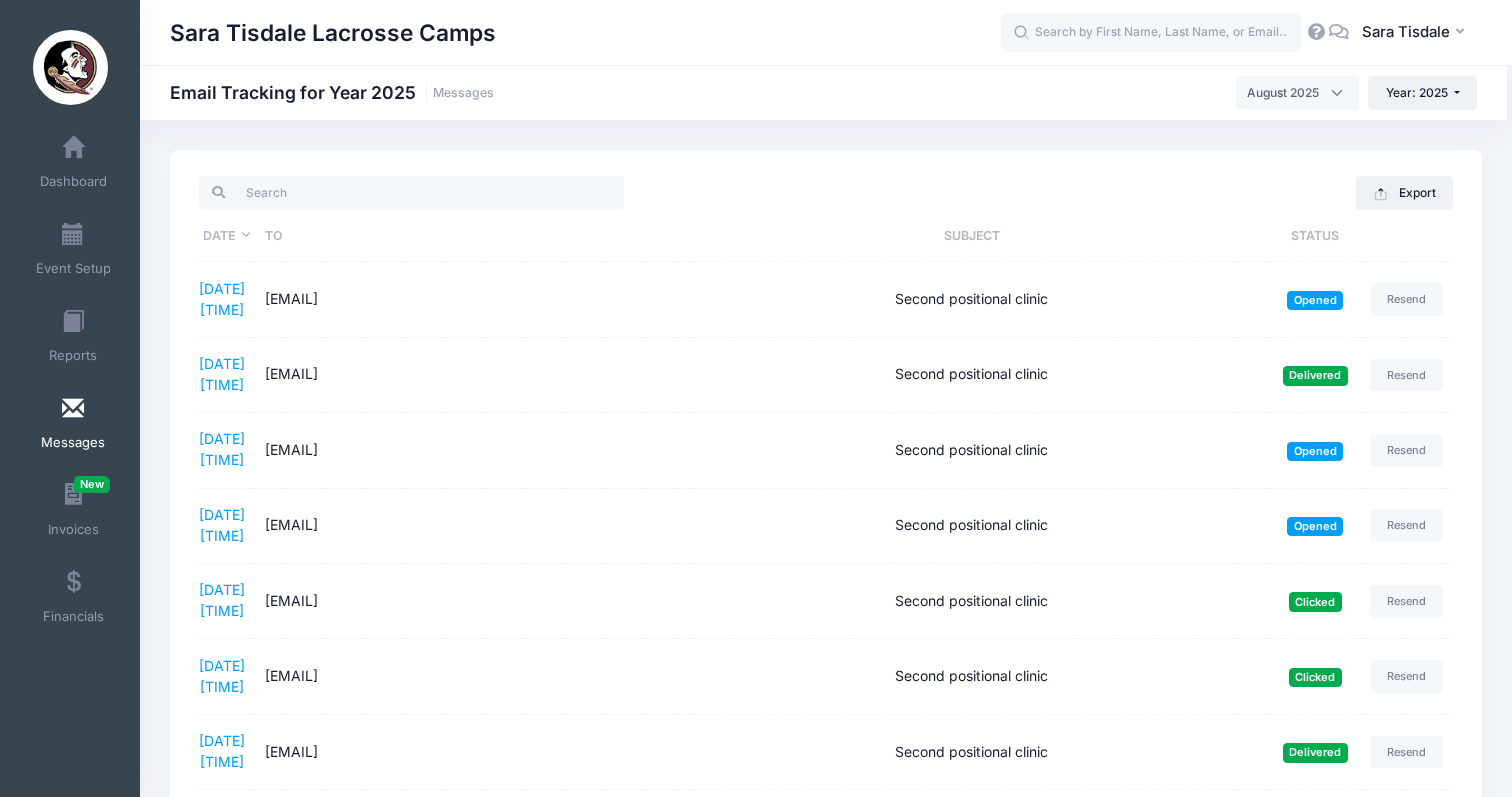 scroll, scrollTop: 0, scrollLeft: 0, axis: both 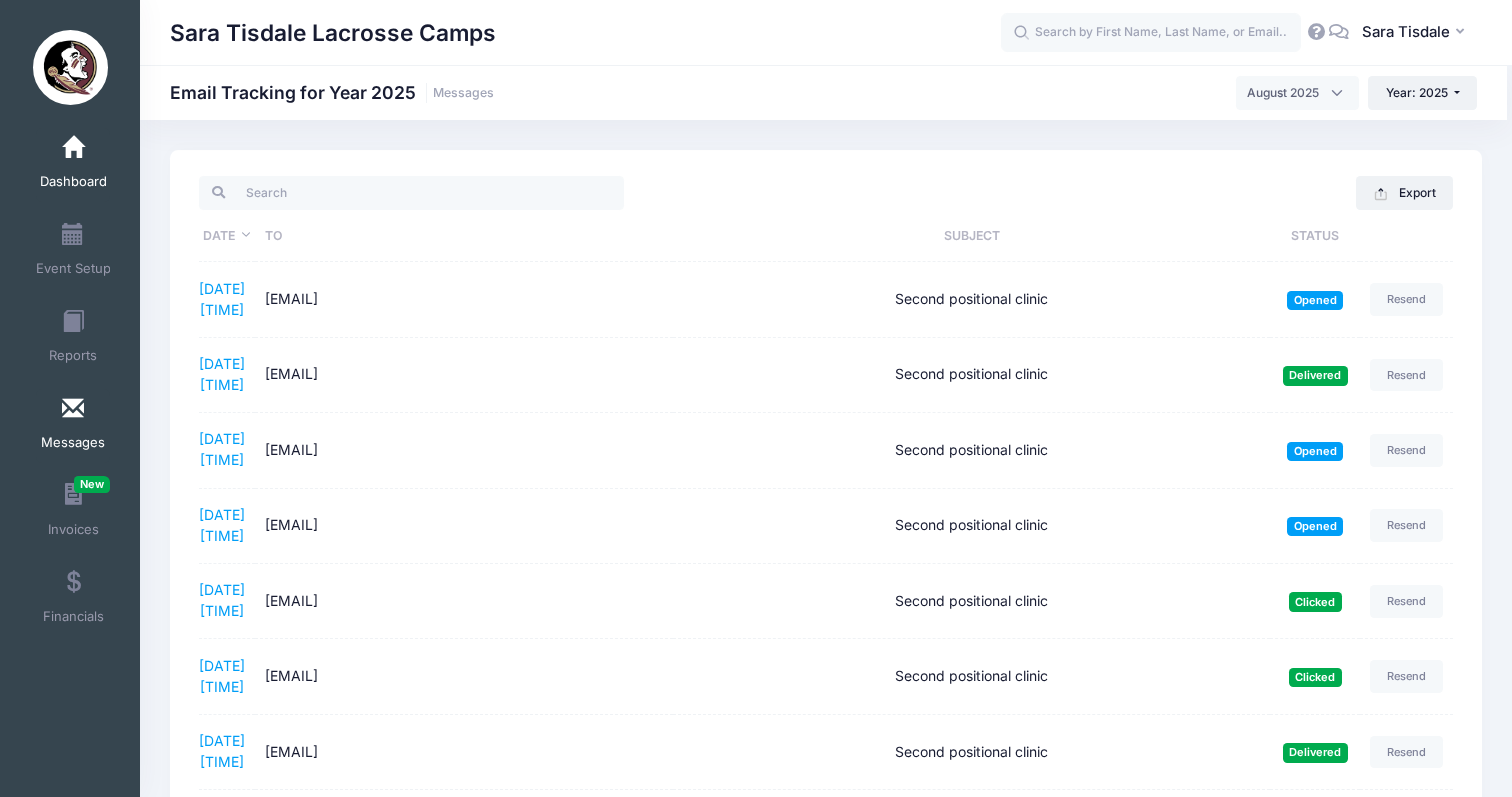 click on "Dashboard" at bounding box center [73, 165] 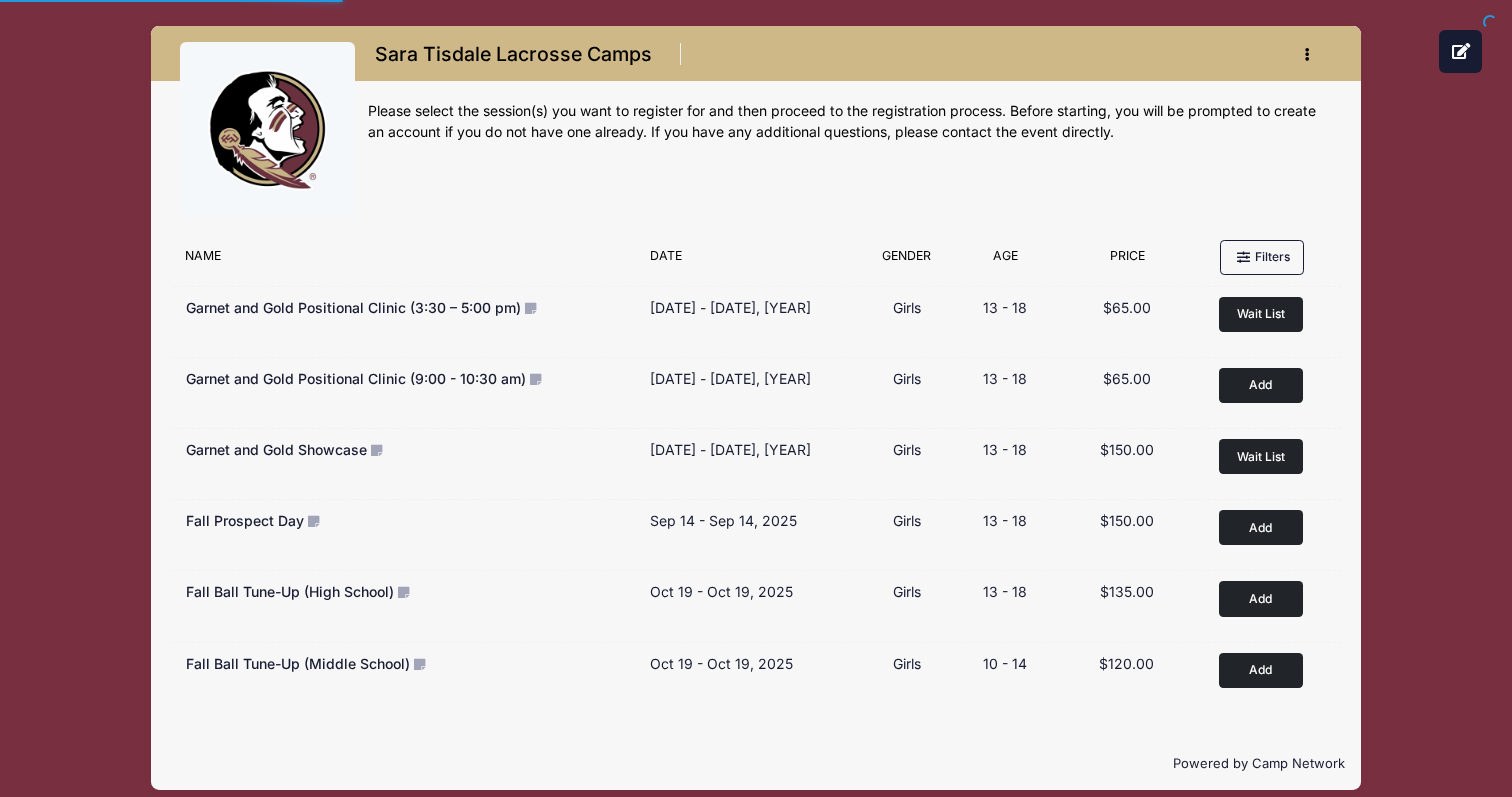 scroll, scrollTop: 0, scrollLeft: 0, axis: both 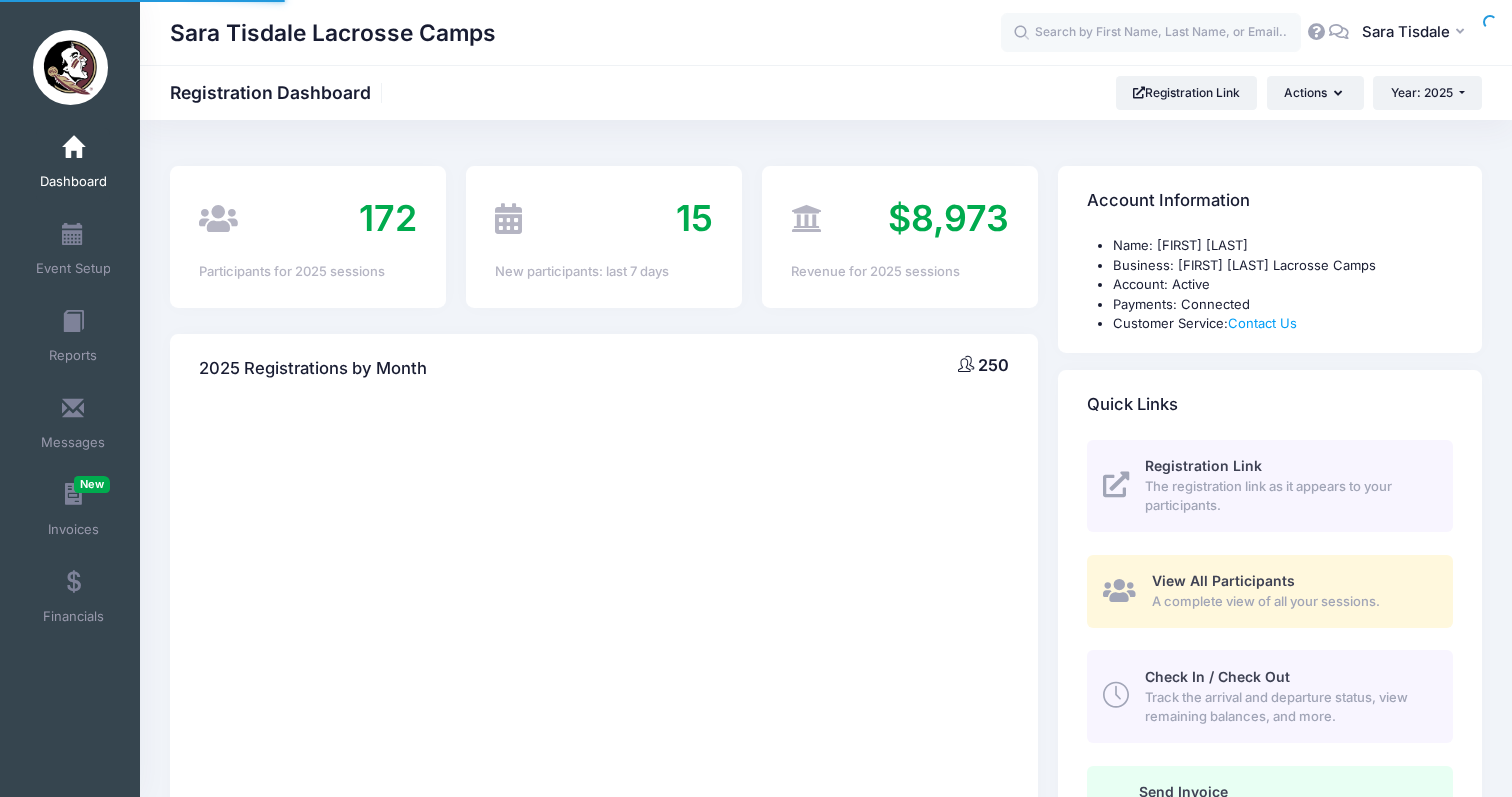 select 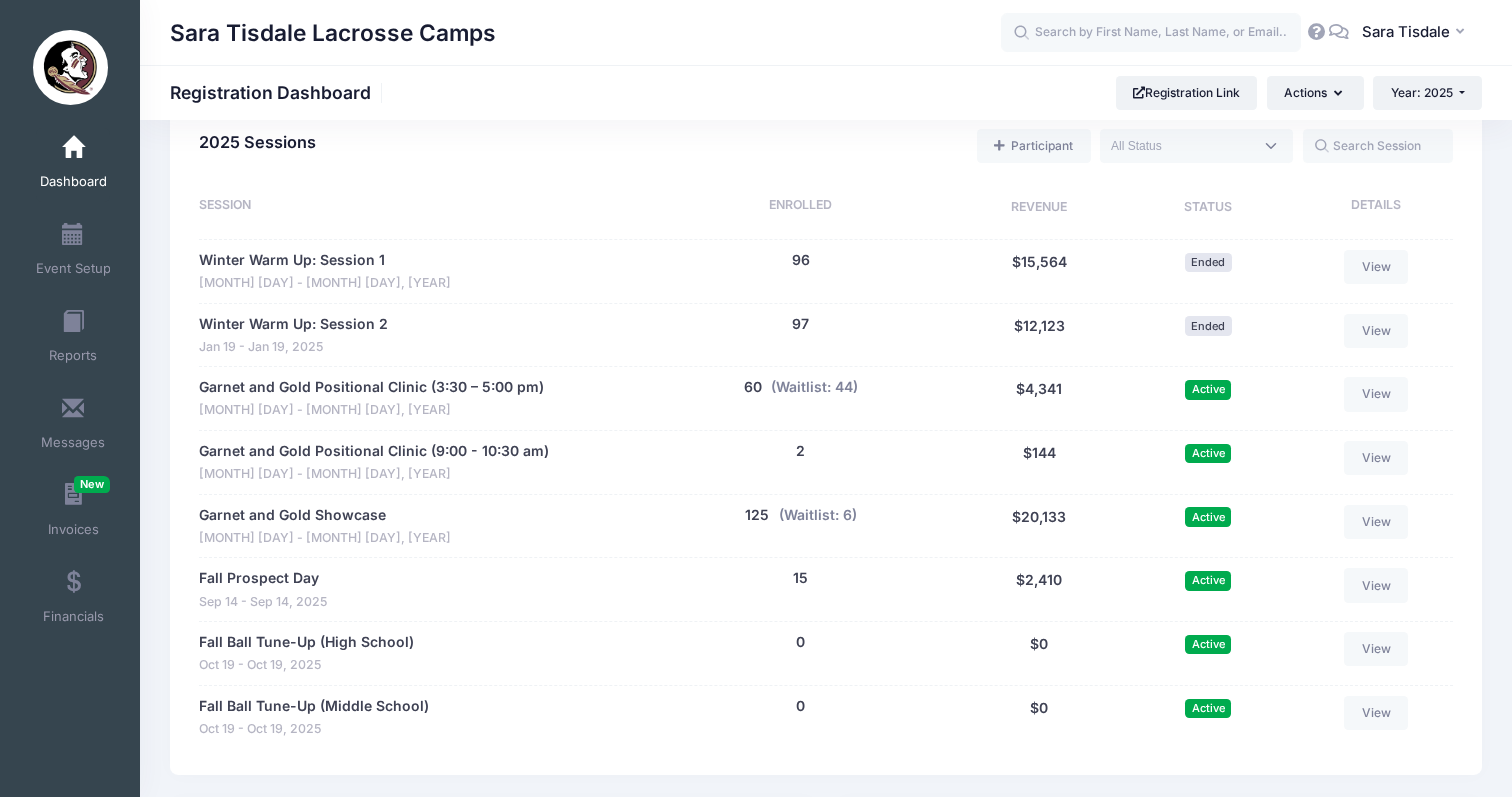 scroll, scrollTop: 908, scrollLeft: 0, axis: vertical 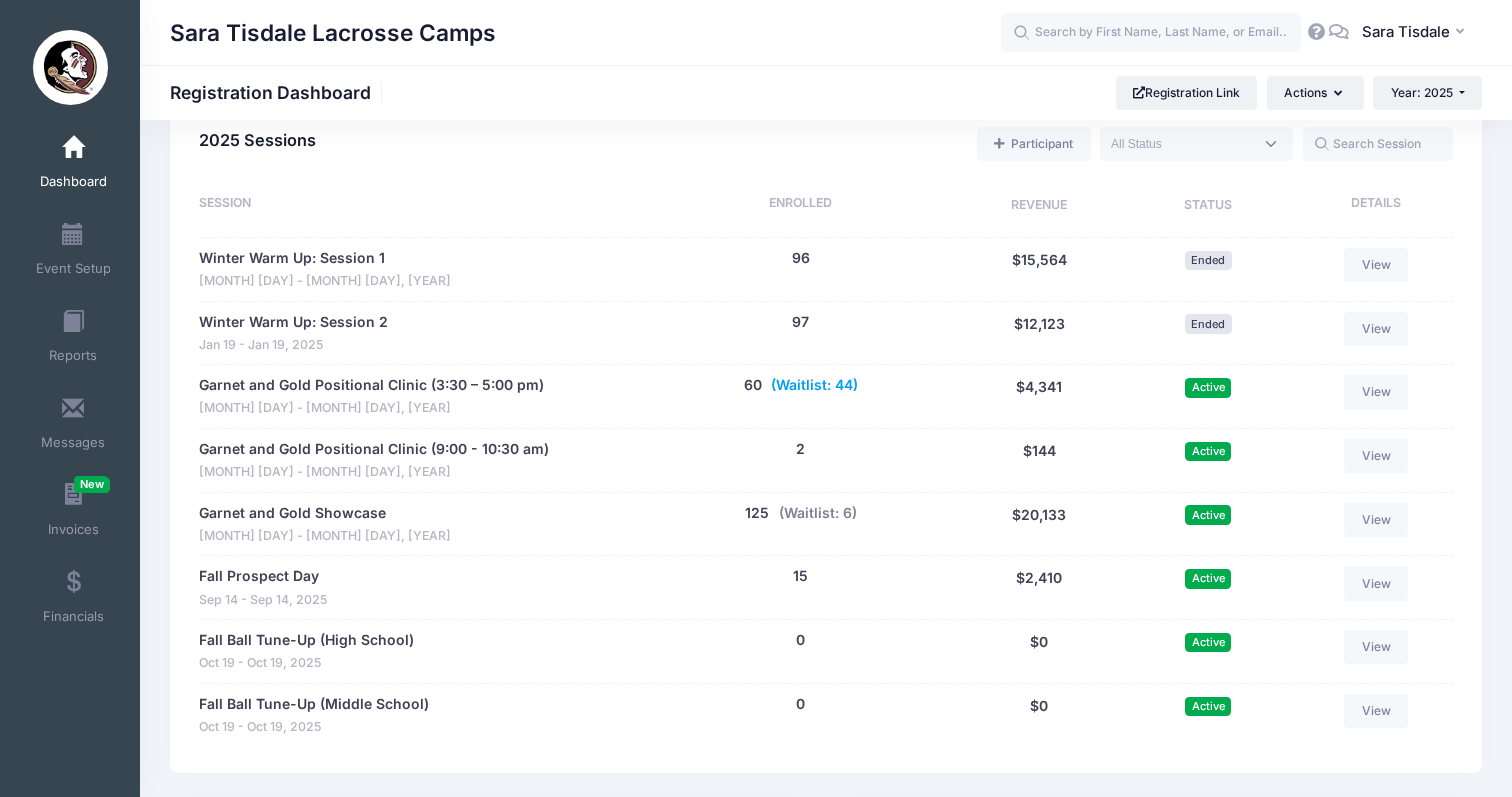 click on "(Waitlist: 44)" at bounding box center [814, 385] 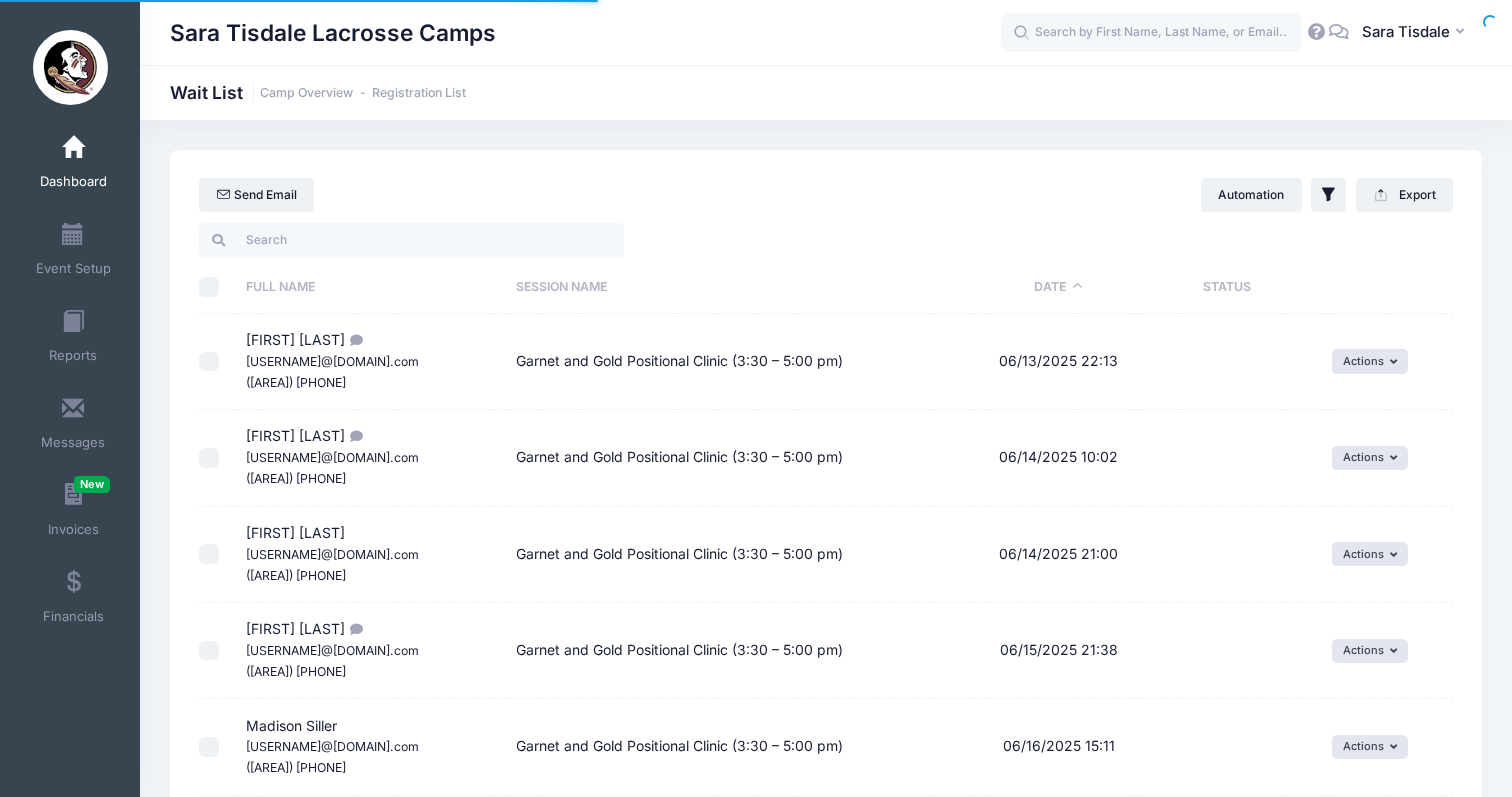 select on "50" 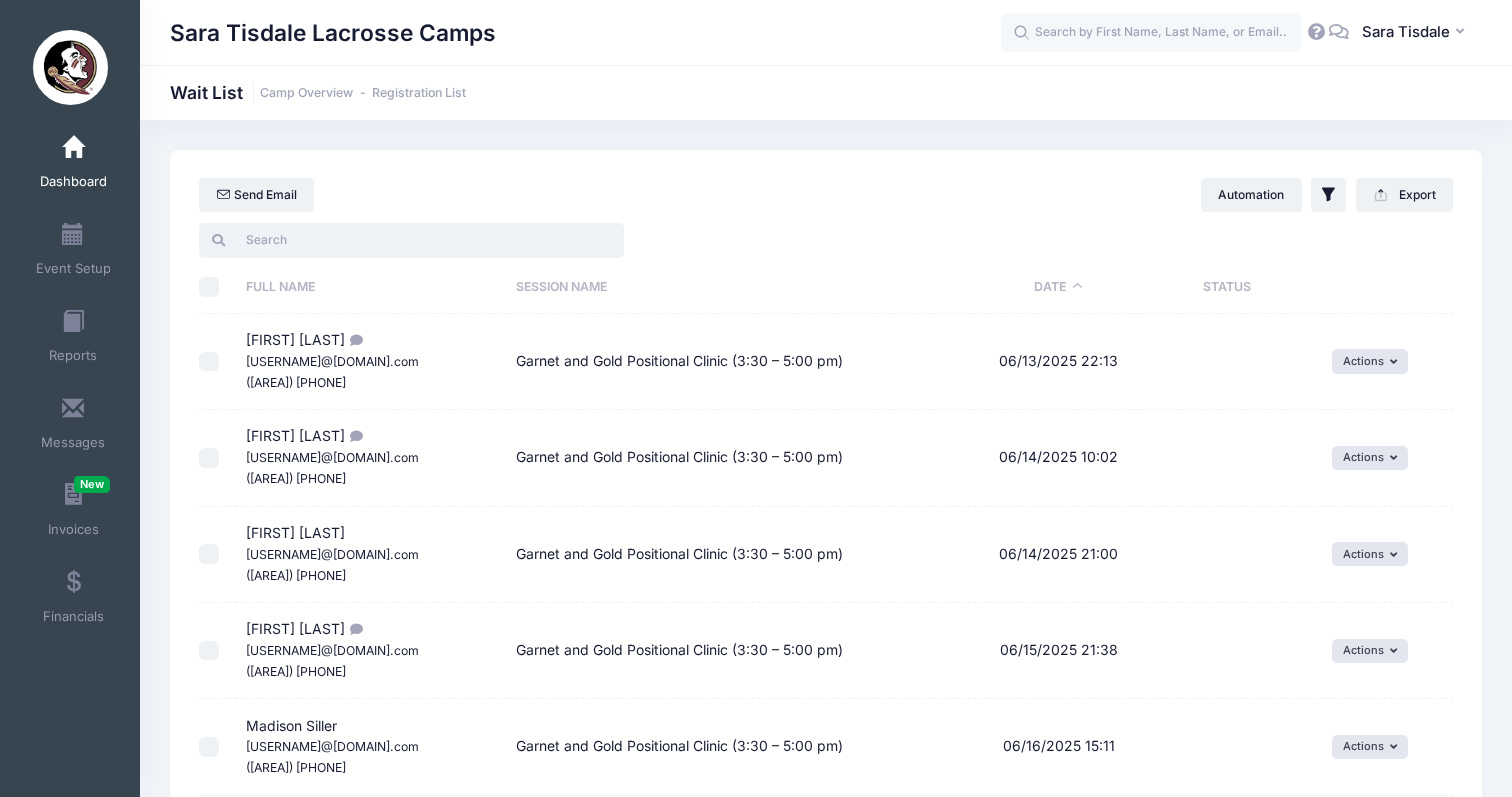 click at bounding box center [411, 240] 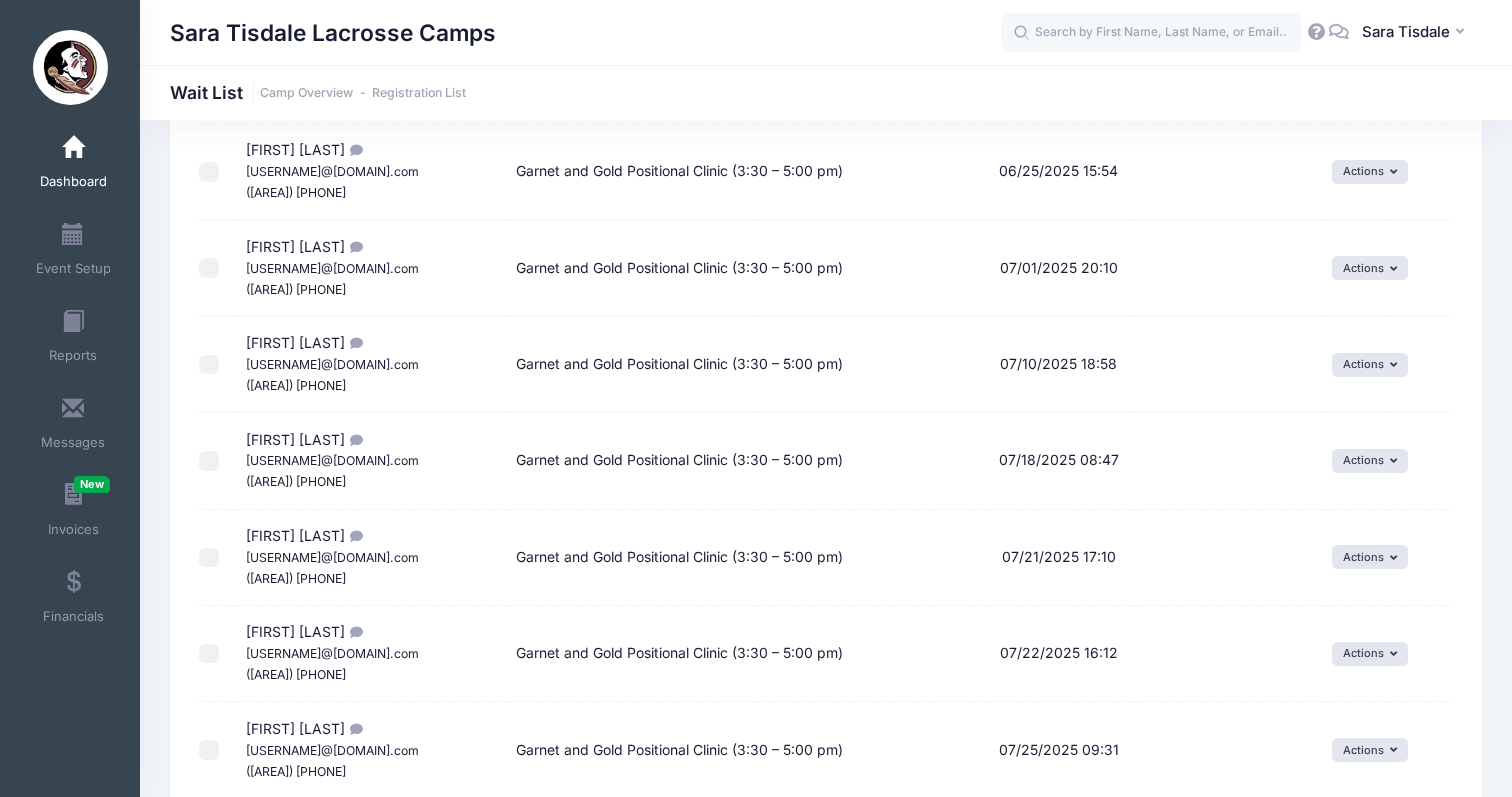scroll, scrollTop: 328, scrollLeft: 0, axis: vertical 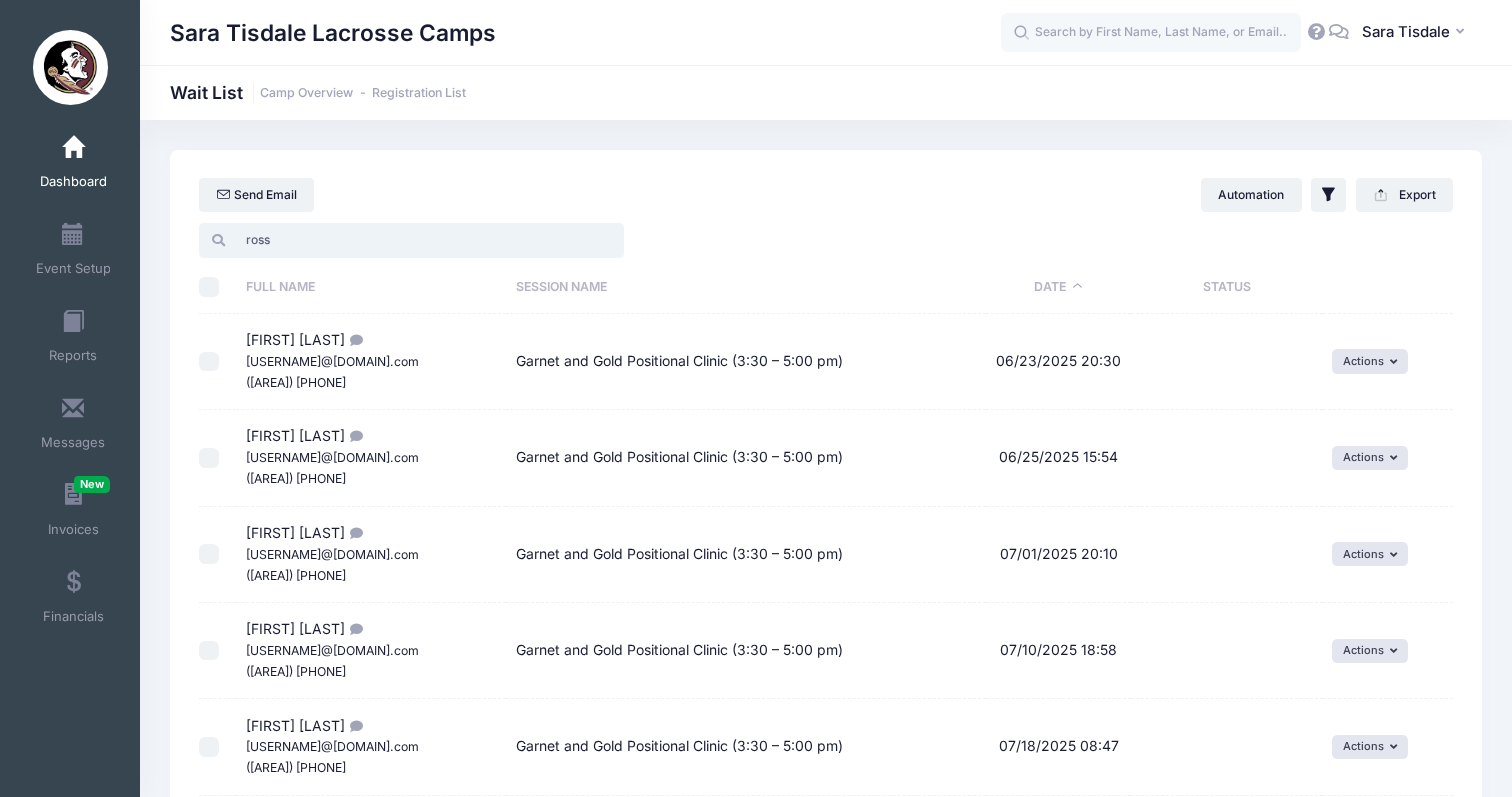 click on "ross" at bounding box center [411, 240] 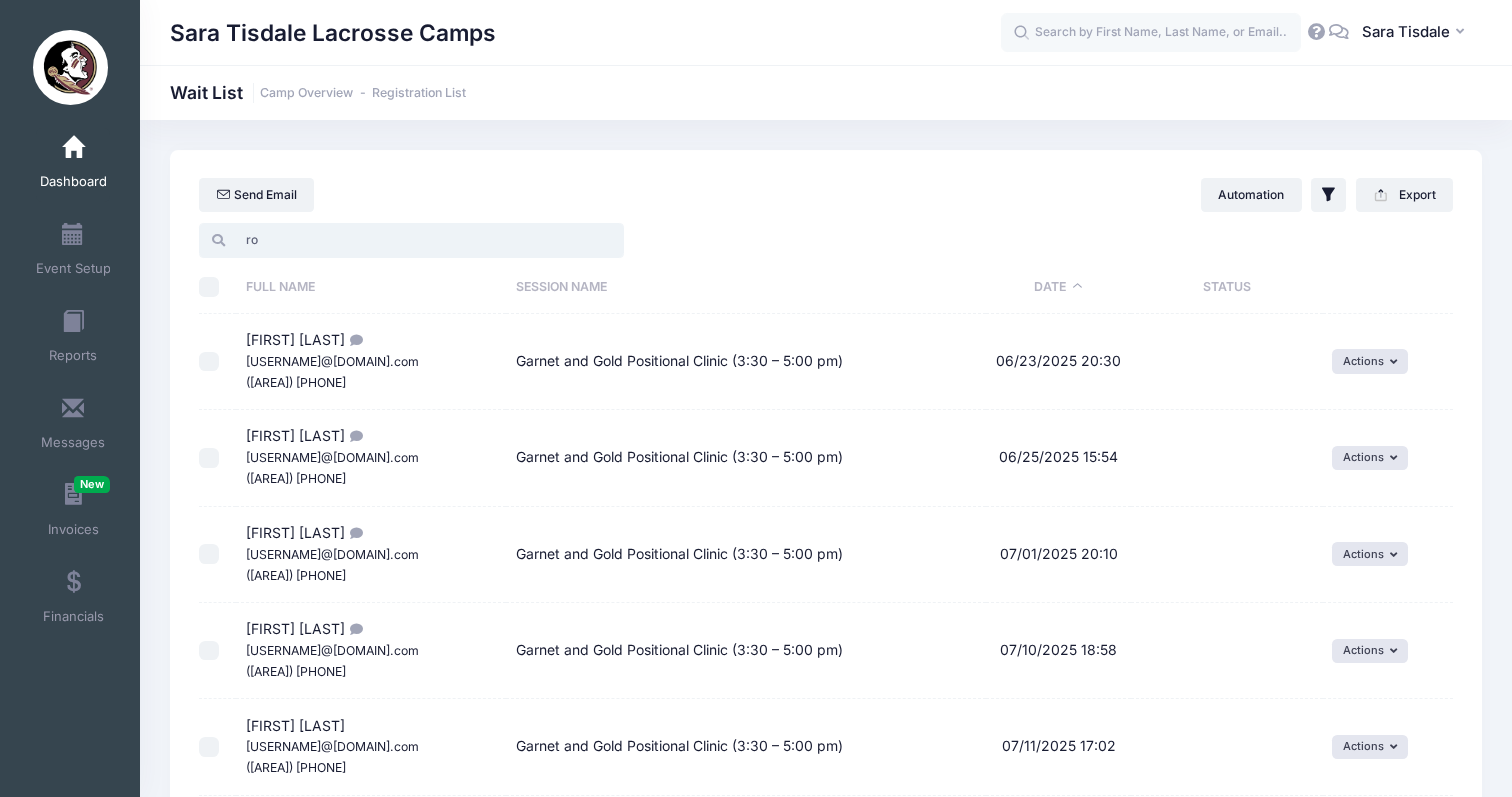 type on "r" 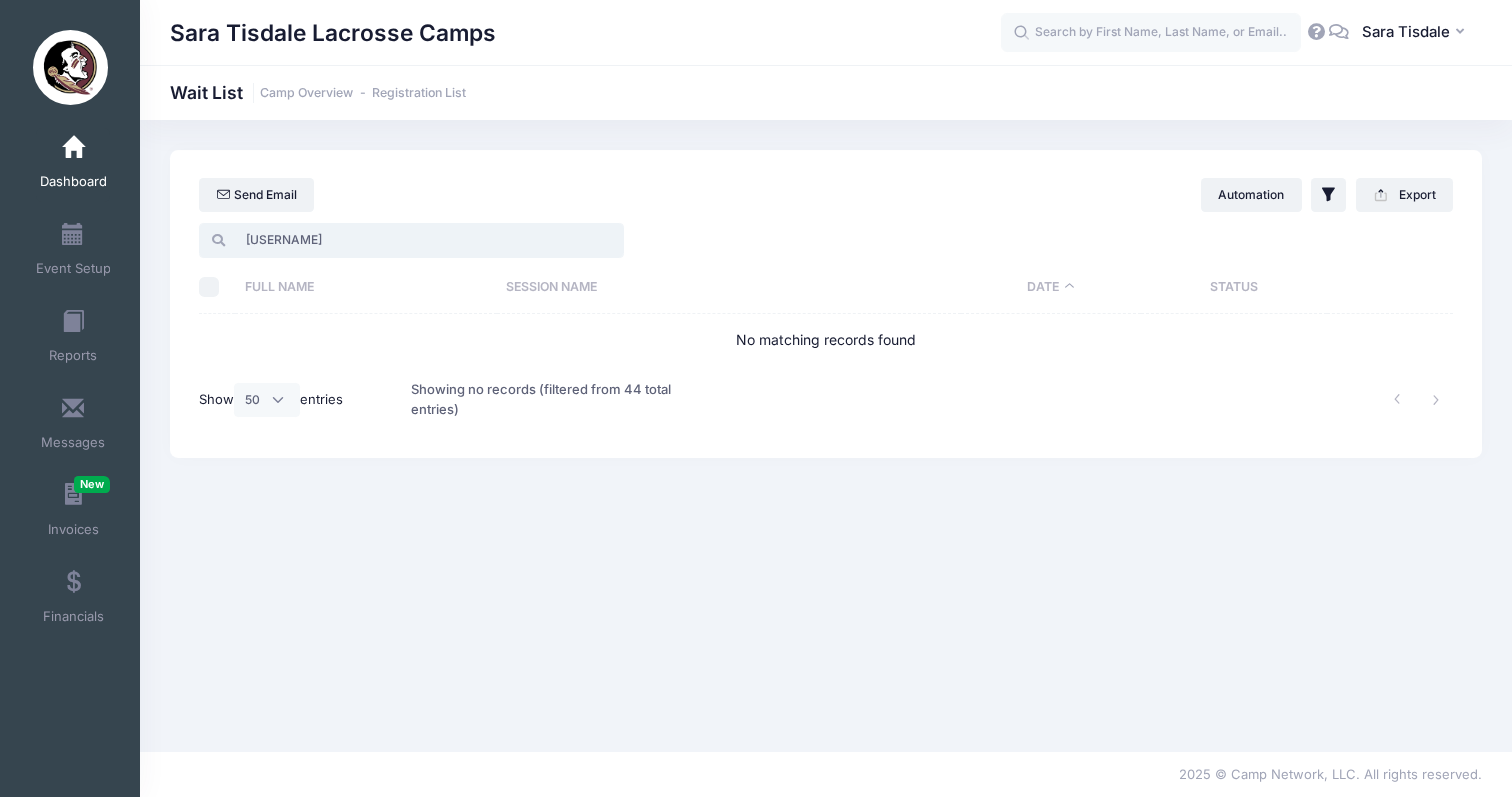type on "page" 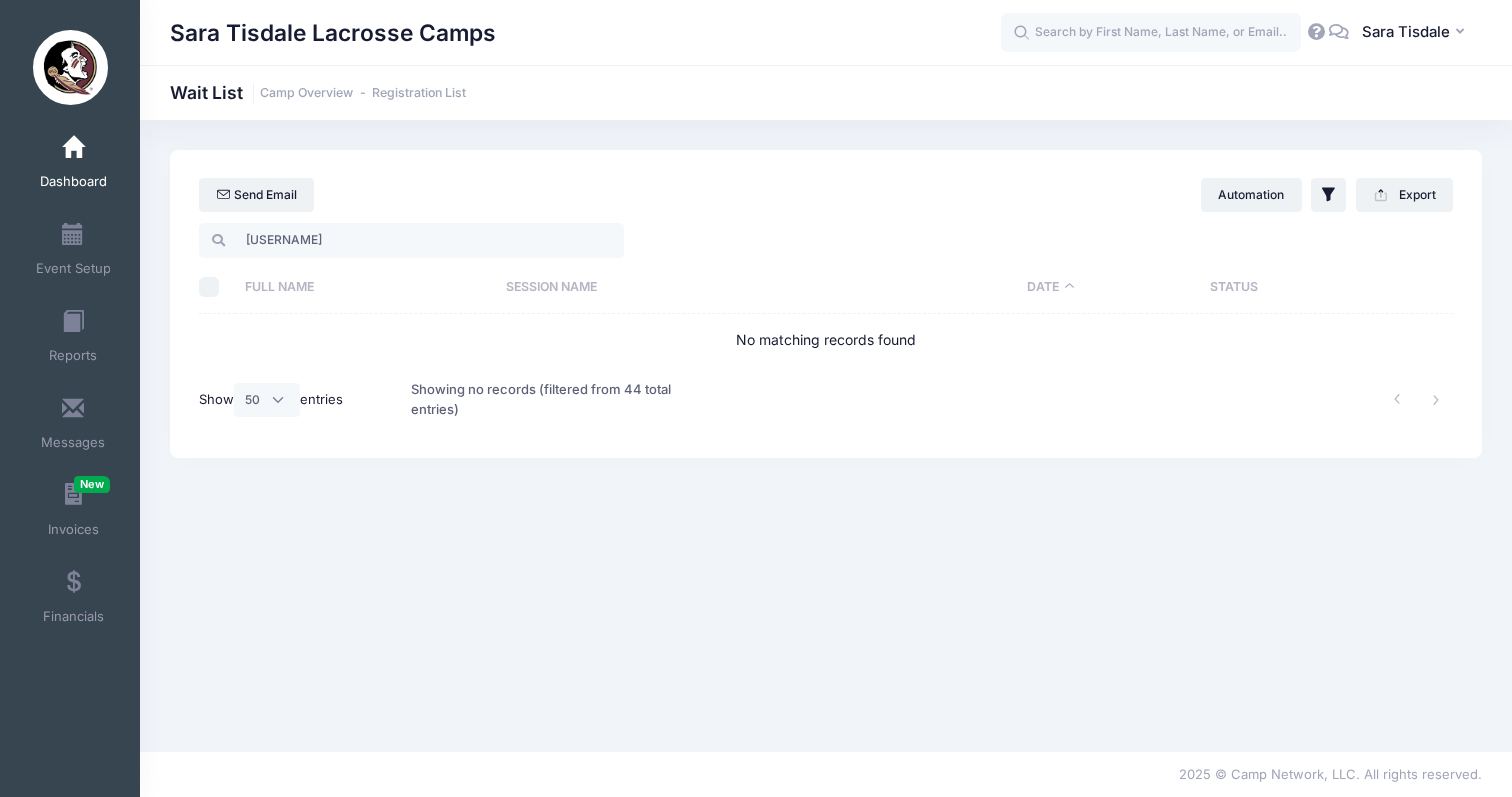 click on "Dashboard" at bounding box center (73, 182) 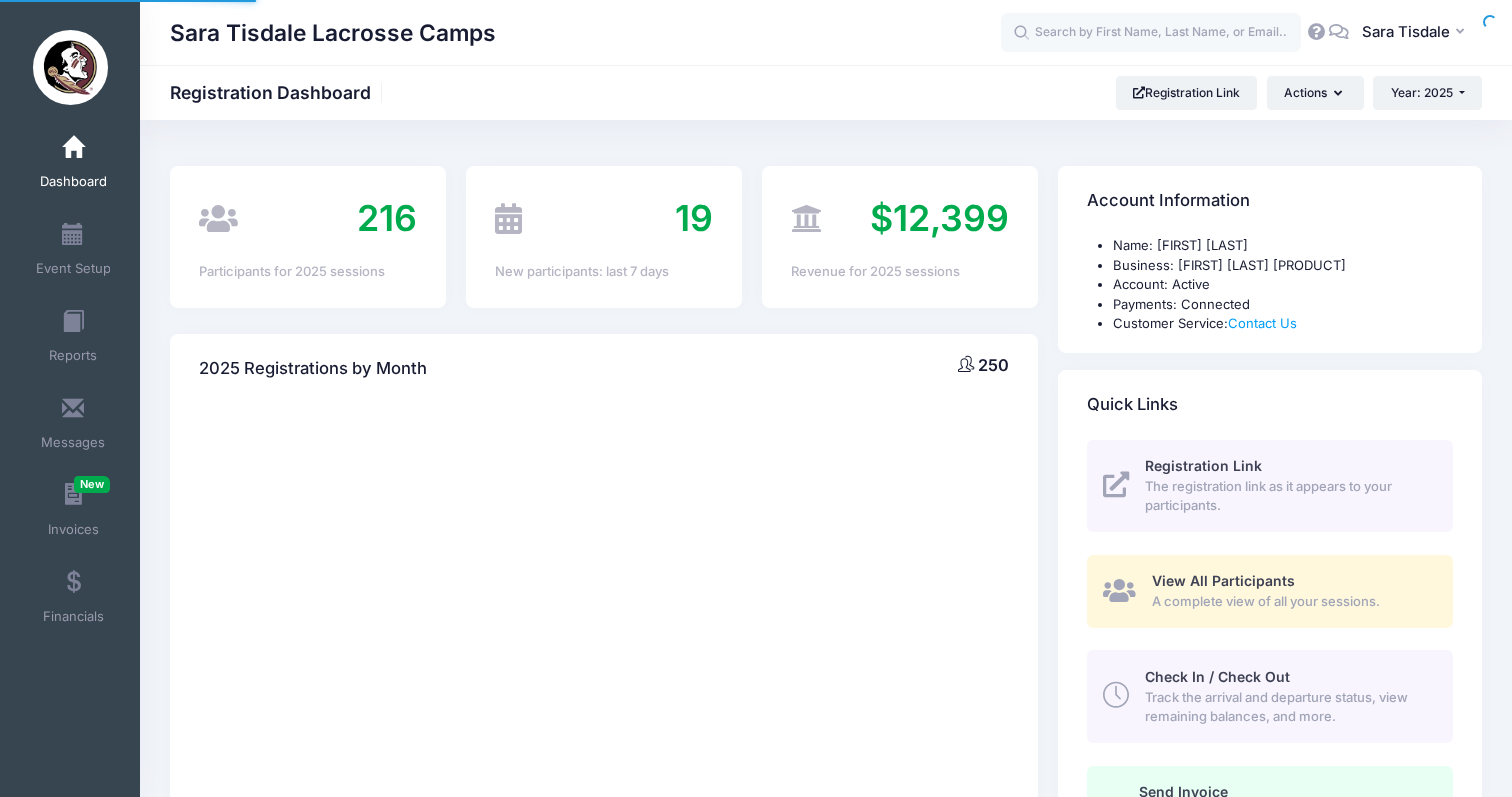 scroll, scrollTop: 0, scrollLeft: 0, axis: both 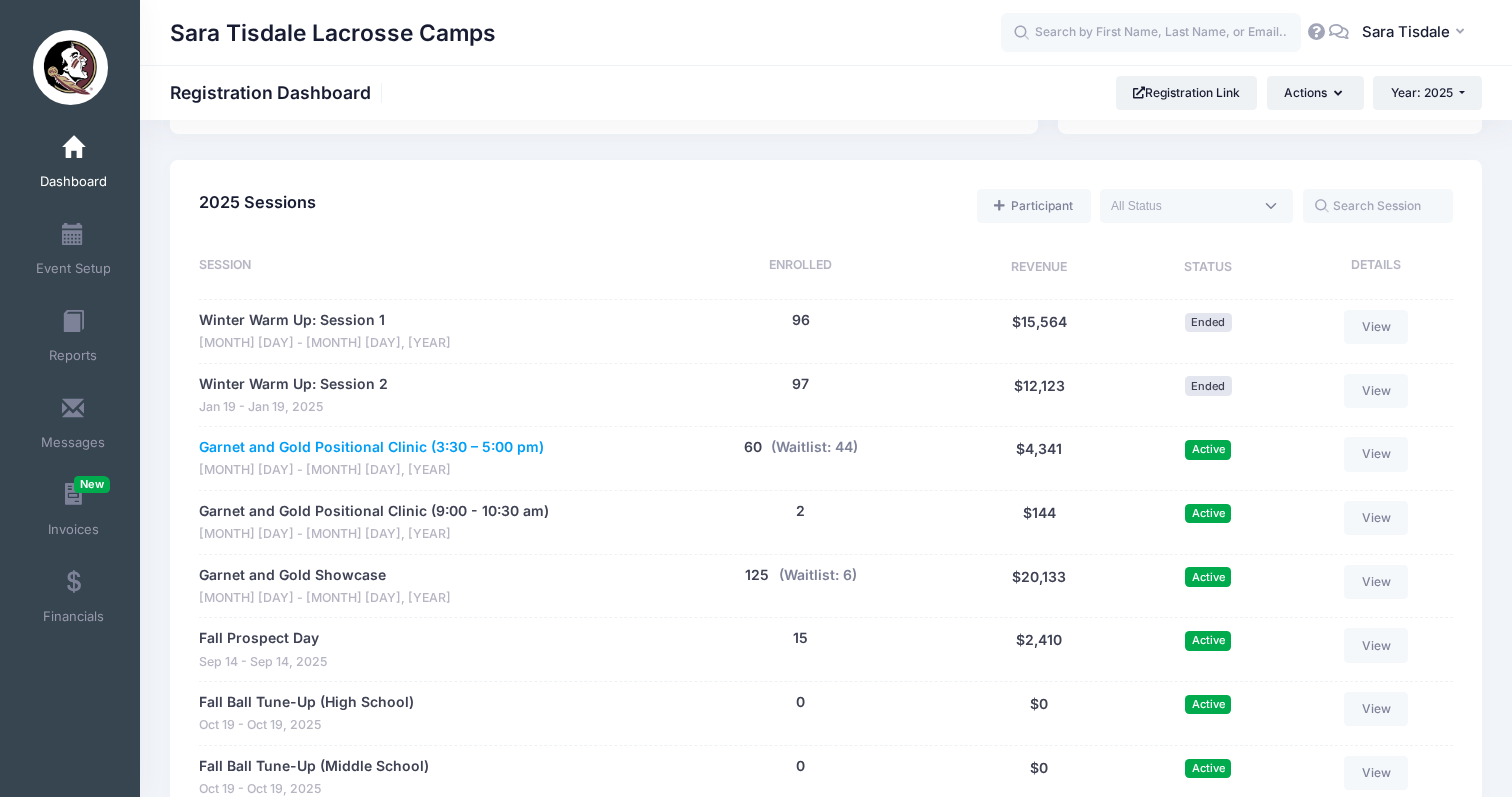 click on "Garnet and Gold Positional Clinic (3:30 – 5:00 pm)" at bounding box center (371, 447) 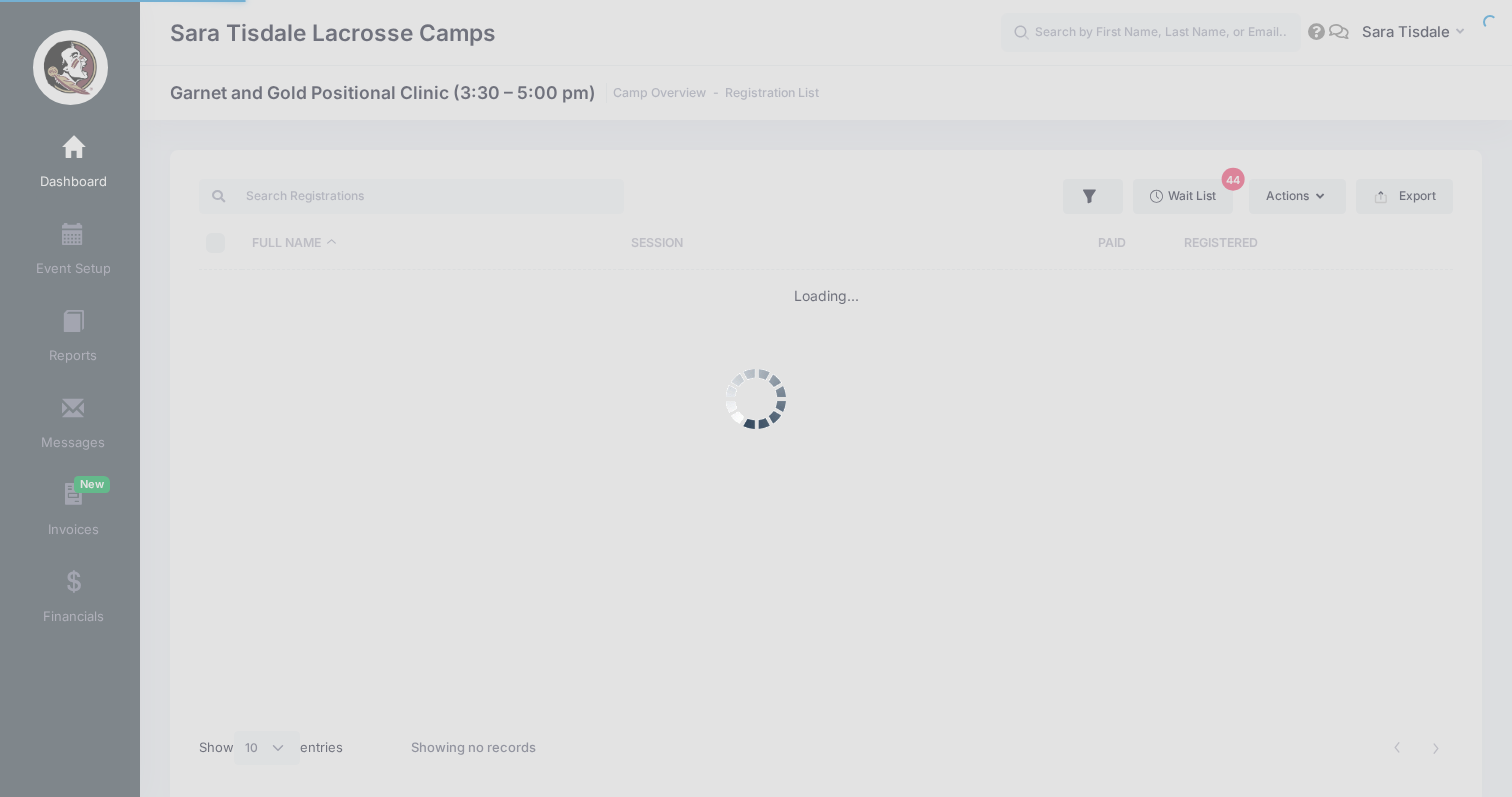 select on "10" 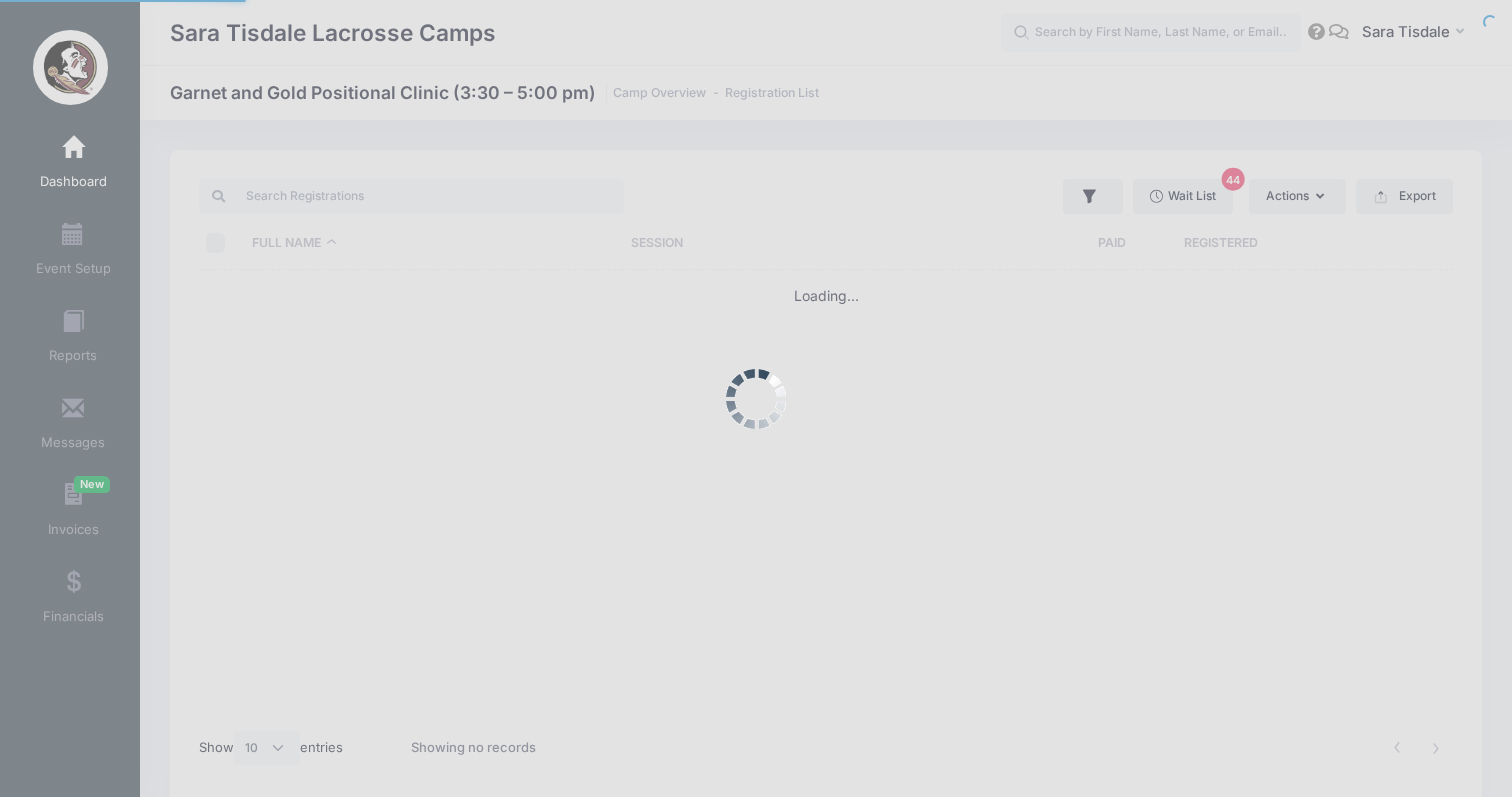 scroll, scrollTop: 0, scrollLeft: 0, axis: both 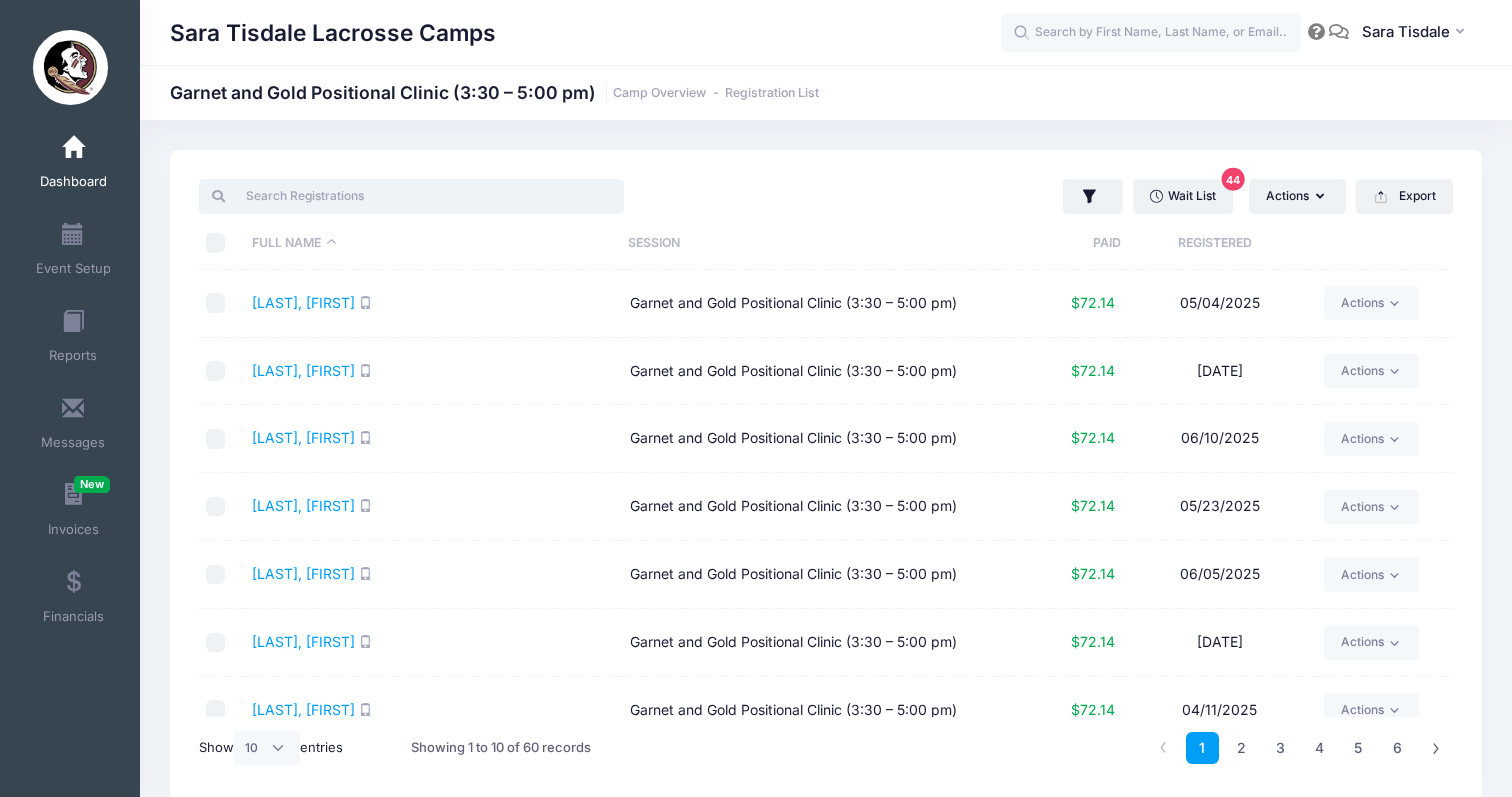click at bounding box center (411, 196) 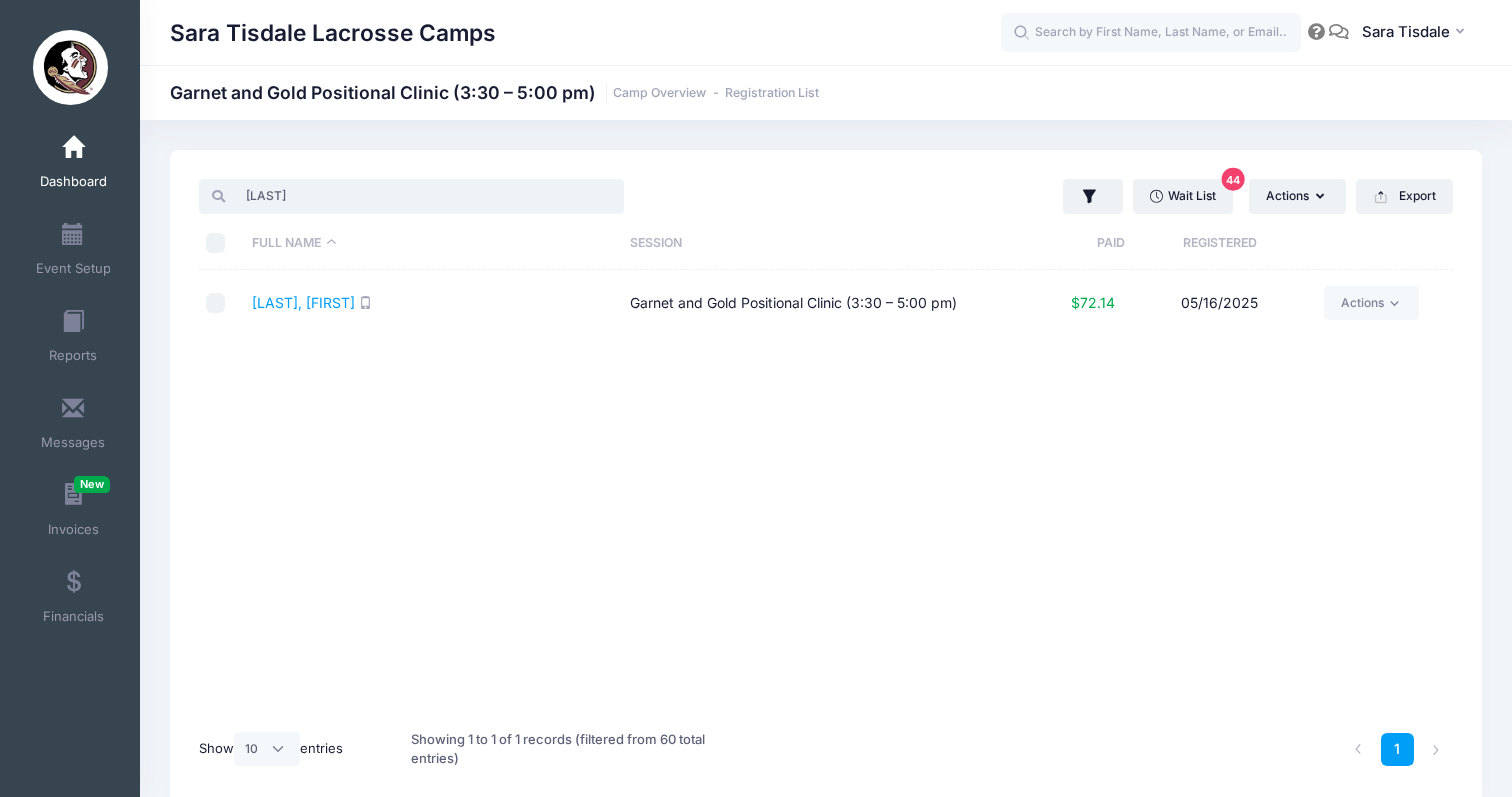 type on "[LAST]" 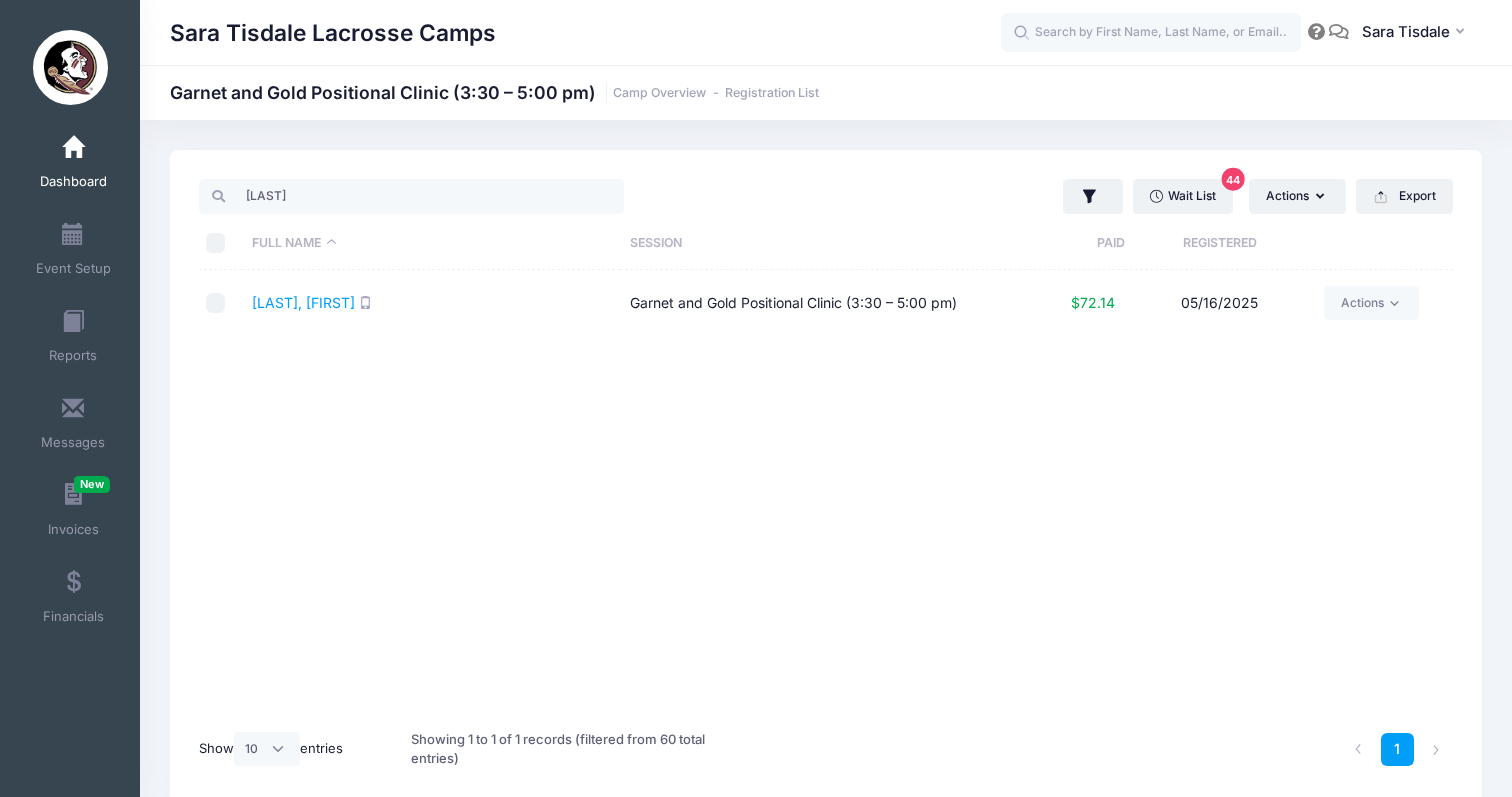 click at bounding box center [216, 303] 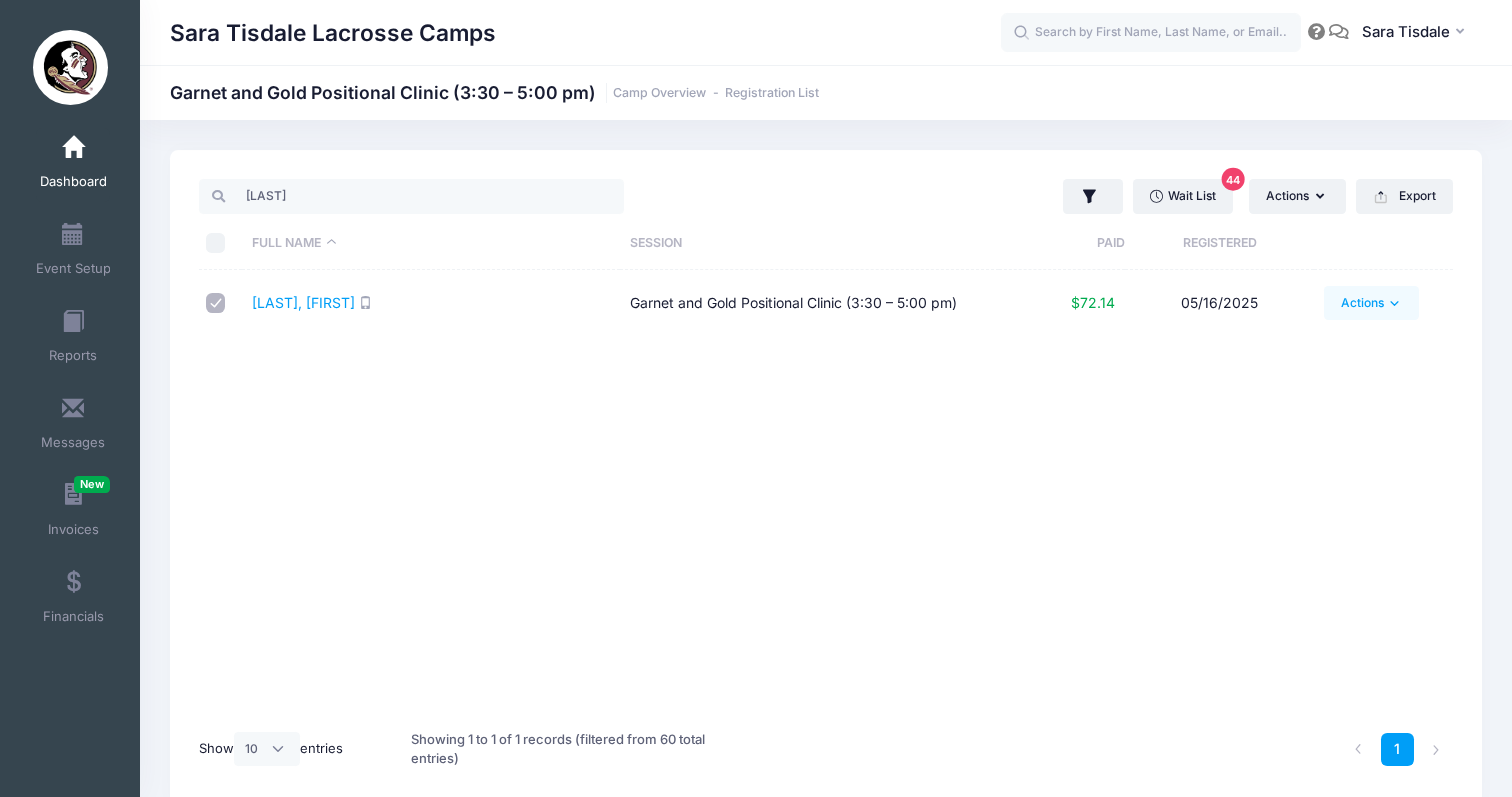 click on "Actions" at bounding box center [1371, 303] 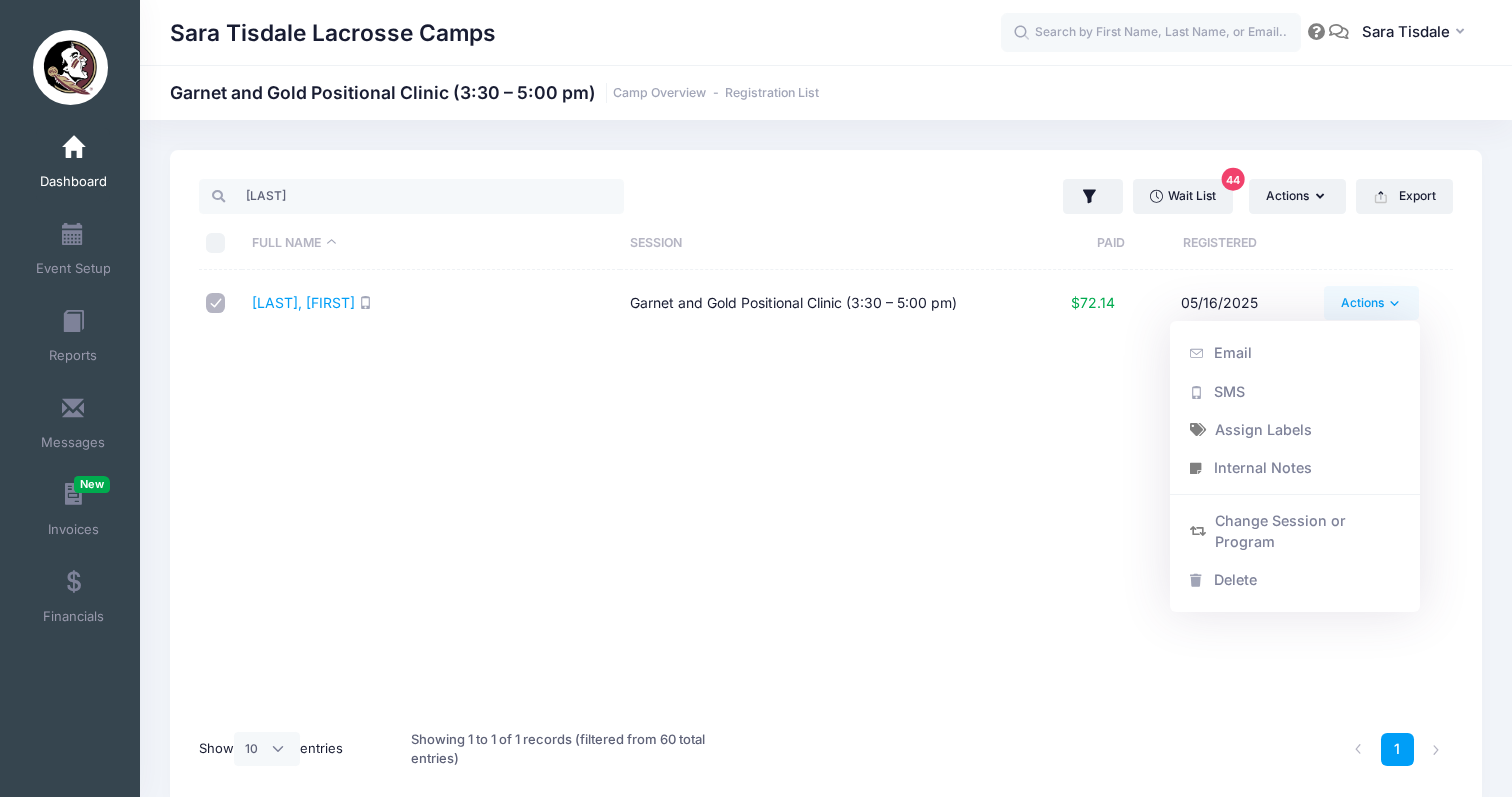 click on "Full Name Session Paid Registered
[LAST], [FIRST]   Garnet and Gold Positional Clinic (3:30 – 5:00 pm) $72.14 [DATE] Actions
Email  SMS  Assign Labels  Internal Notes  Change Session or Program  Delete" at bounding box center [826, 493] 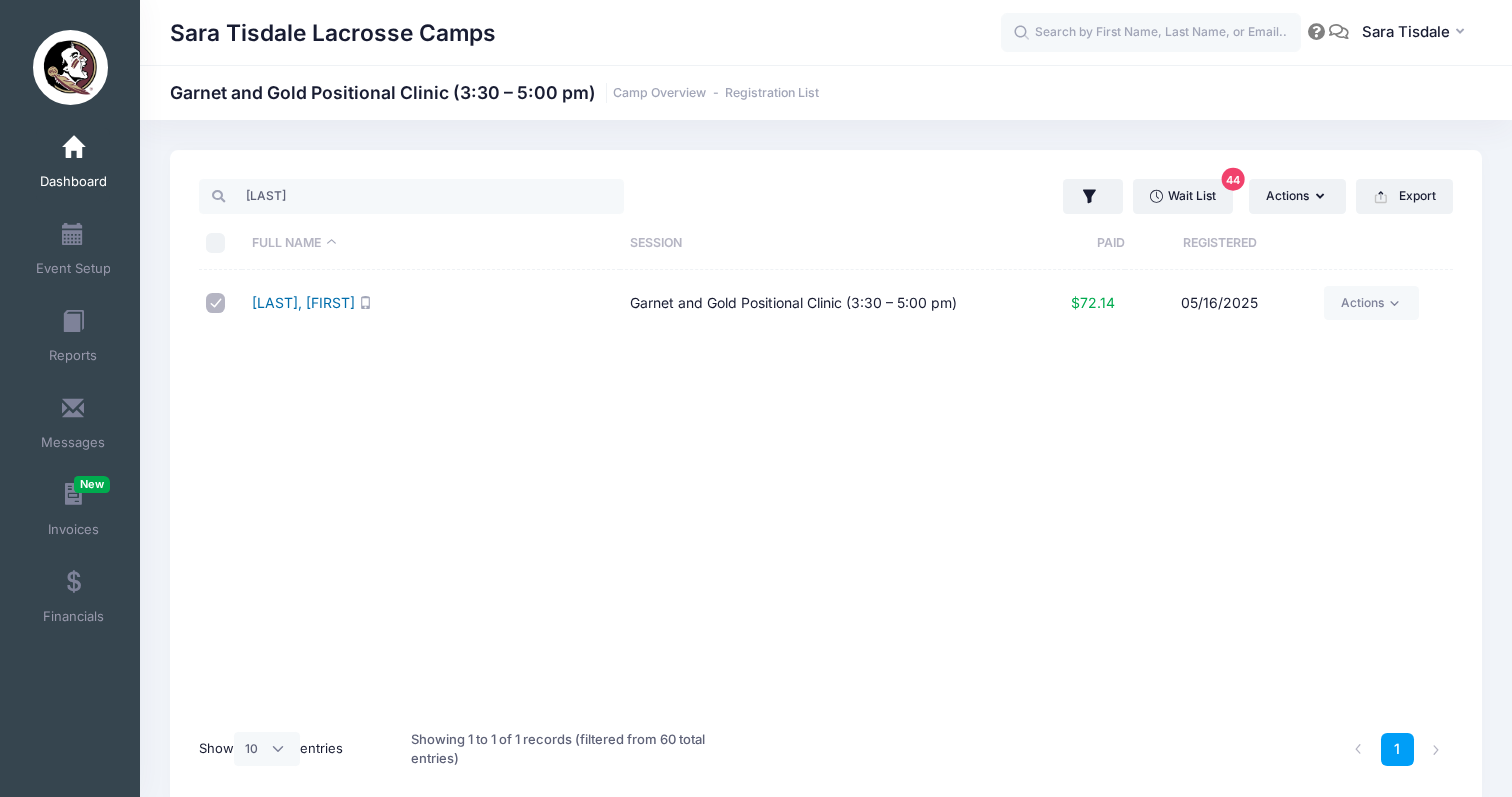 click on "[LAST], [FIRST]" at bounding box center [303, 302] 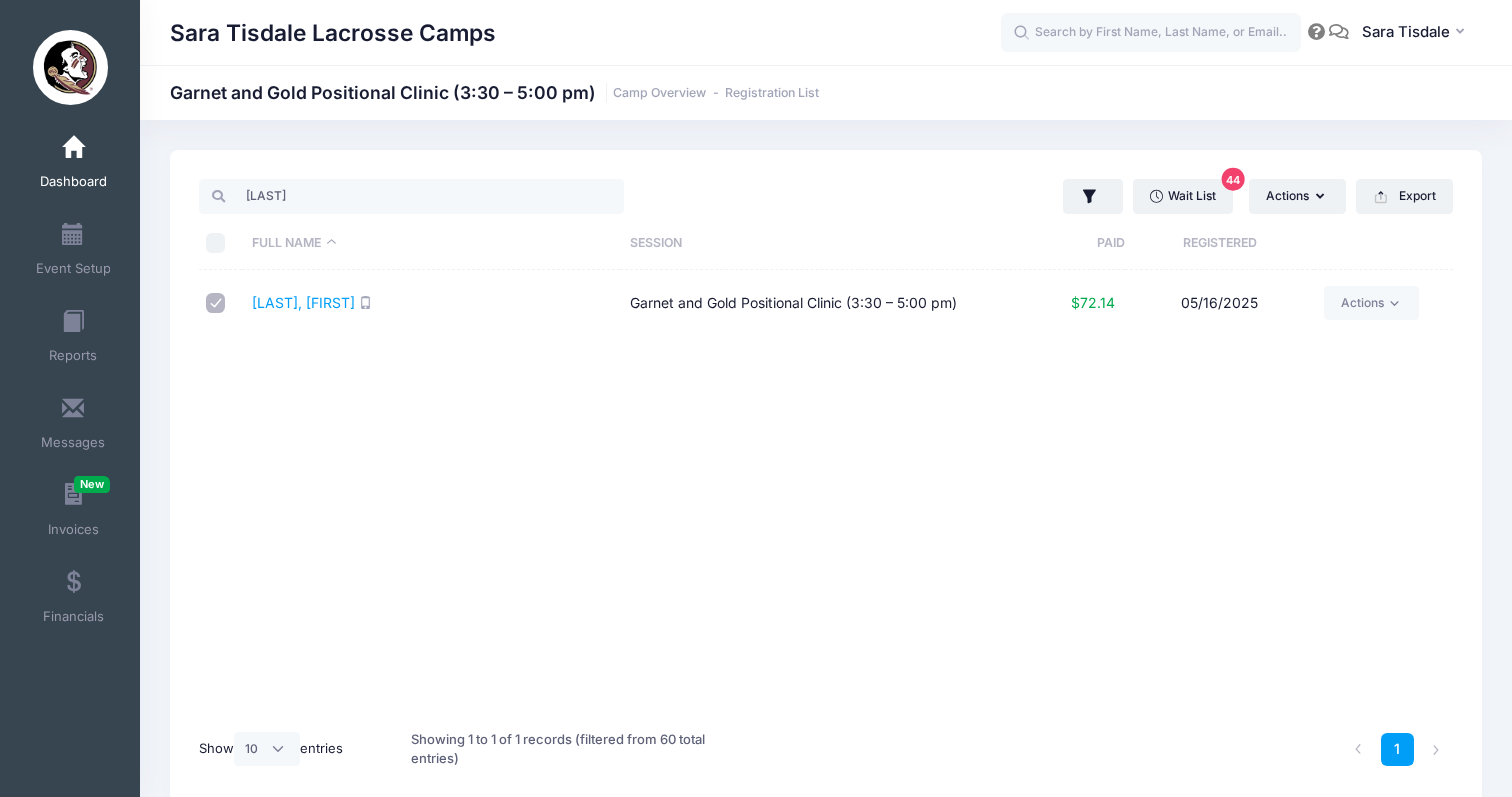 click on "Dashboard" at bounding box center (73, 165) 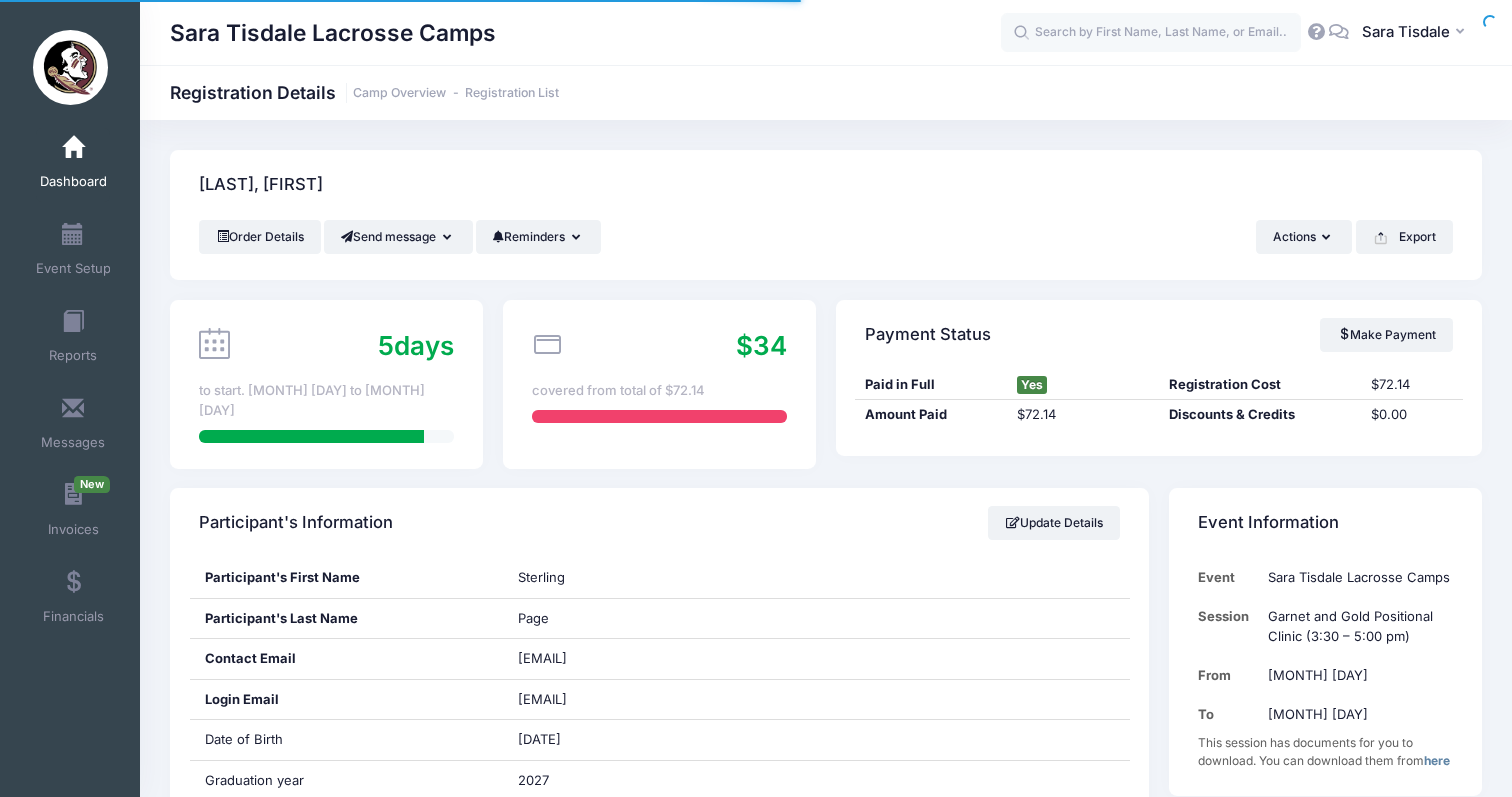scroll, scrollTop: 0, scrollLeft: 0, axis: both 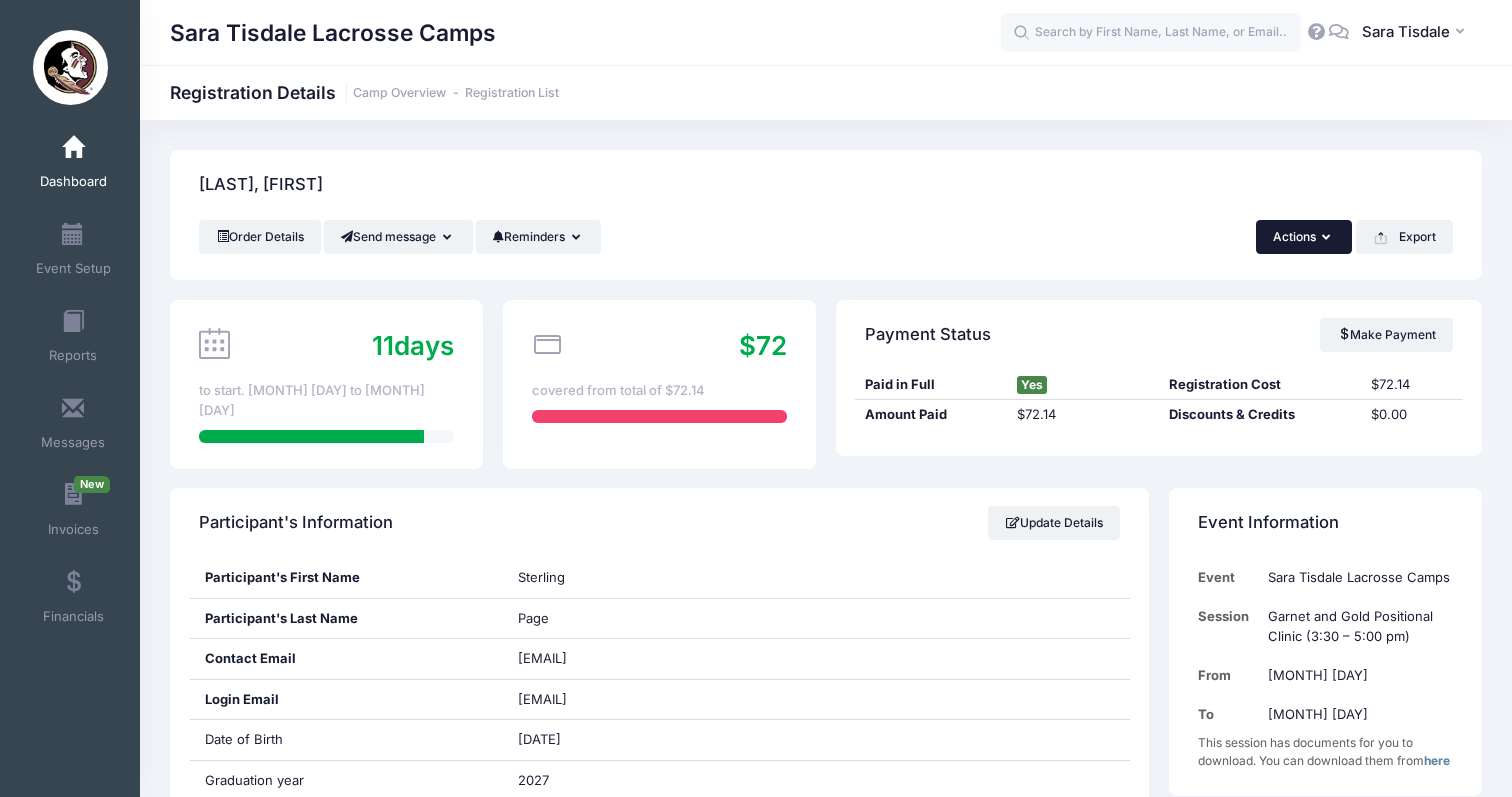 click on "Actions" at bounding box center [1304, 237] 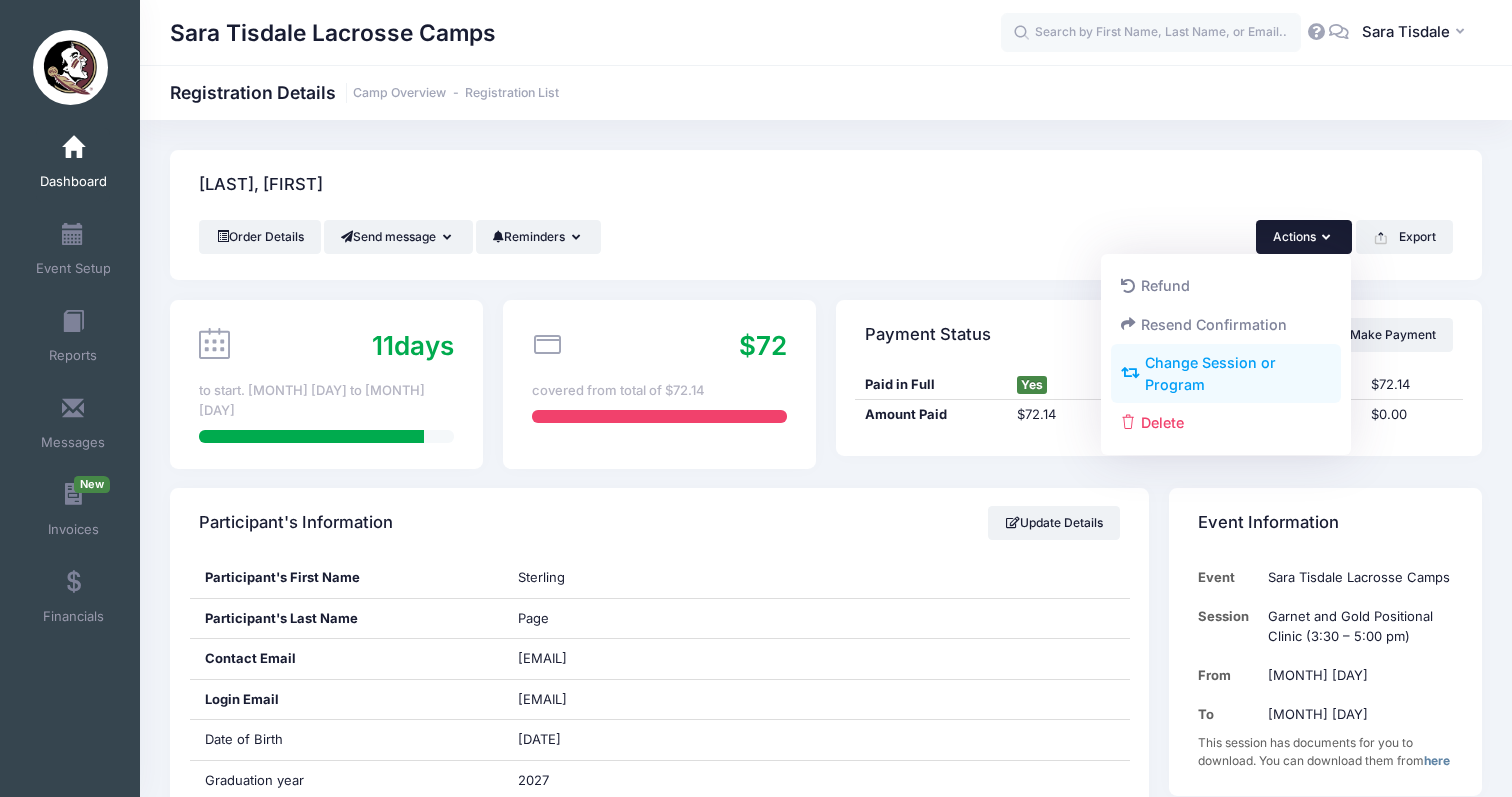 click on "Change Session or Program" at bounding box center (1226, 374) 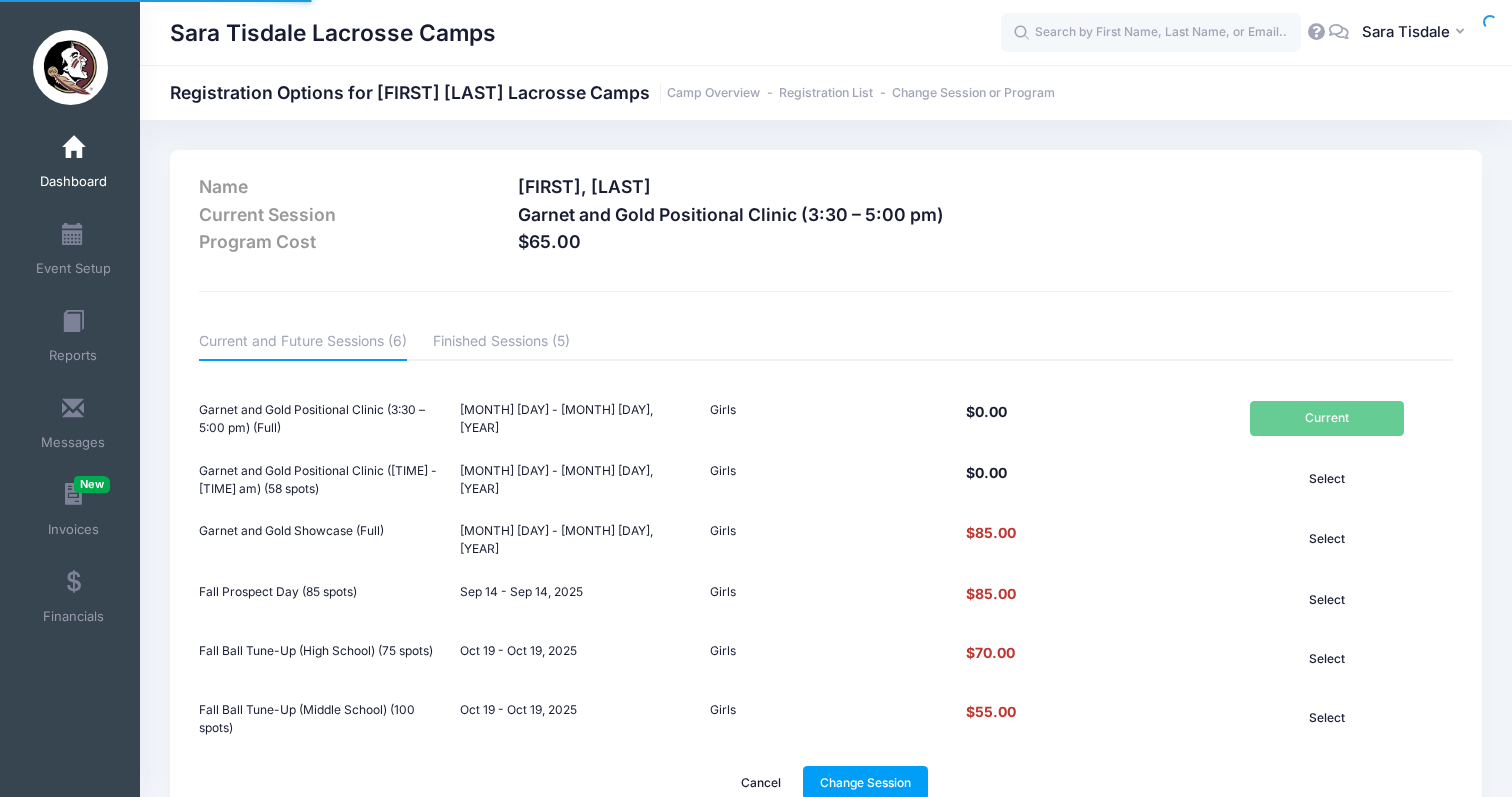 scroll, scrollTop: 0, scrollLeft: 0, axis: both 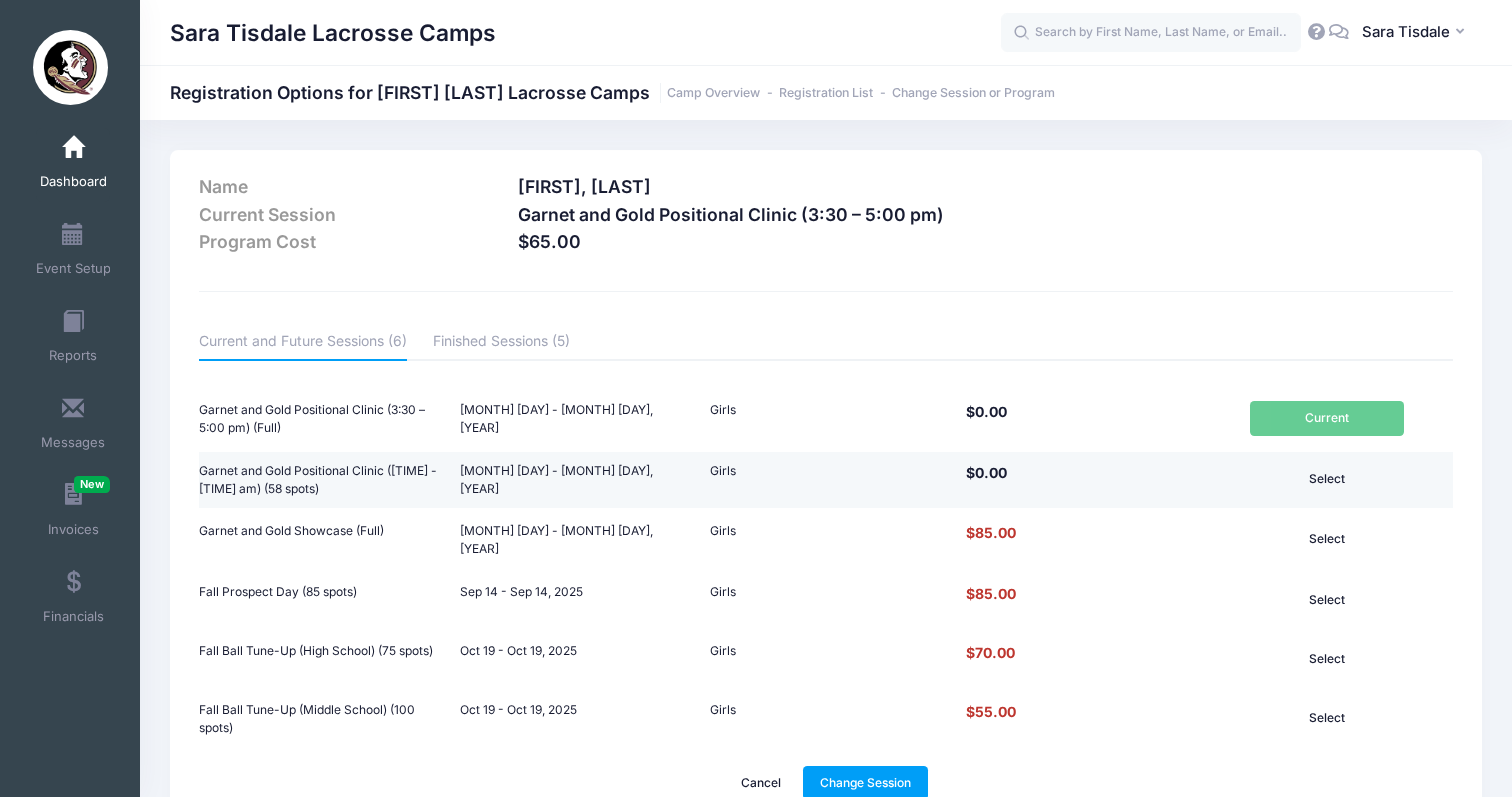click on "Select" at bounding box center (1327, 479) 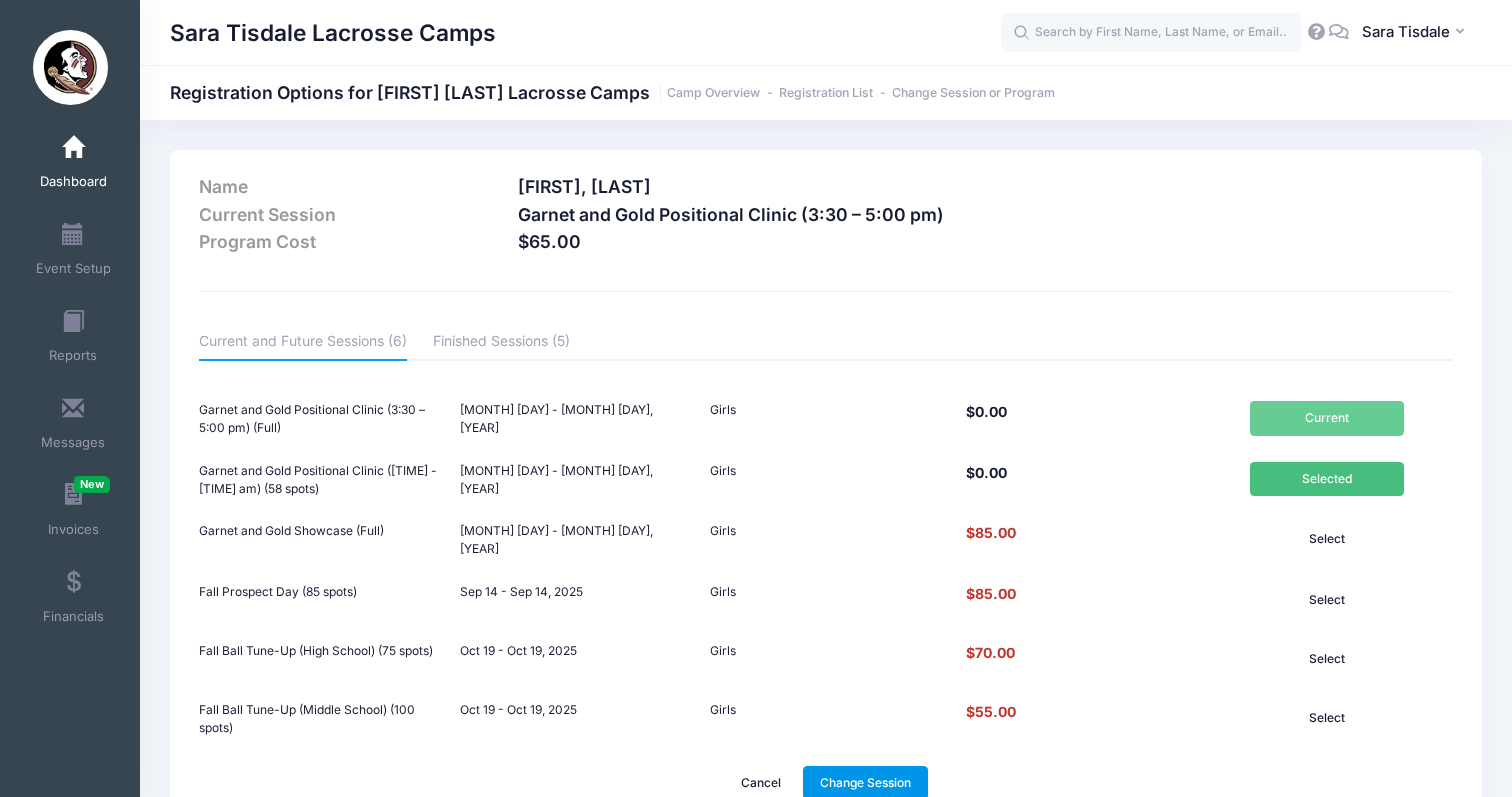 click on "Change Session" at bounding box center [866, 783] 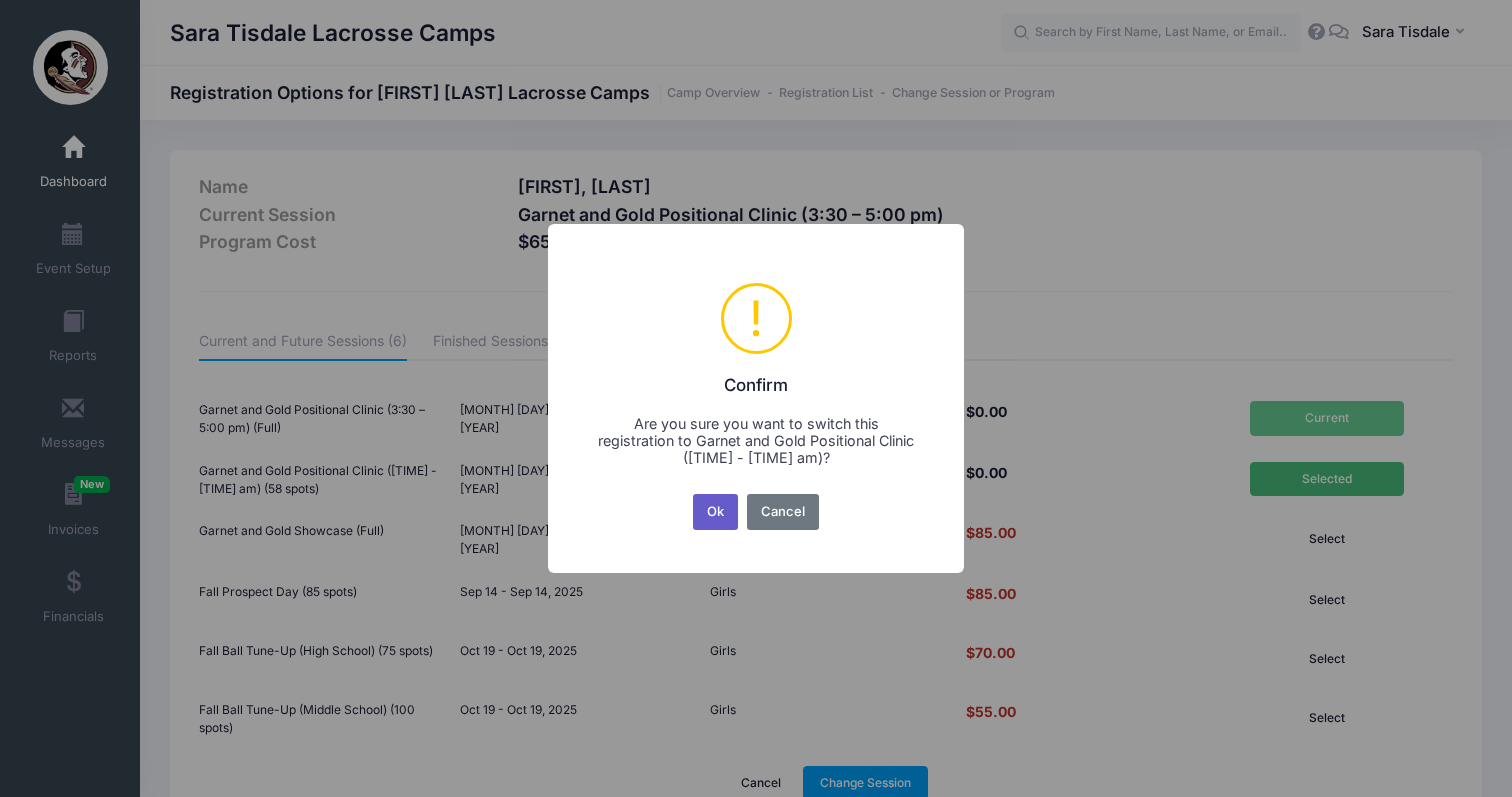 click on "Ok" at bounding box center (716, 512) 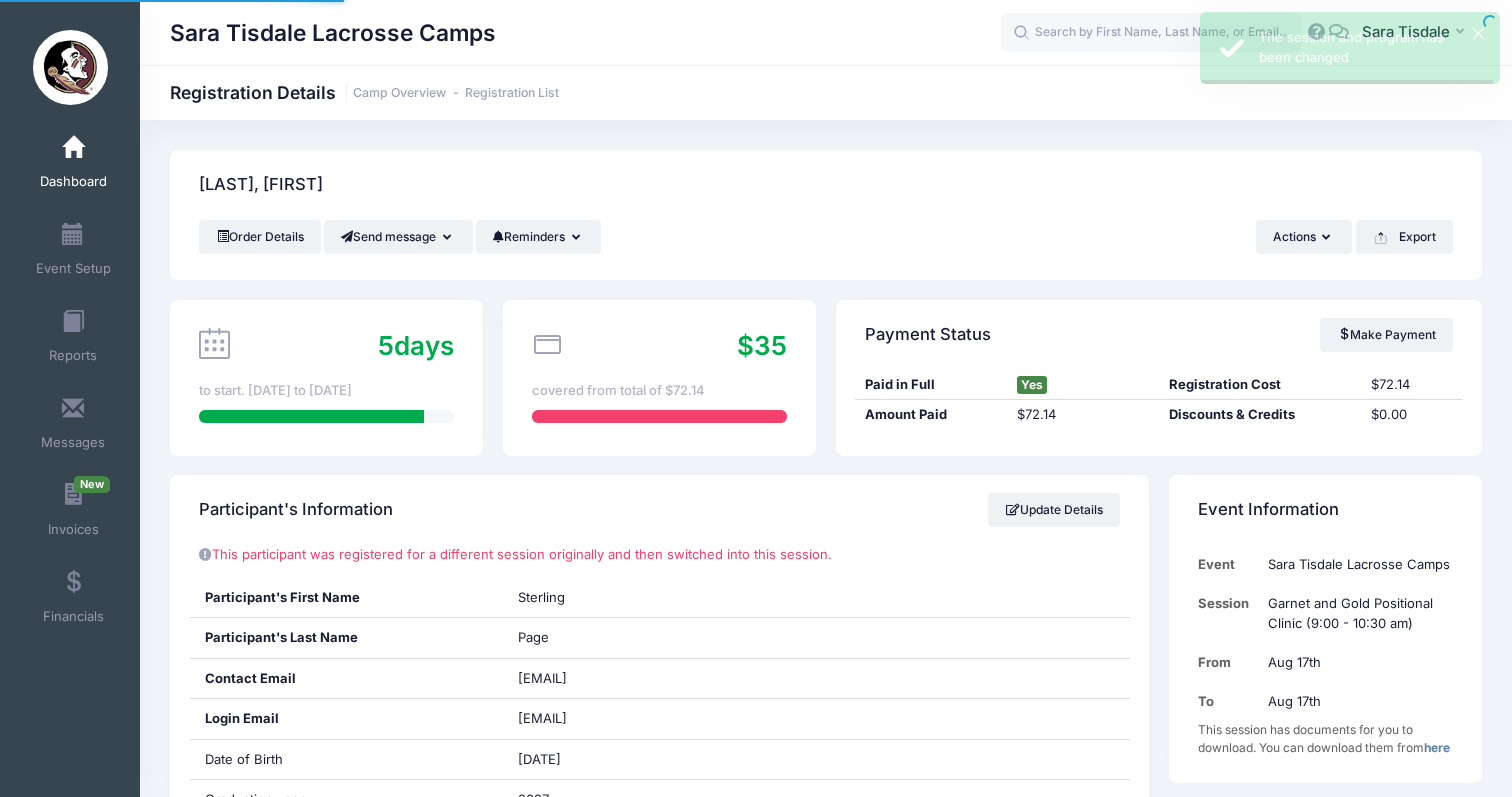 scroll, scrollTop: 0, scrollLeft: 0, axis: both 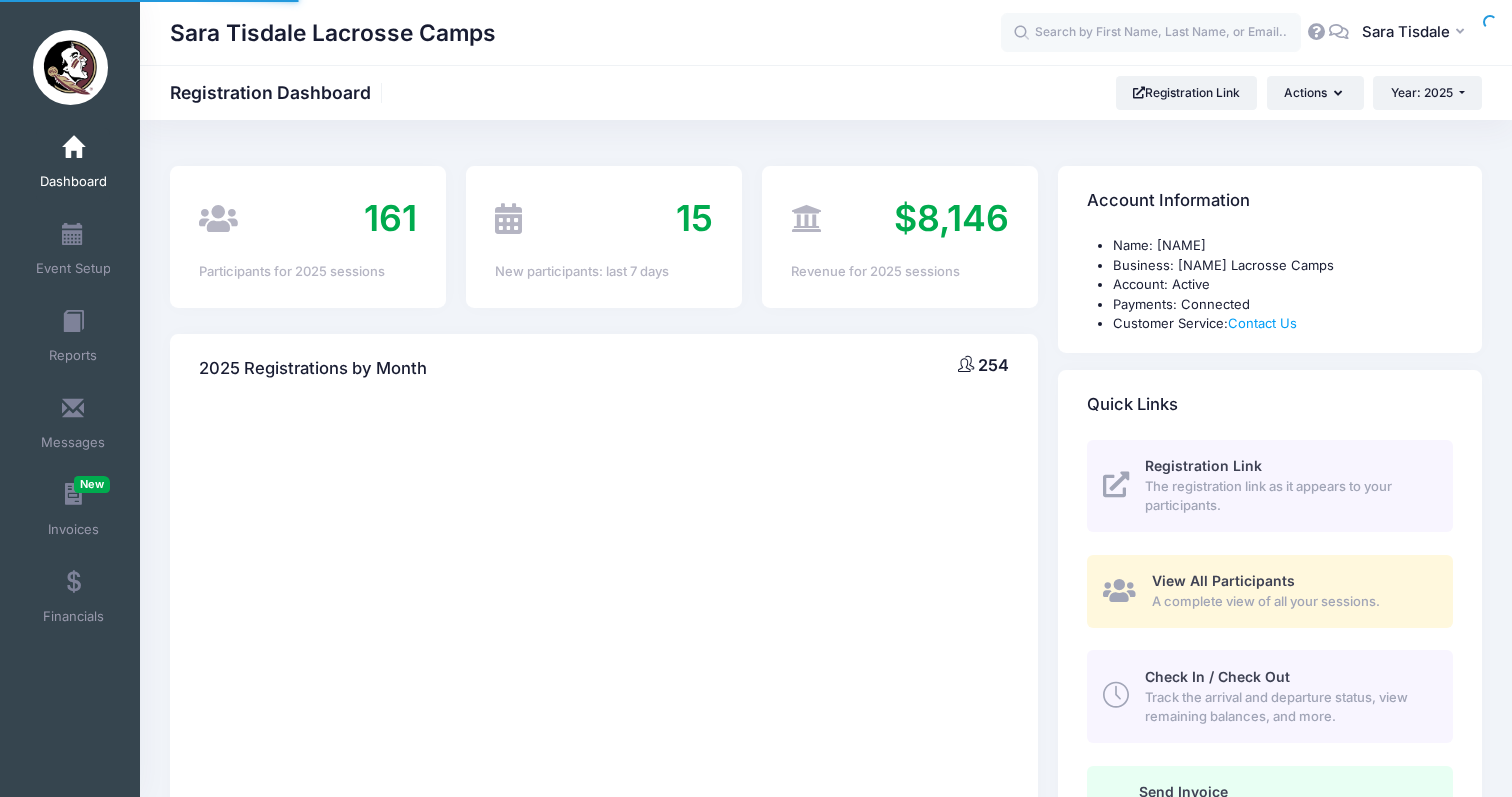 select 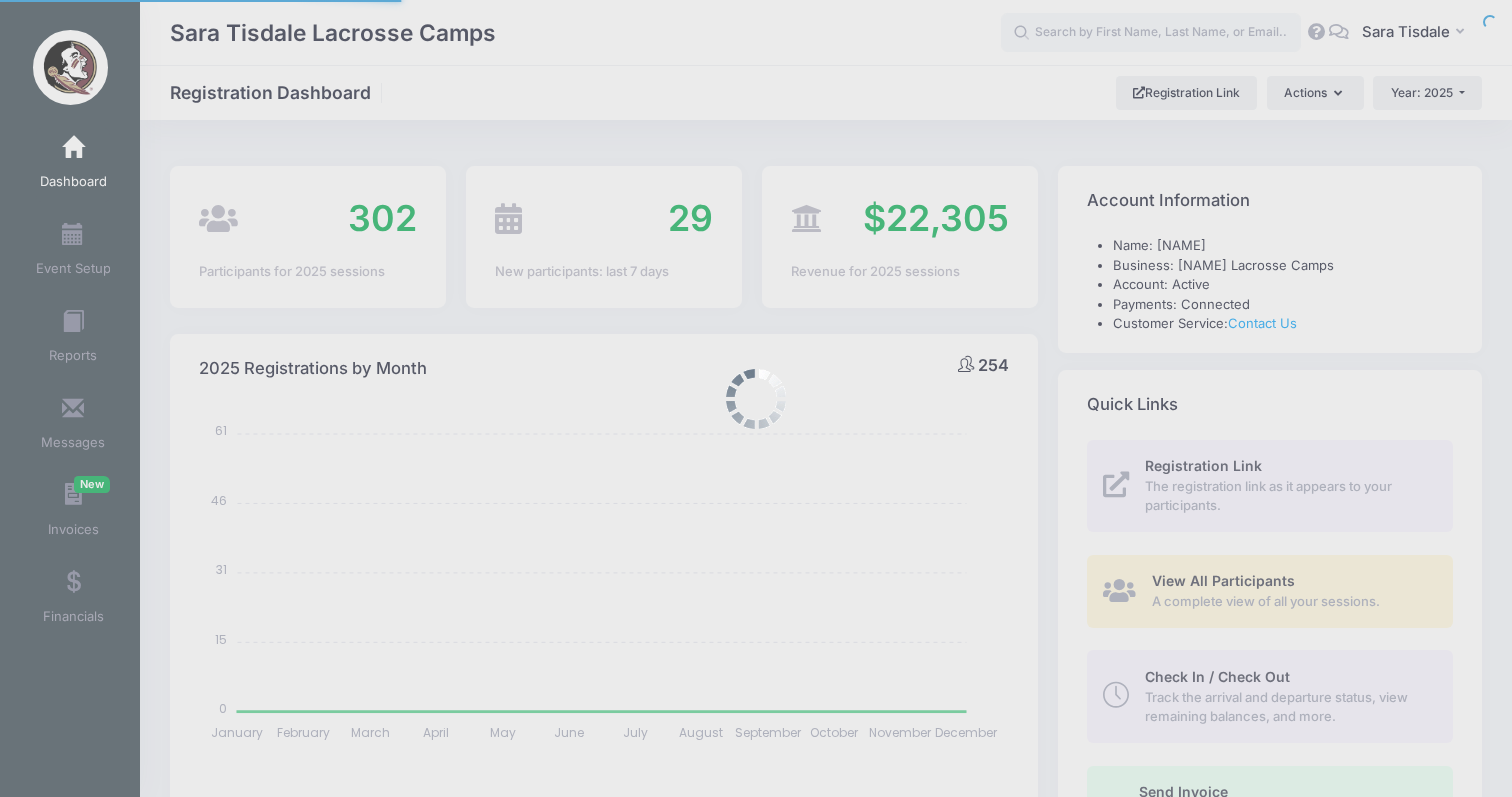 scroll, scrollTop: 0, scrollLeft: 0, axis: both 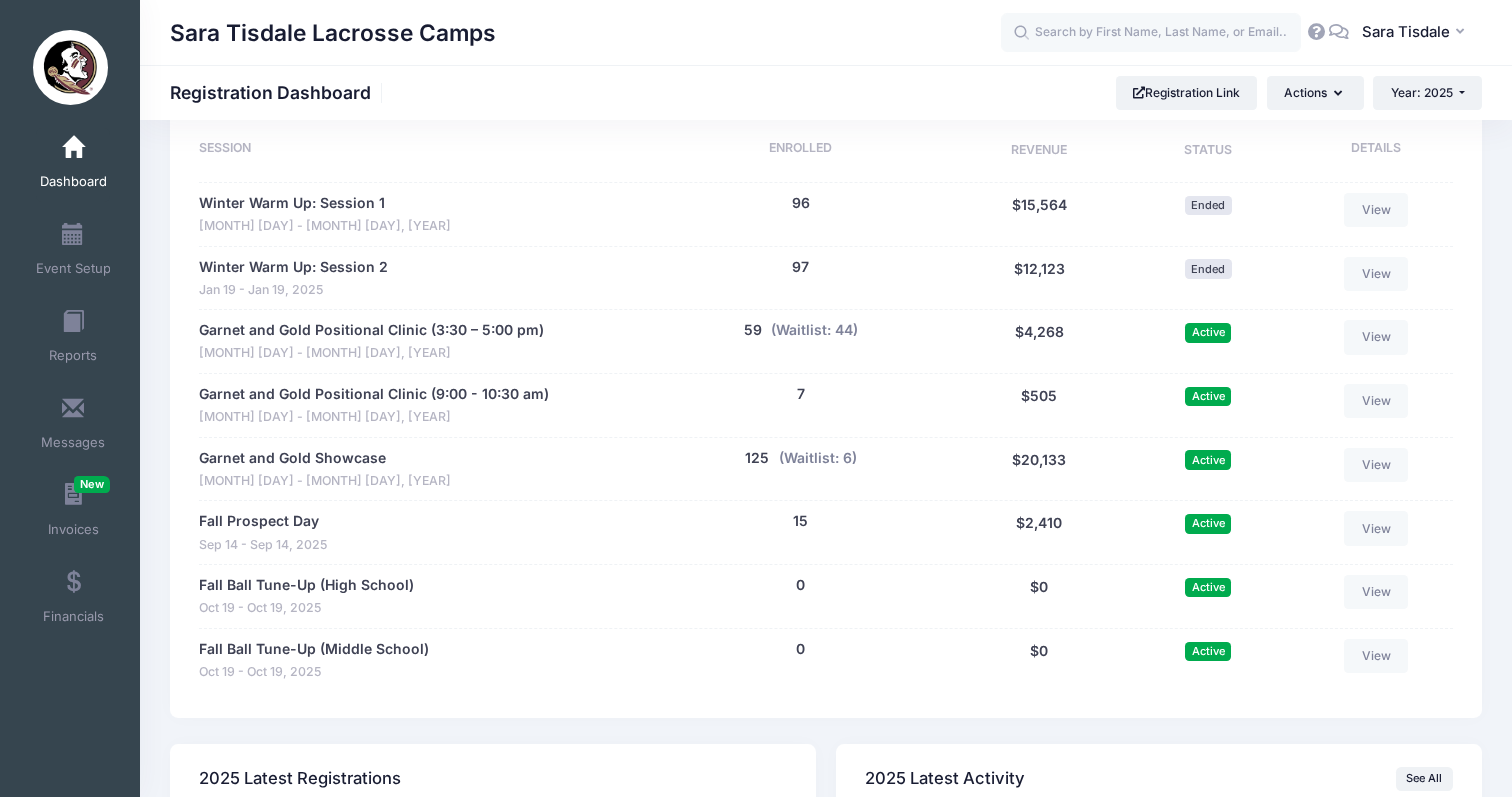 click on "125
(Waitlist: 6)" at bounding box center (801, 469) 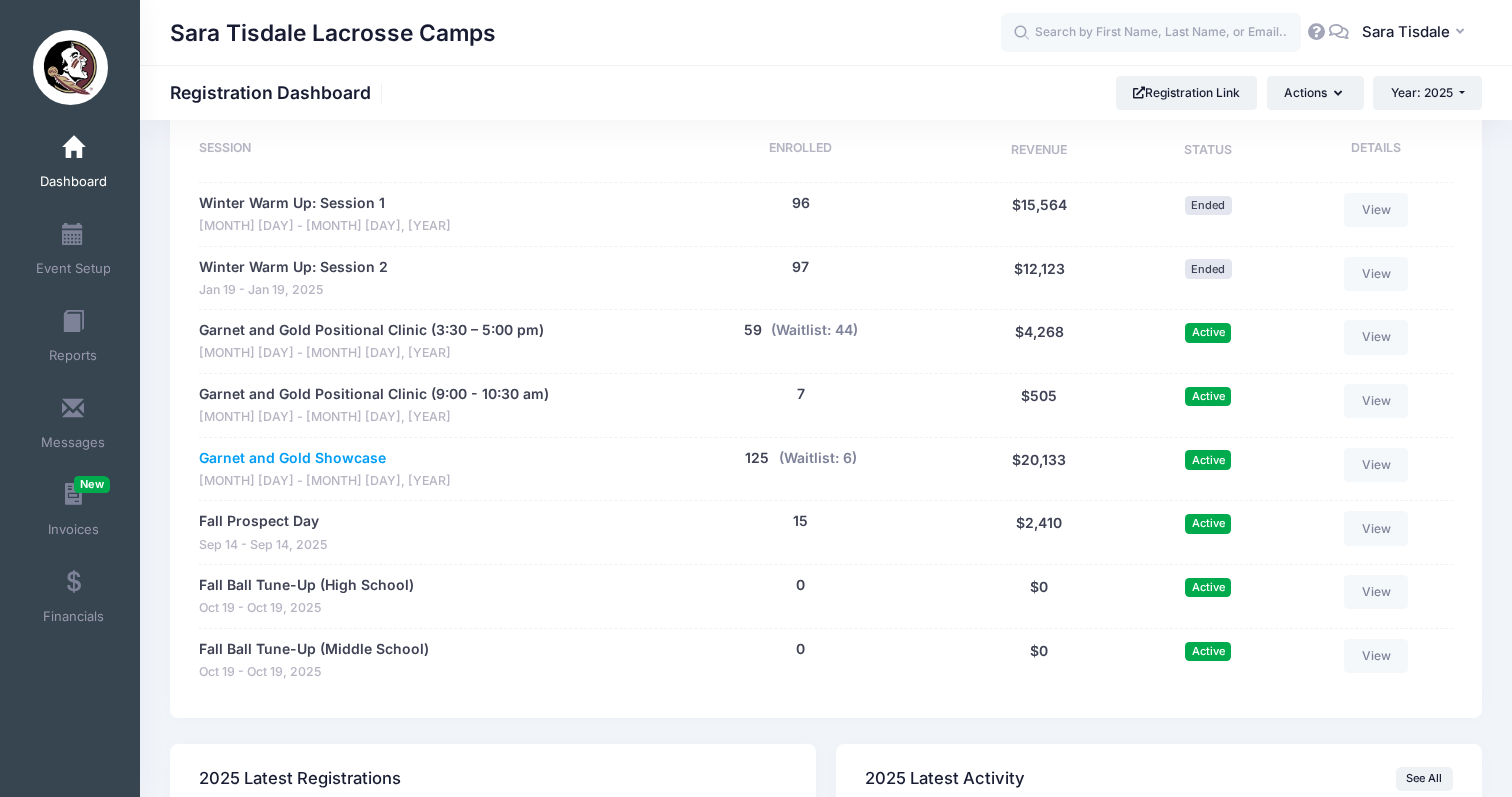 click on "Garnet and Gold Showcase" at bounding box center (292, 458) 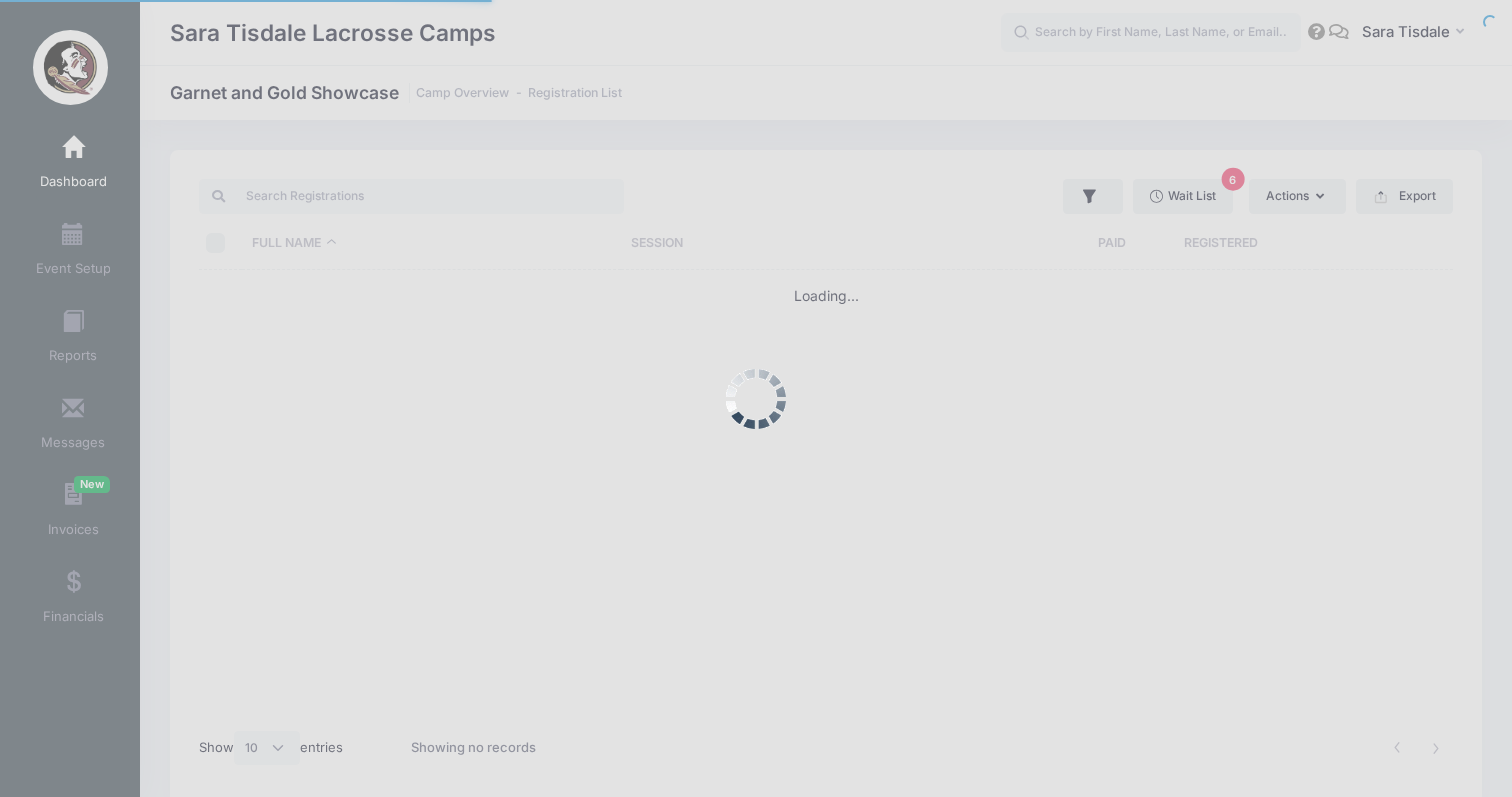 select on "10" 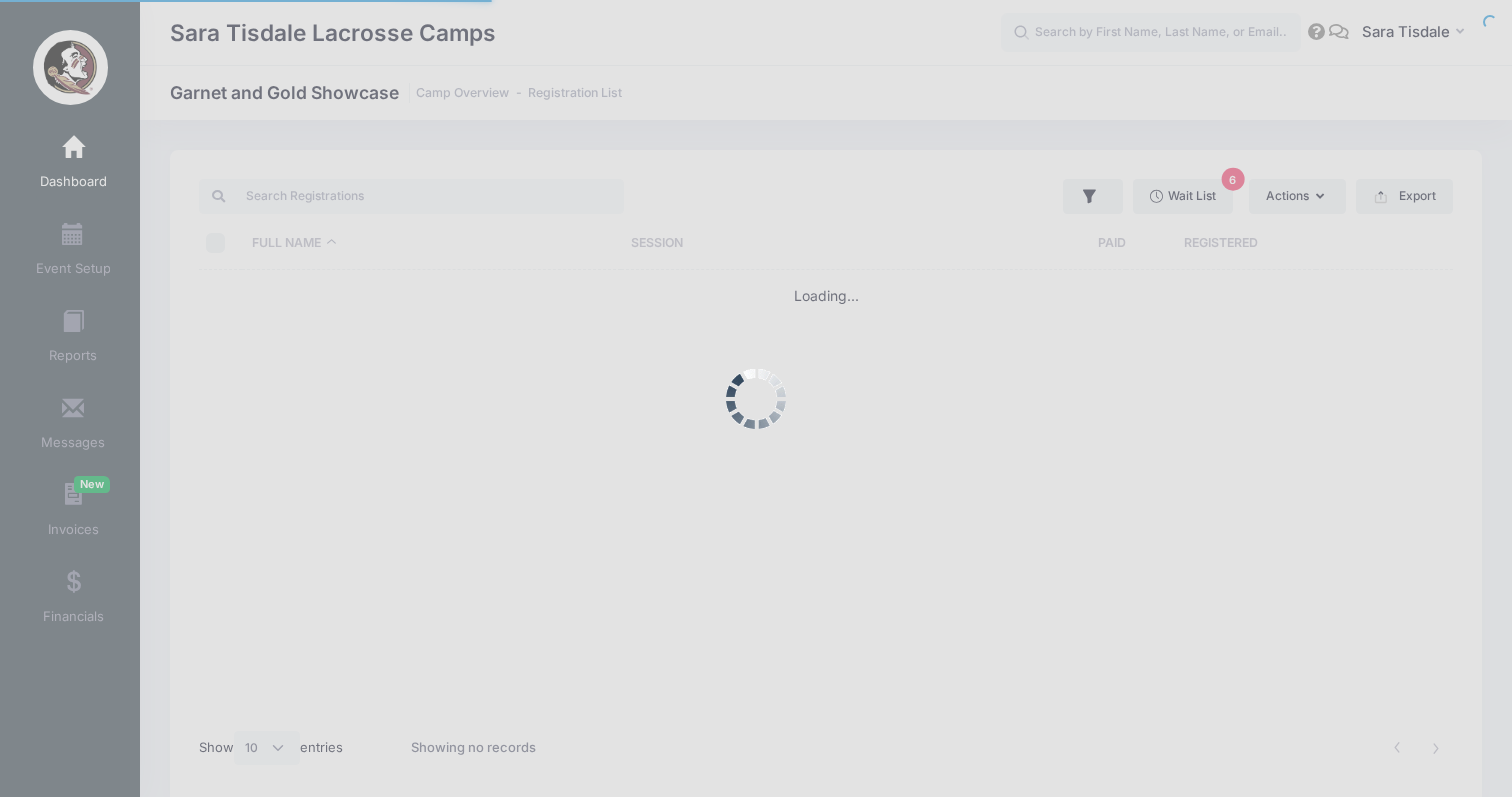scroll, scrollTop: 0, scrollLeft: 0, axis: both 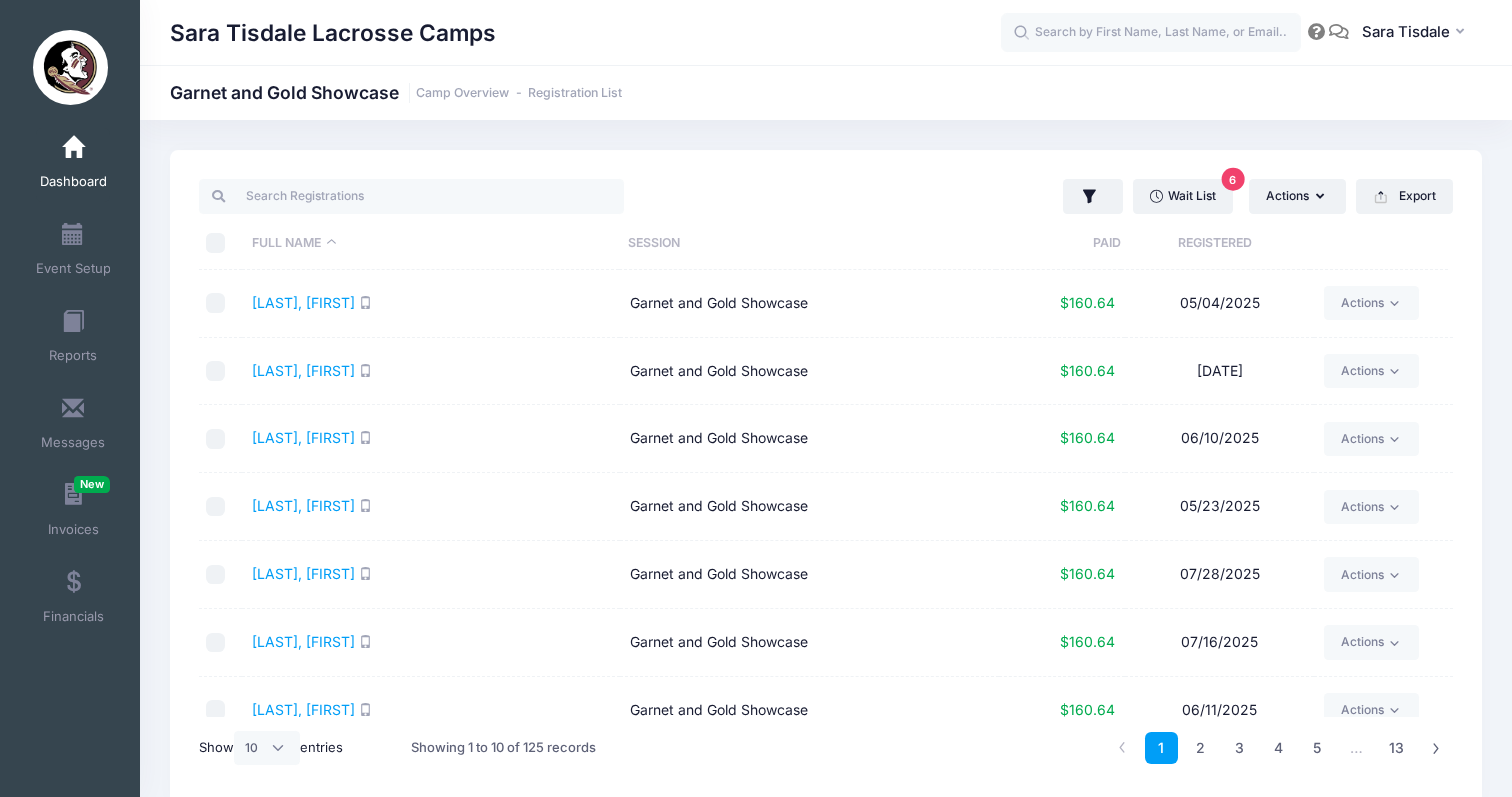 click on "Wait List
6" at bounding box center (1183, 196) 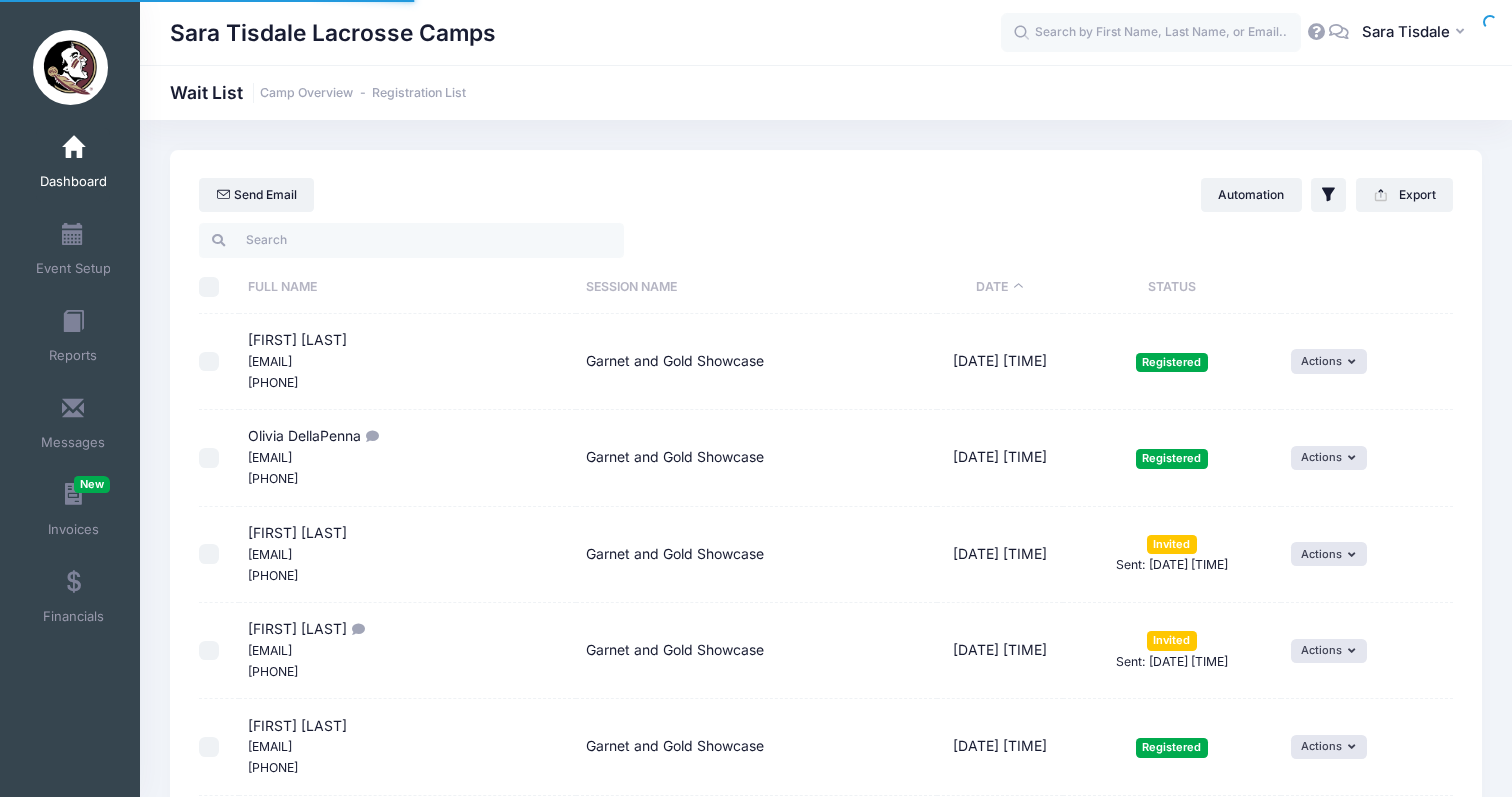 select on "50" 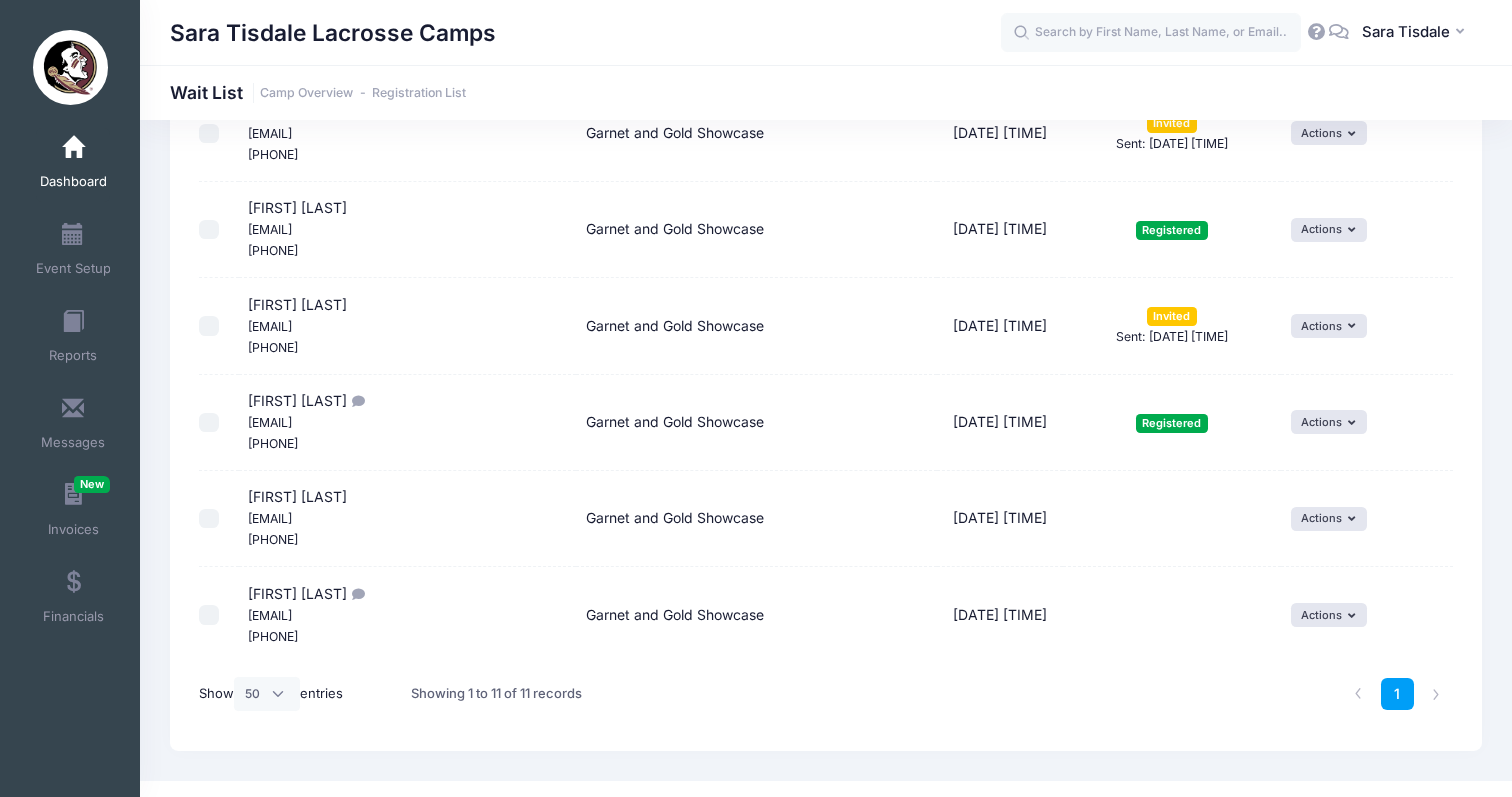 scroll, scrollTop: 709, scrollLeft: 0, axis: vertical 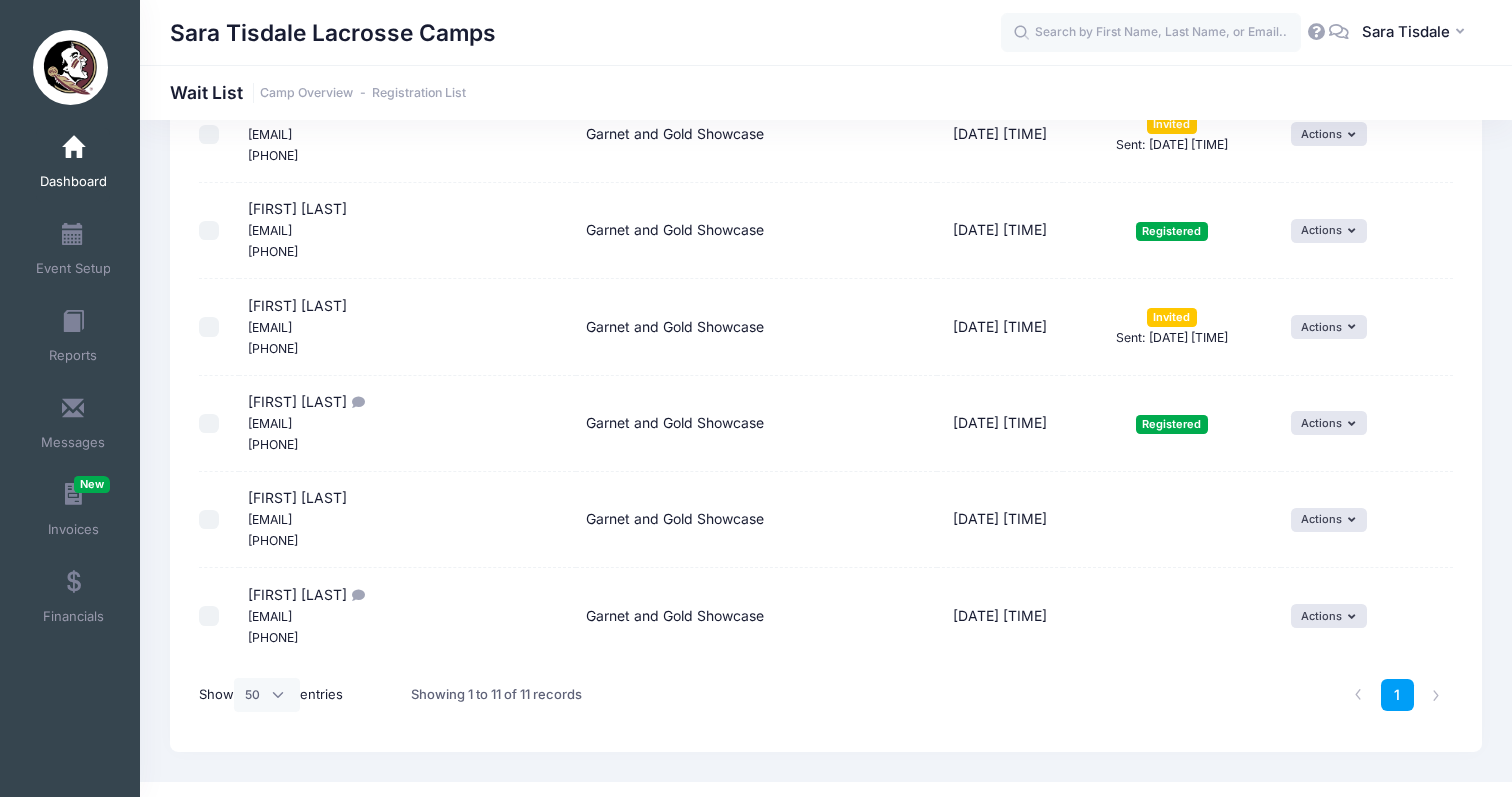 click on "Pending" at bounding box center [1172, 520] 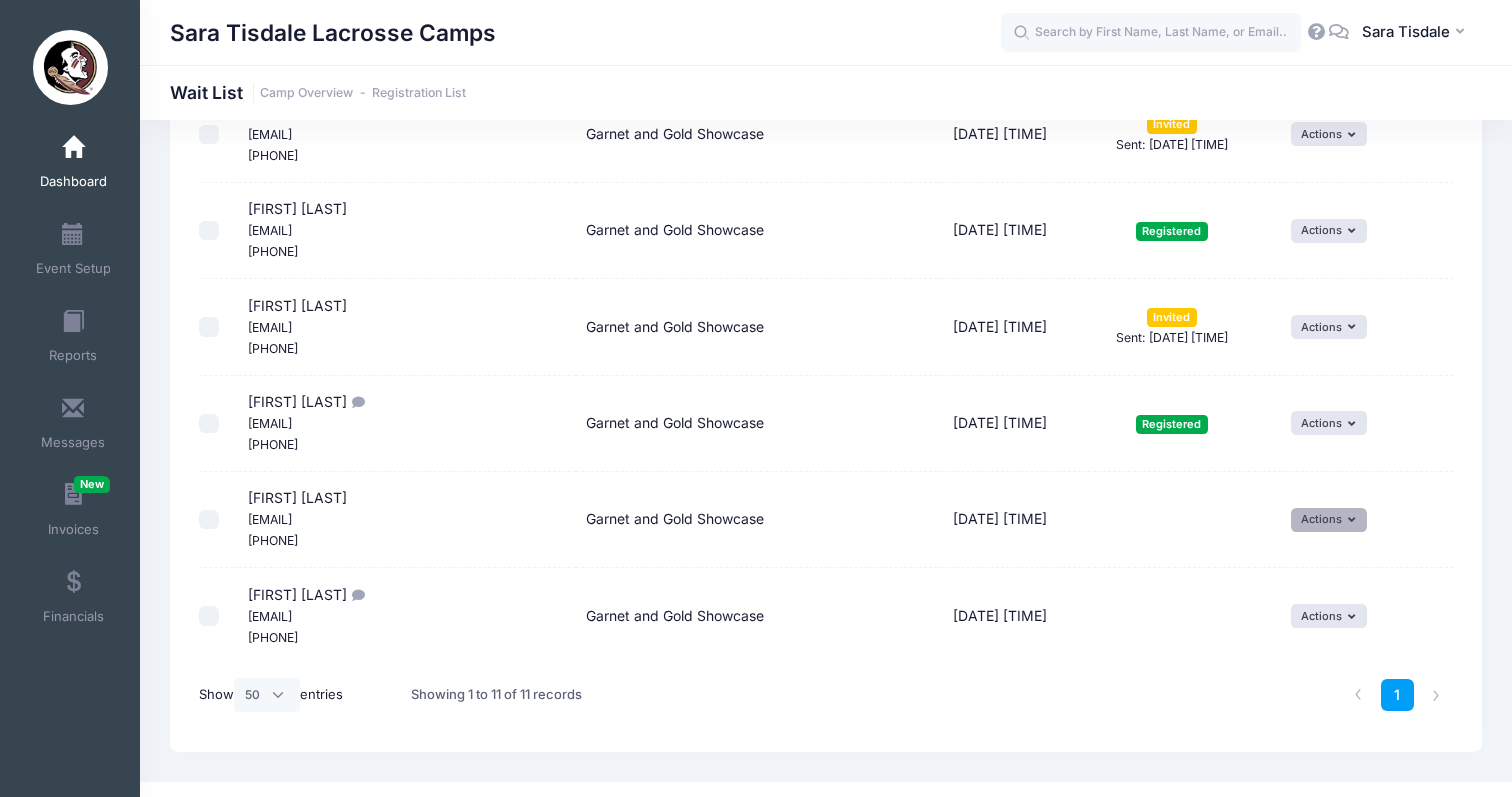 click on "Actions" at bounding box center [1329, 520] 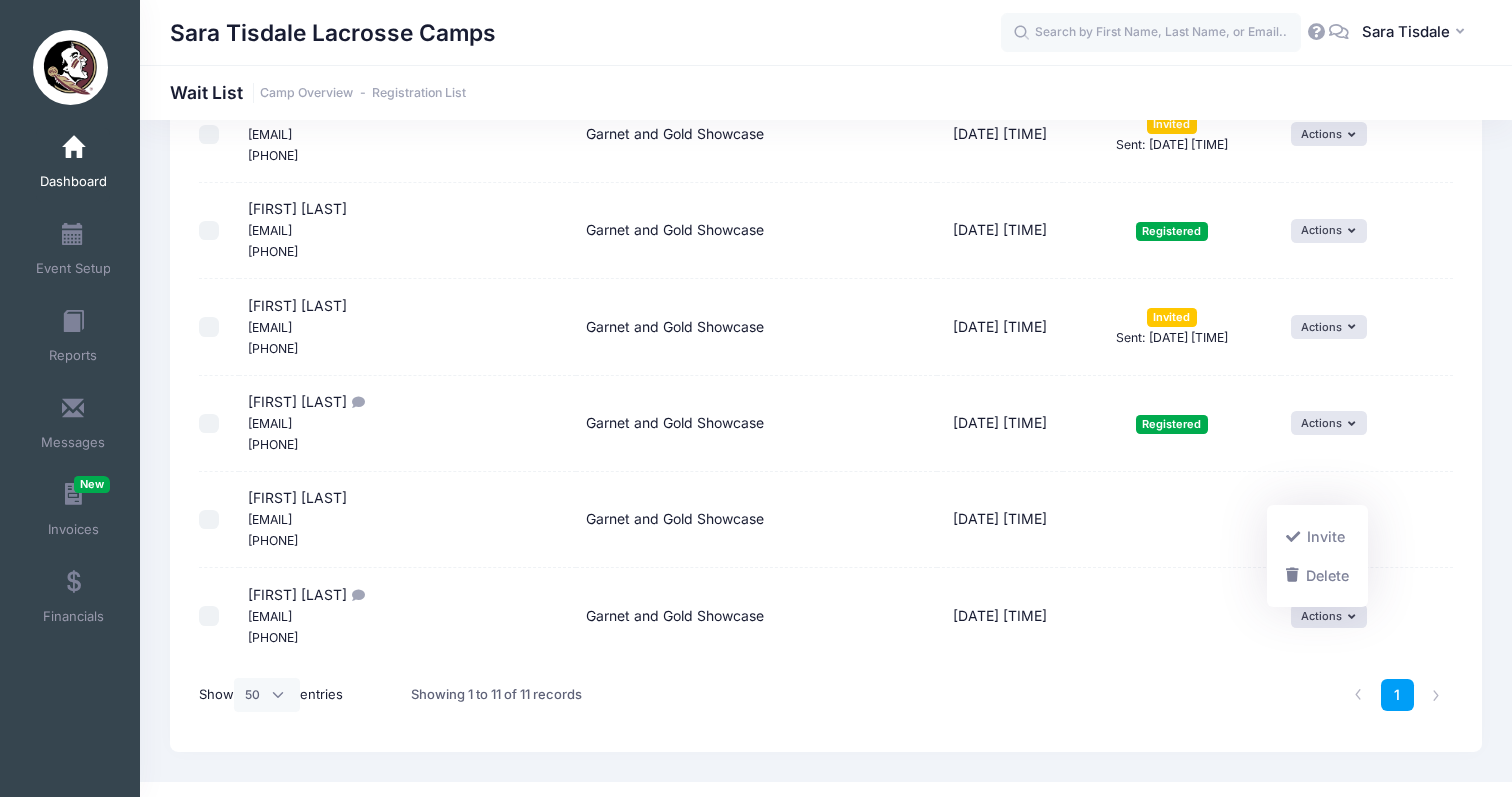 click on "Pending" at bounding box center (1172, 615) 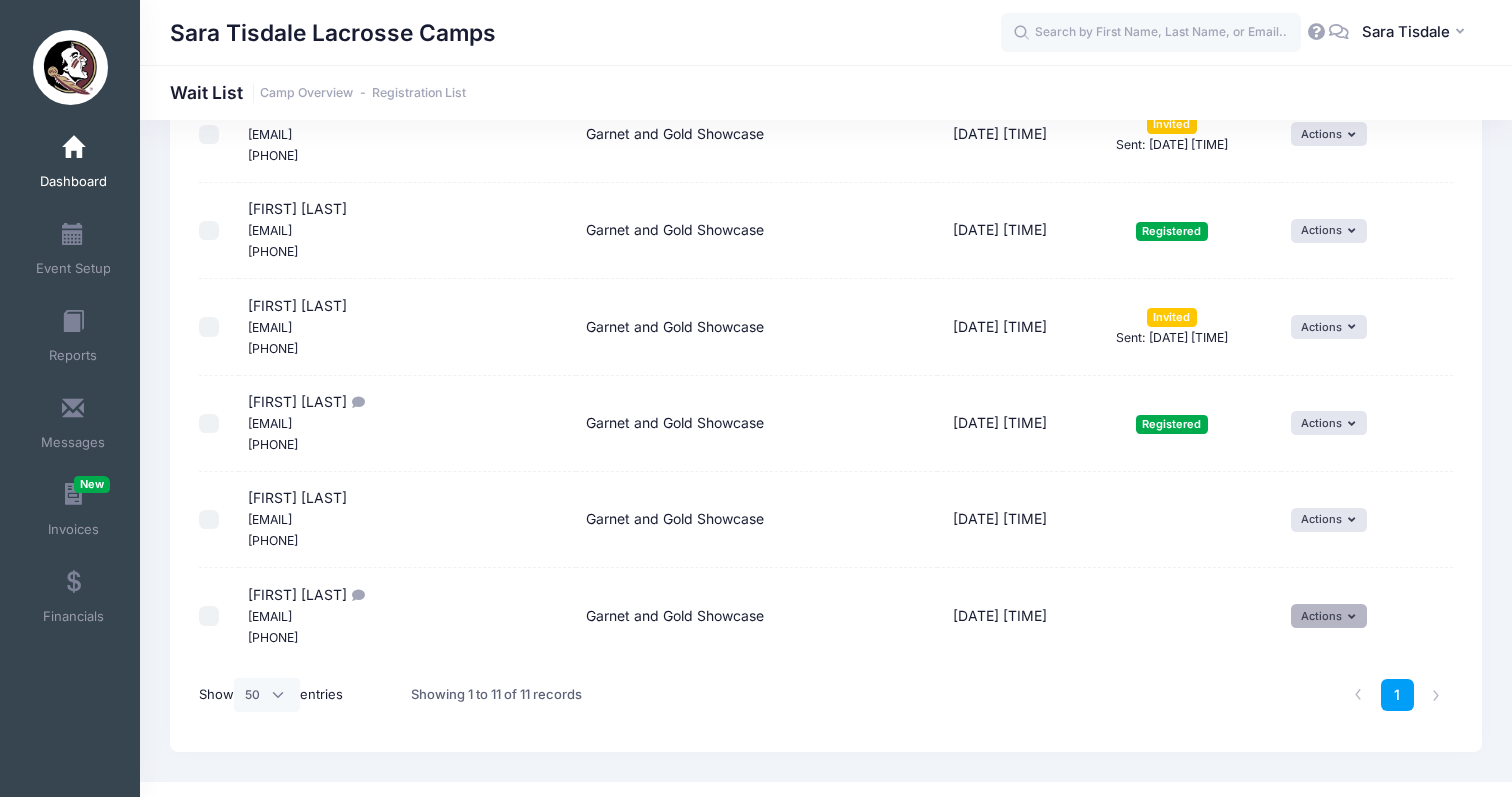 click on "Actions" at bounding box center (1329, 616) 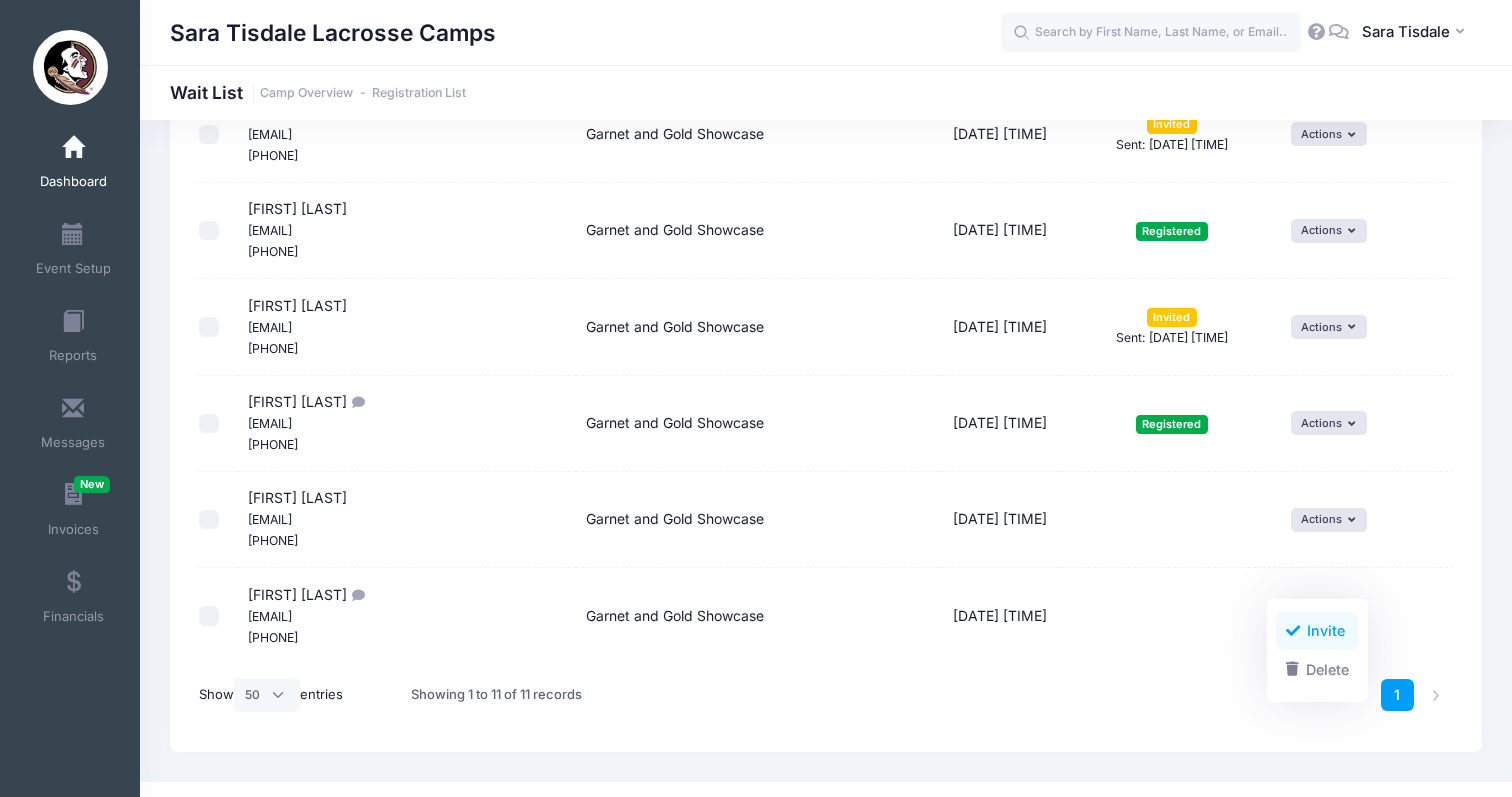 click on "Invite" at bounding box center [1317, 631] 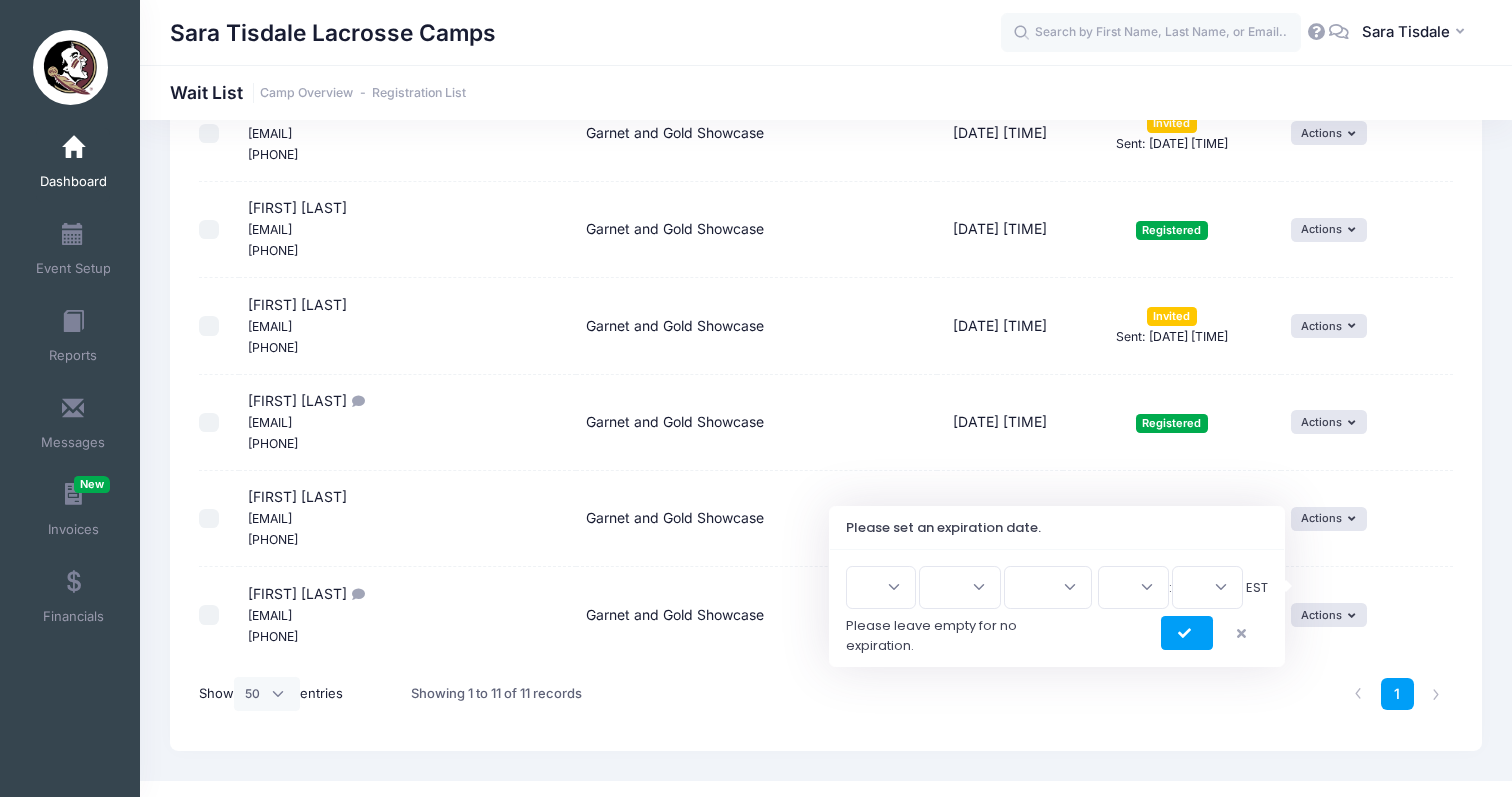 scroll, scrollTop: 709, scrollLeft: 0, axis: vertical 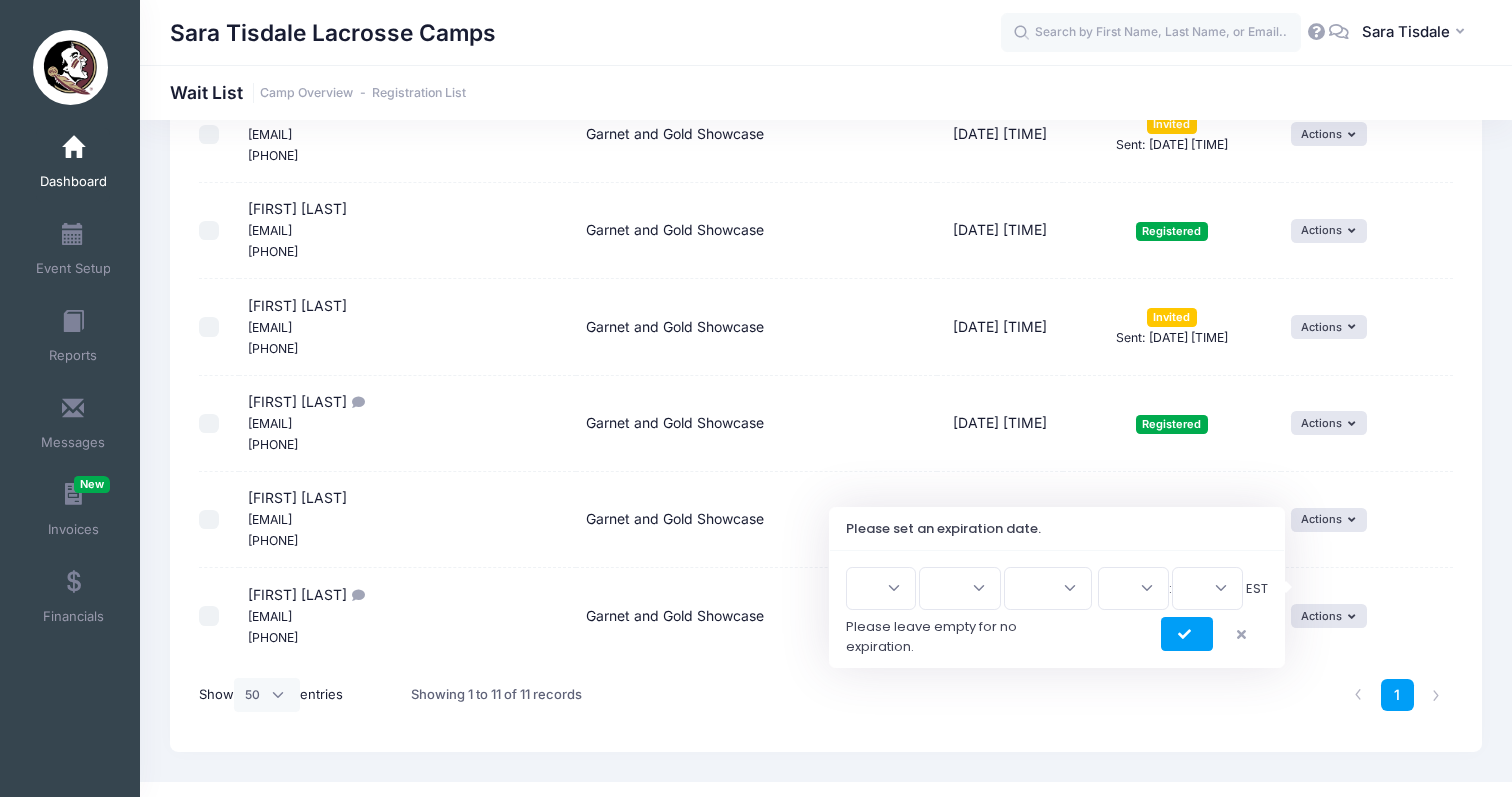 click on "Pending" at bounding box center (1172, 520) 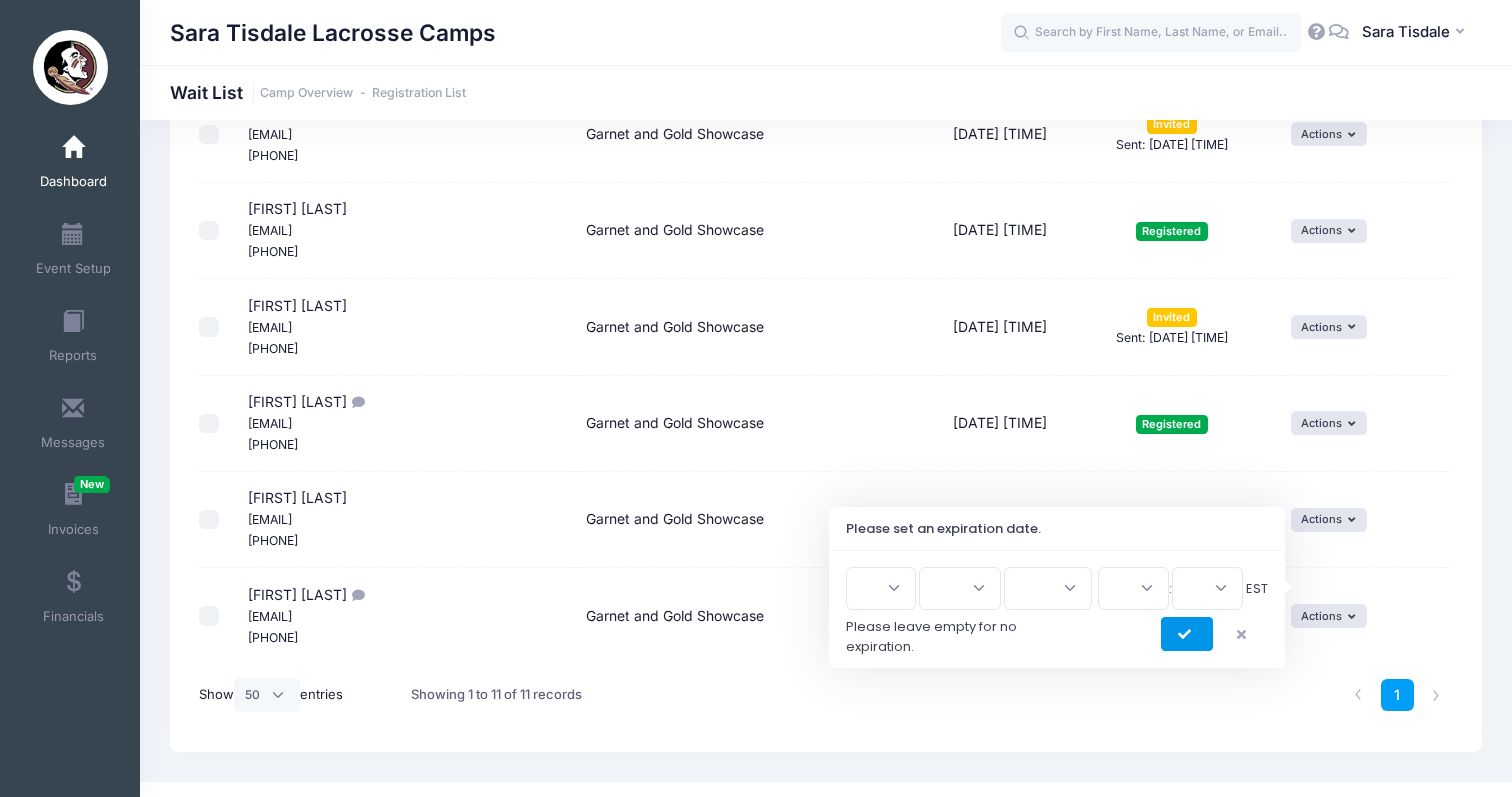 click at bounding box center (1187, 635) 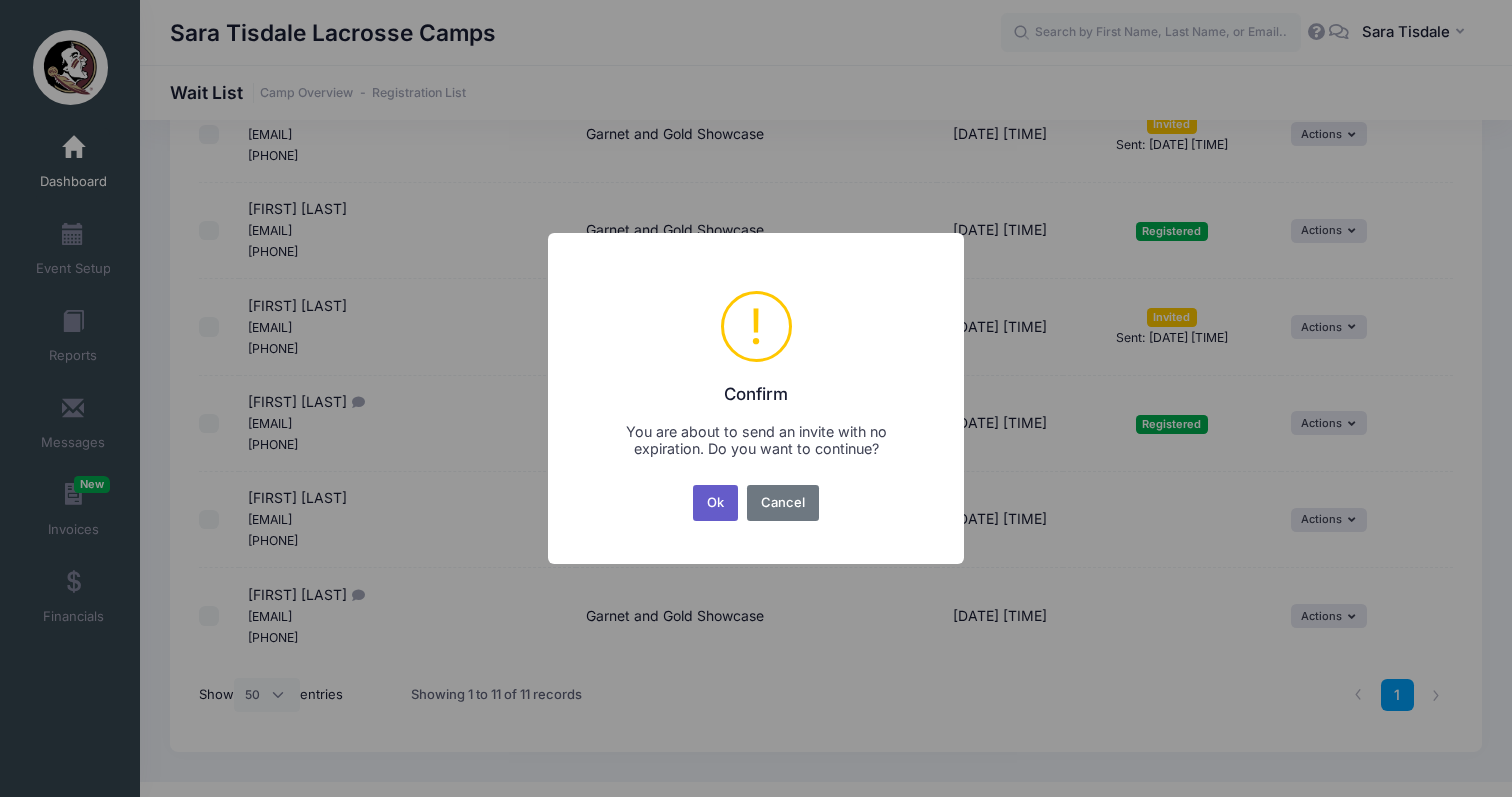 click on "Ok" at bounding box center (716, 503) 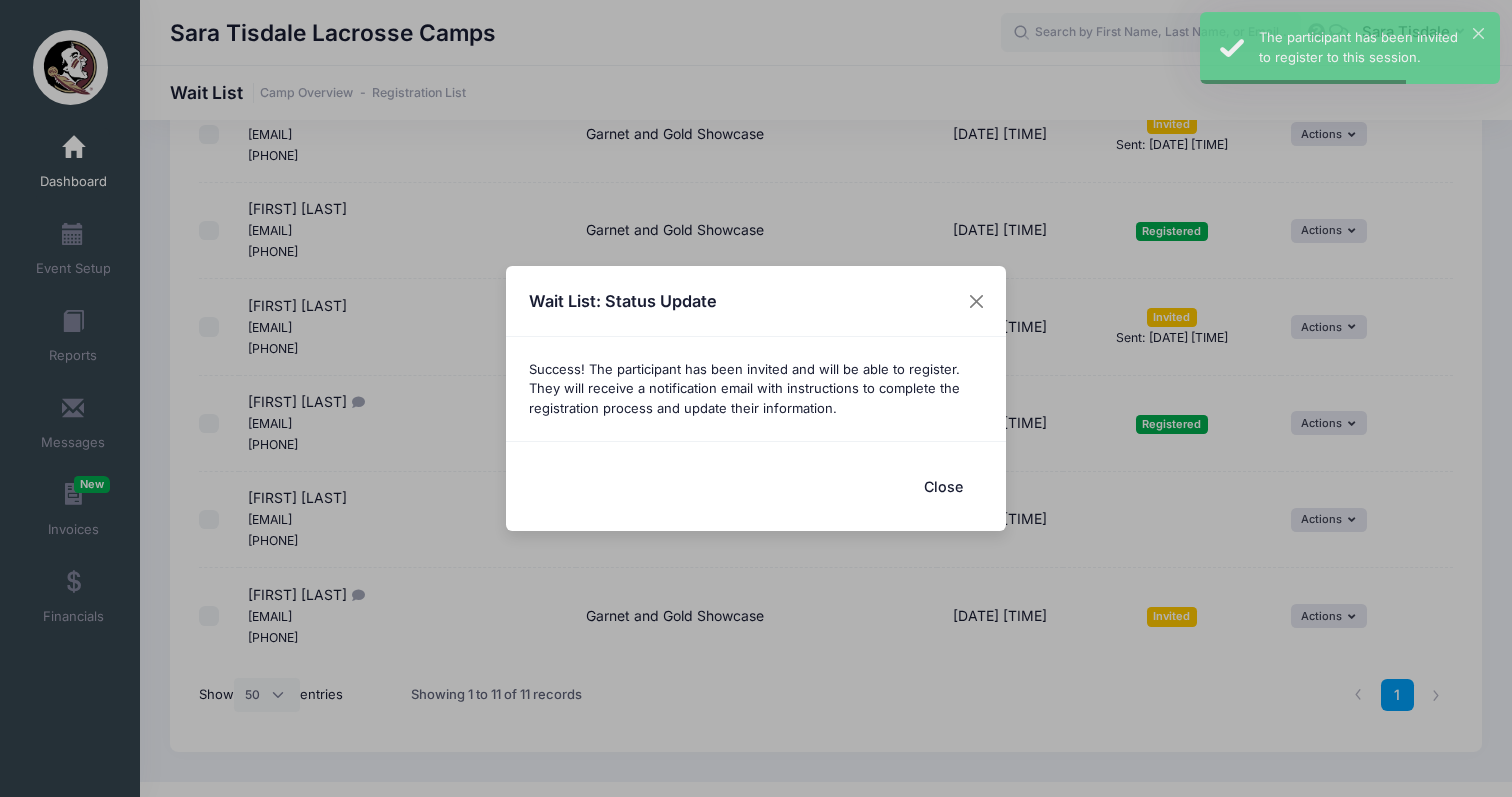 click on "Close" at bounding box center [943, 486] 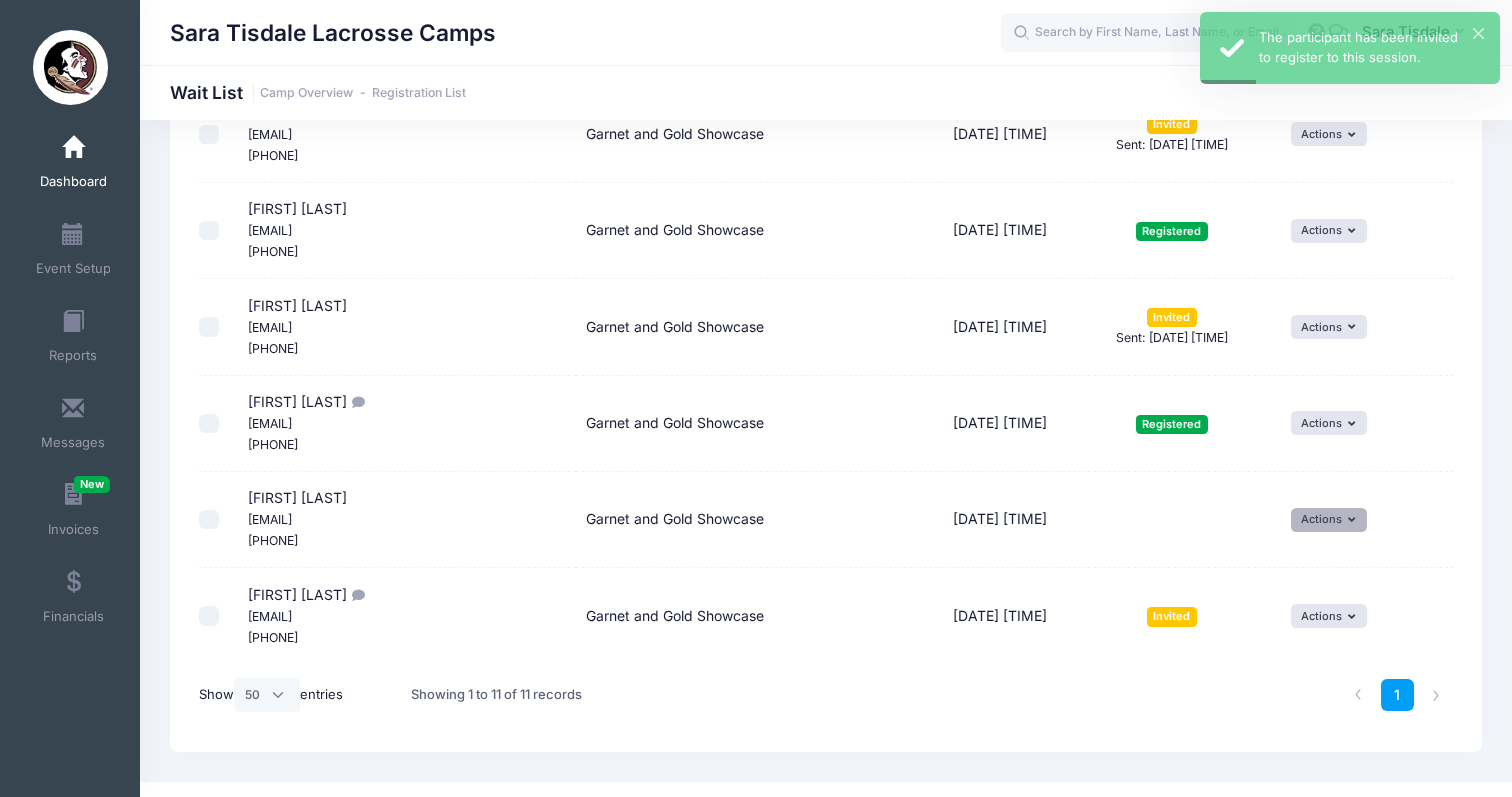 click on "Actions" at bounding box center (1329, 520) 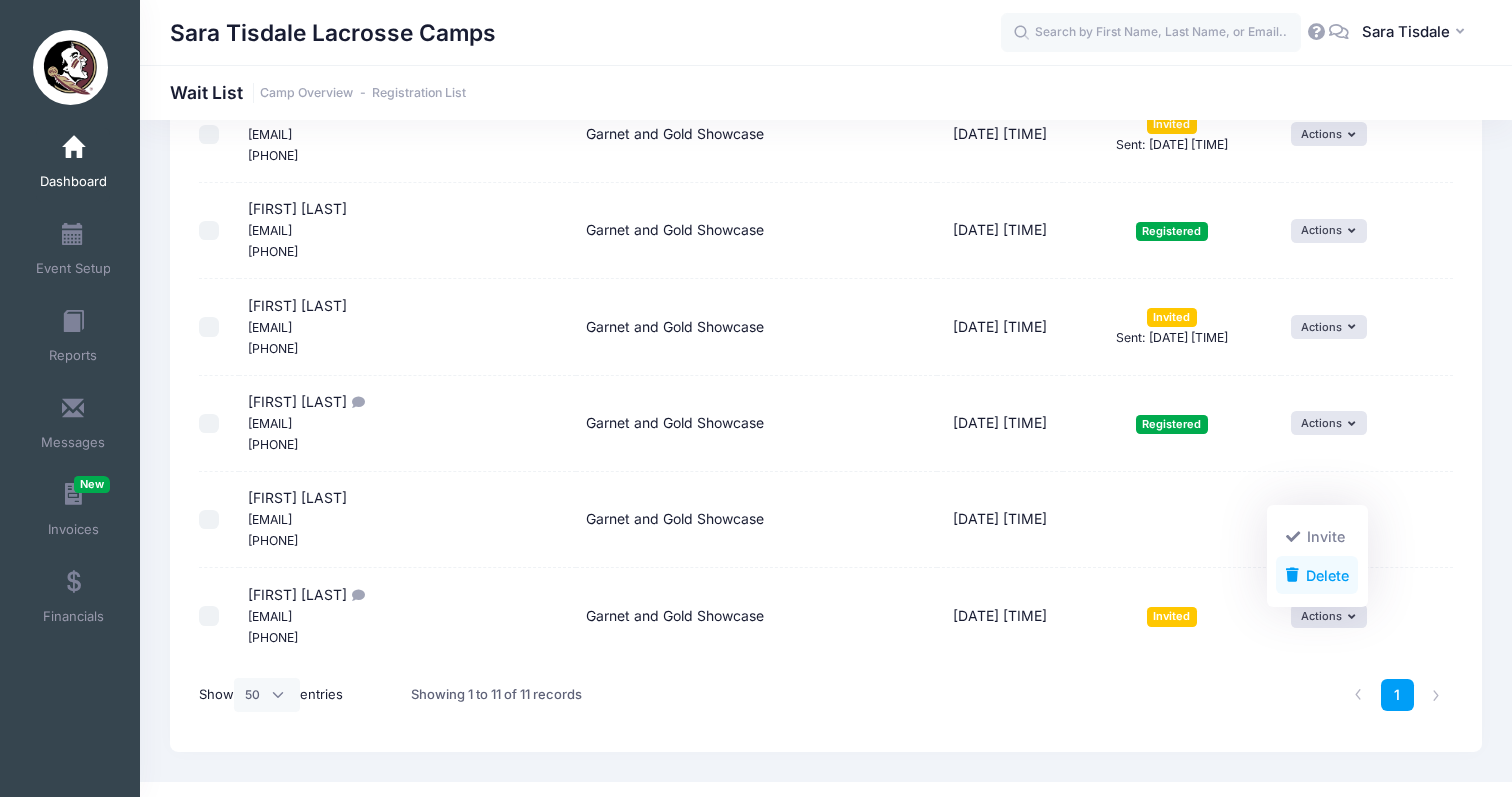 click on "Delete" at bounding box center (1317, 575) 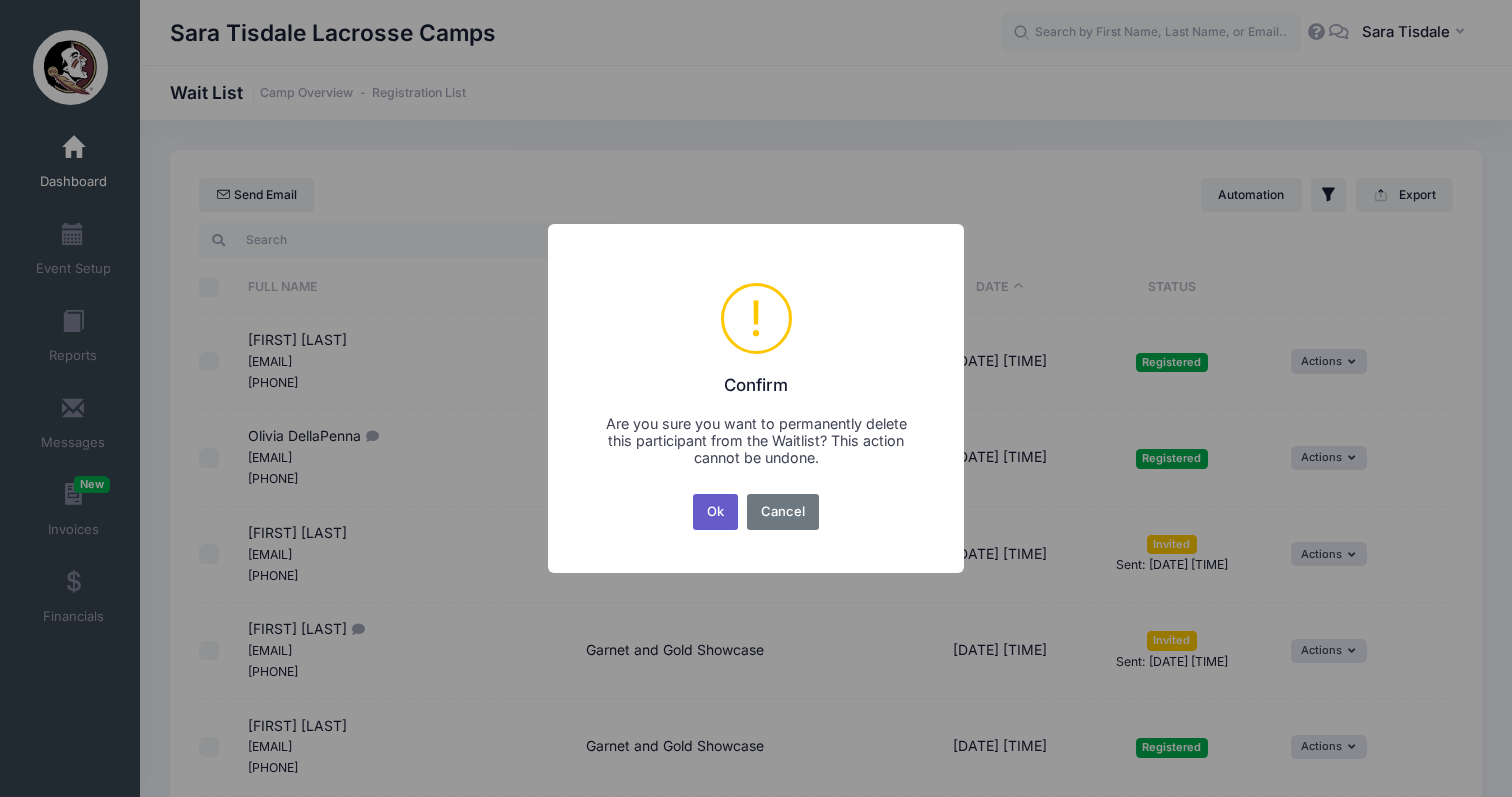 click on "Ok" at bounding box center (716, 512) 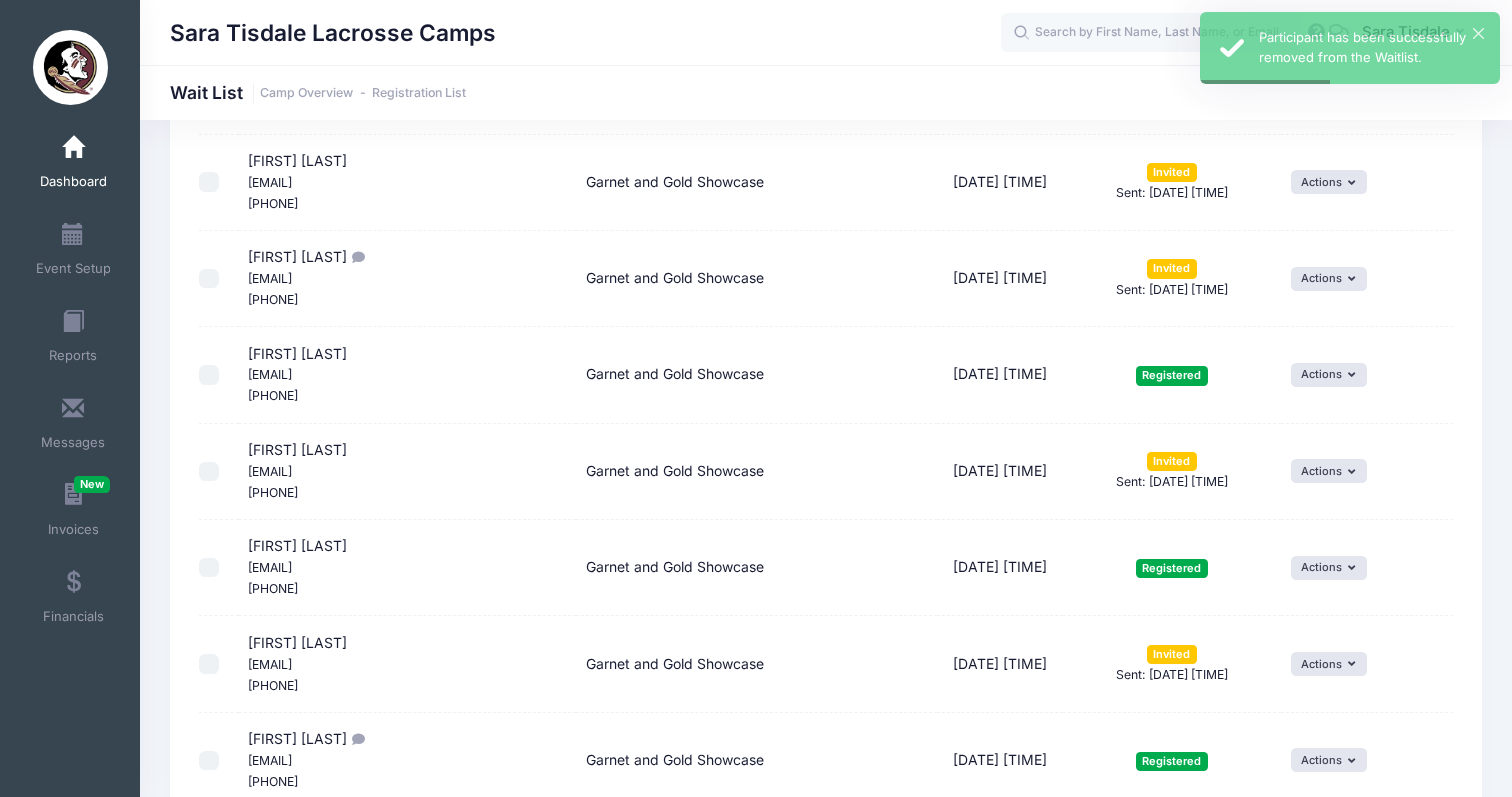 scroll, scrollTop: 374, scrollLeft: 0, axis: vertical 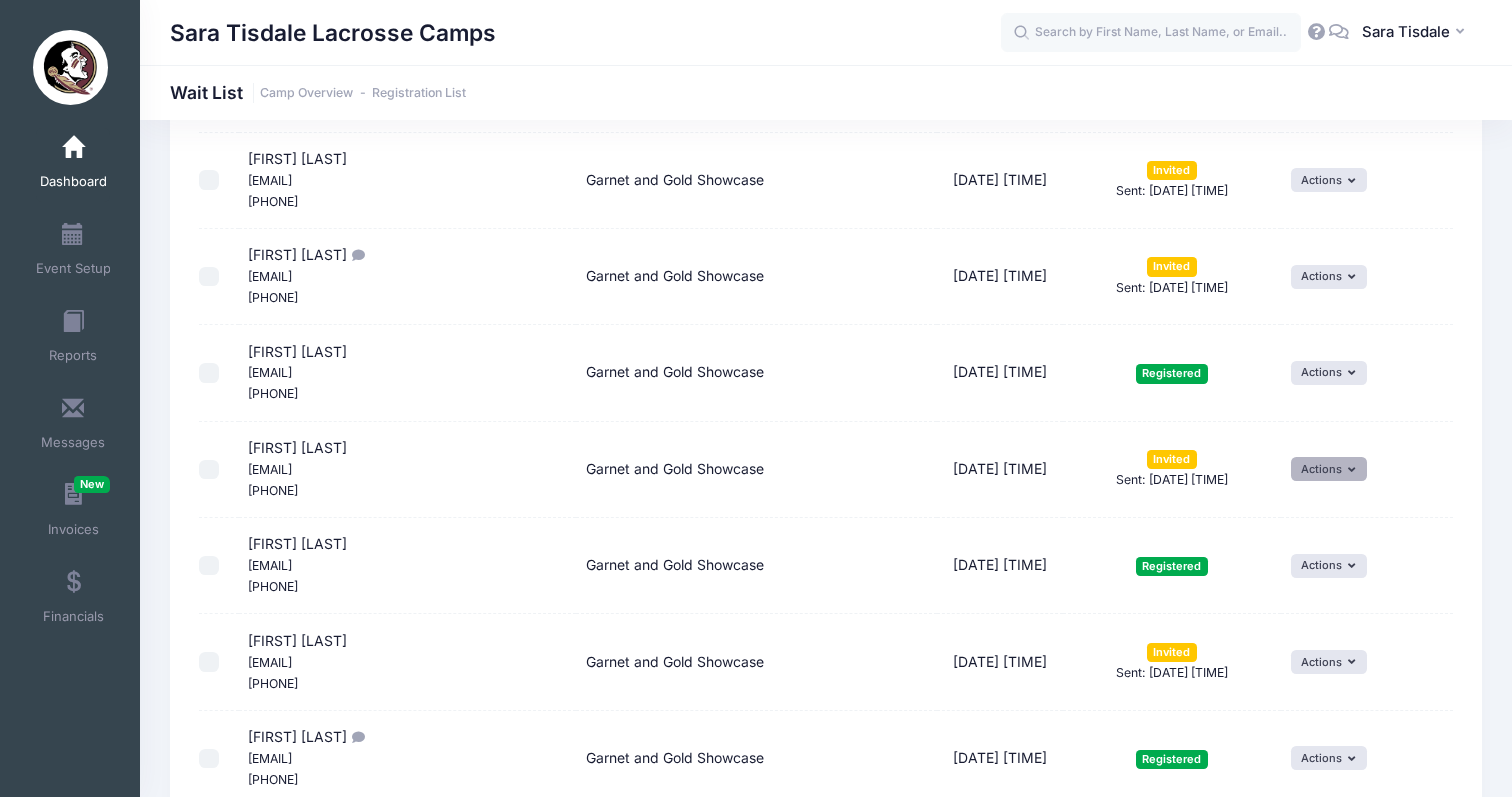 click on "Actions" at bounding box center [1329, 469] 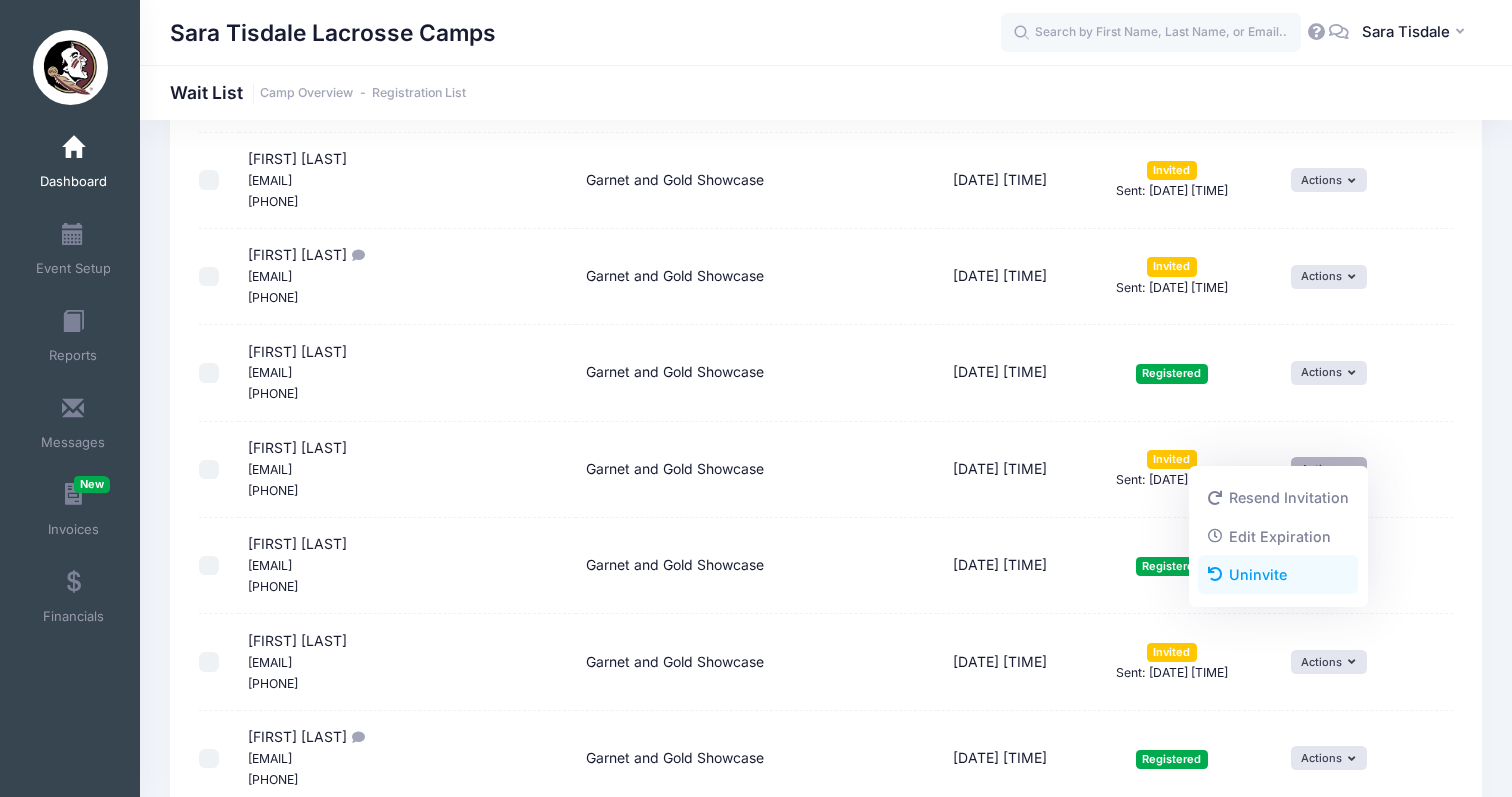 click on "Uninvite" at bounding box center [1278, 575] 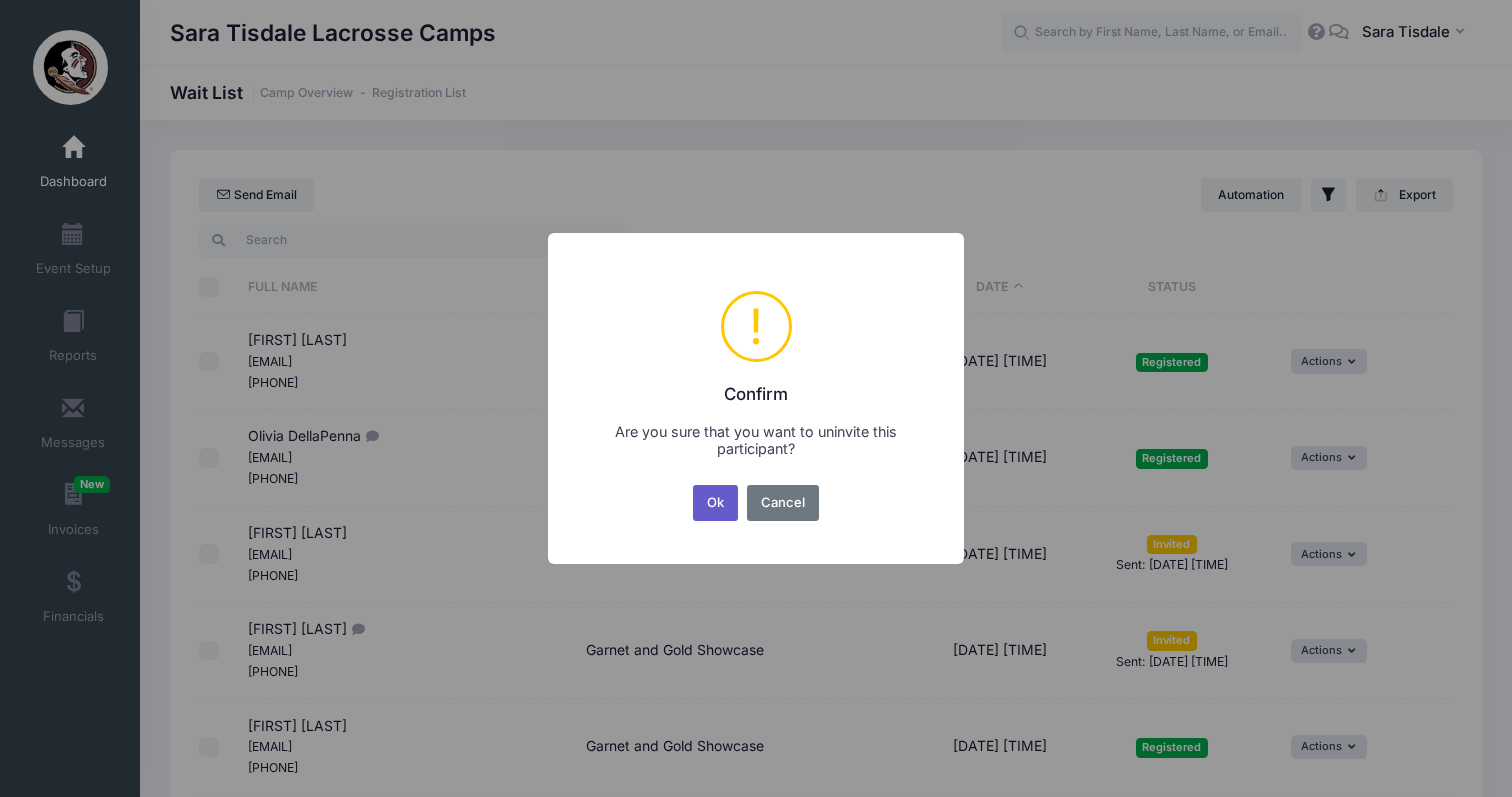 click on "Ok" at bounding box center [716, 503] 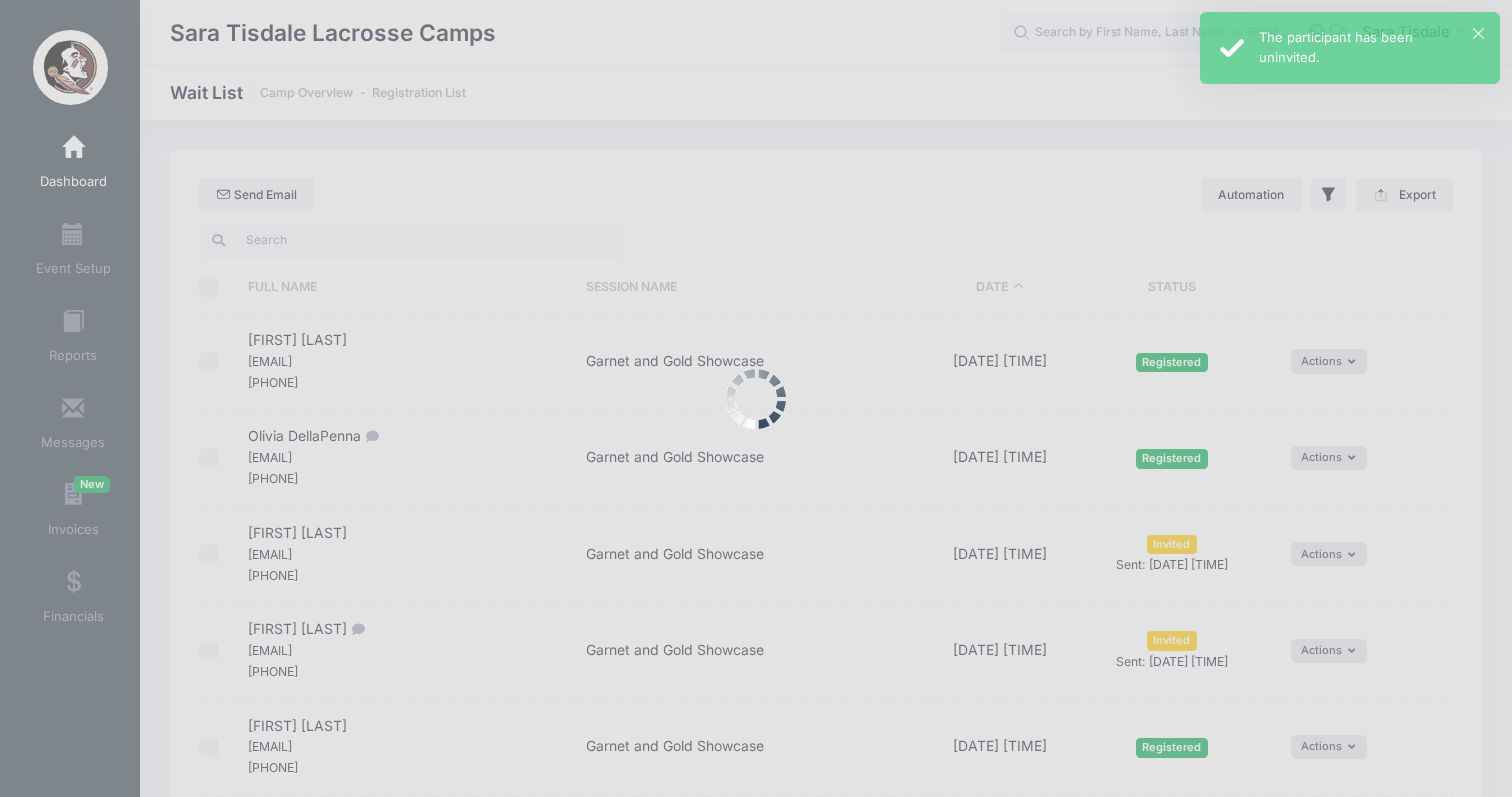 scroll, scrollTop: 430, scrollLeft: 0, axis: vertical 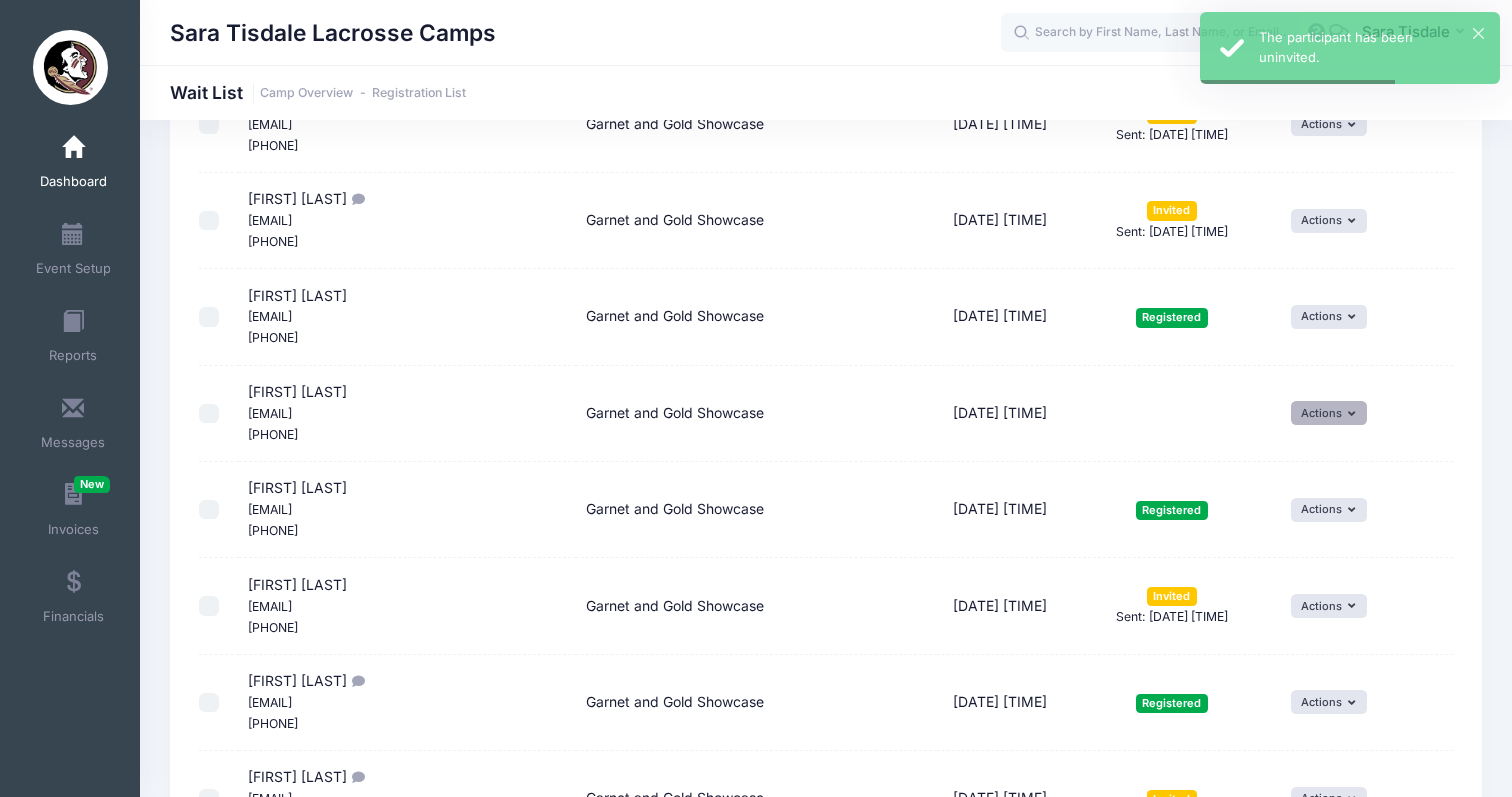click on "Actions" at bounding box center (1329, 413) 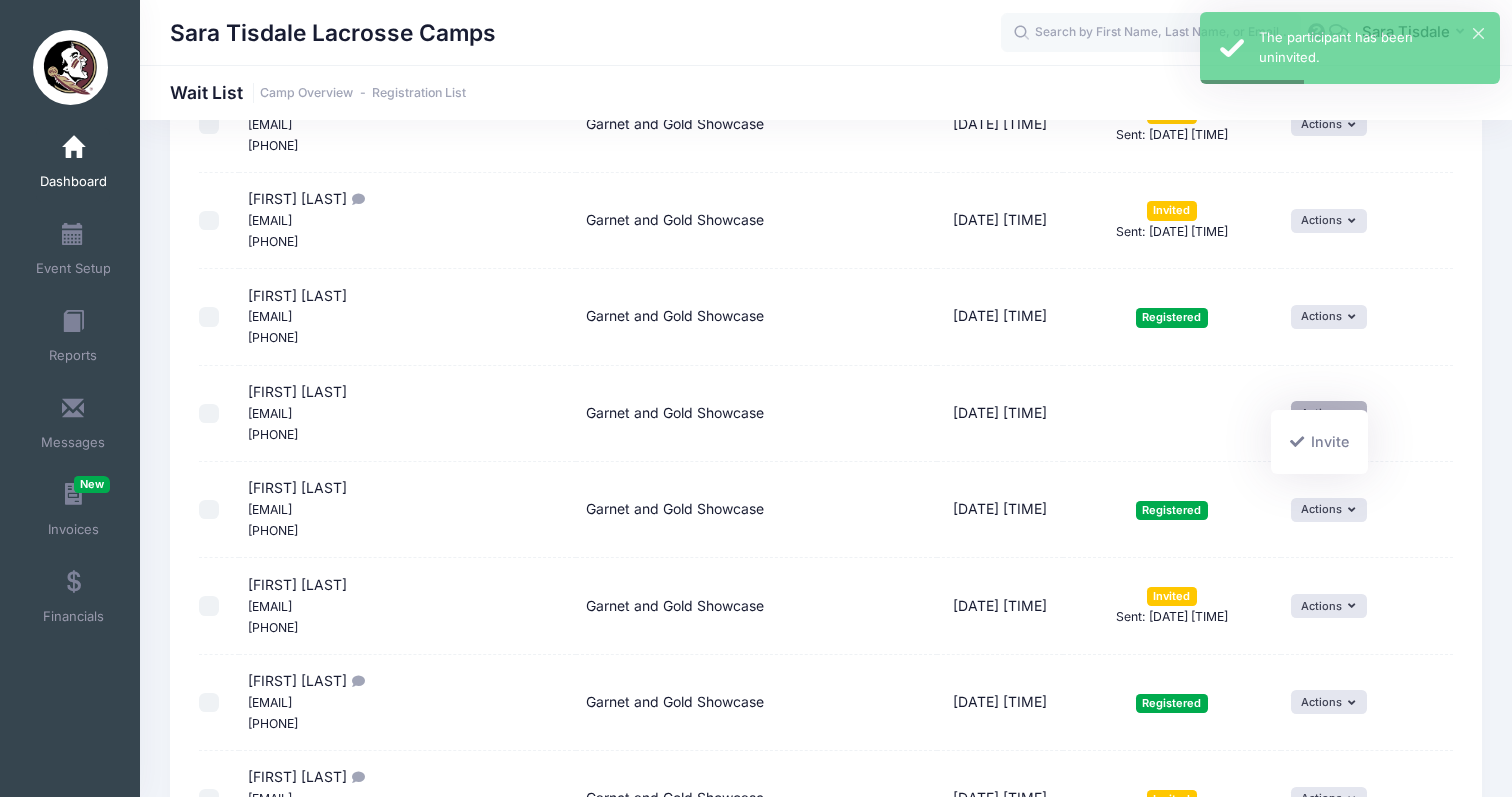 click on "Actions      Invite
Resend Invitation
Edit Expiration
Uninvite
View Registration" at bounding box center [1367, 510] 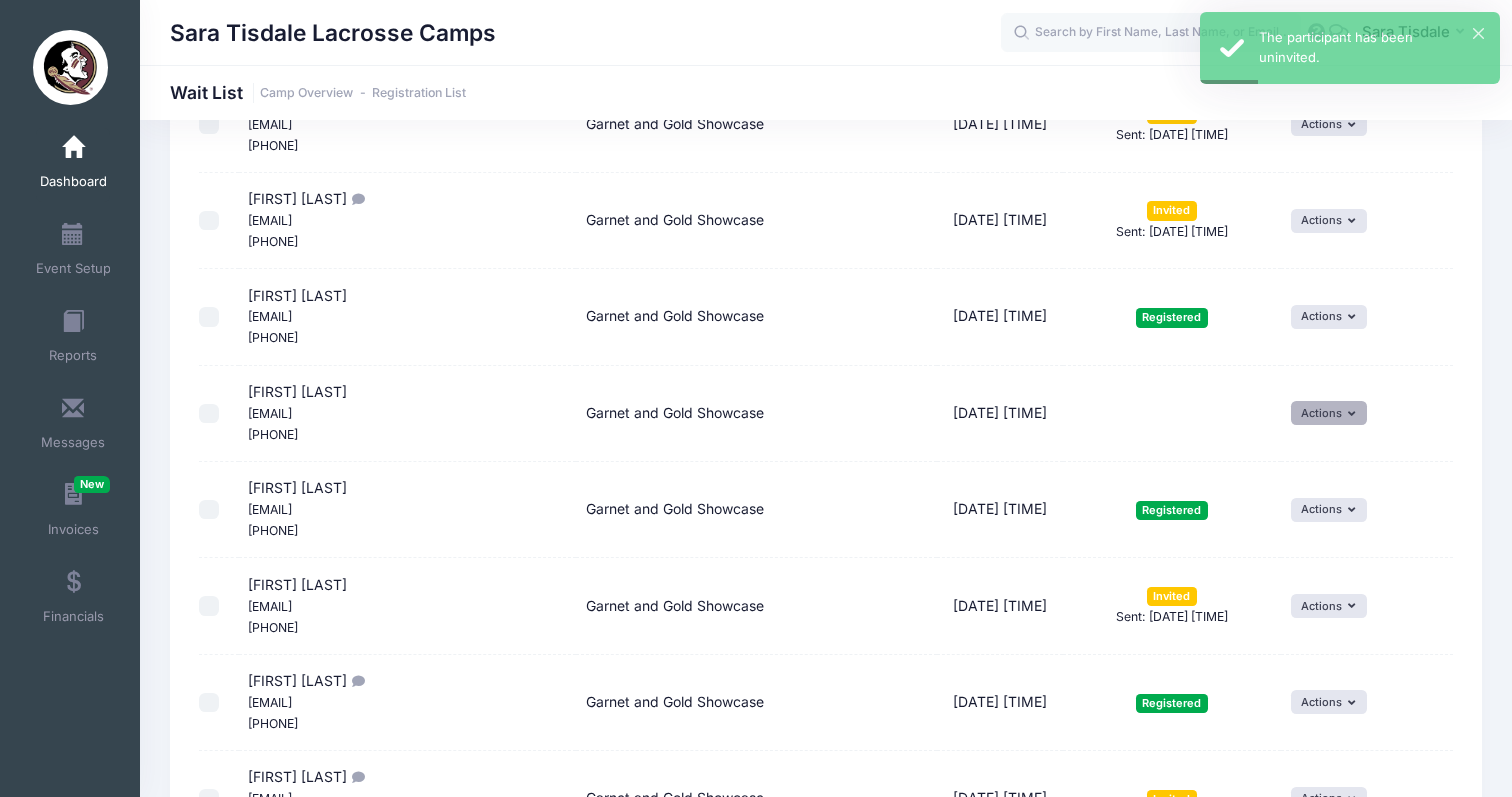 click at bounding box center (1354, 414) 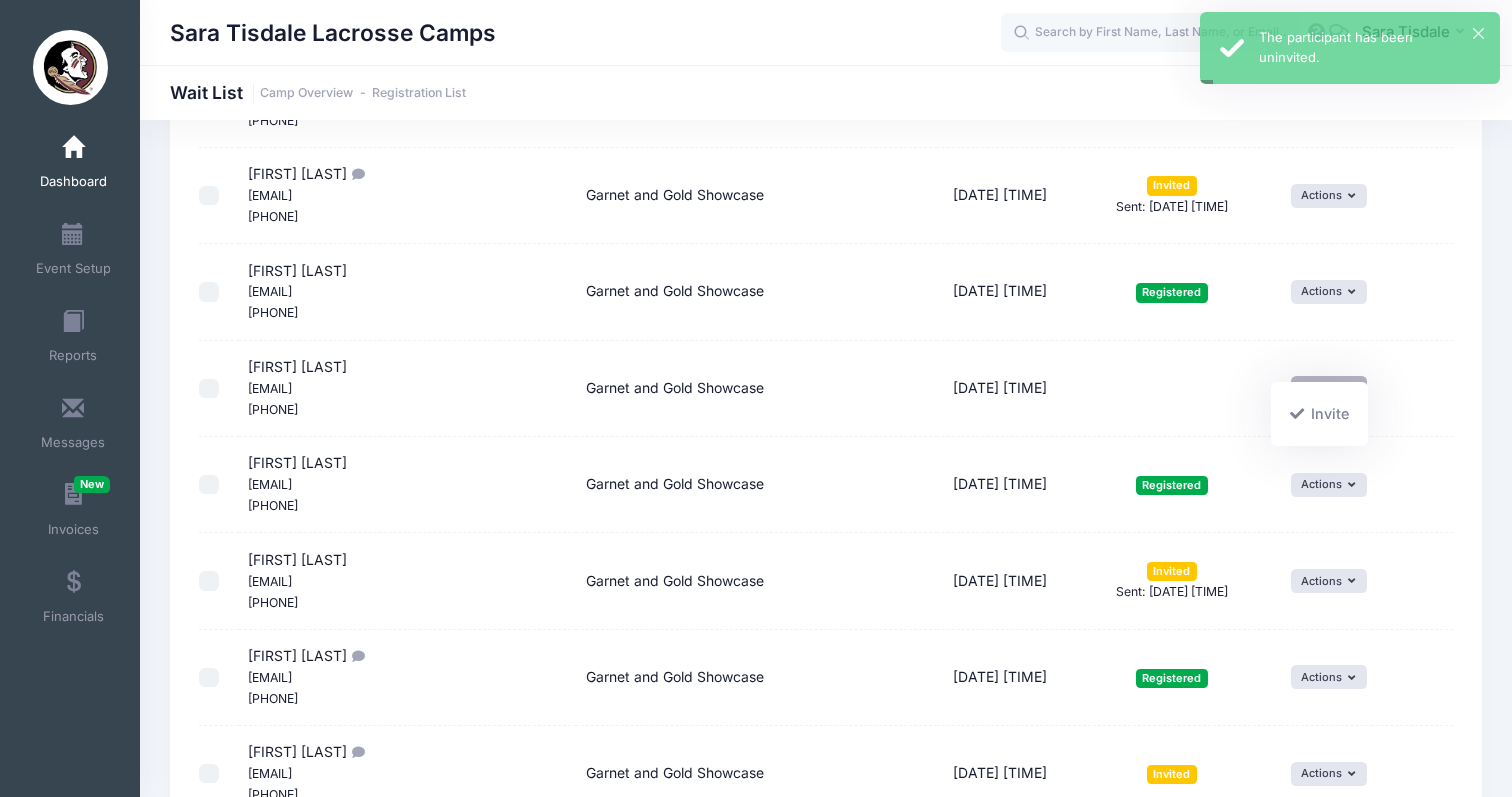 scroll, scrollTop: 467, scrollLeft: 0, axis: vertical 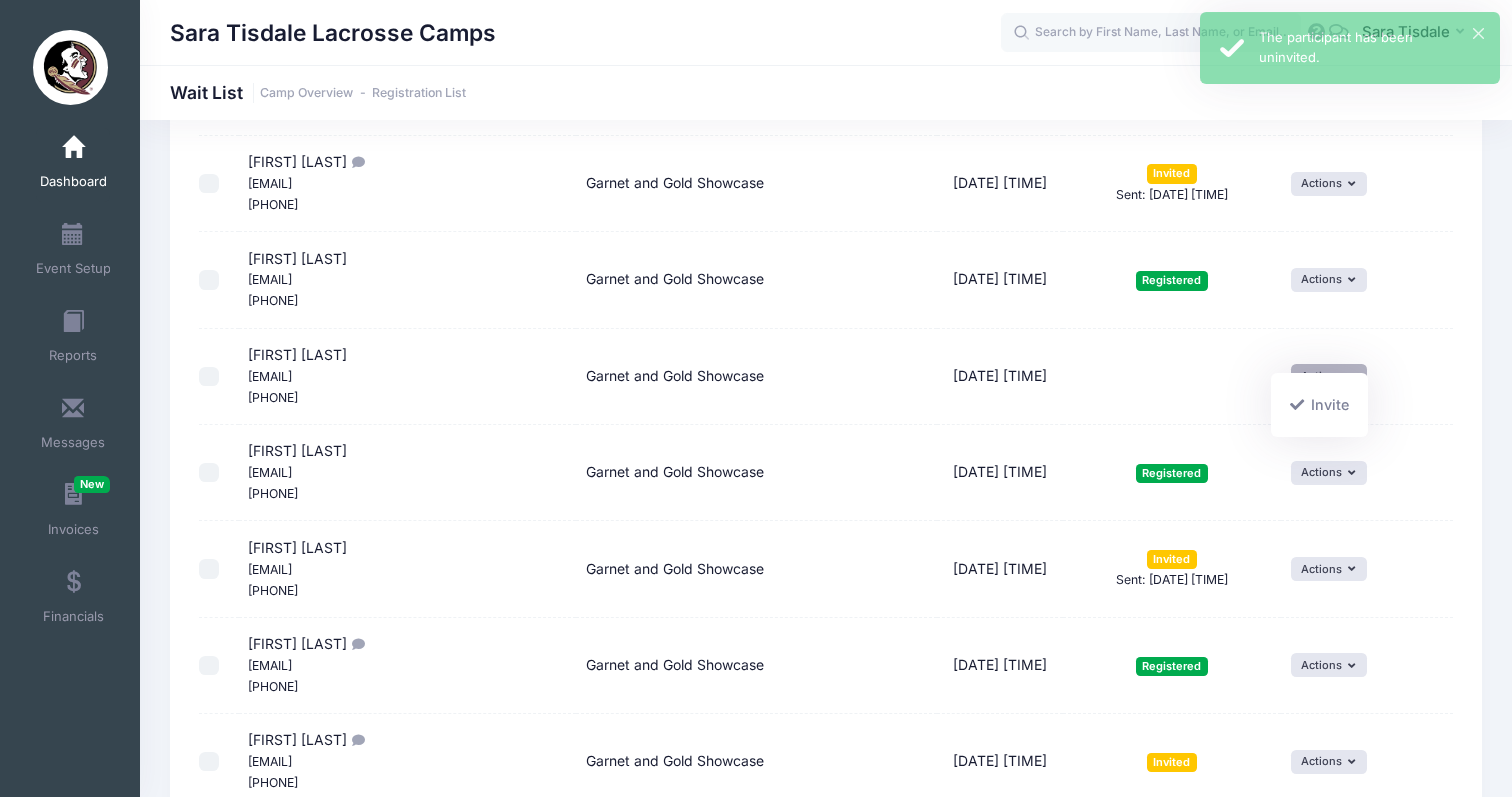 click on "Pending" at bounding box center [1172, 377] 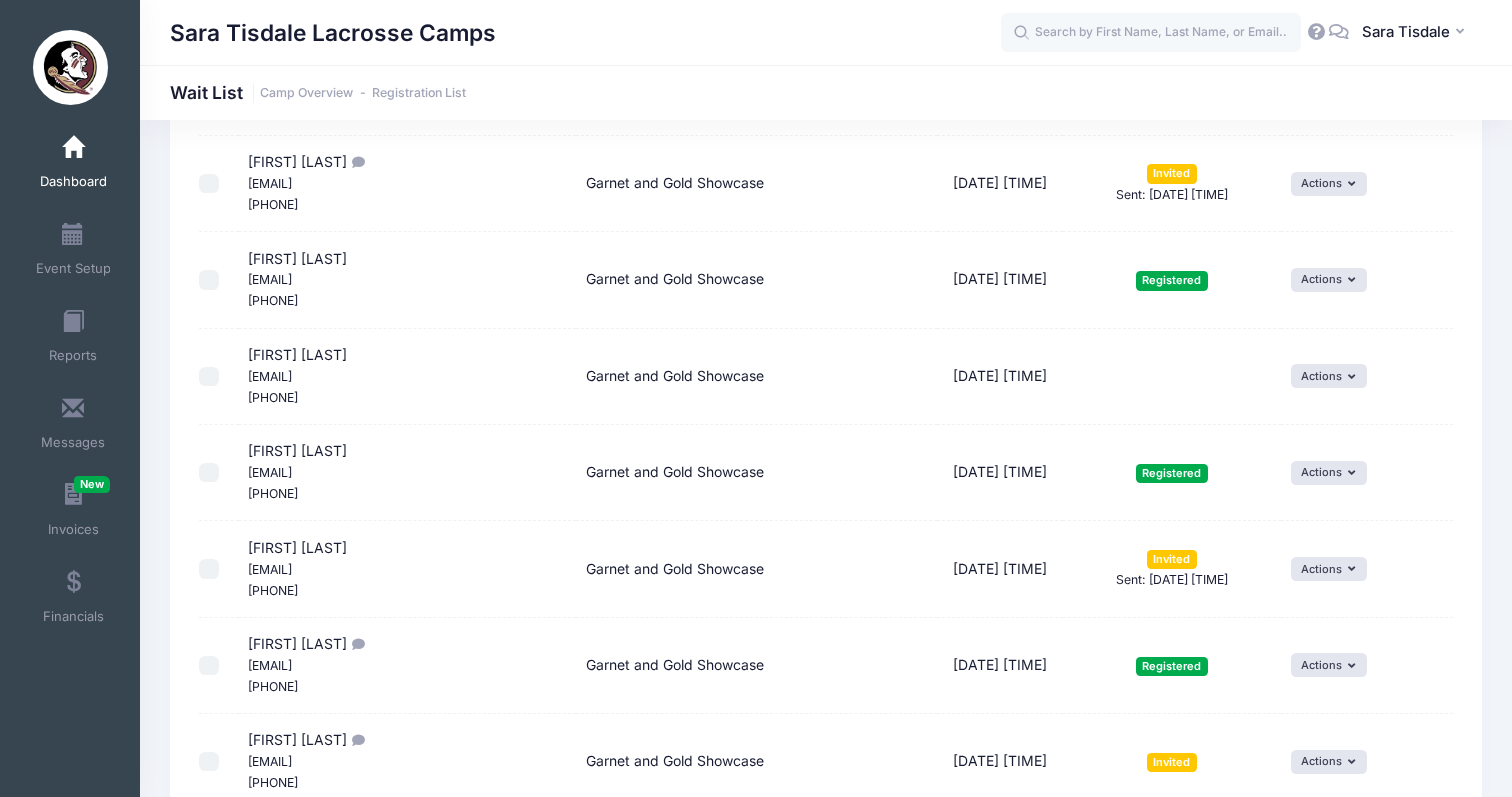 click at bounding box center [209, 377] 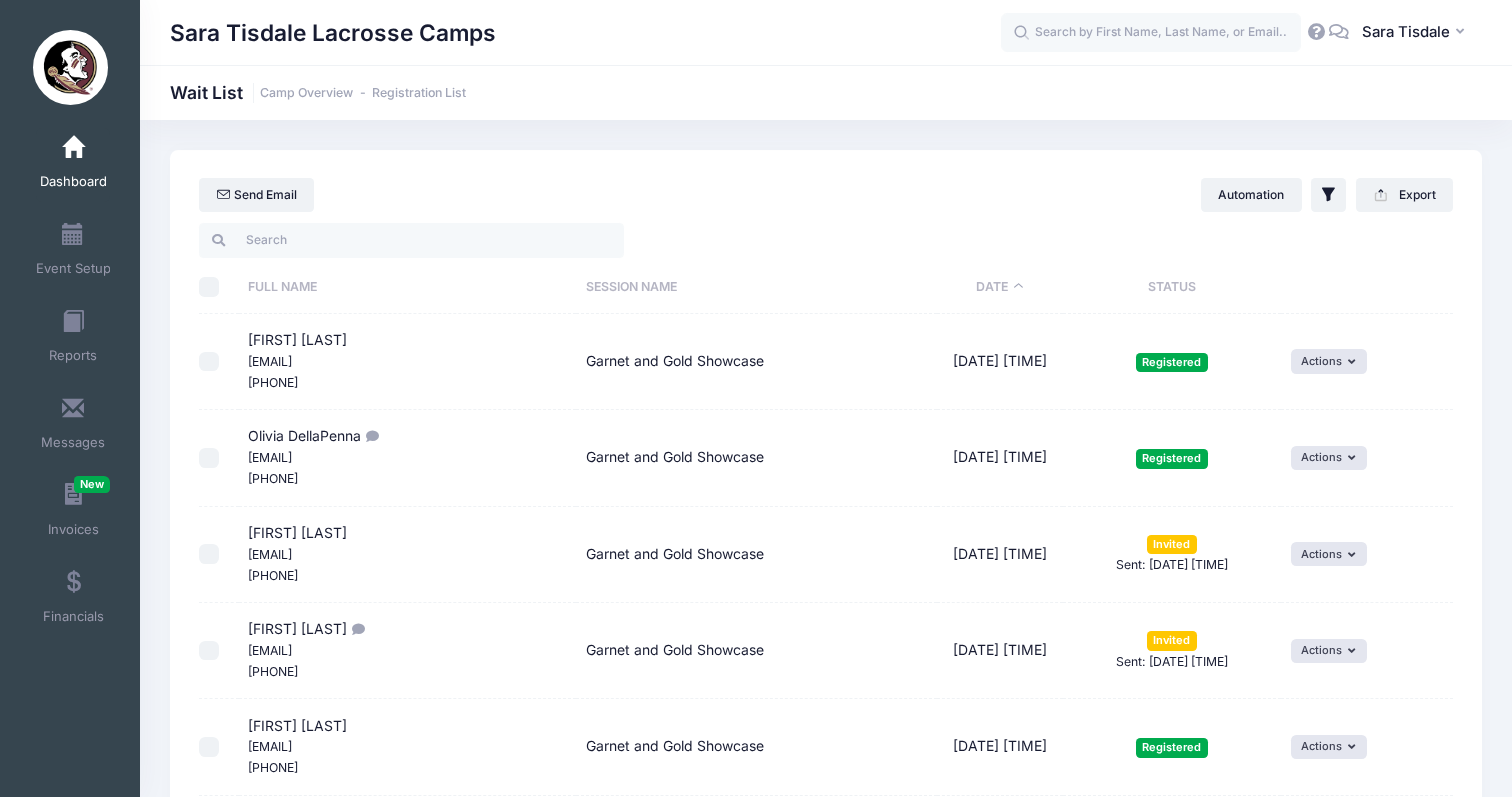 scroll, scrollTop: 0, scrollLeft: 0, axis: both 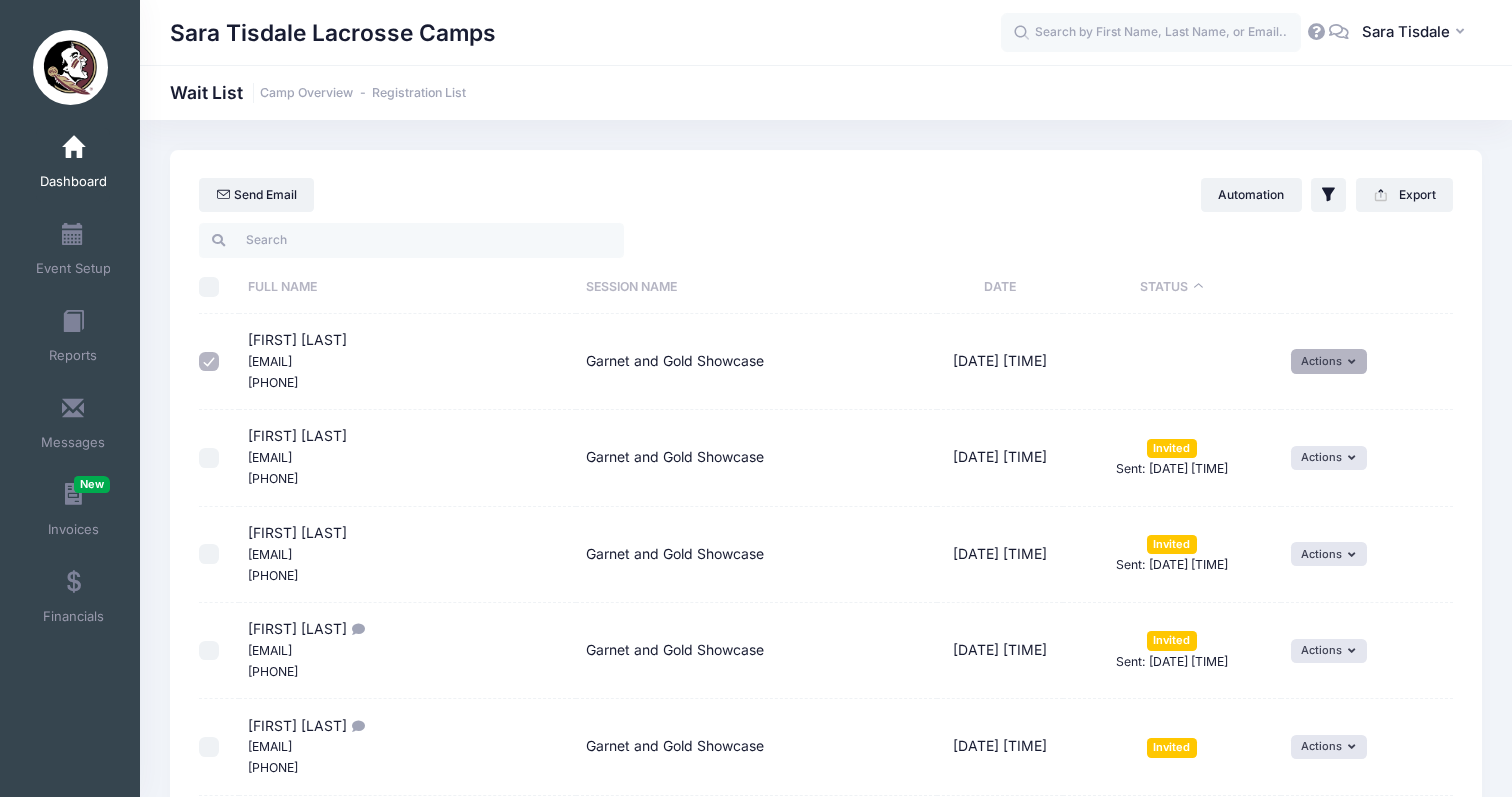 click on "Actions" at bounding box center (1329, 361) 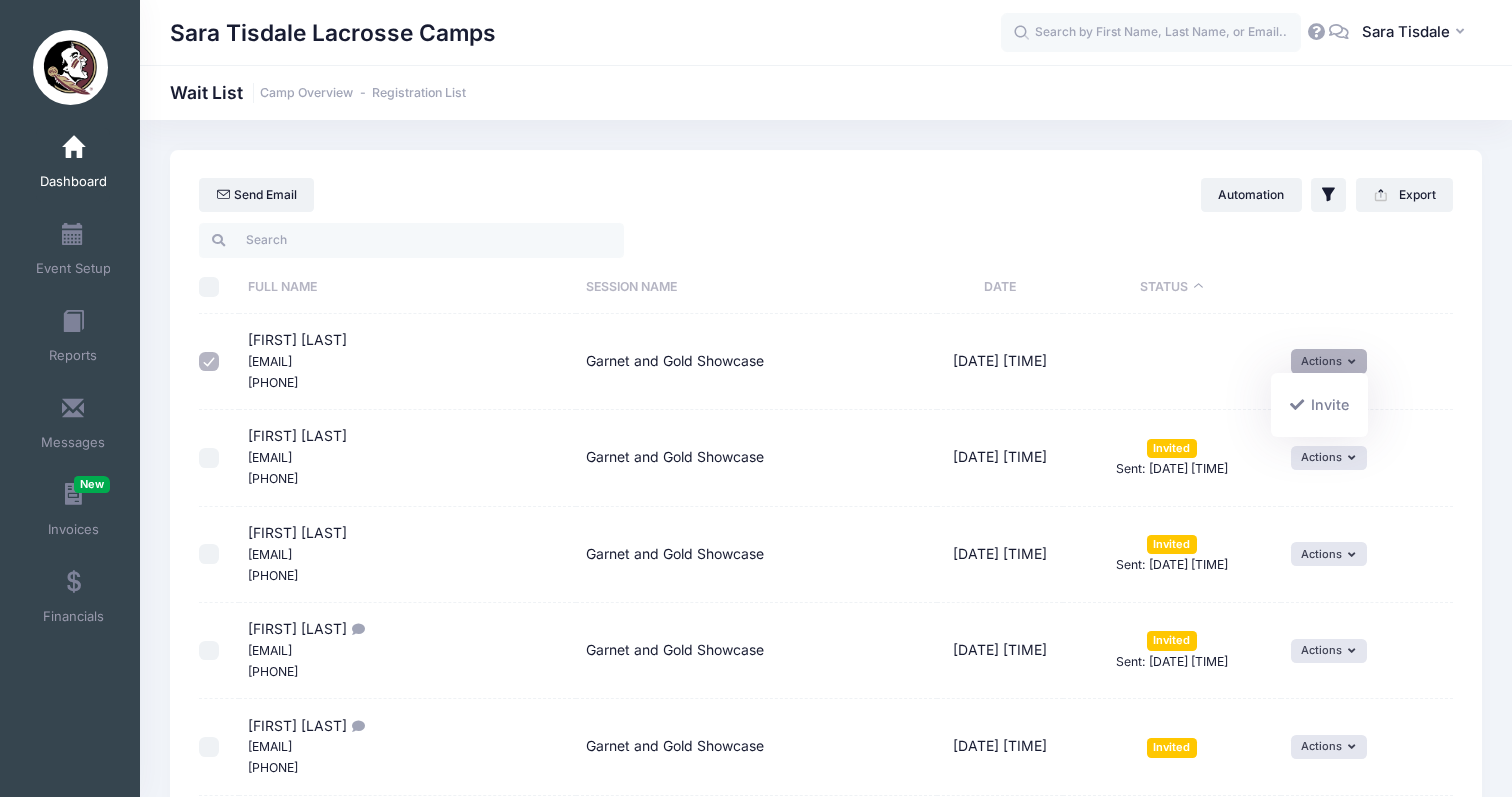 click on "Pending" at bounding box center (1172, 362) 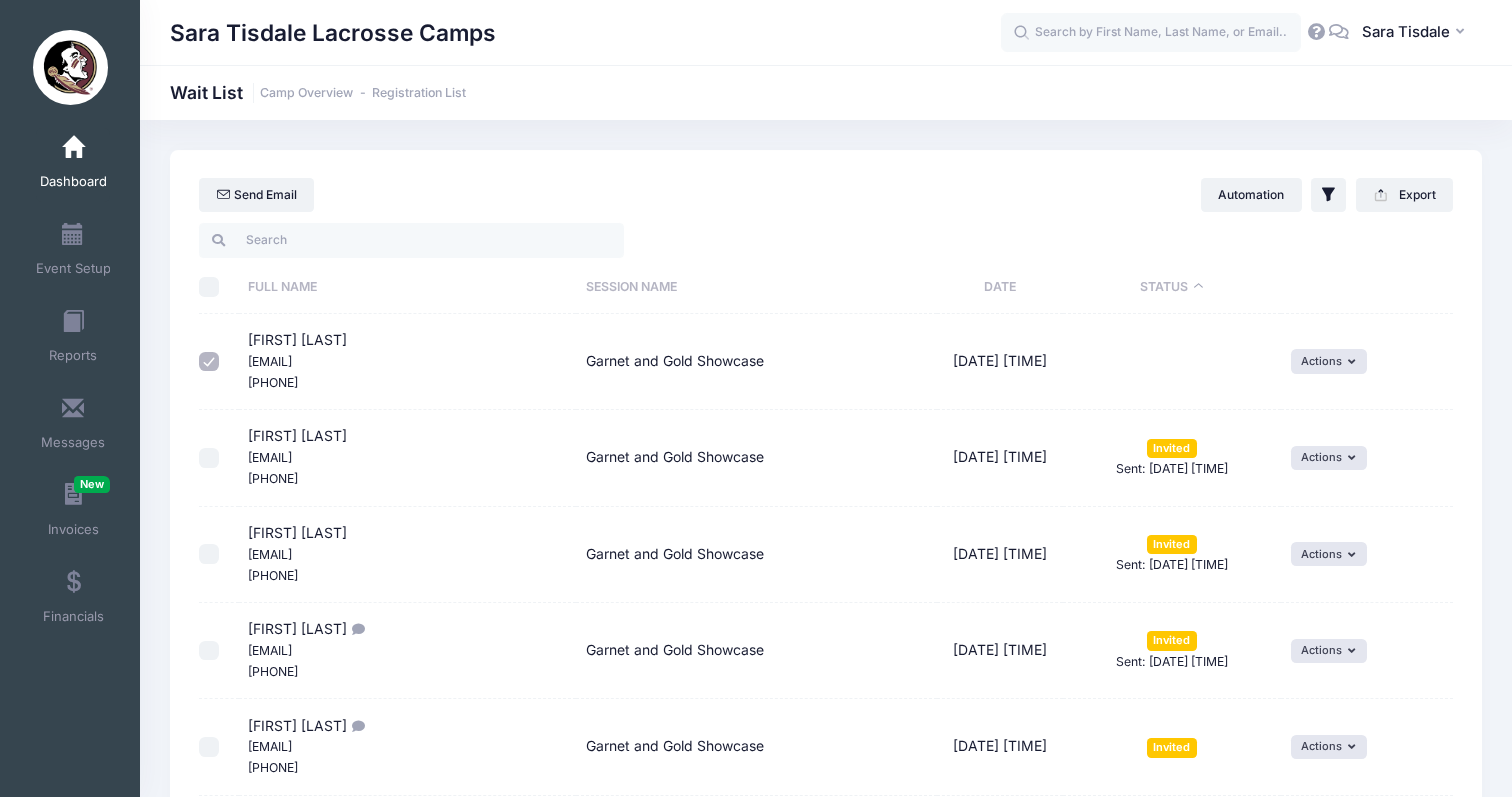 click on "Status" at bounding box center (1172, 287) 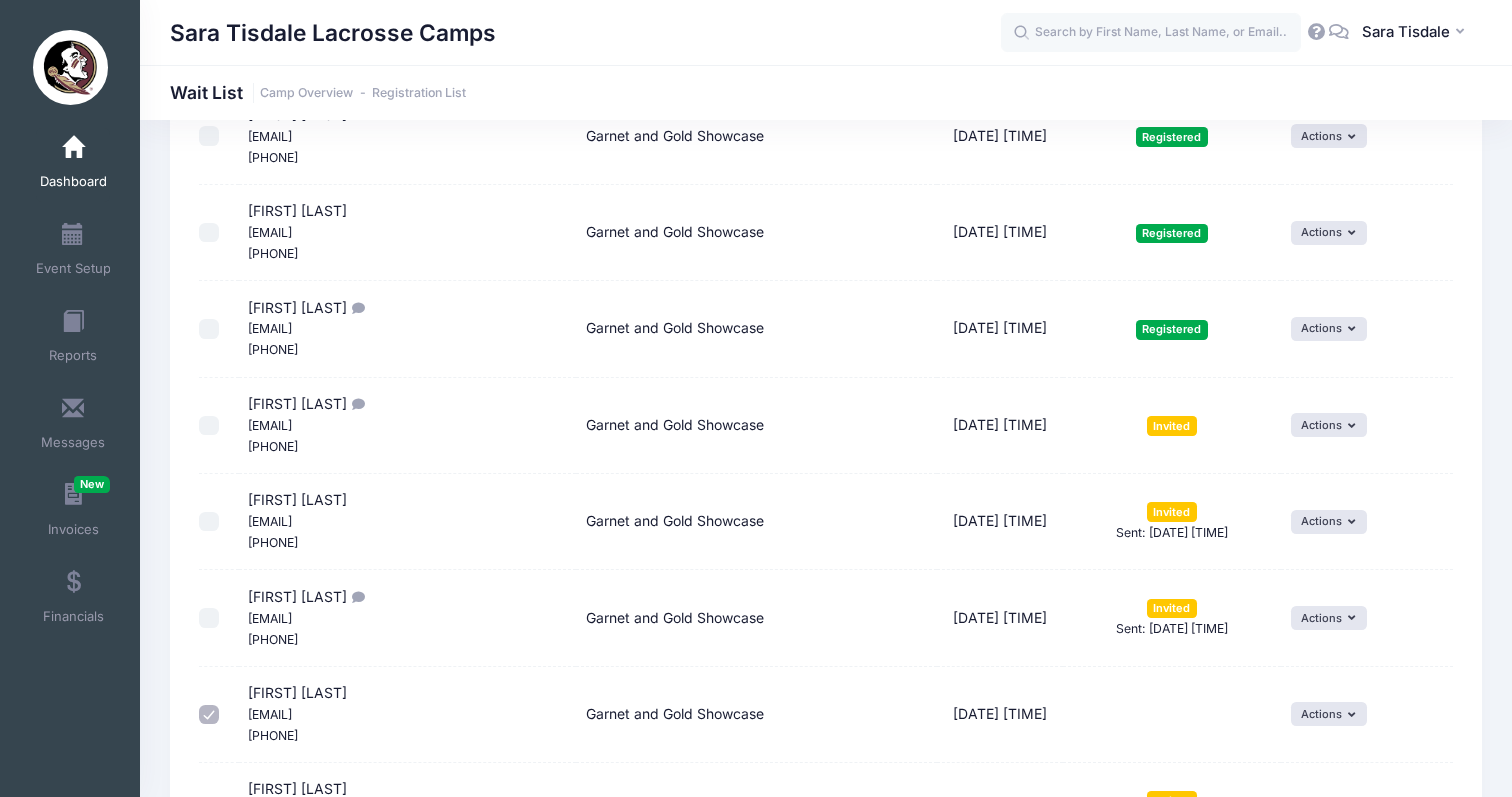 scroll, scrollTop: 456, scrollLeft: 0, axis: vertical 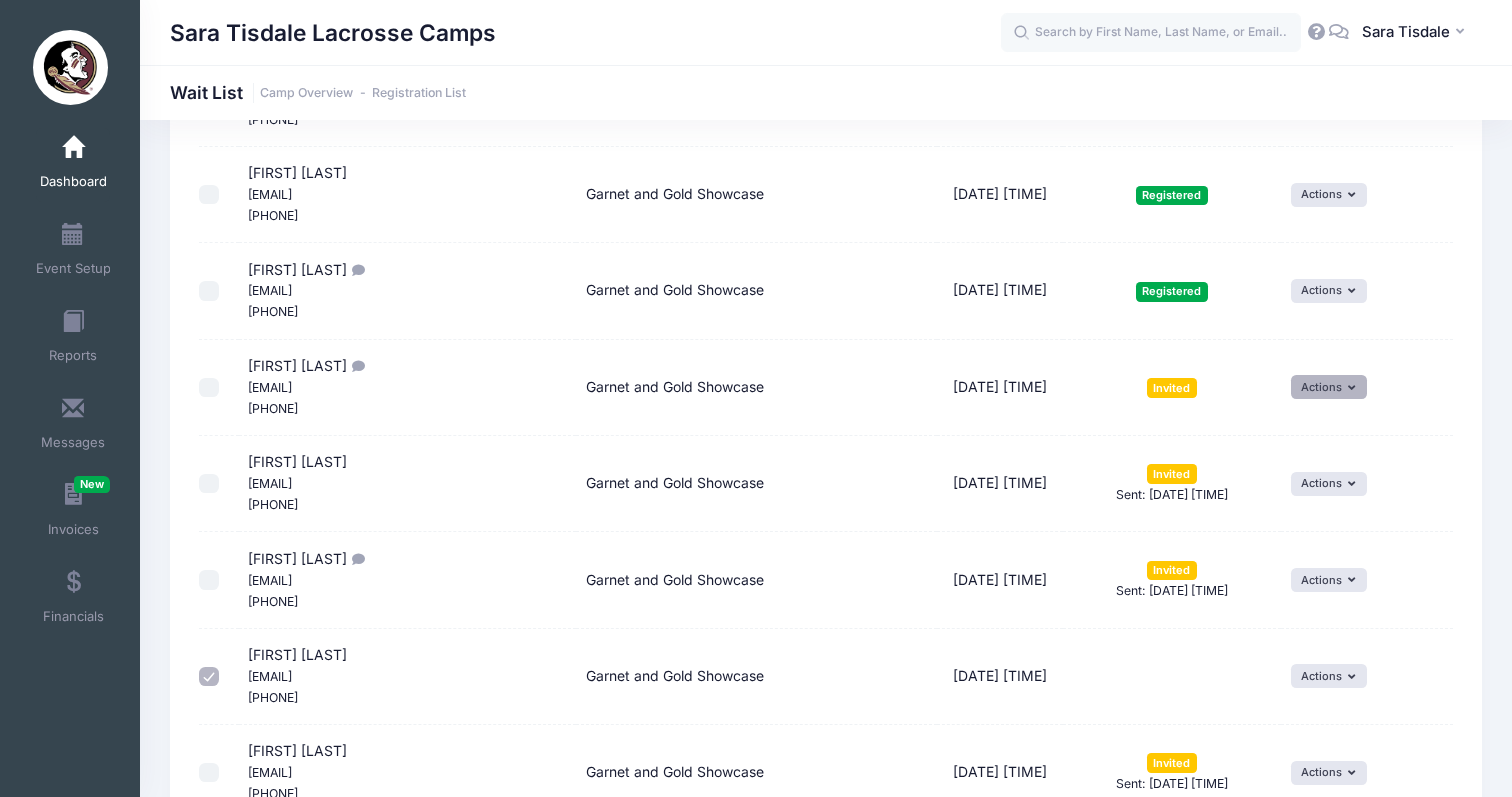 click on "Actions" at bounding box center [1329, 387] 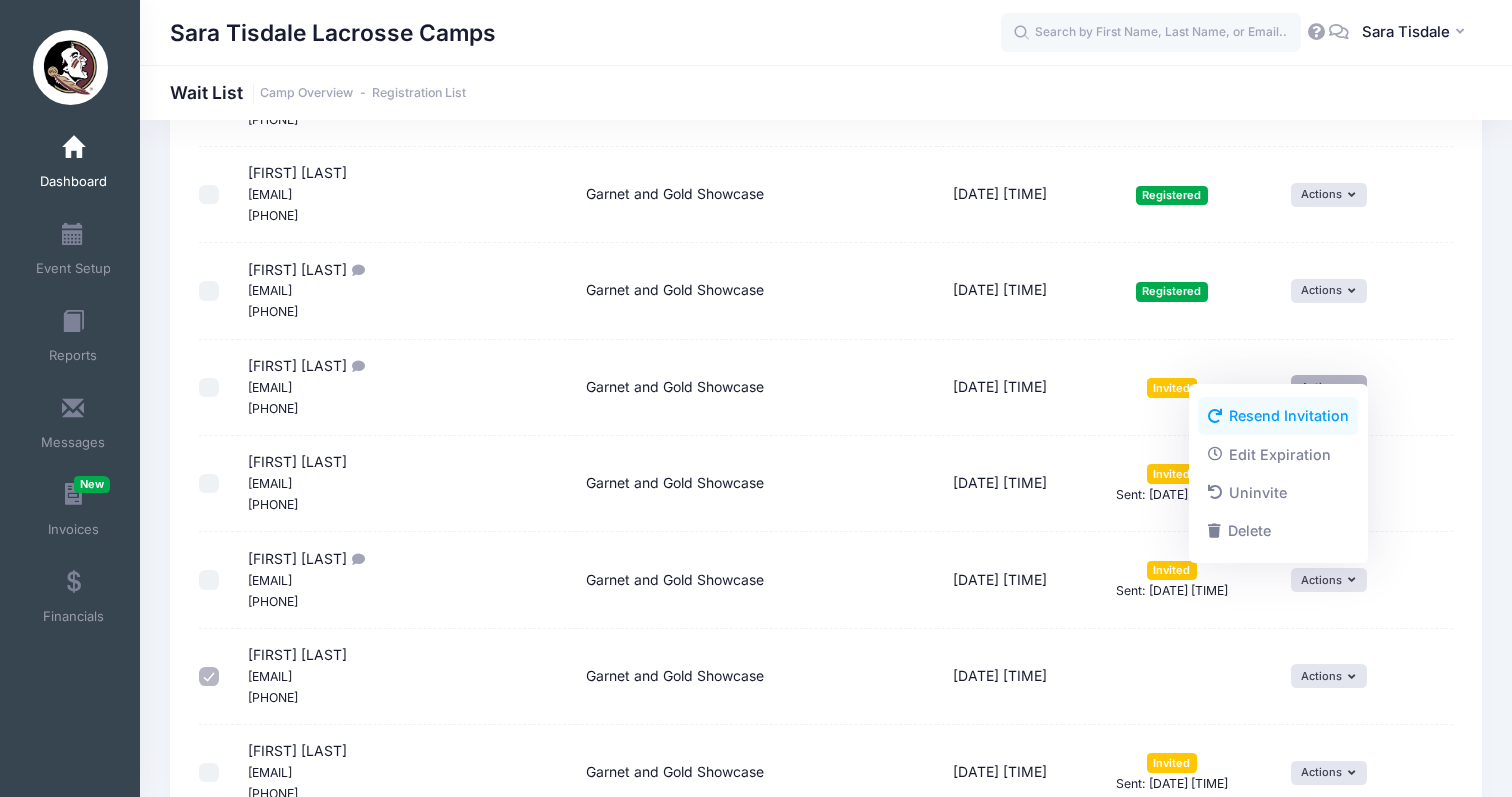 click on "Resend Invitation" at bounding box center (1278, 416) 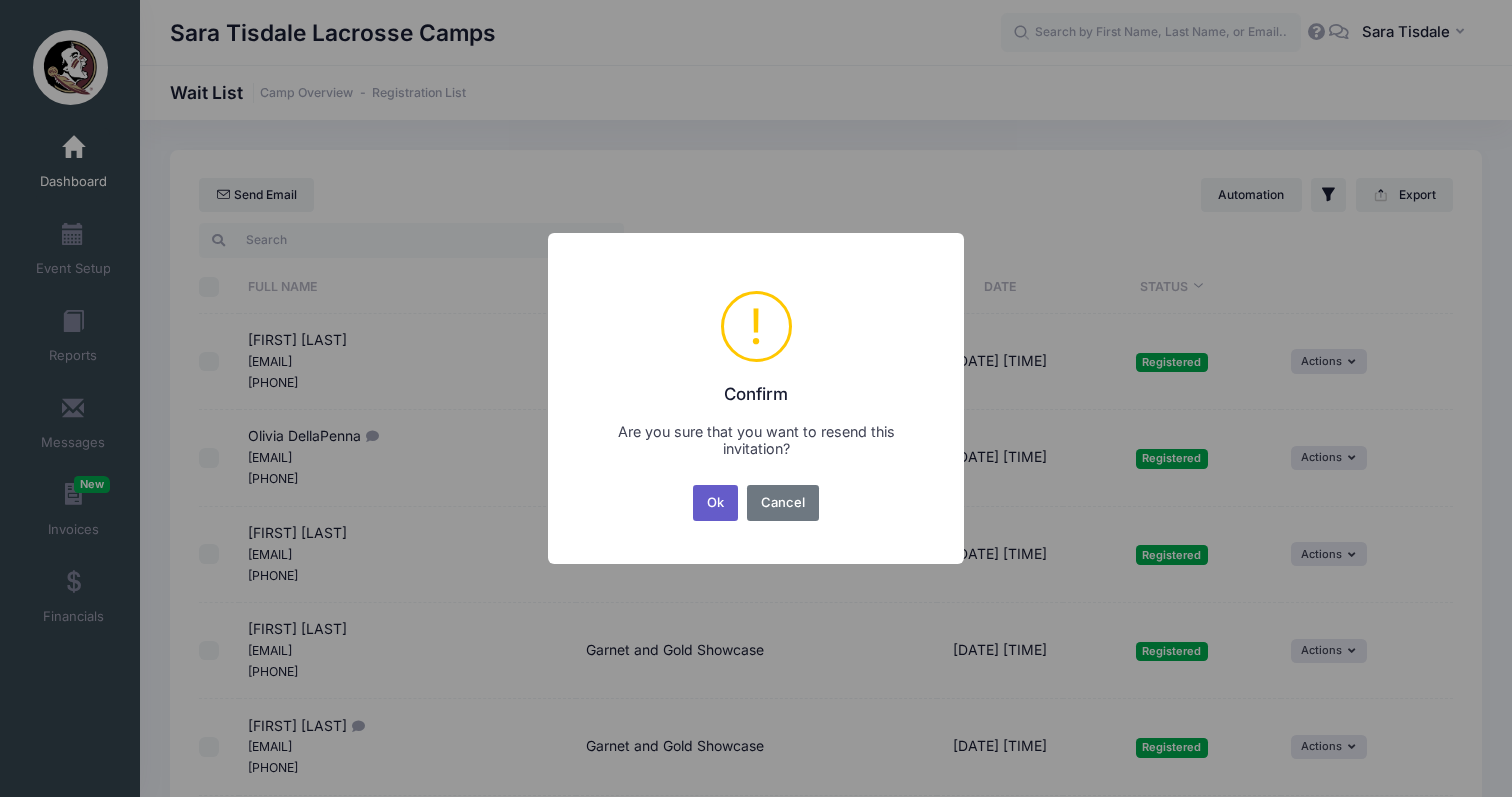 click on "Ok" at bounding box center (716, 503) 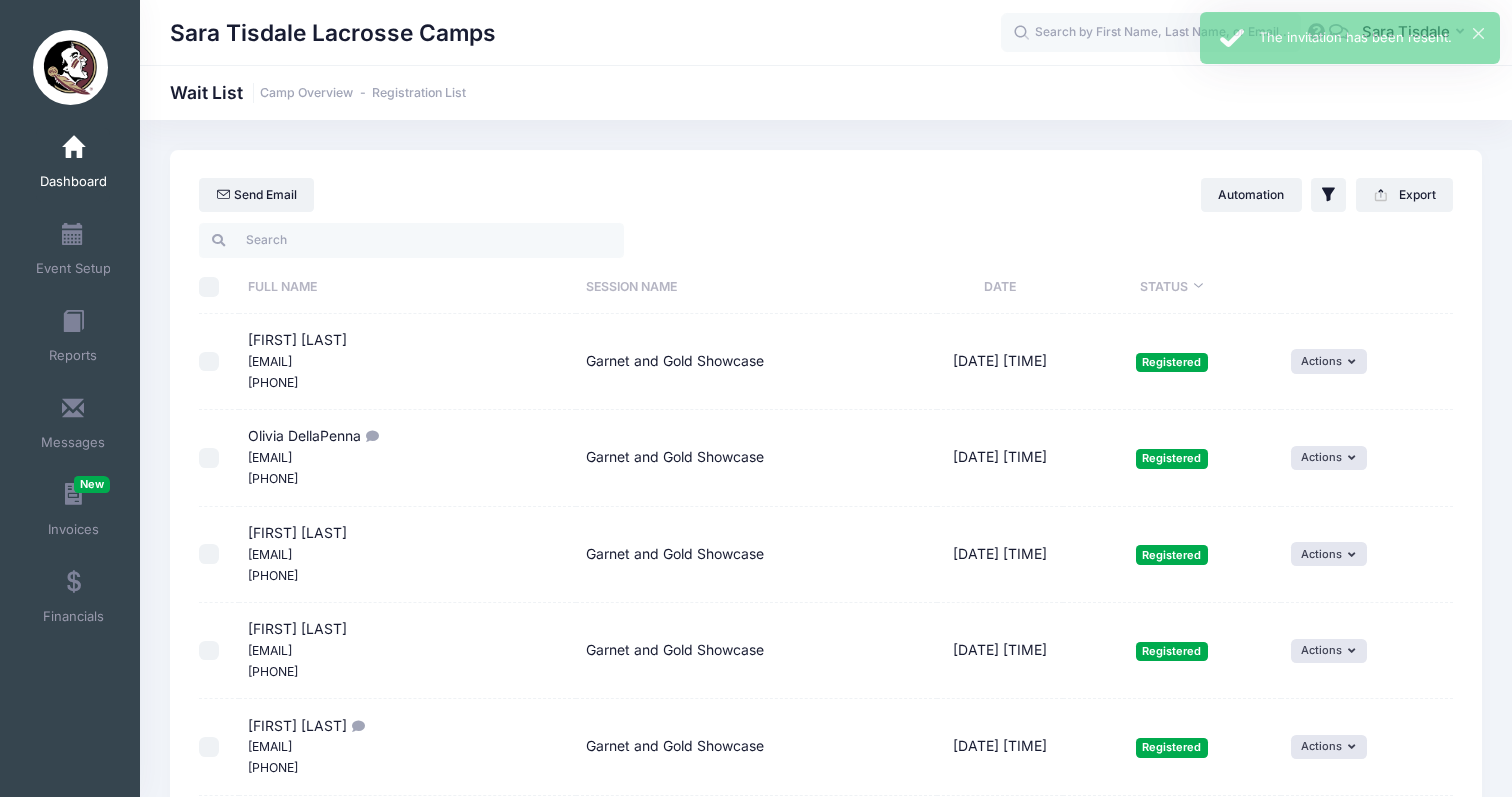 scroll, scrollTop: 0, scrollLeft: 0, axis: both 